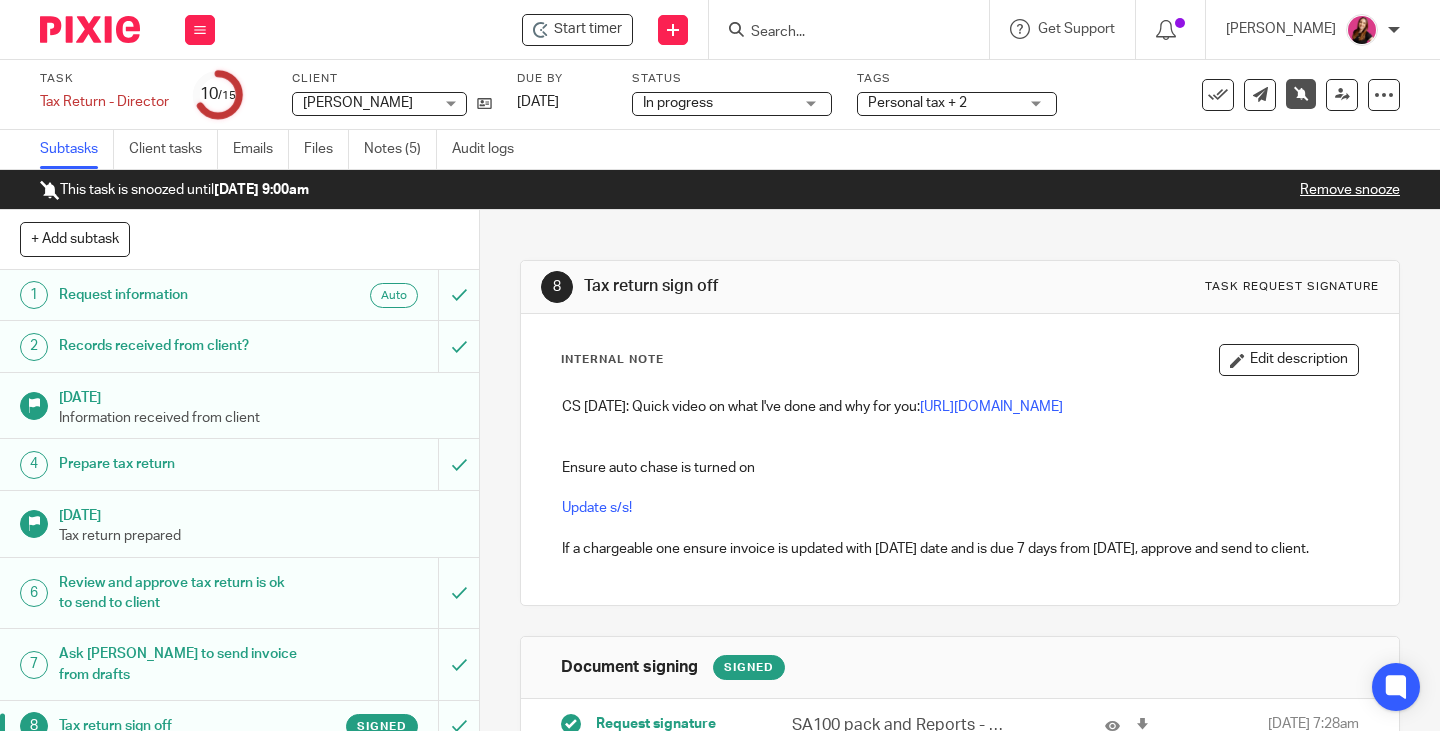 scroll, scrollTop: 0, scrollLeft: 0, axis: both 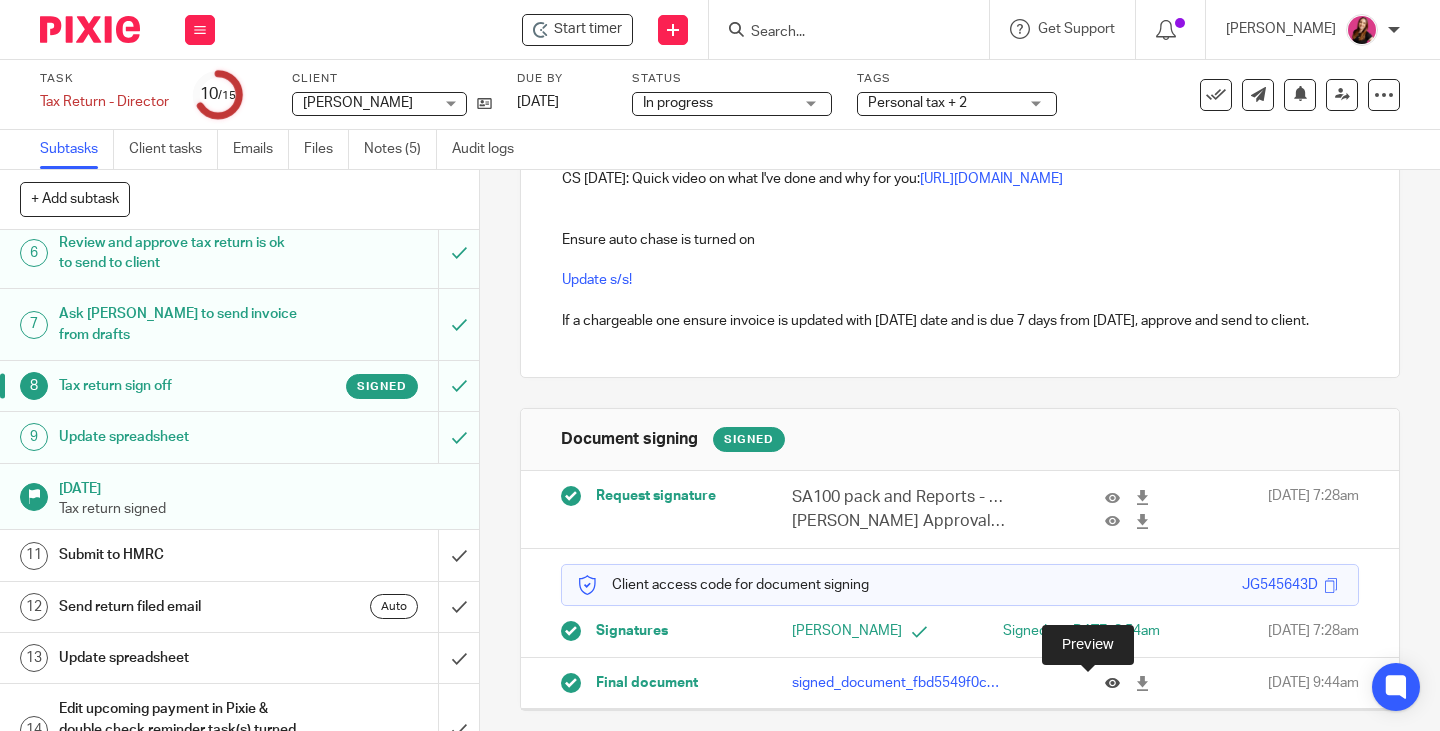 click at bounding box center [1112, 683] 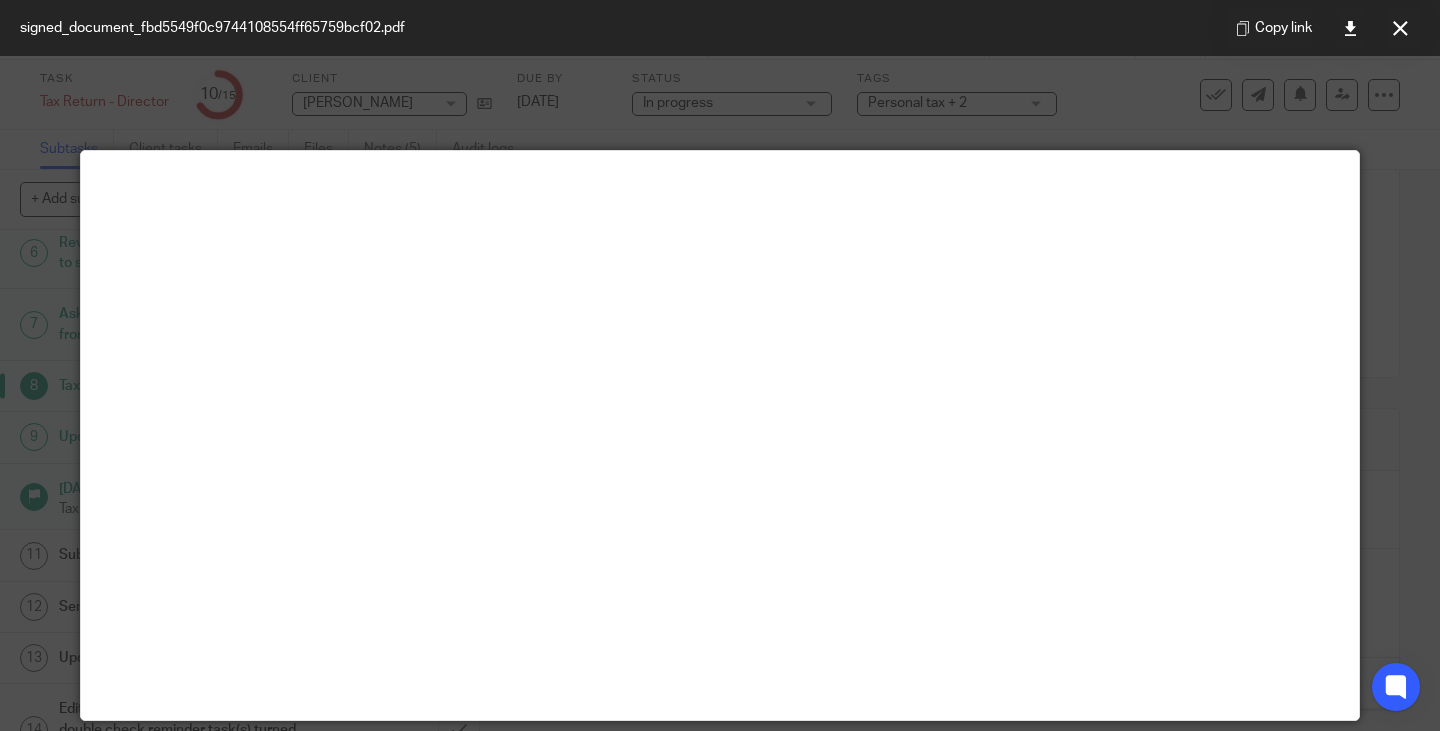 click at bounding box center [1400, 28] 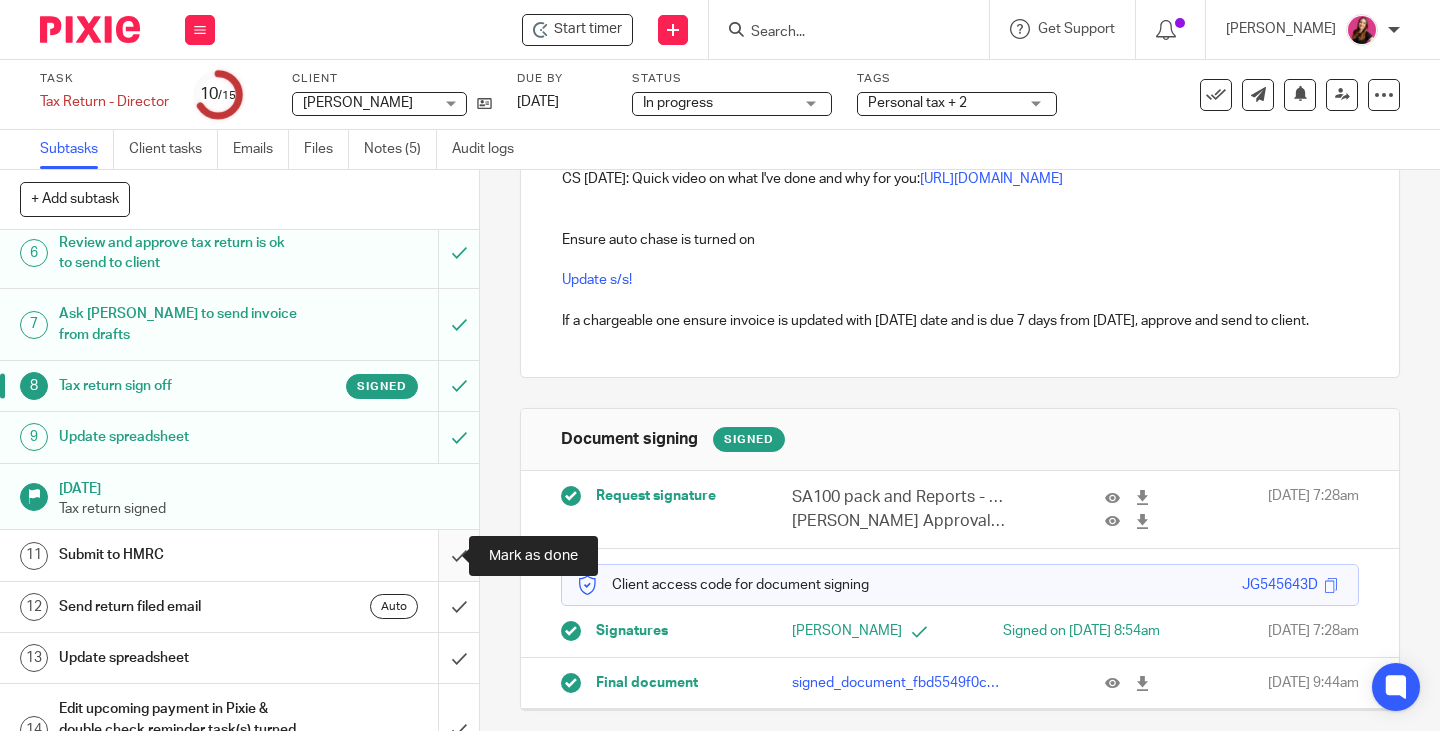 click at bounding box center (239, 555) 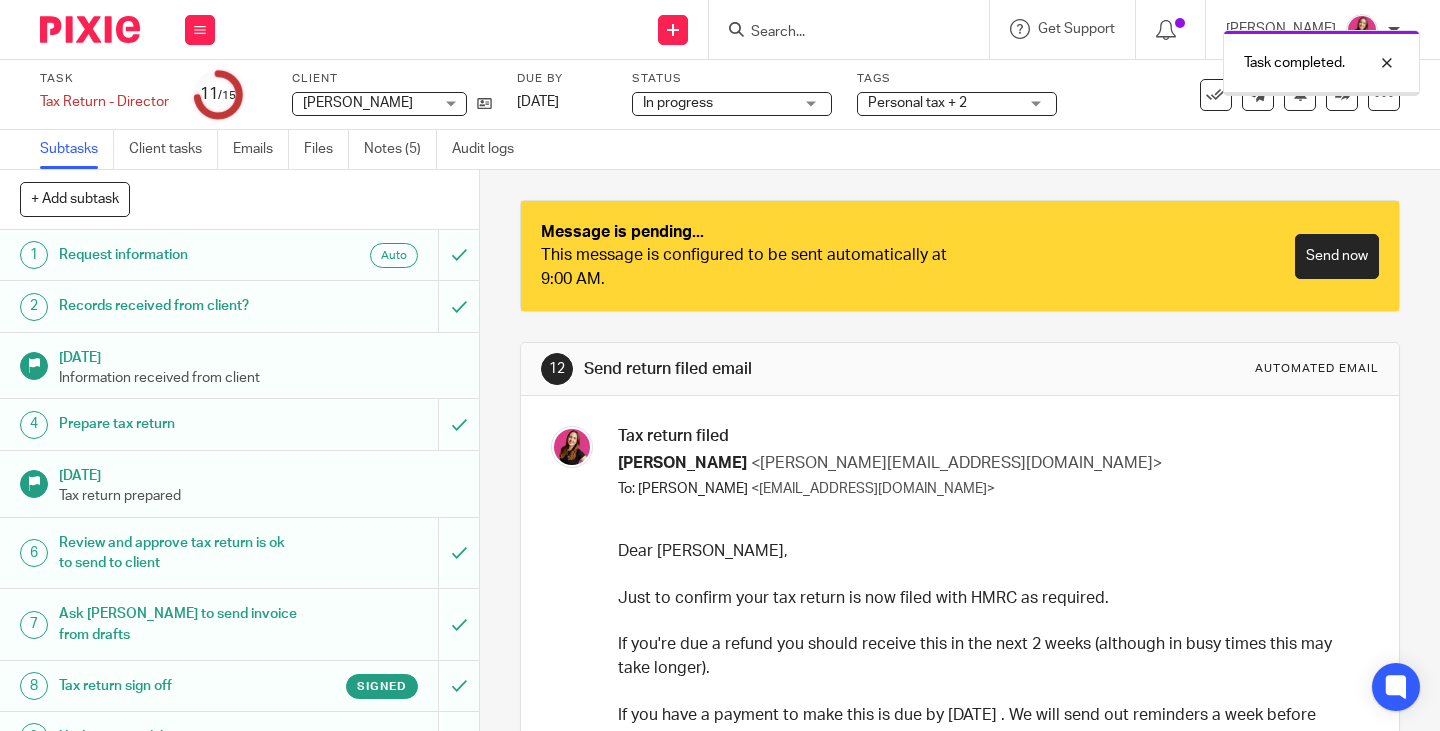 scroll, scrollTop: 0, scrollLeft: 0, axis: both 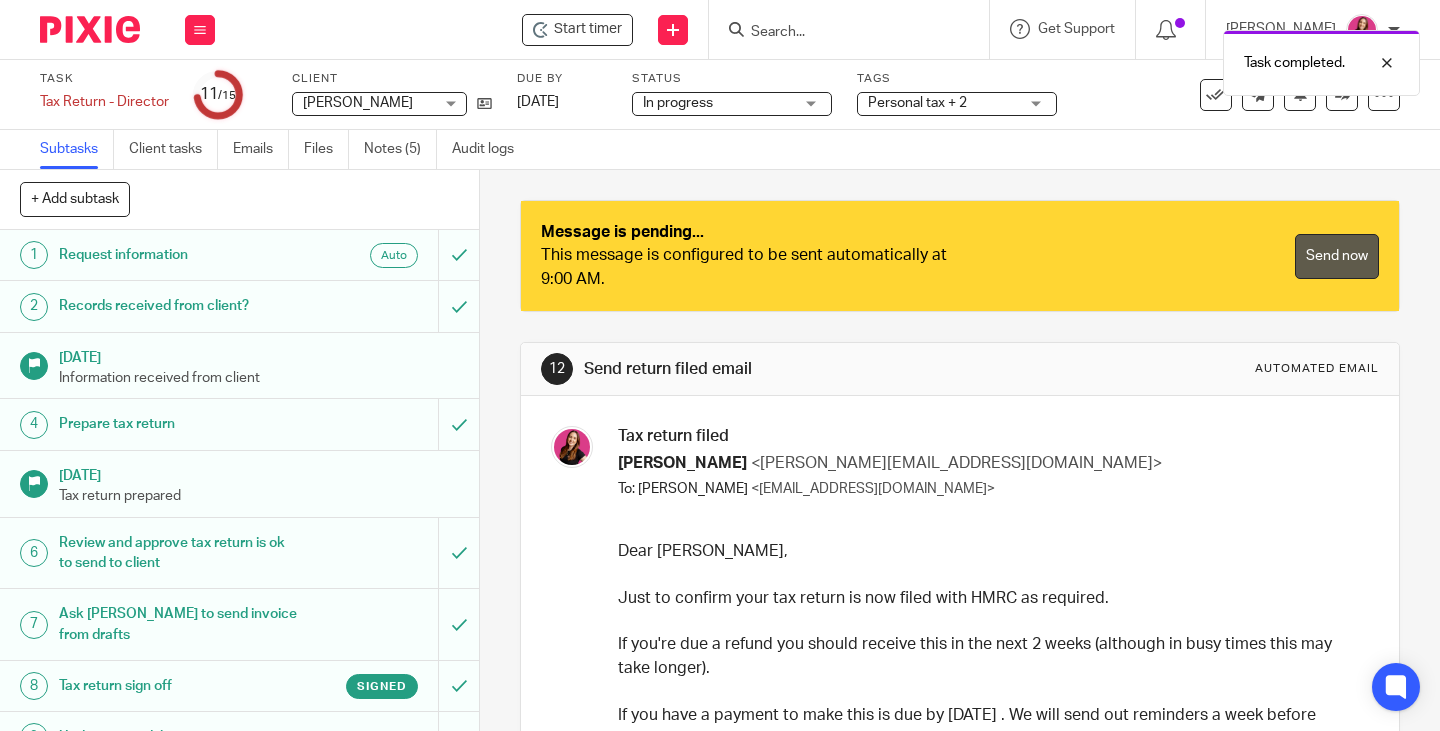 click on "Send now" at bounding box center (1337, 256) 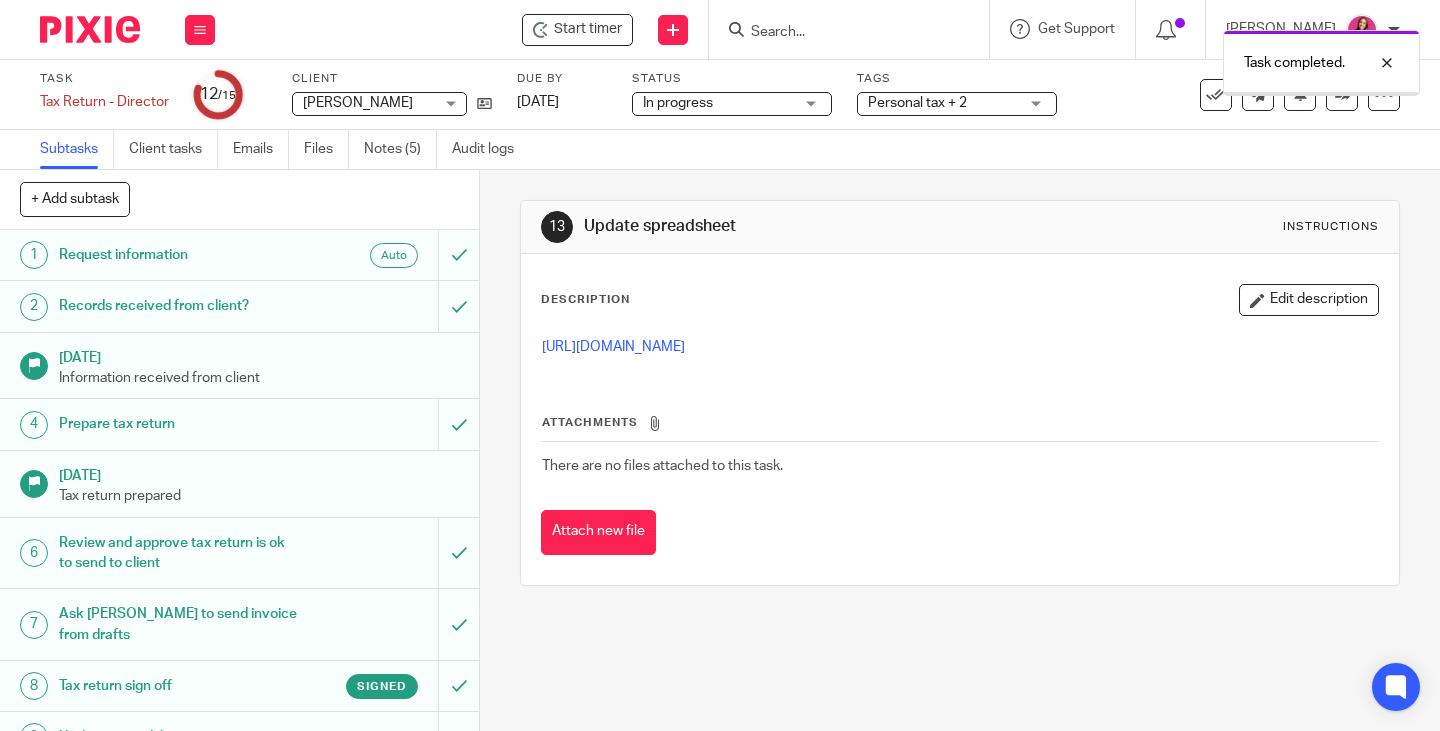 scroll, scrollTop: 0, scrollLeft: 0, axis: both 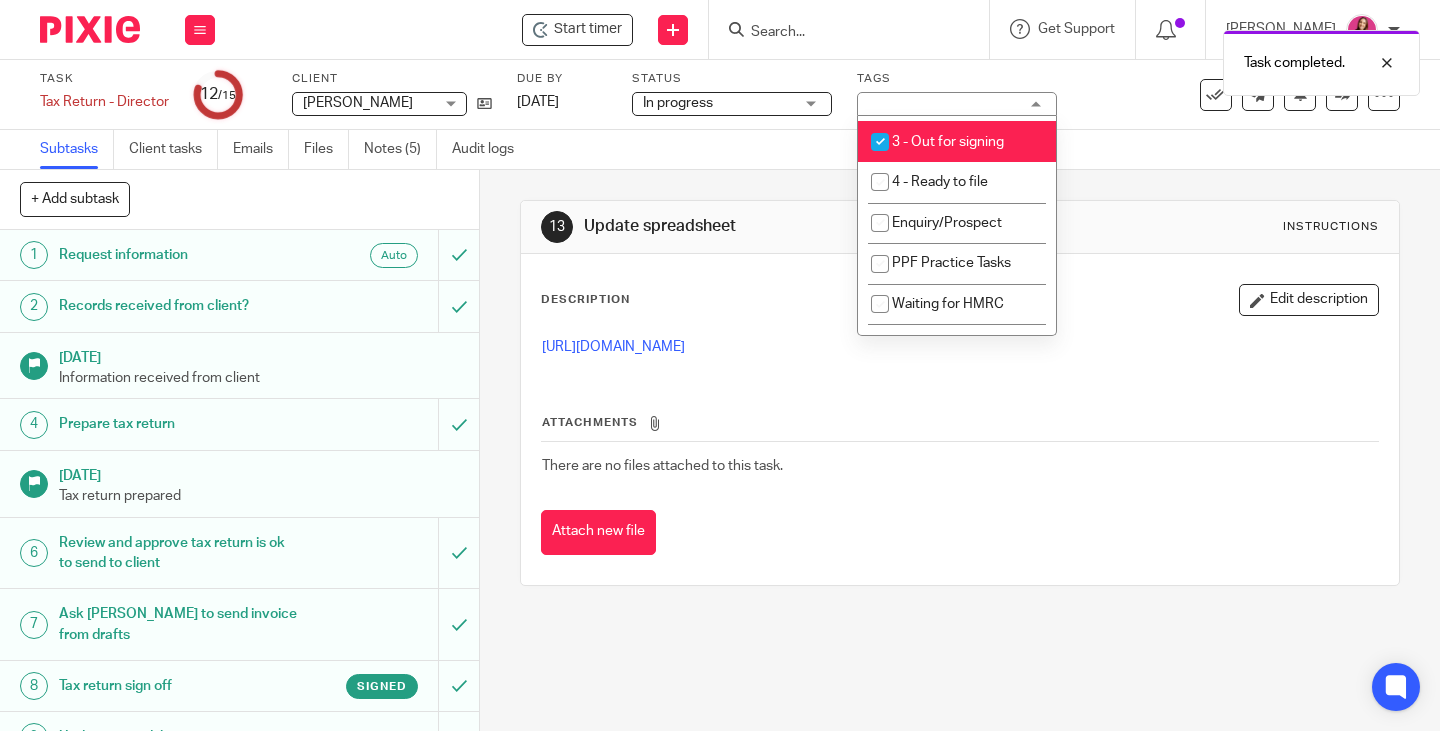 click on "3 - Out for signing" at bounding box center [948, 142] 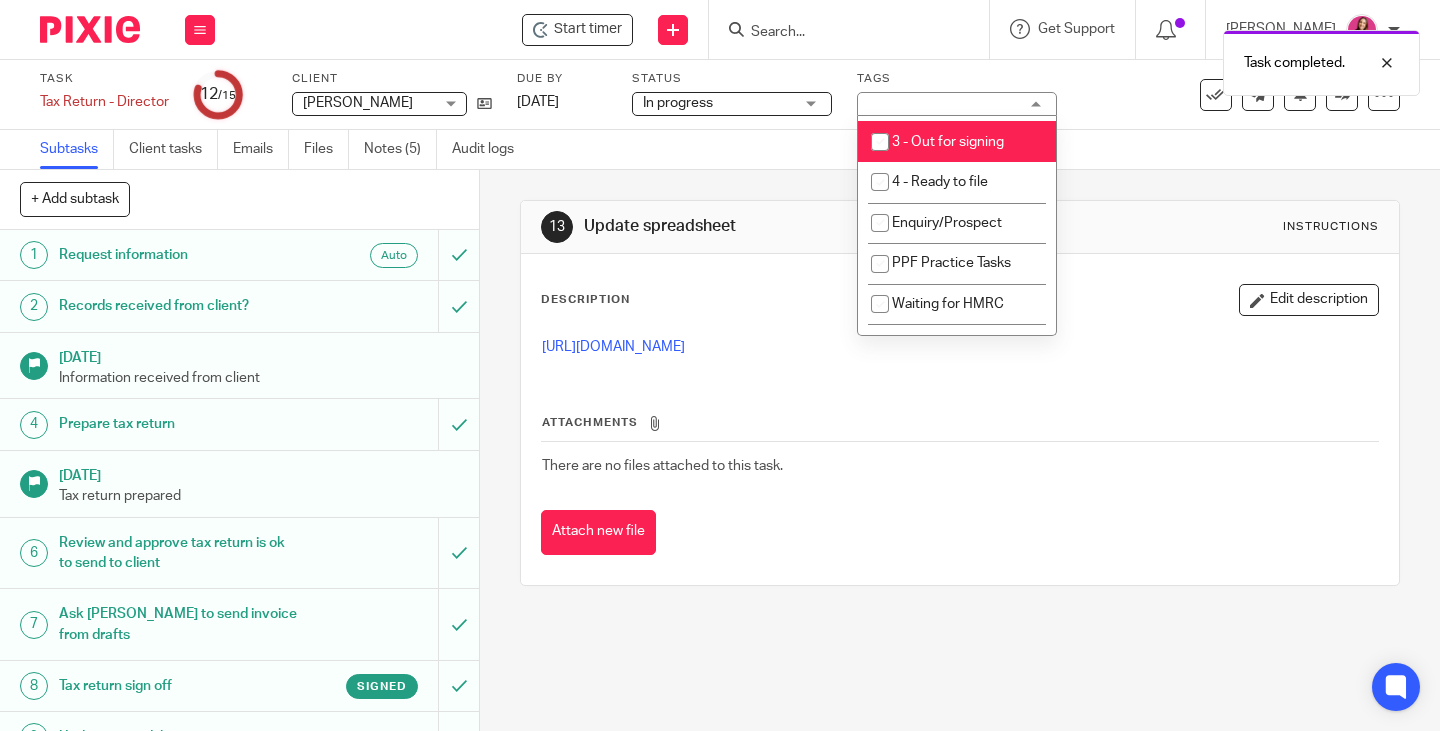 checkbox on "false" 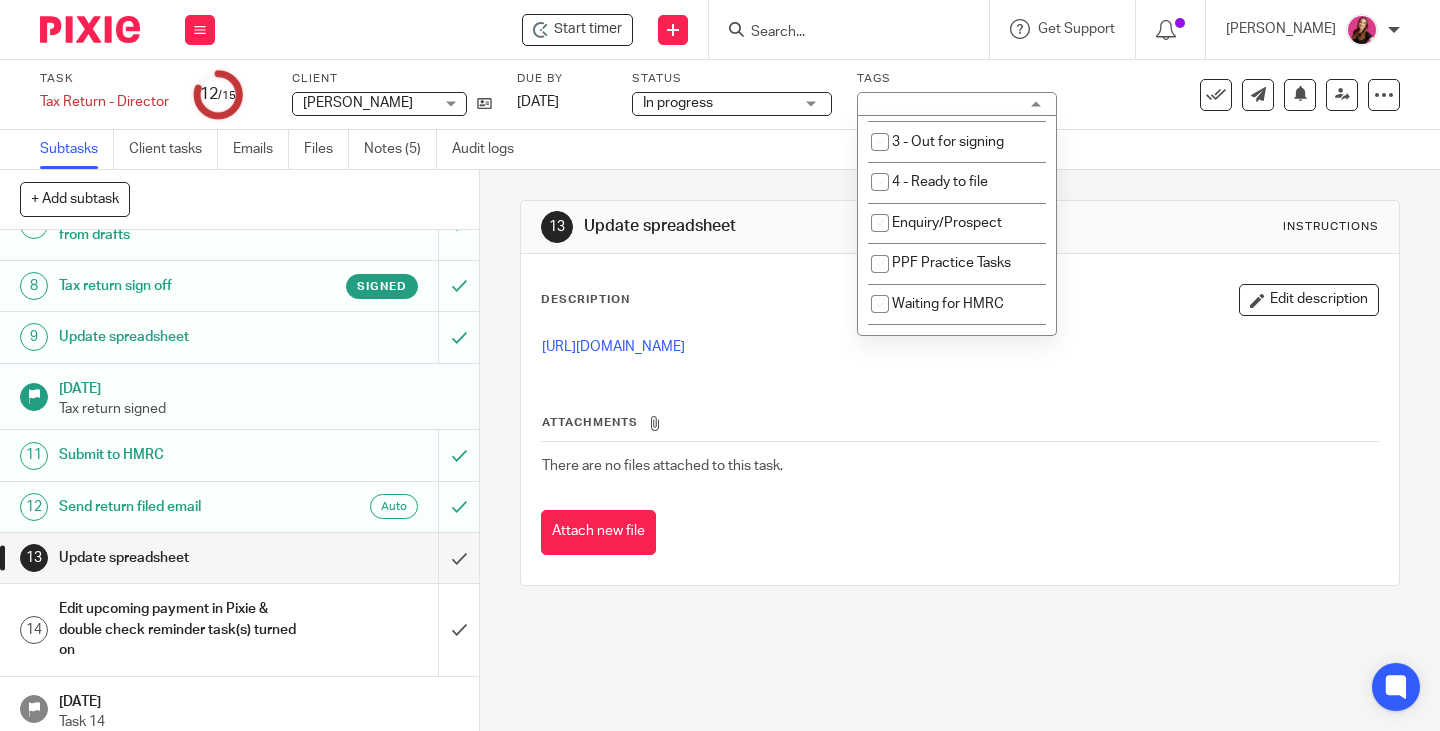 scroll, scrollTop: 413, scrollLeft: 0, axis: vertical 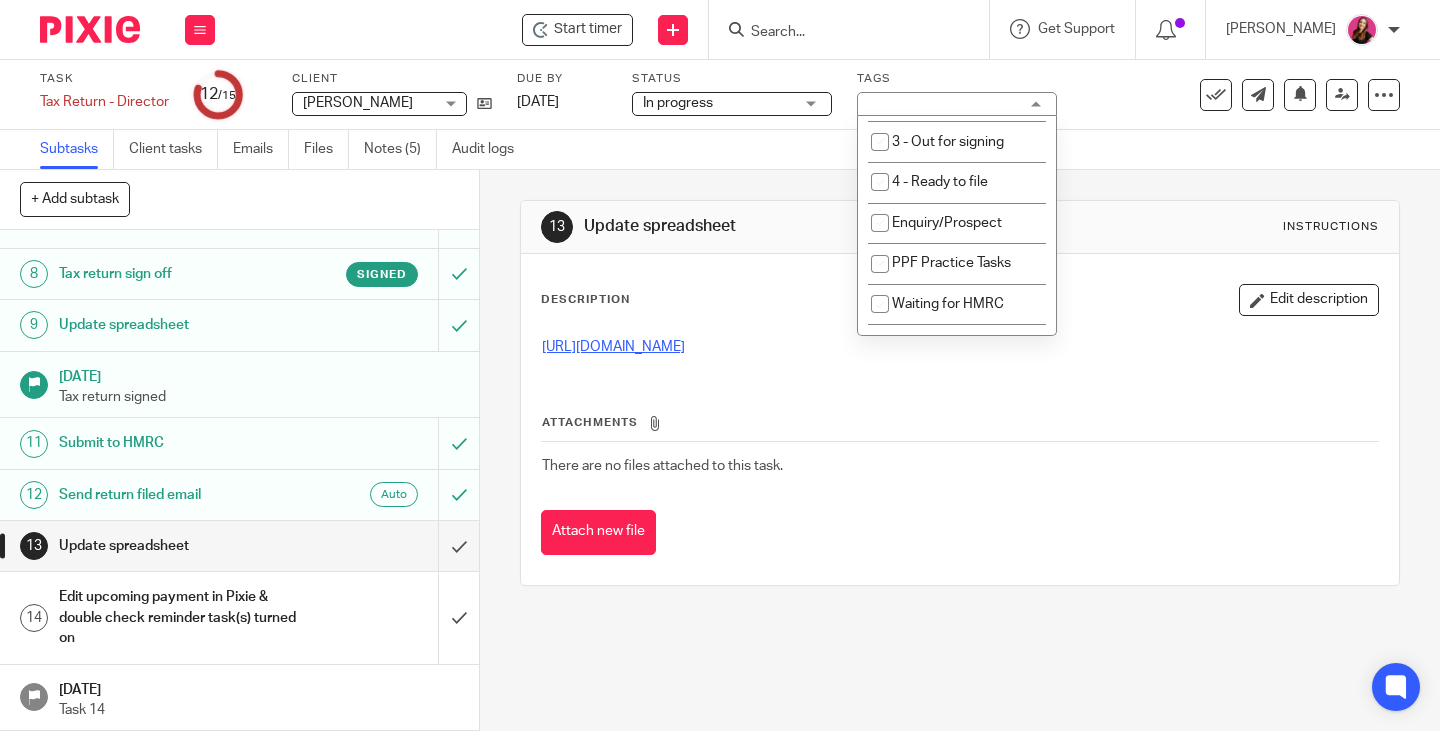 click on "https://docs.google.com/spreadsheets/d/12txNbY2JtOWOW-bO2A8kuvTpfL_sWeZgMyHH0_Ho3pY/edit#gid=1185557404" at bounding box center (613, 347) 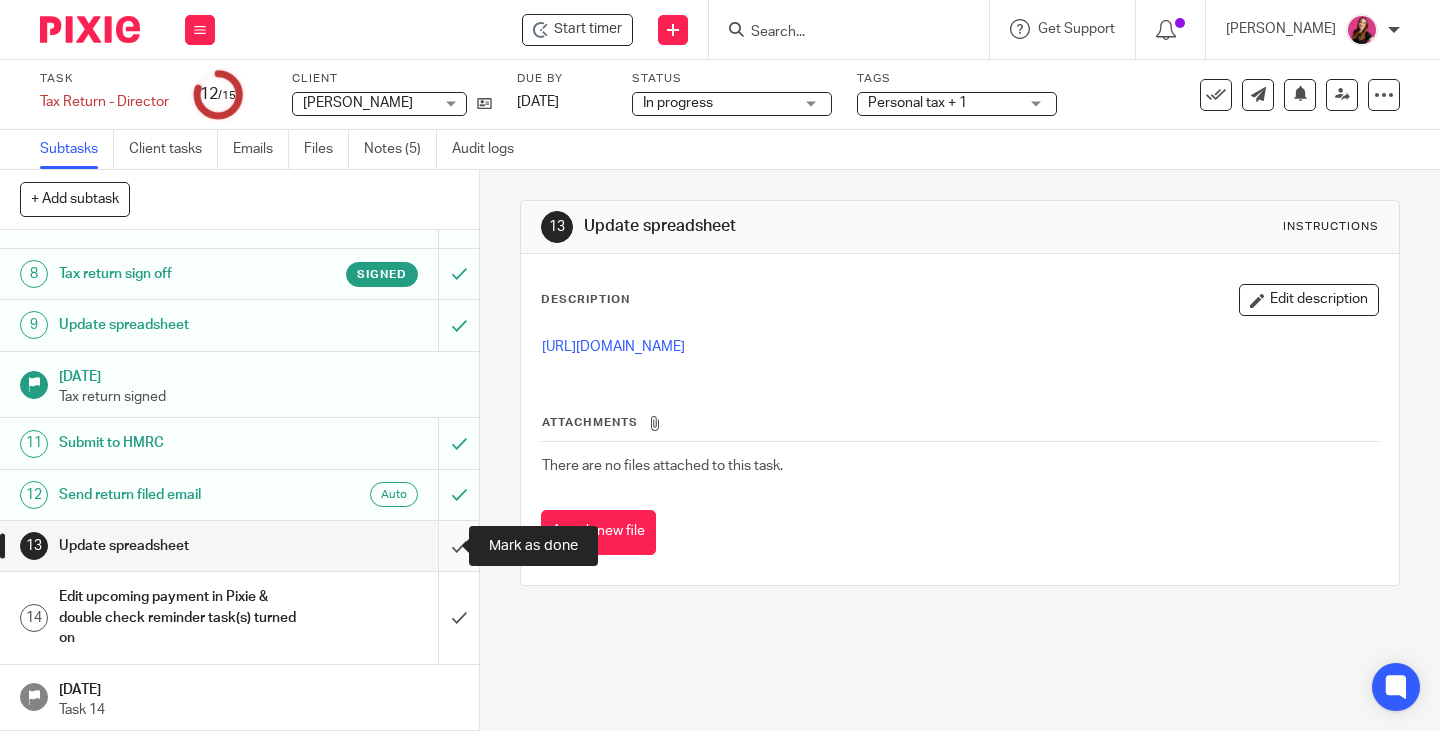 click at bounding box center [239, 546] 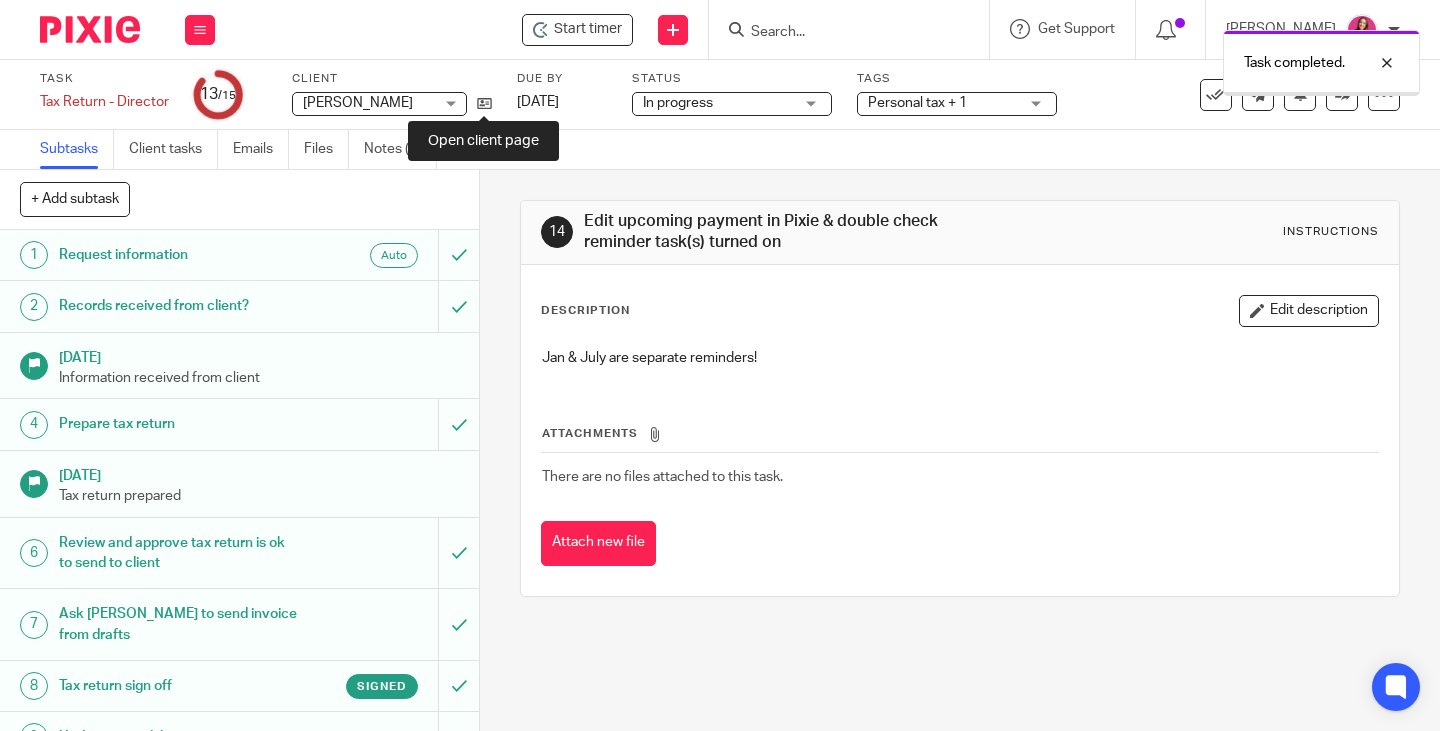 scroll, scrollTop: 0, scrollLeft: 0, axis: both 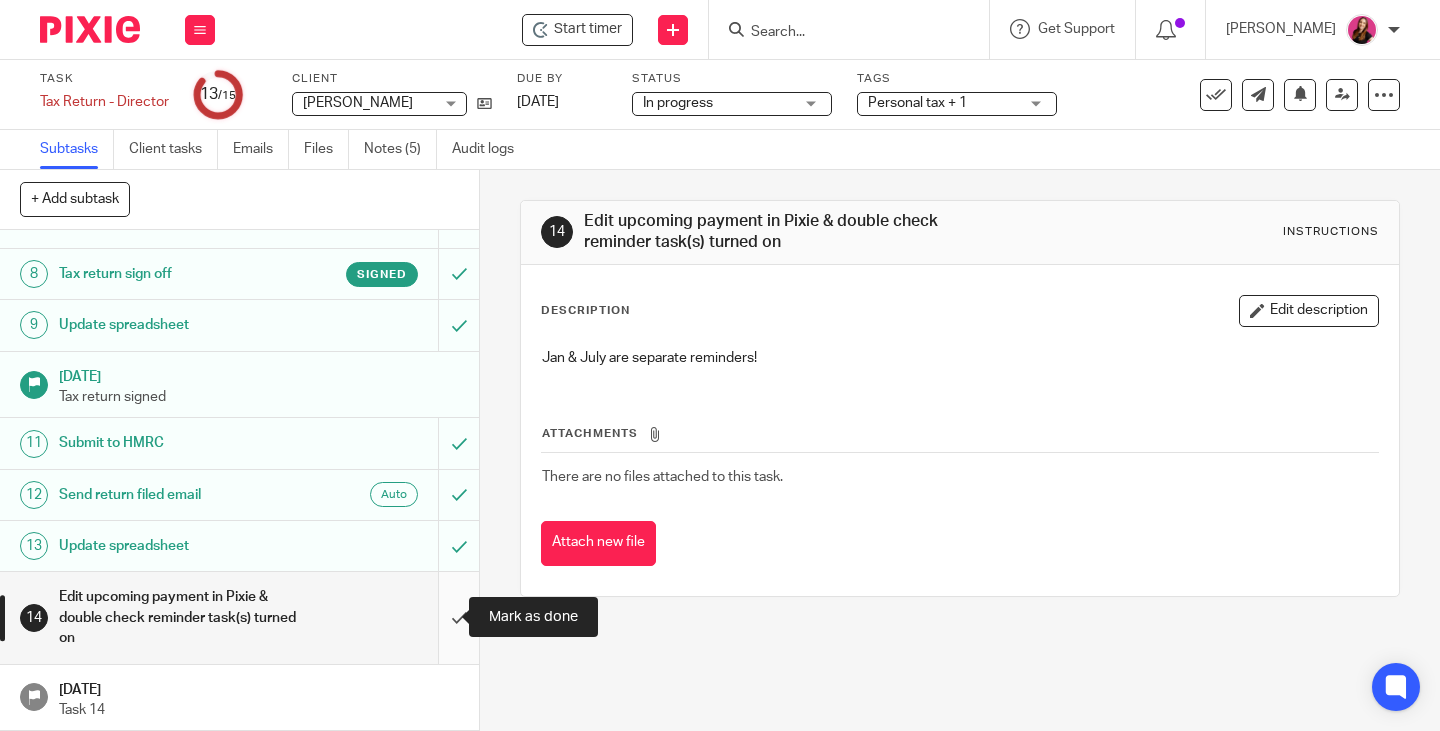 click at bounding box center (239, 617) 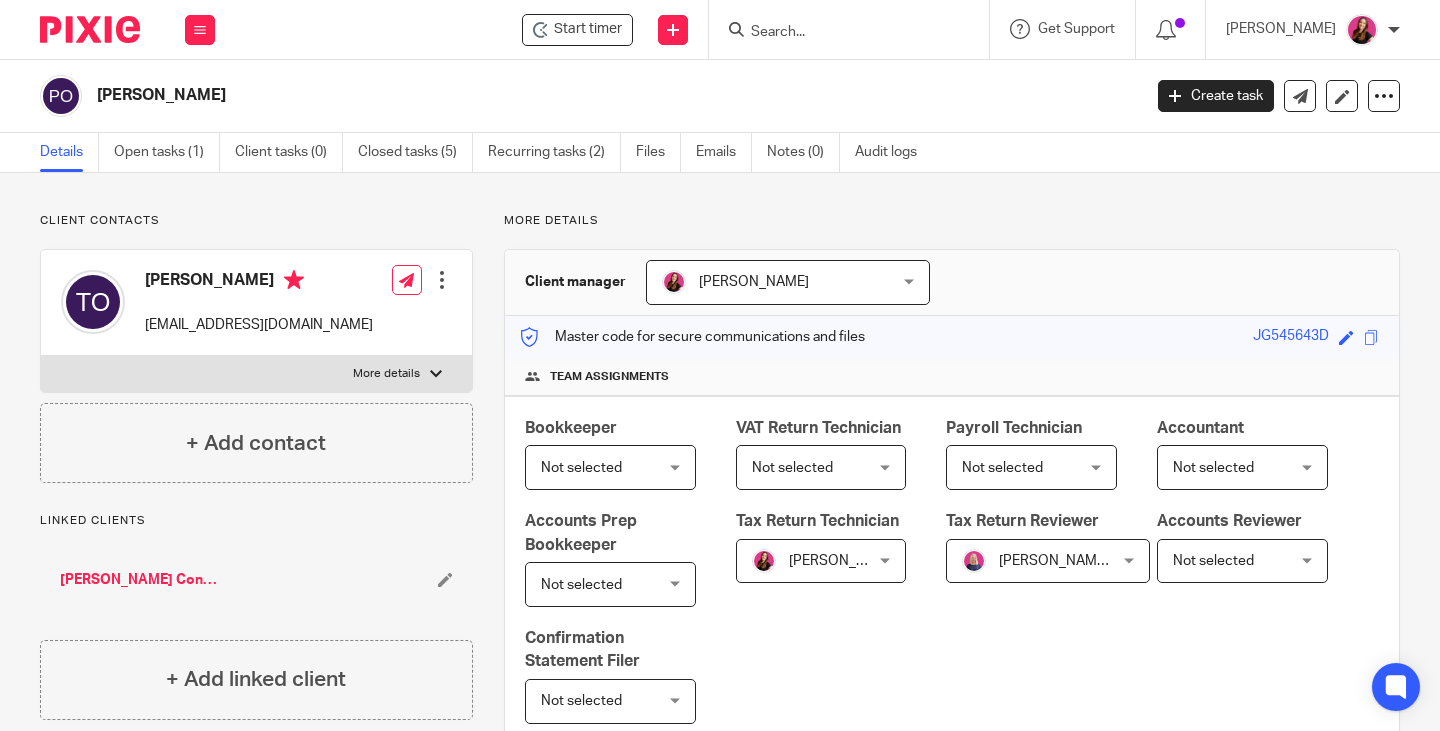 scroll, scrollTop: 0, scrollLeft: 0, axis: both 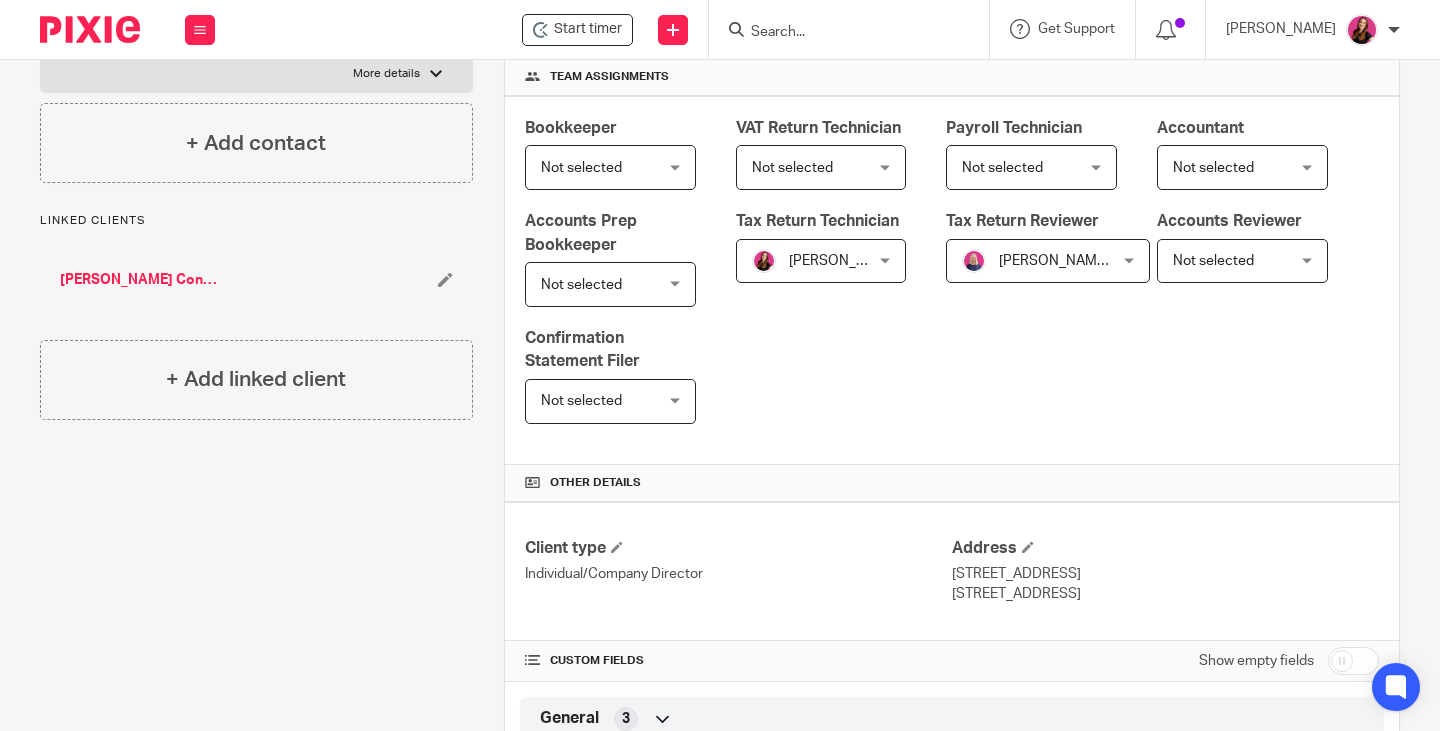 click at bounding box center [1353, 661] 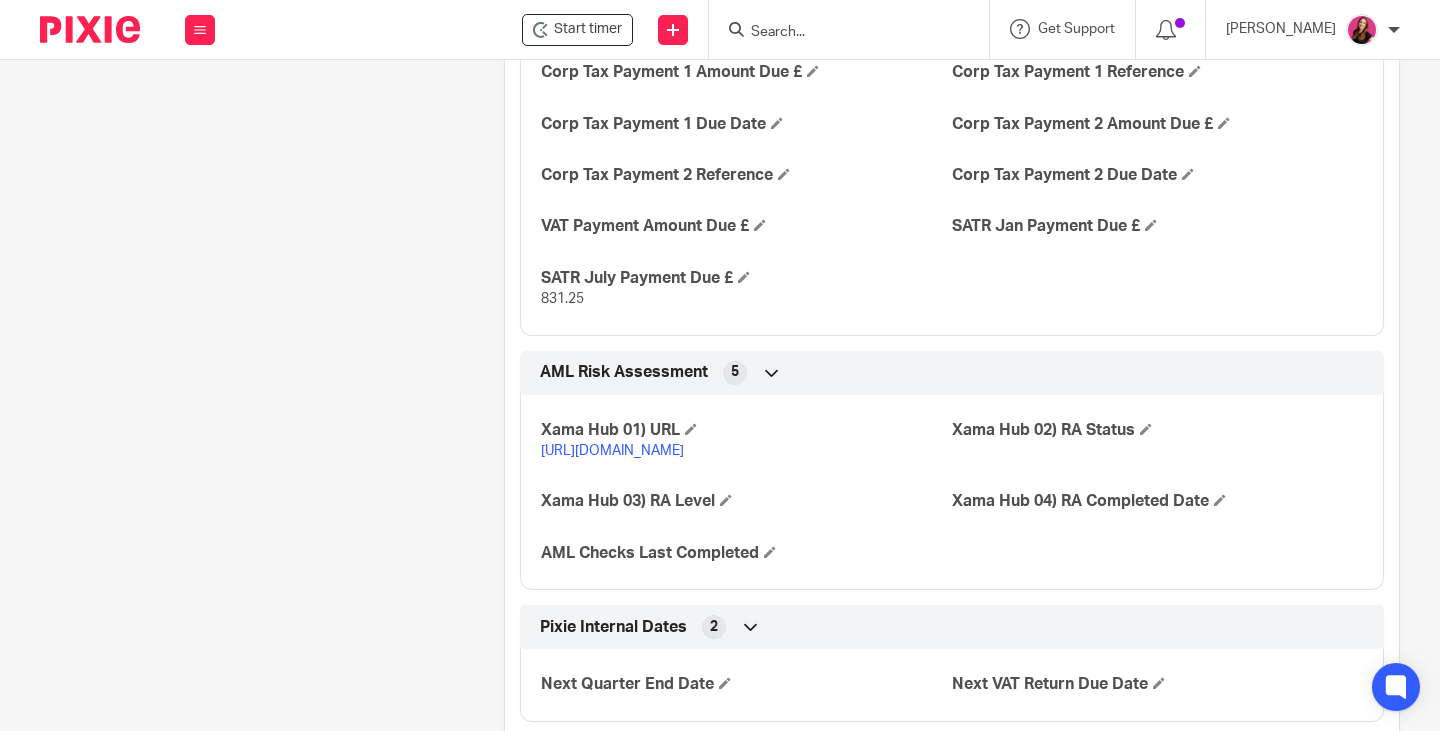 scroll, scrollTop: 3500, scrollLeft: 0, axis: vertical 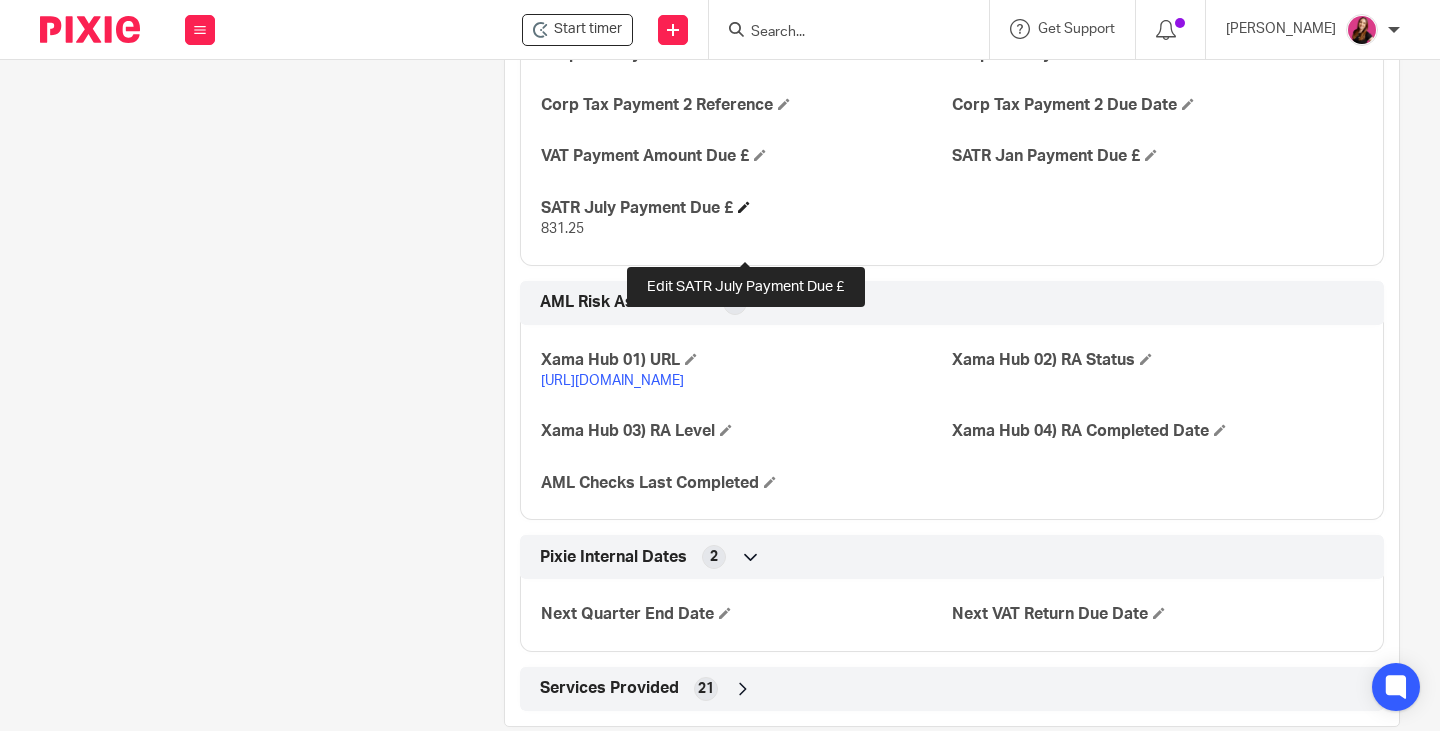 click at bounding box center (744, 207) 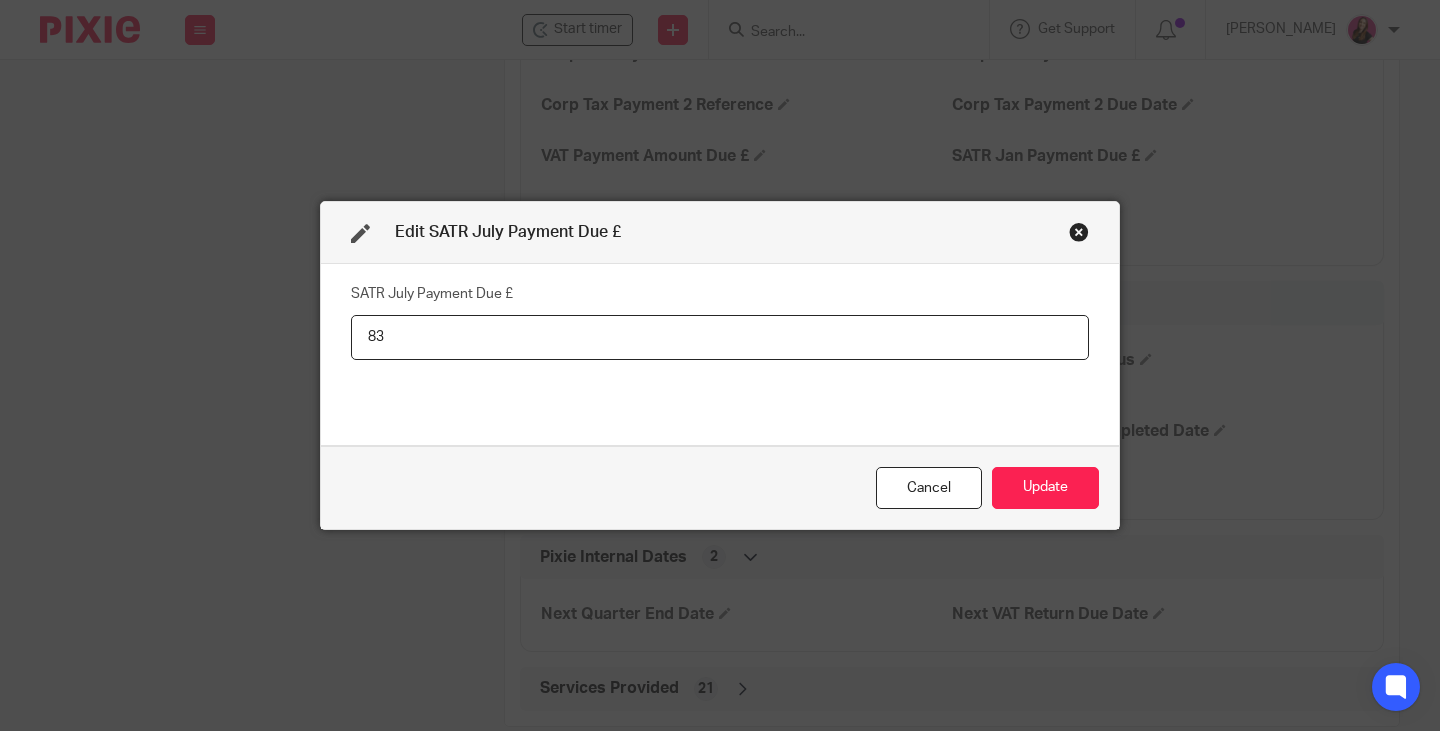 type on "8" 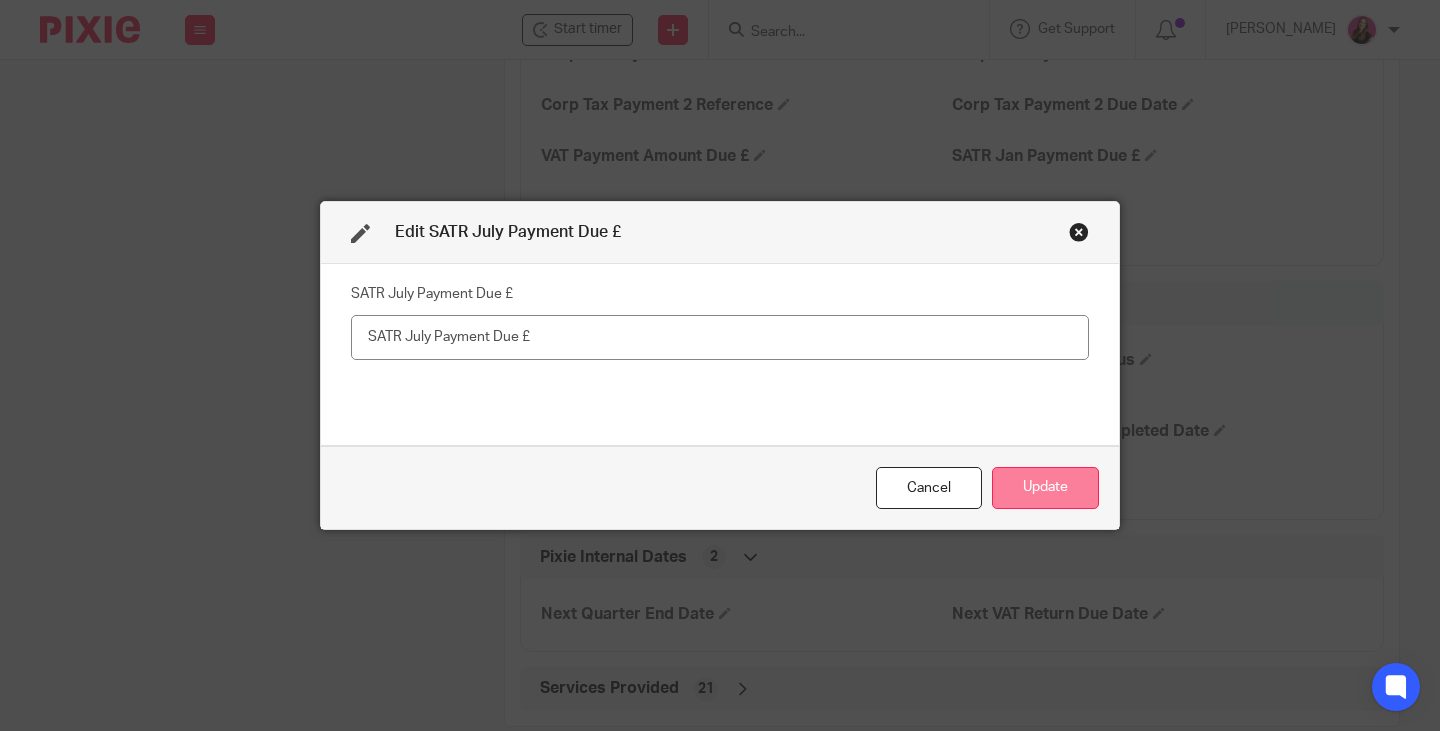 type 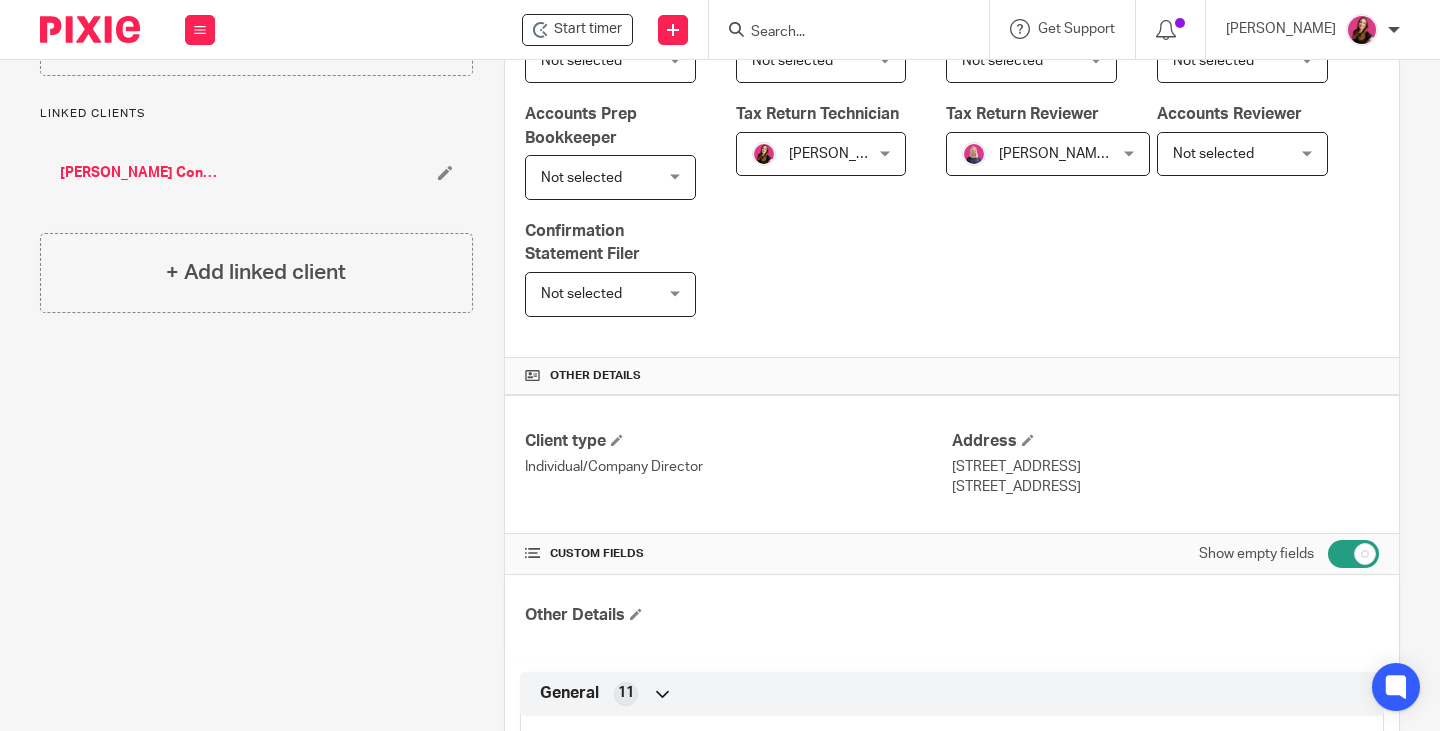 scroll, scrollTop: 100, scrollLeft: 0, axis: vertical 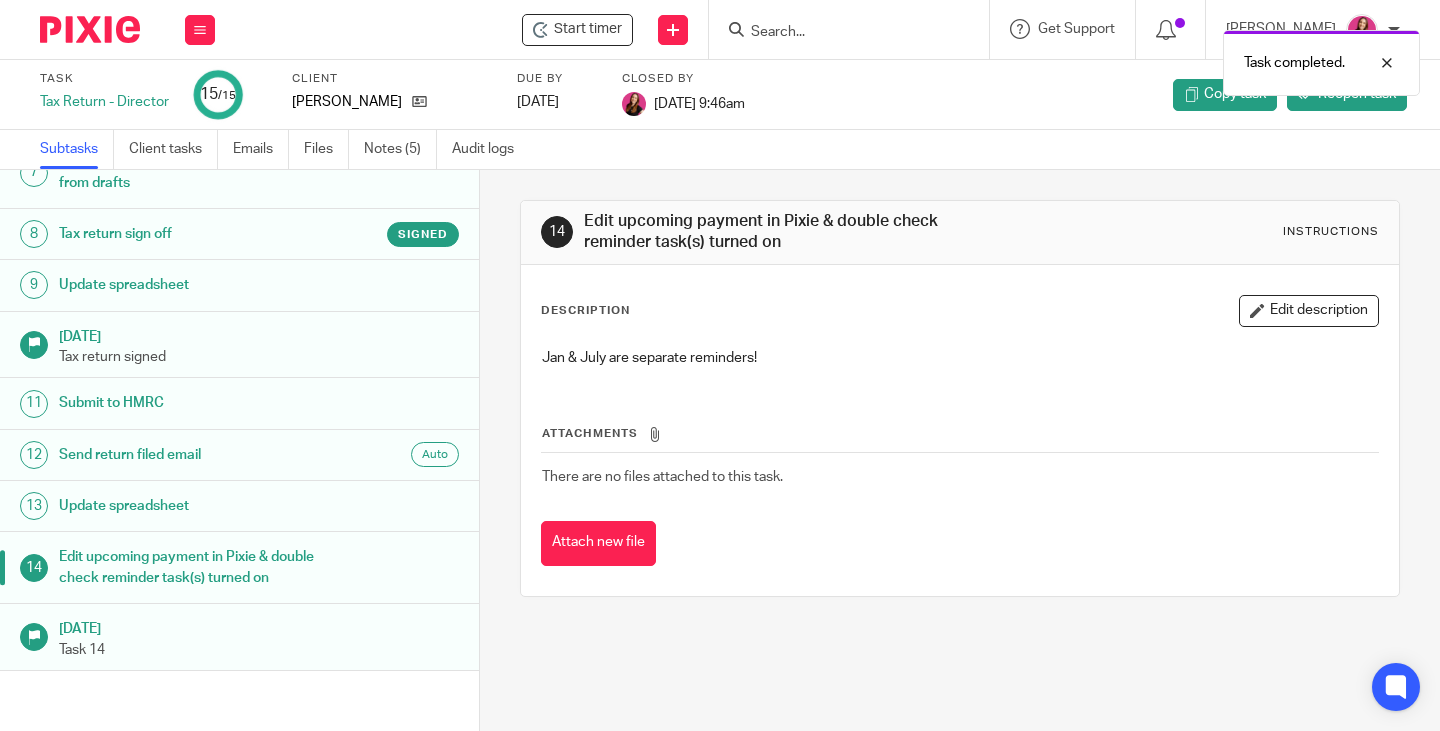 click on "Task completed." at bounding box center (1070, 58) 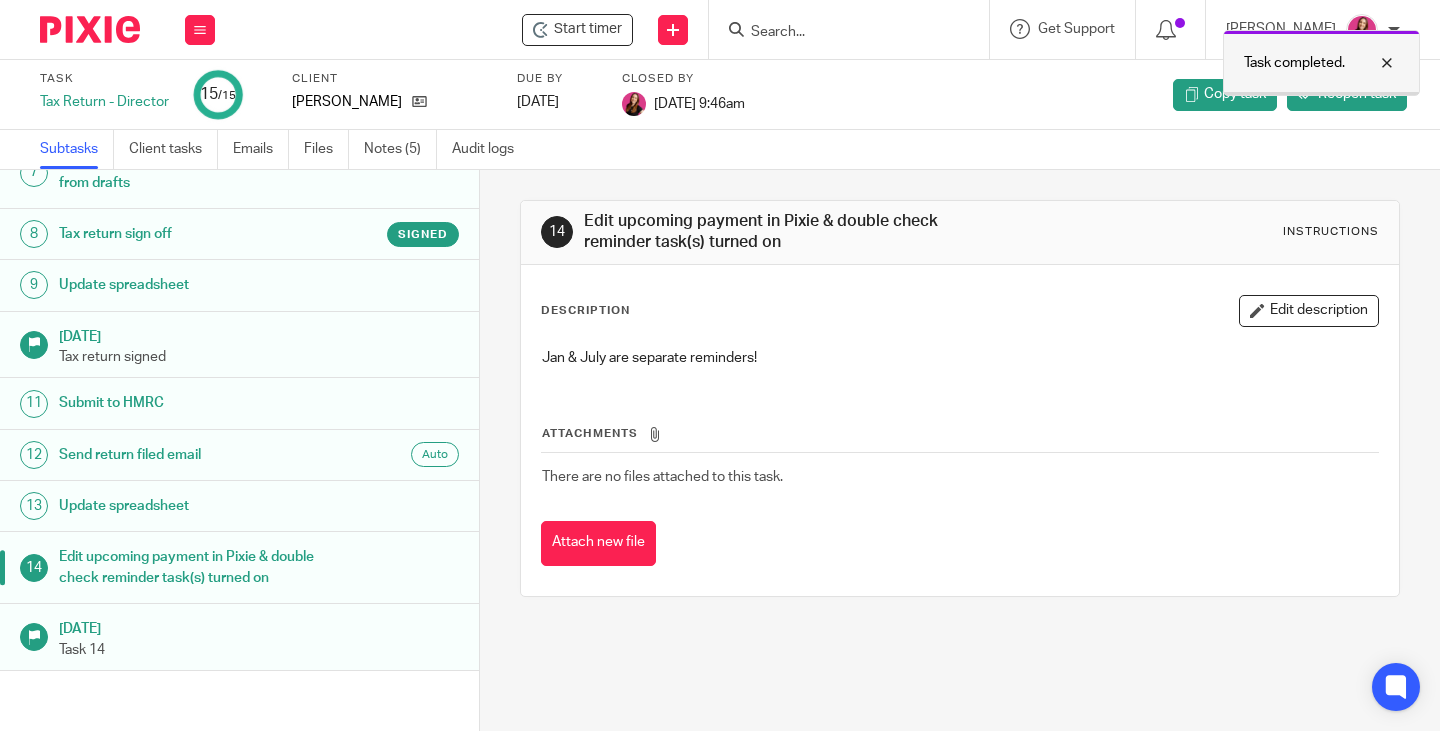 click at bounding box center (1372, 63) 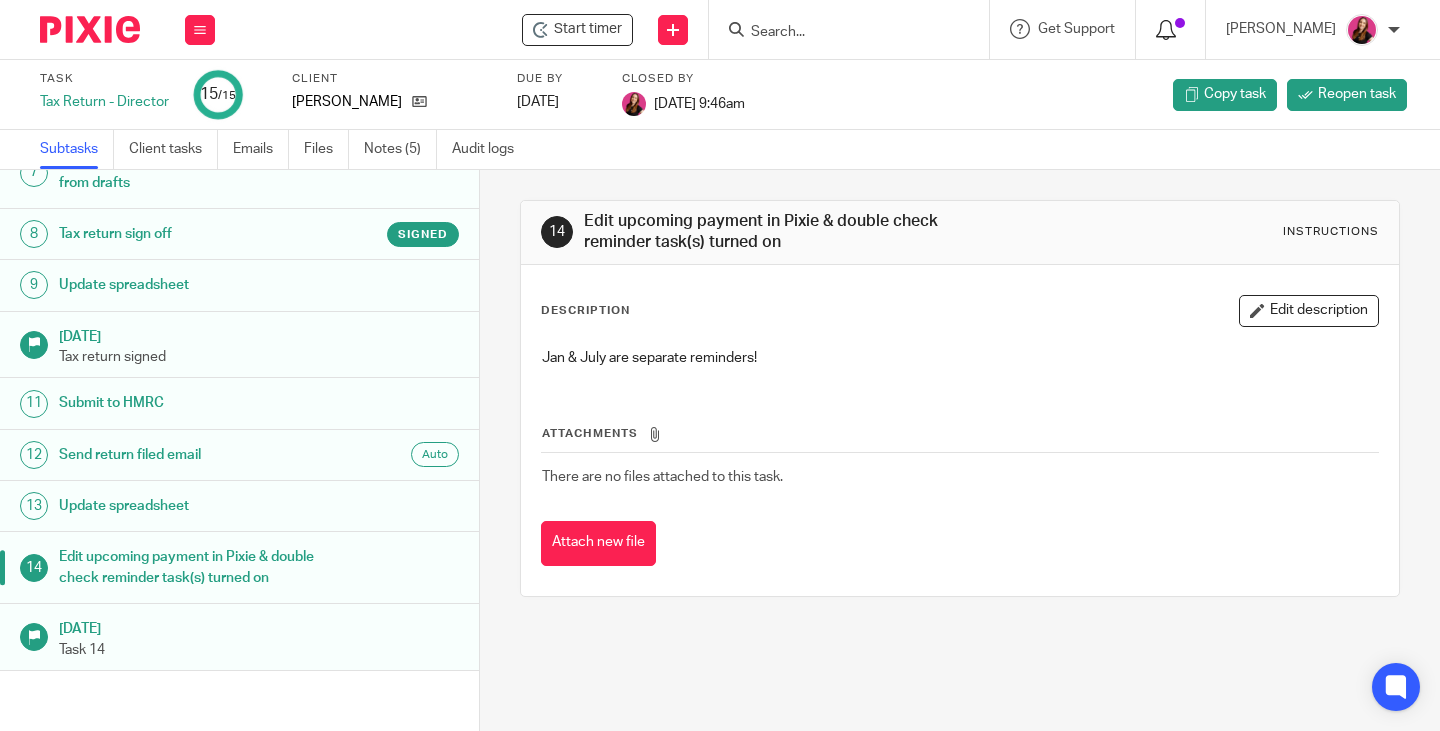 click at bounding box center (1166, 30) 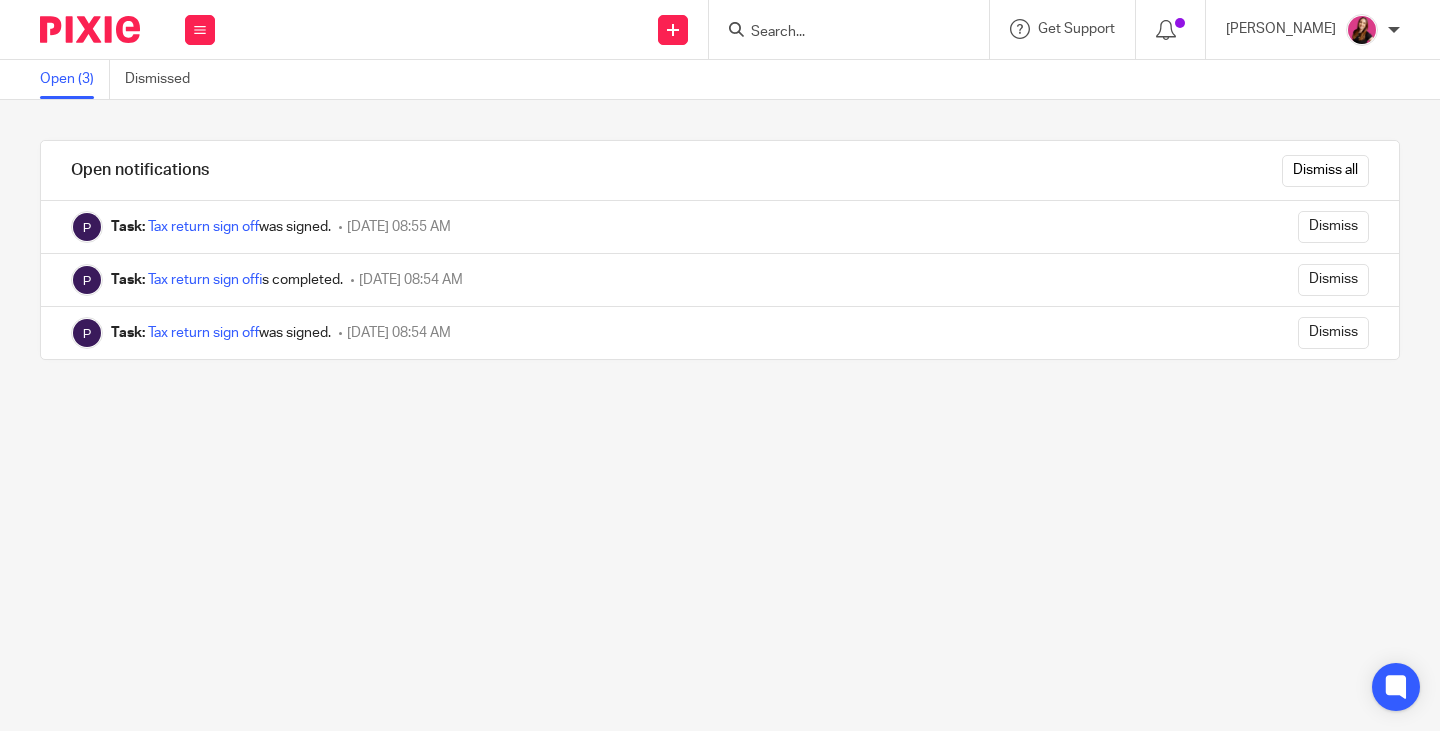 scroll, scrollTop: 0, scrollLeft: 0, axis: both 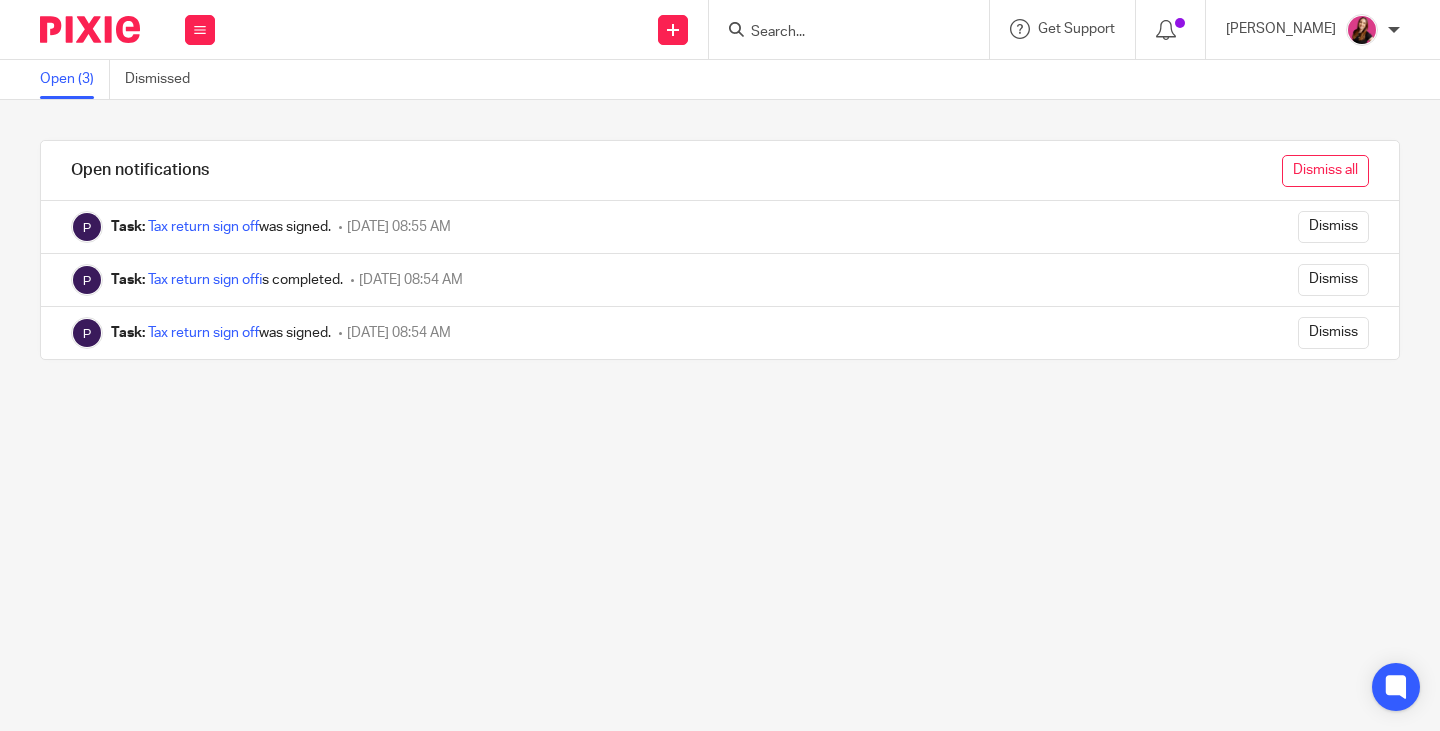 drag, startPoint x: 1314, startPoint y: 173, endPoint x: 1296, endPoint y: 173, distance: 18 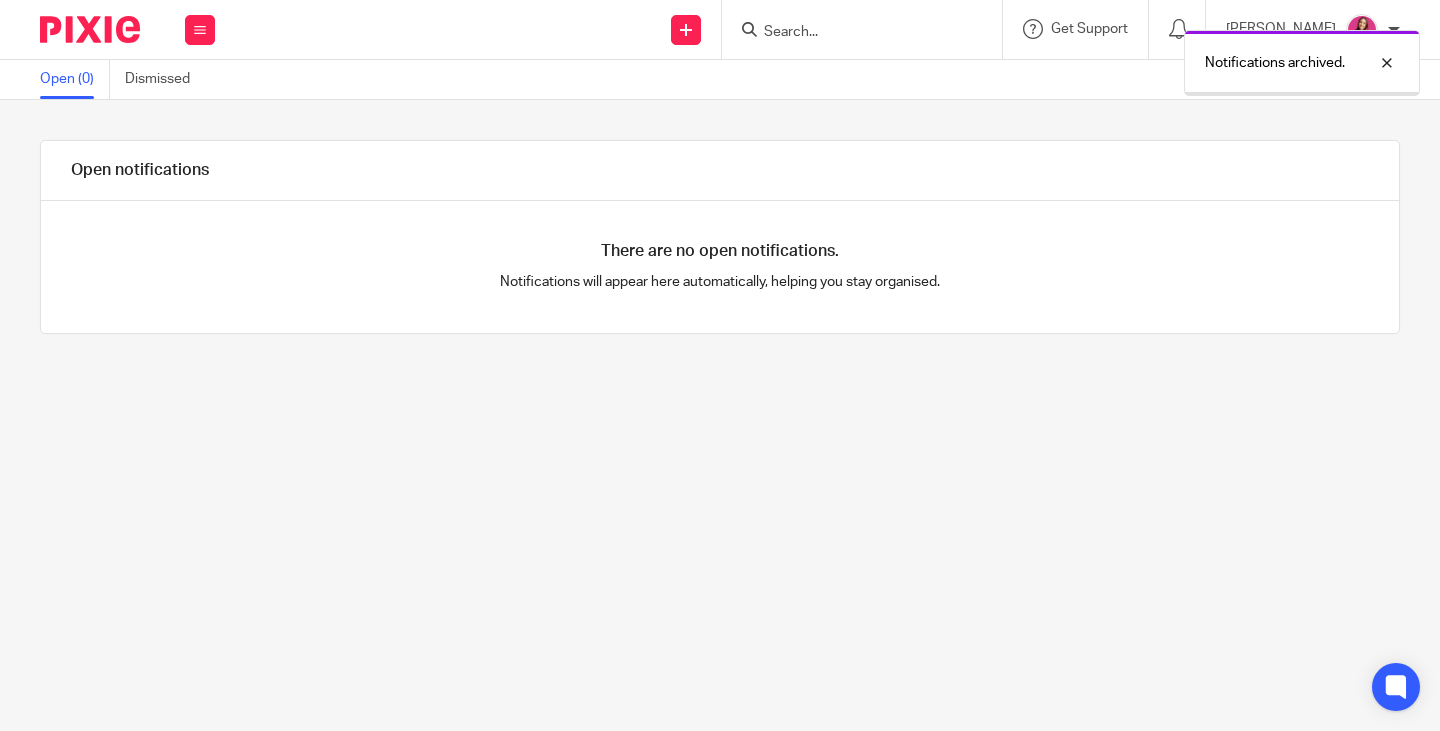 scroll, scrollTop: 0, scrollLeft: 0, axis: both 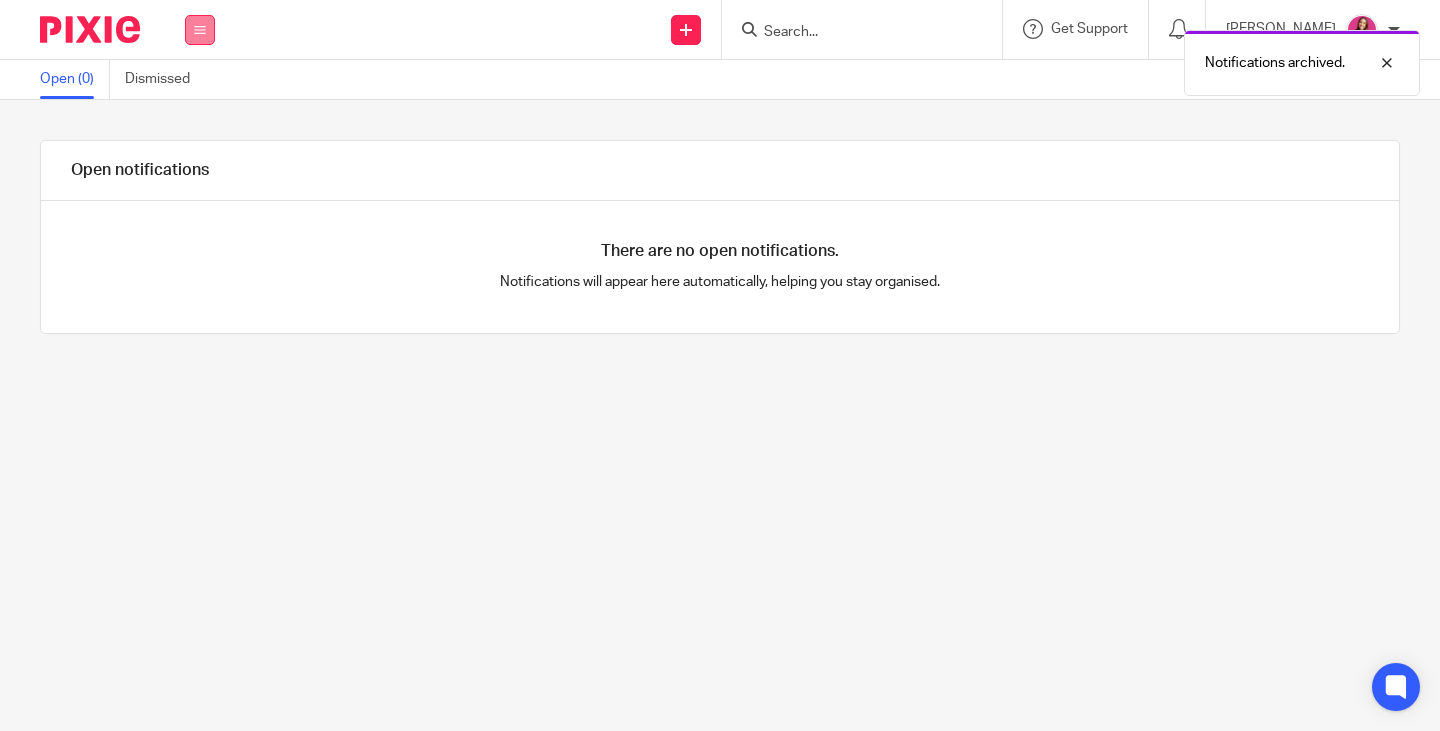 click at bounding box center [200, 30] 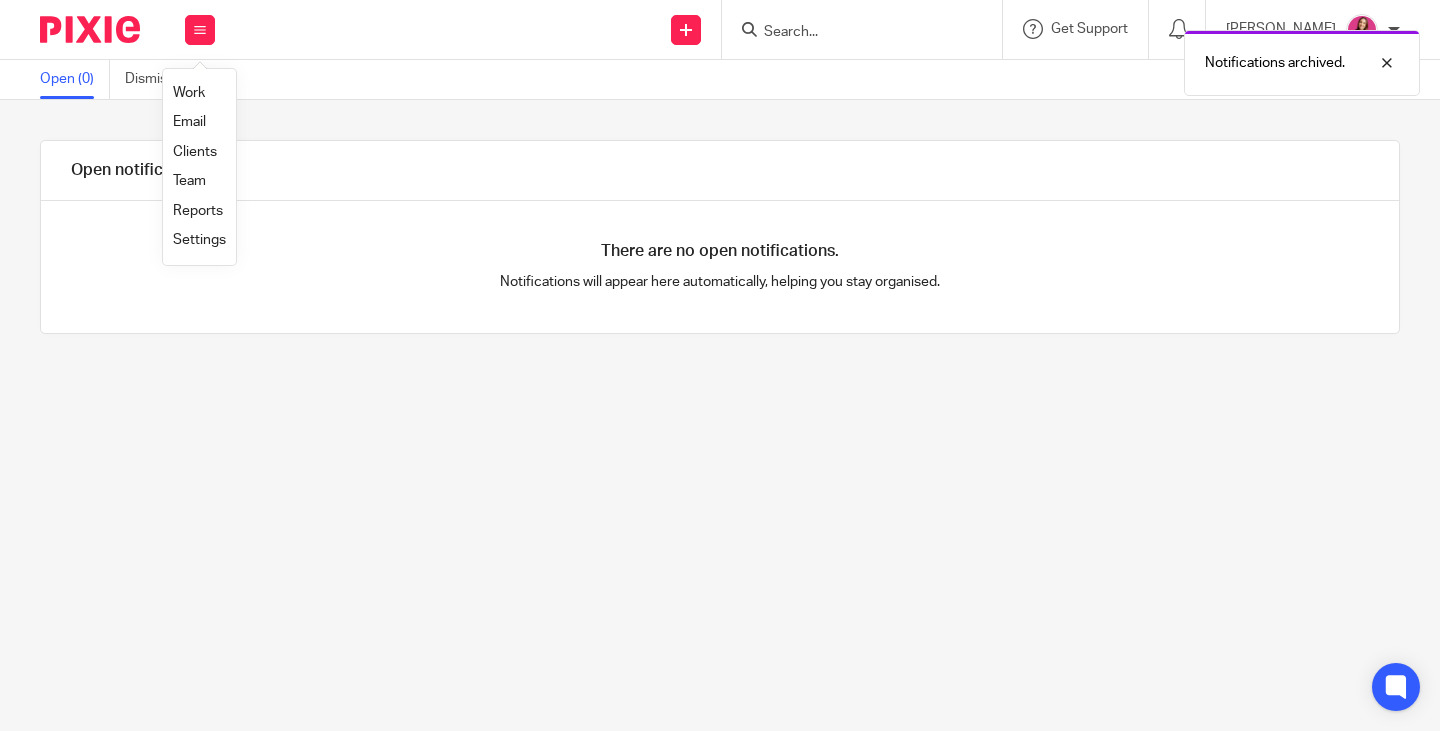 click on "Work" at bounding box center (189, 93) 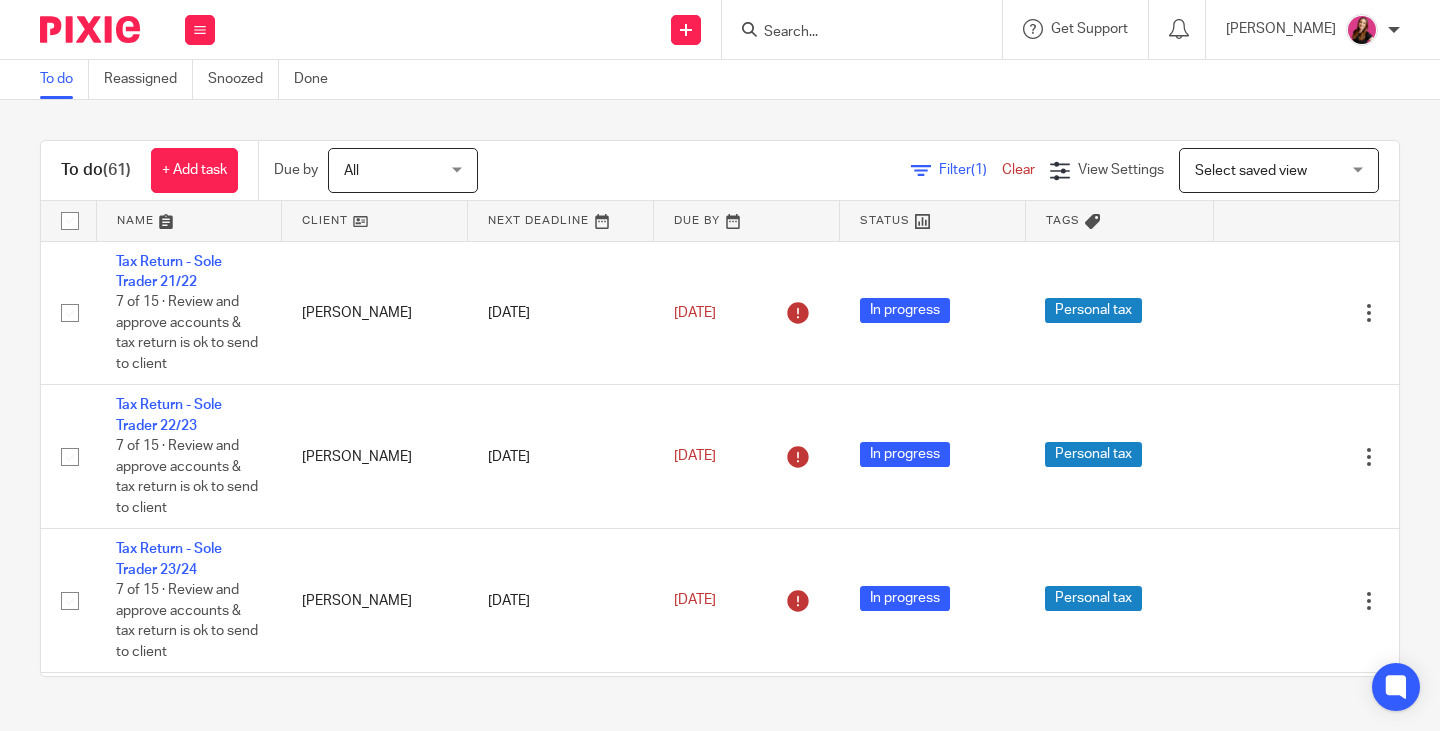 scroll, scrollTop: 0, scrollLeft: 0, axis: both 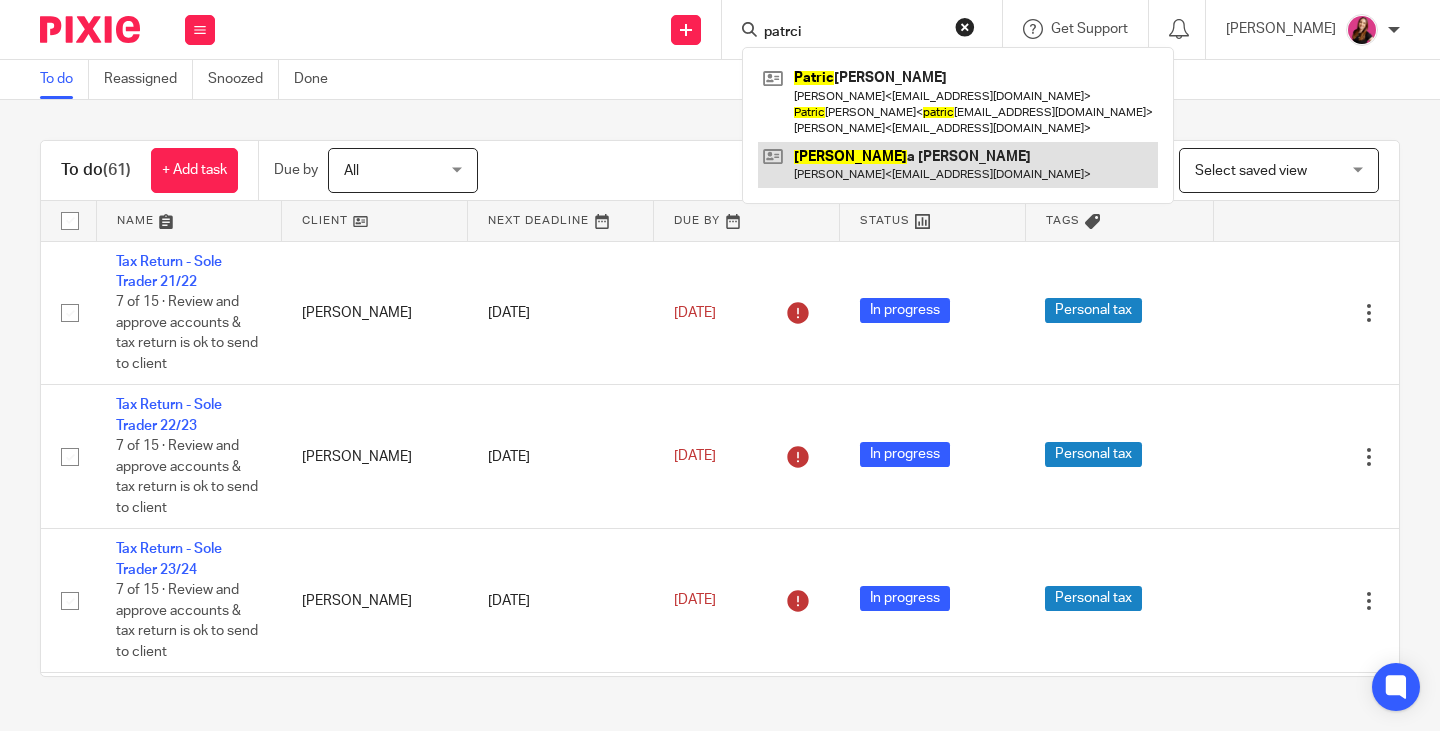 type on "patrci" 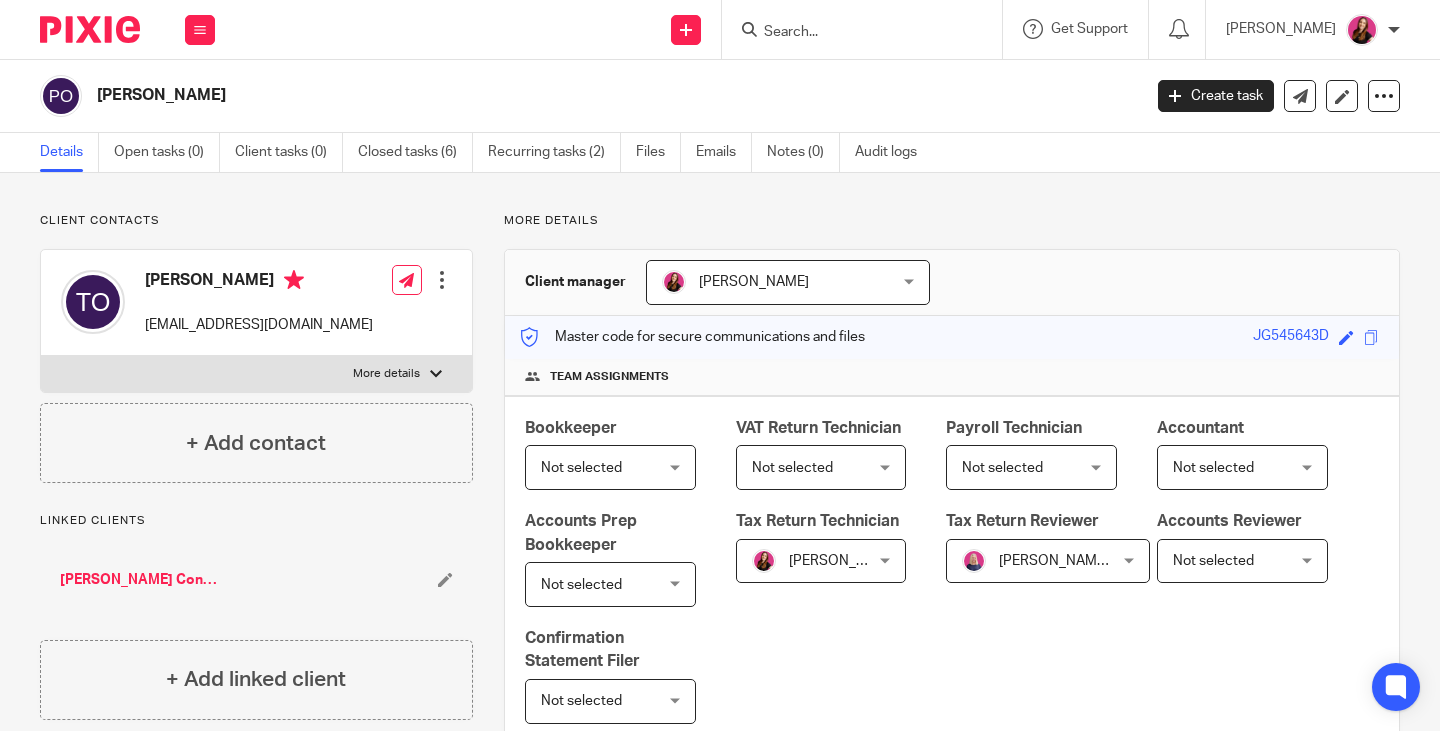 scroll, scrollTop: 0, scrollLeft: 0, axis: both 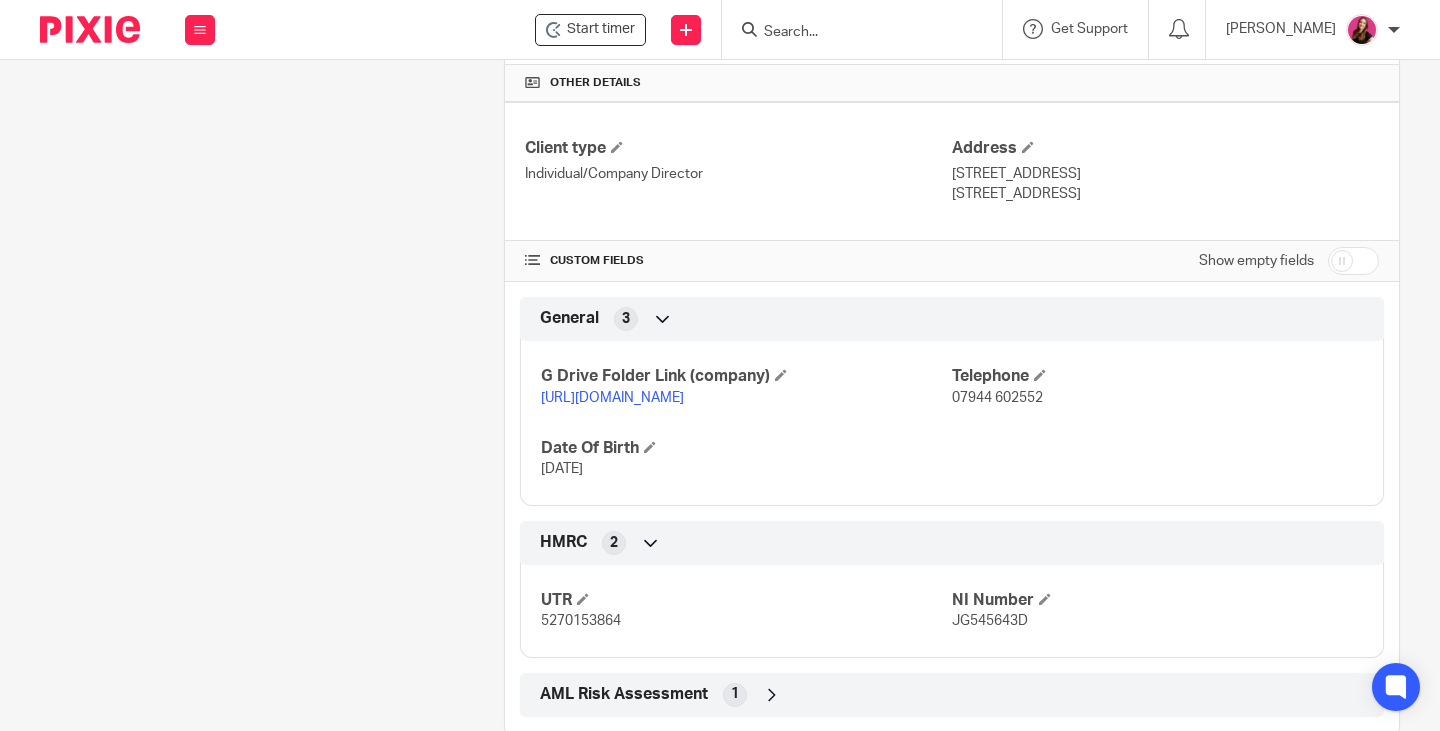 click on "https://drive.google.com/drive/folders/1ebcGEKRIBr979EPQlZS-UIPPNf_39GLc?usp=drive_link" at bounding box center [612, 398] 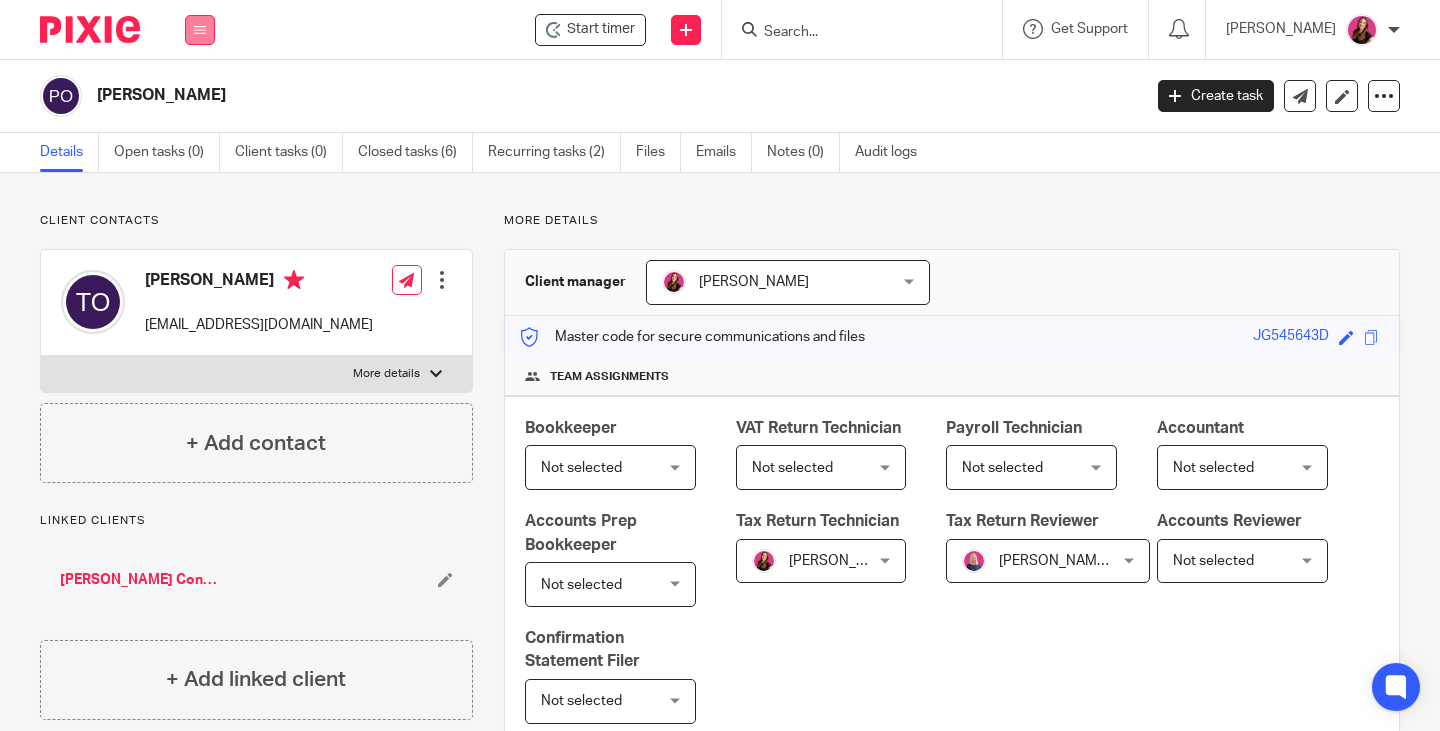 click at bounding box center (200, 30) 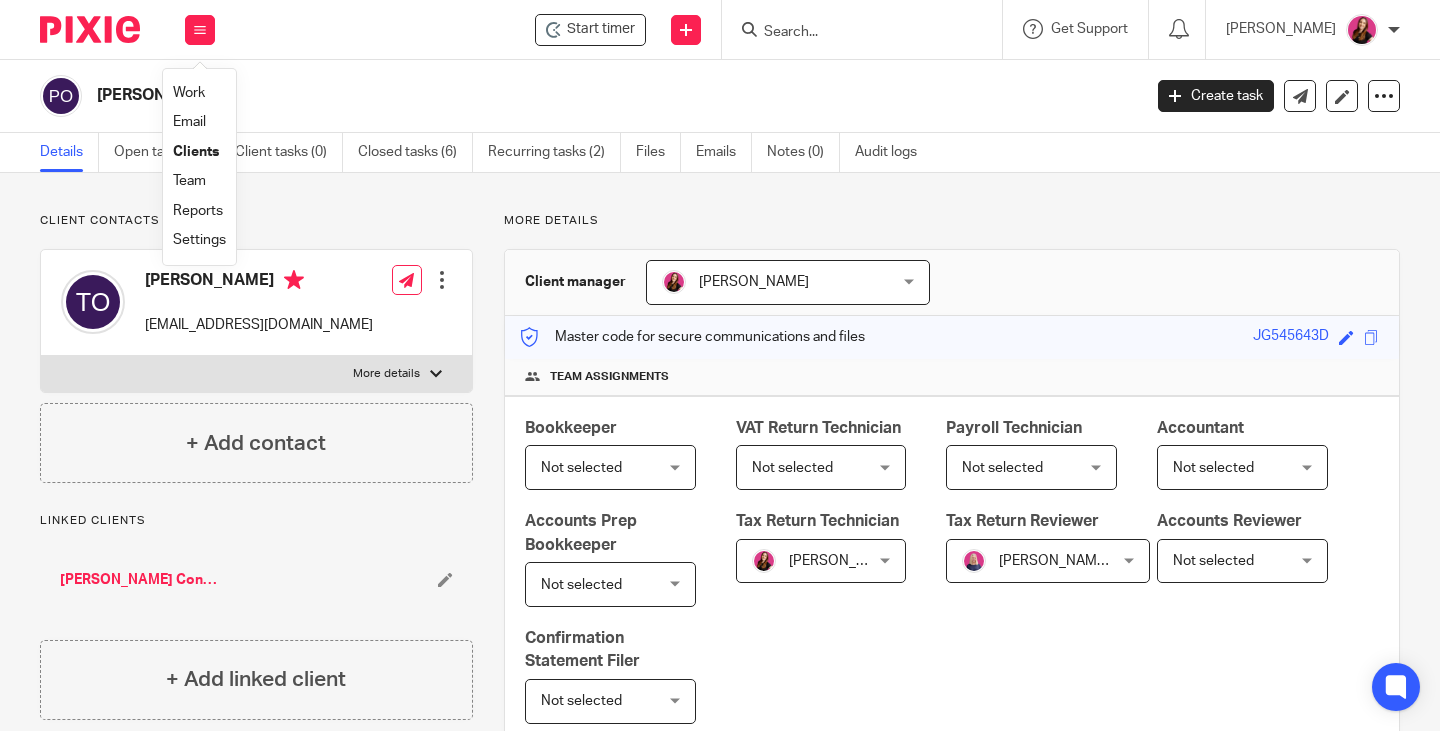 click on "Work" at bounding box center [189, 93] 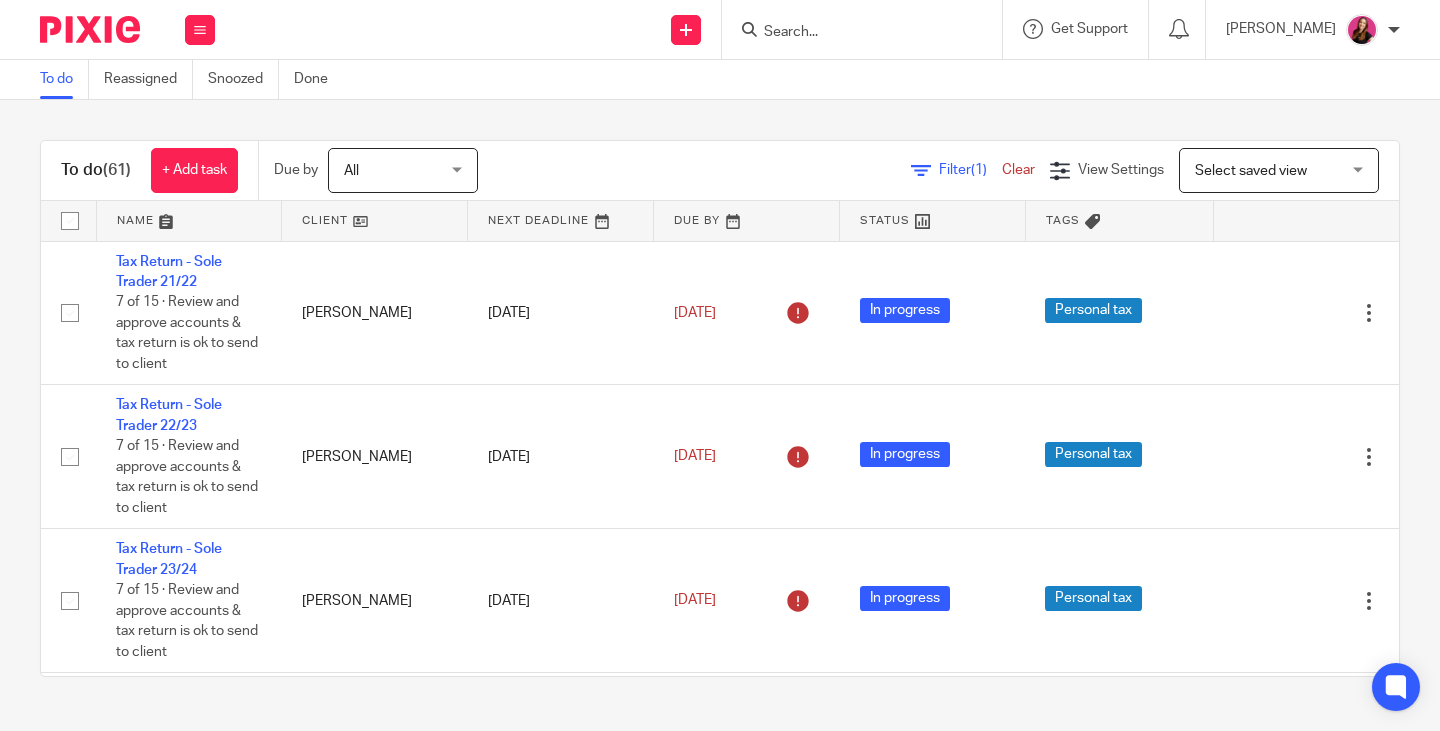 scroll, scrollTop: 0, scrollLeft: 0, axis: both 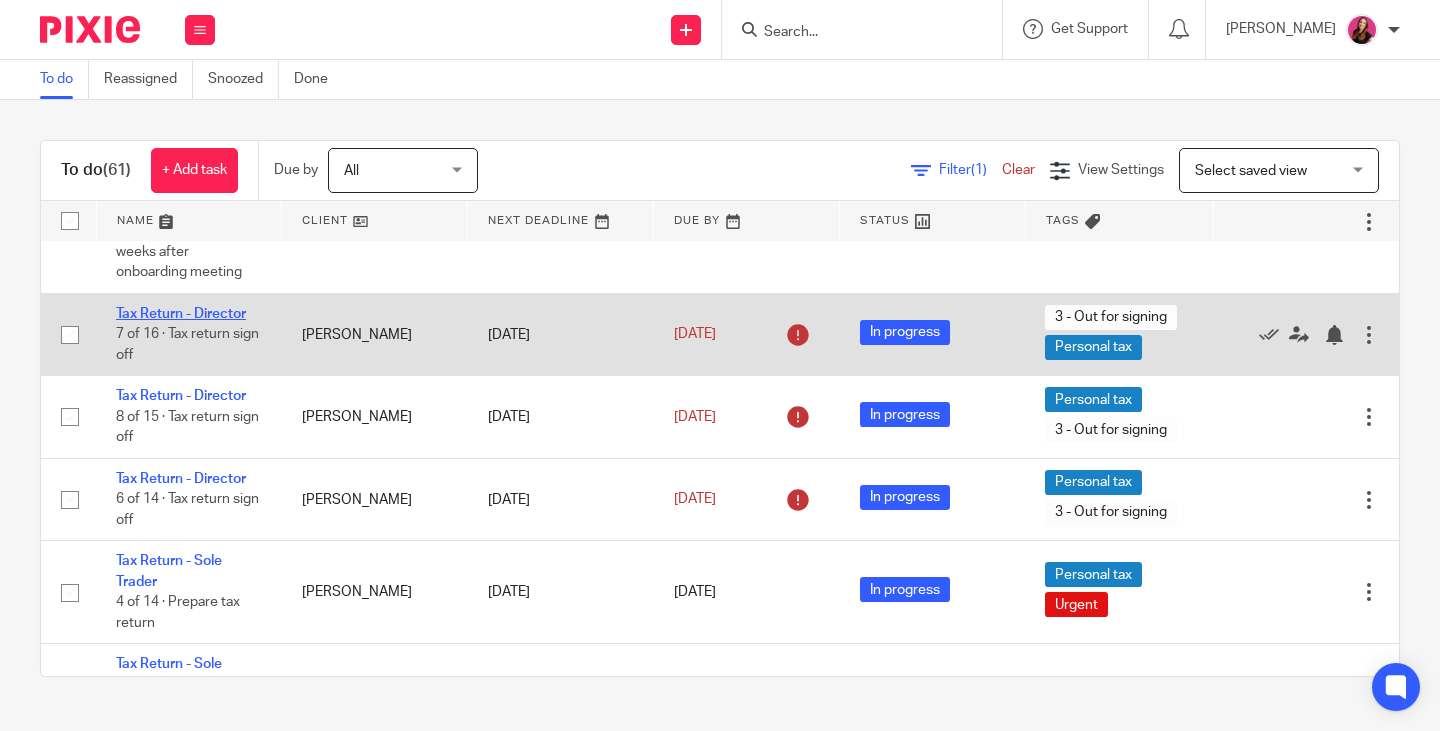 click on "Tax Return - Director" at bounding box center (181, 314) 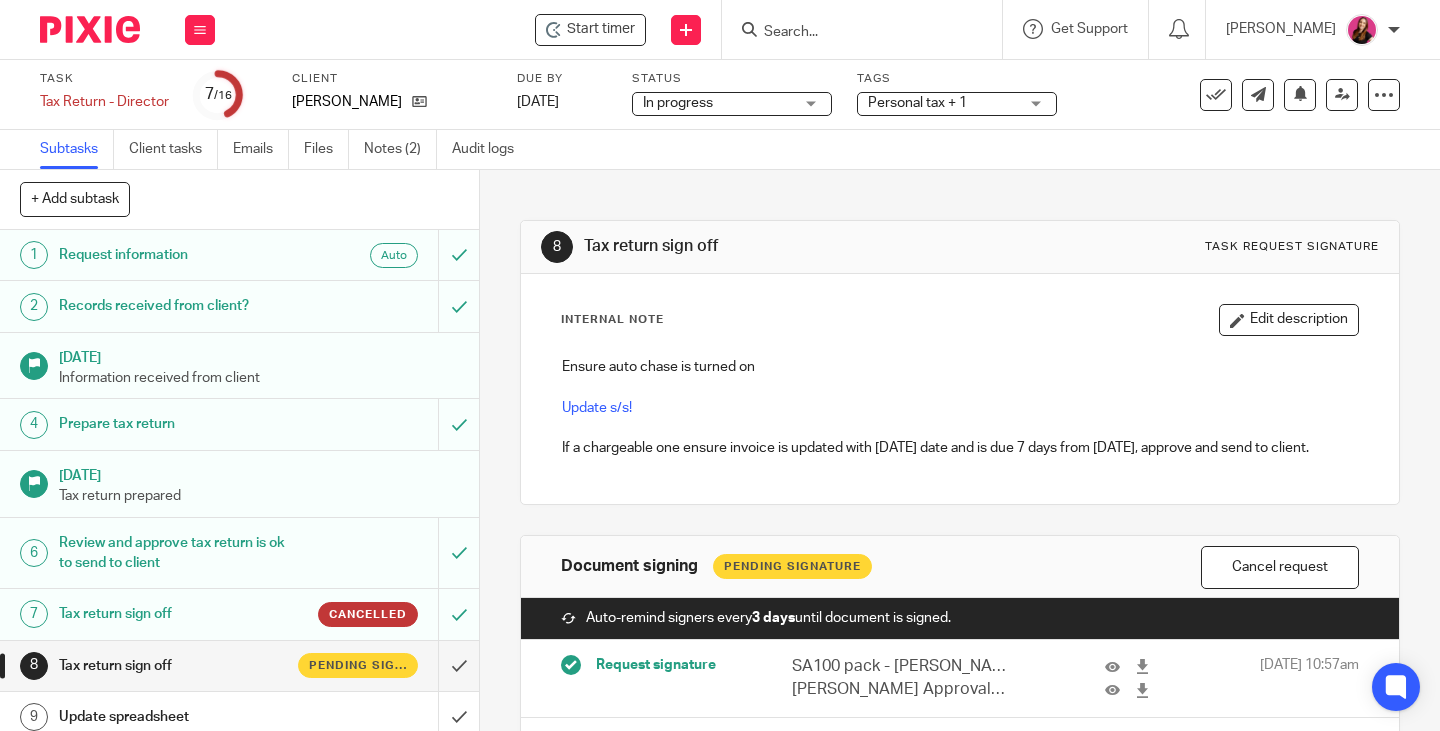 scroll, scrollTop: 0, scrollLeft: 0, axis: both 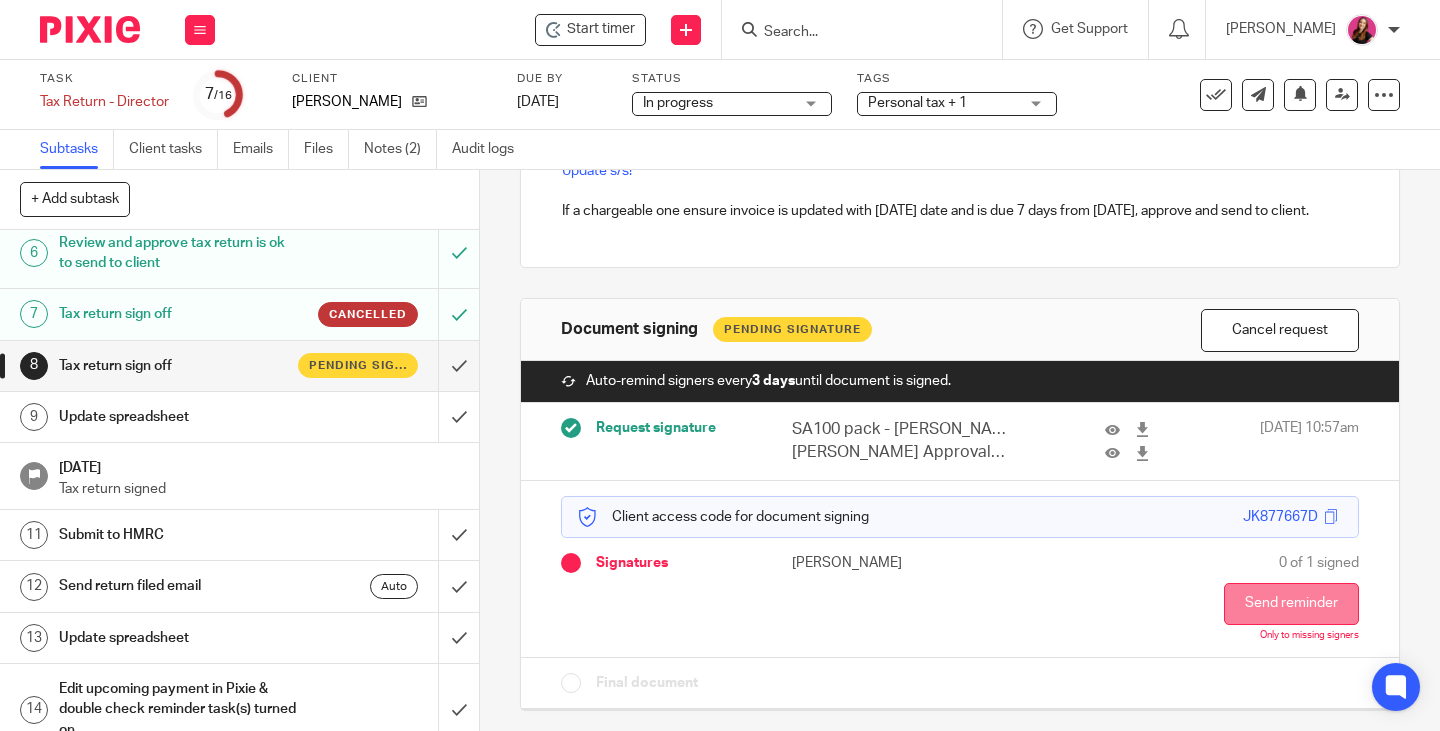 click on "Send reminder" at bounding box center (1291, 604) 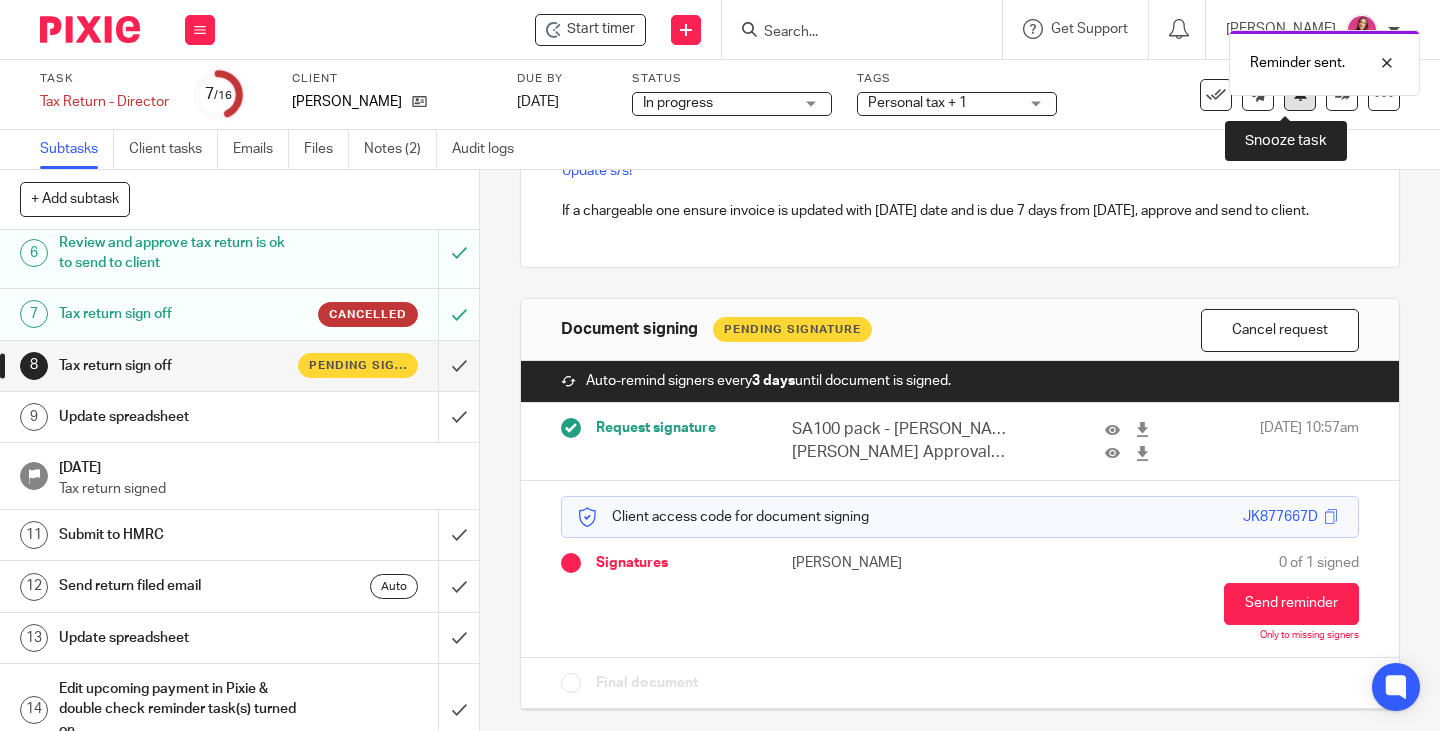 click at bounding box center [1300, 95] 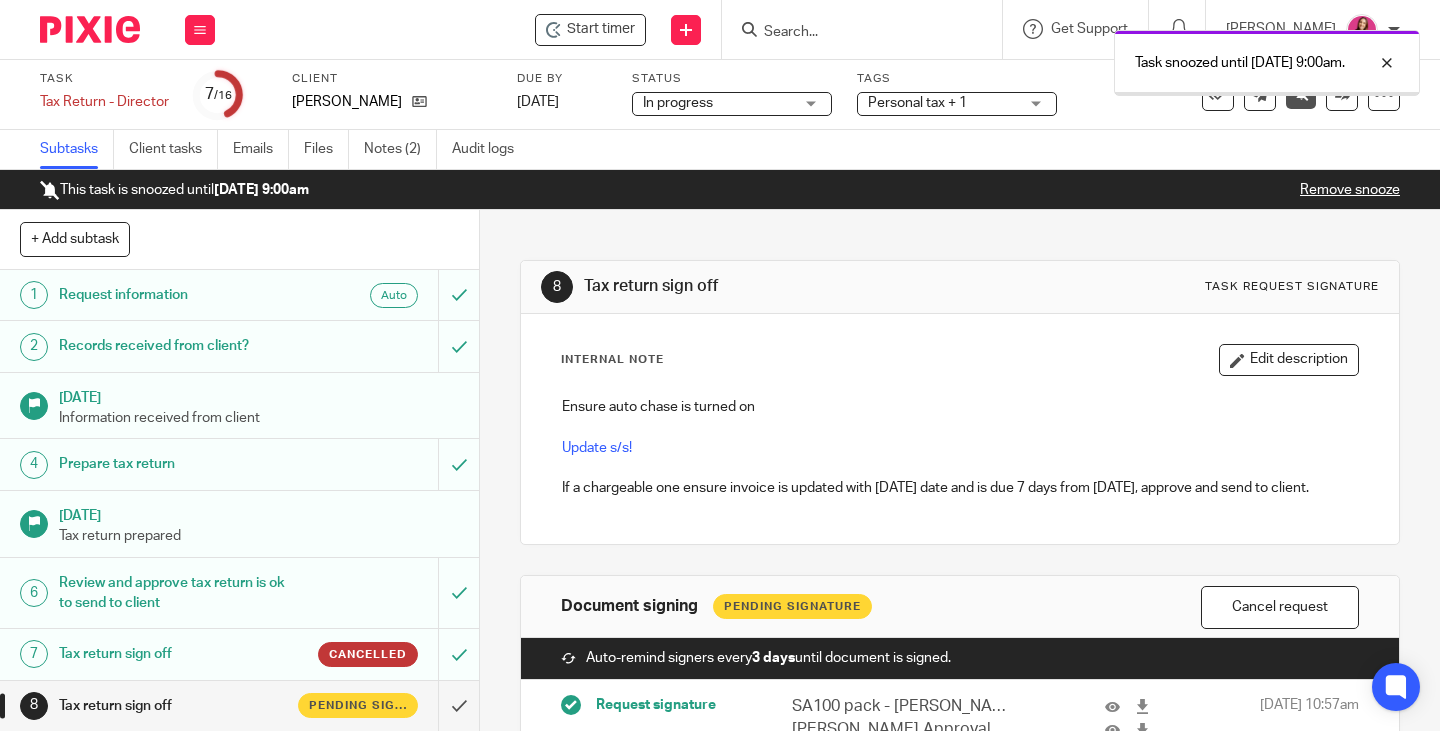 scroll, scrollTop: 0, scrollLeft: 0, axis: both 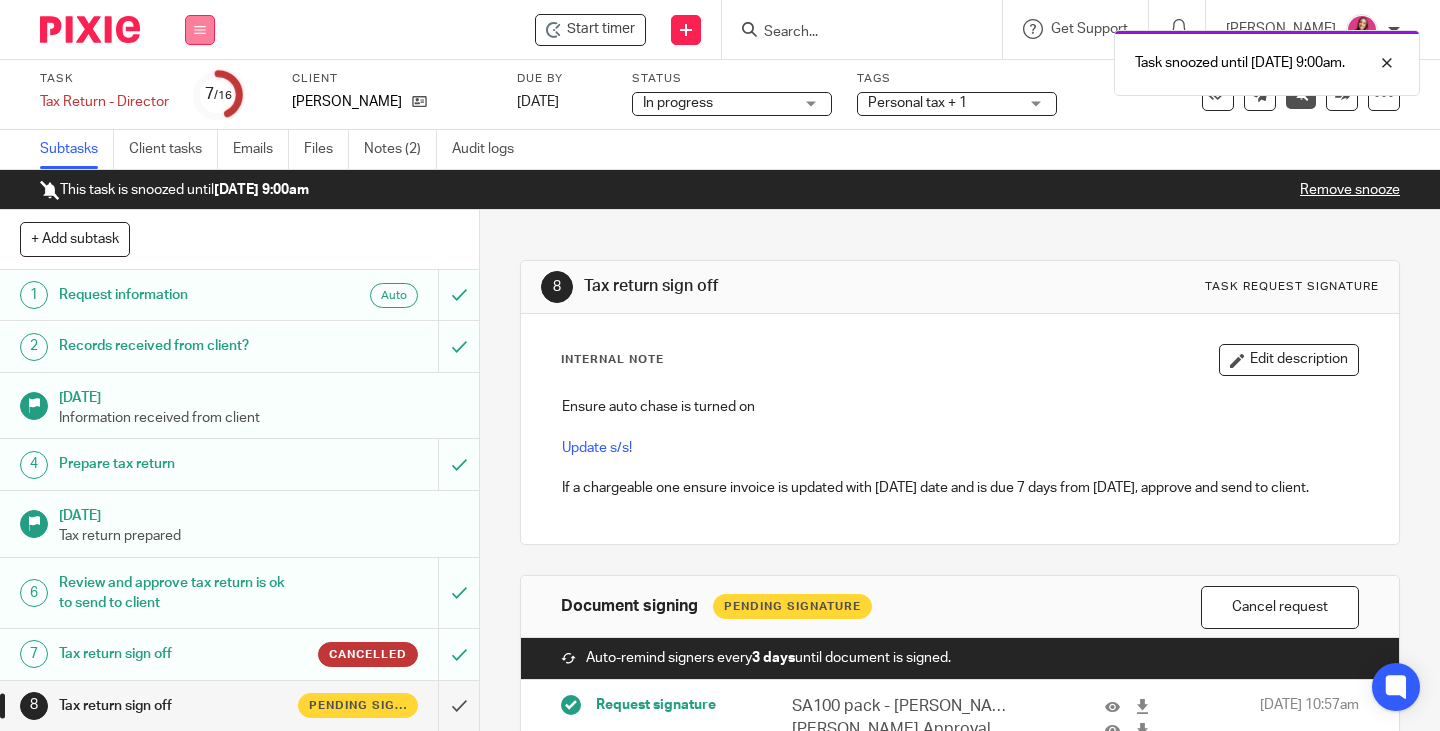 click at bounding box center [200, 30] 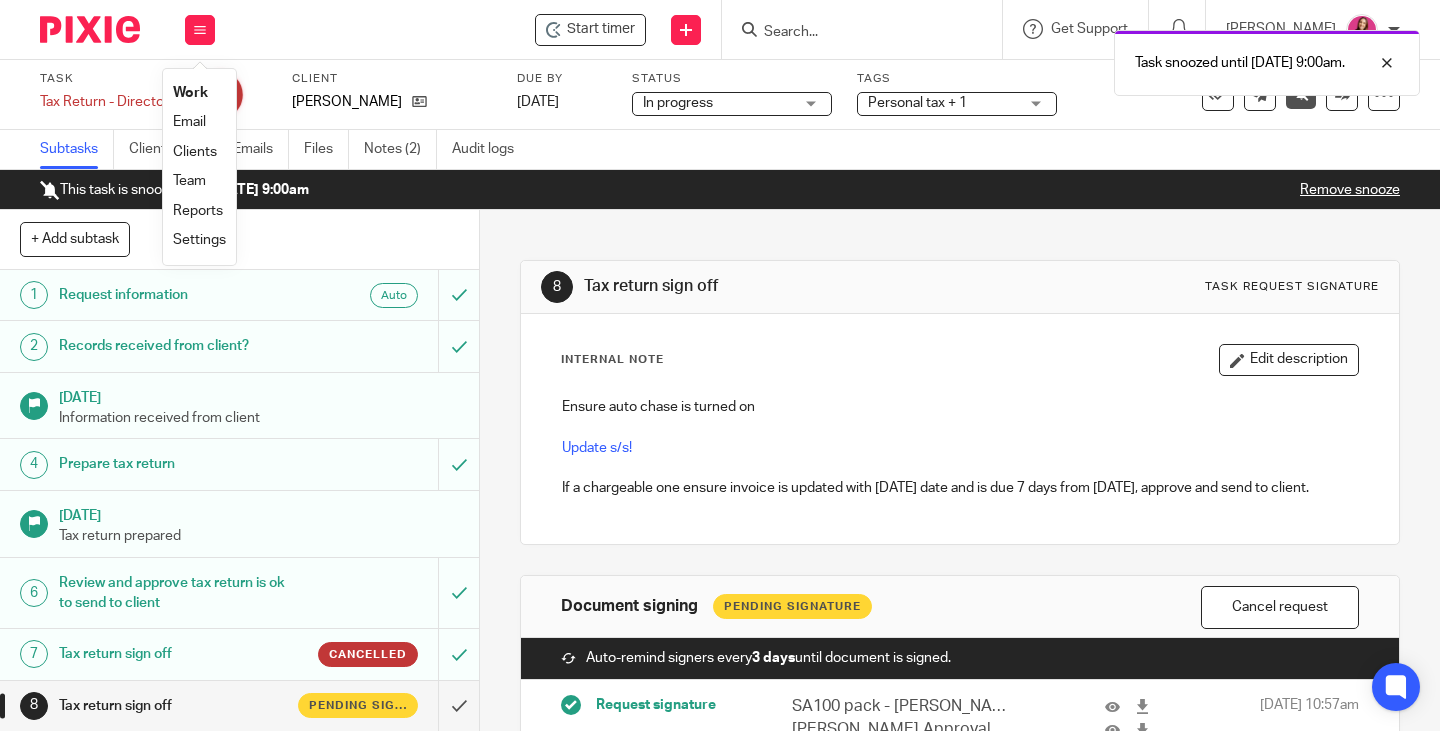 click on "Work" at bounding box center (190, 93) 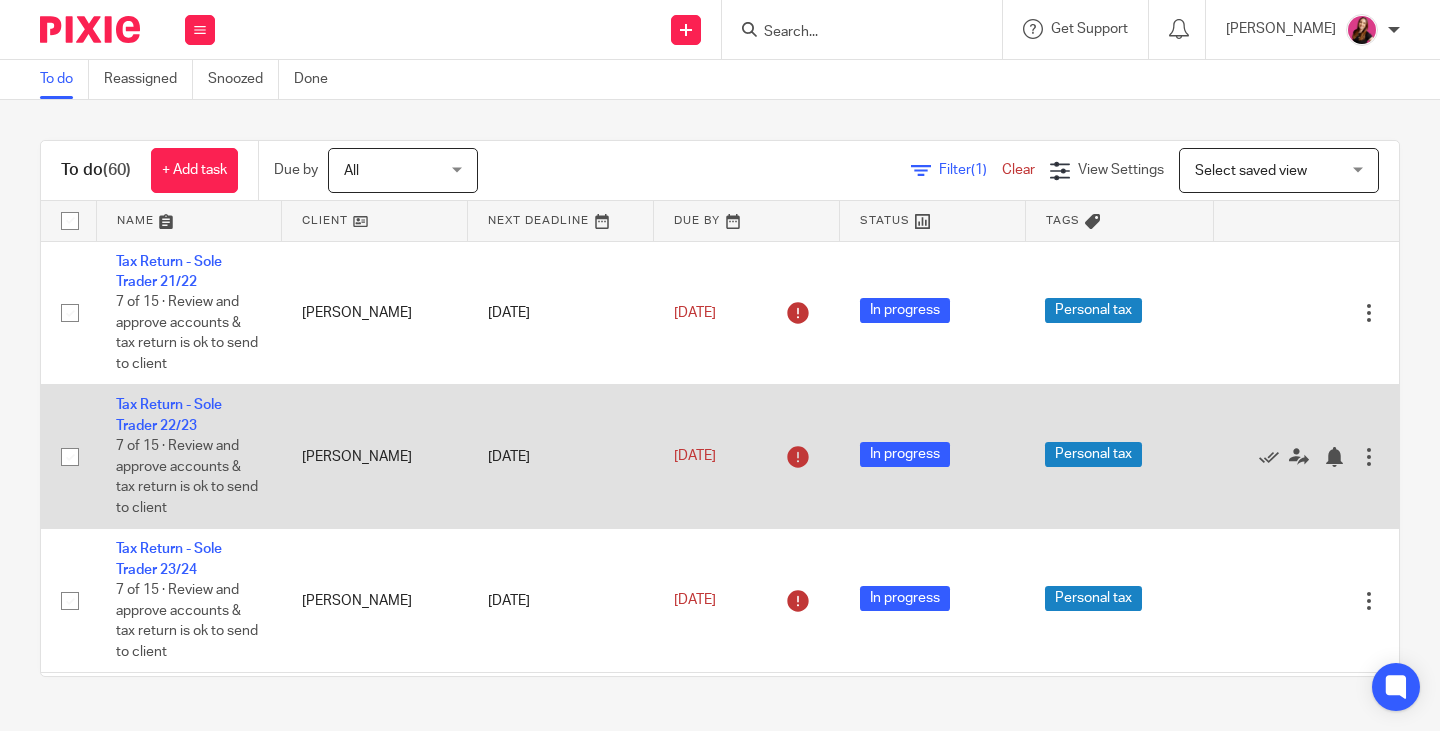 scroll, scrollTop: 0, scrollLeft: 0, axis: both 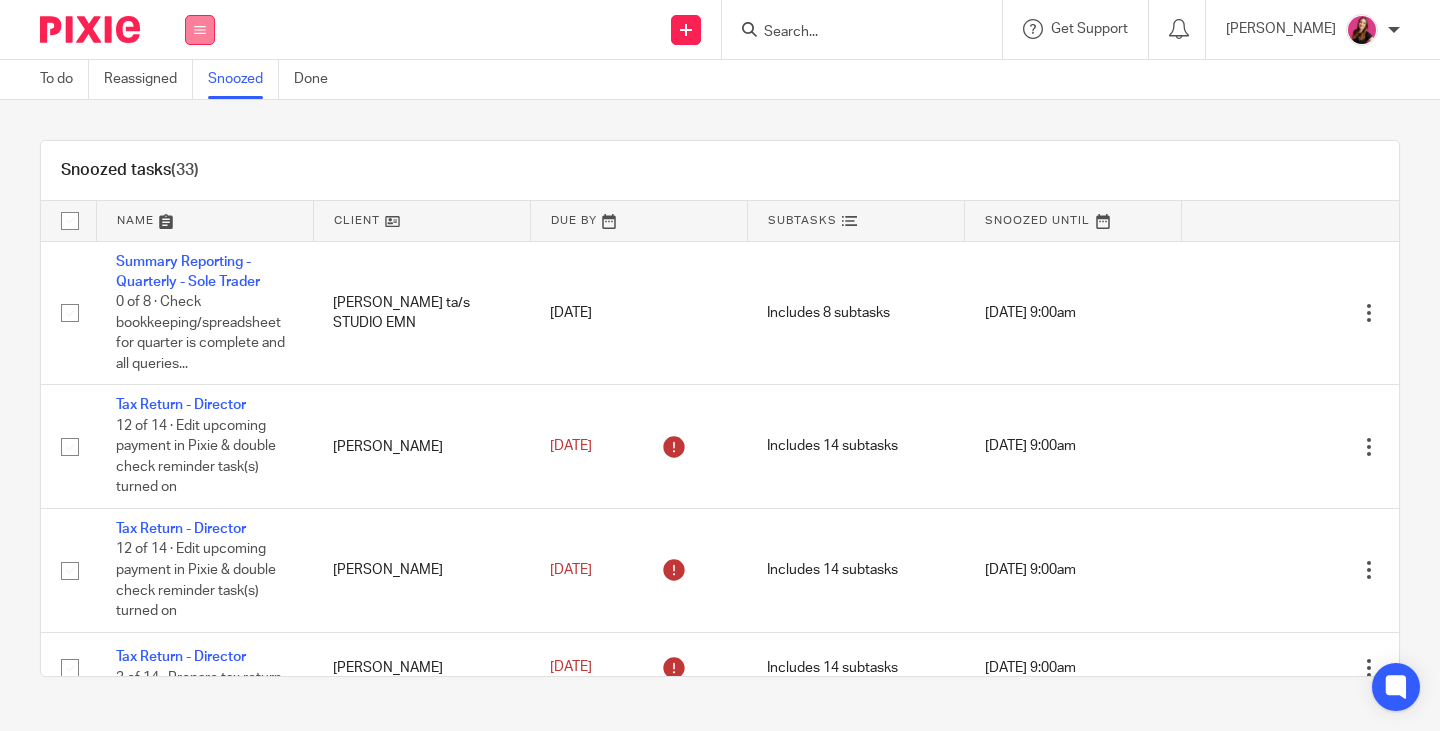click on "Work
Email
Clients
Team
Reports
Settings" at bounding box center [200, 29] 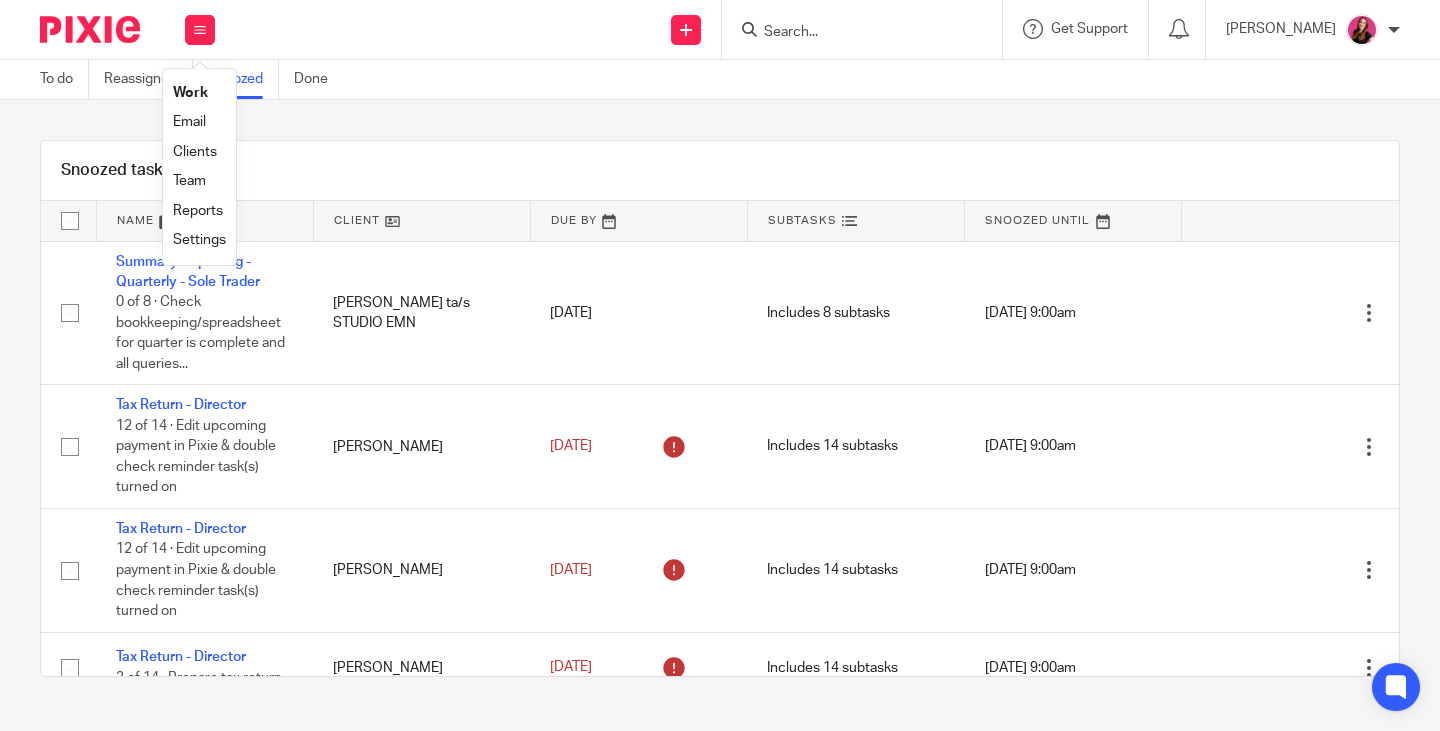 click on "Work" at bounding box center [190, 93] 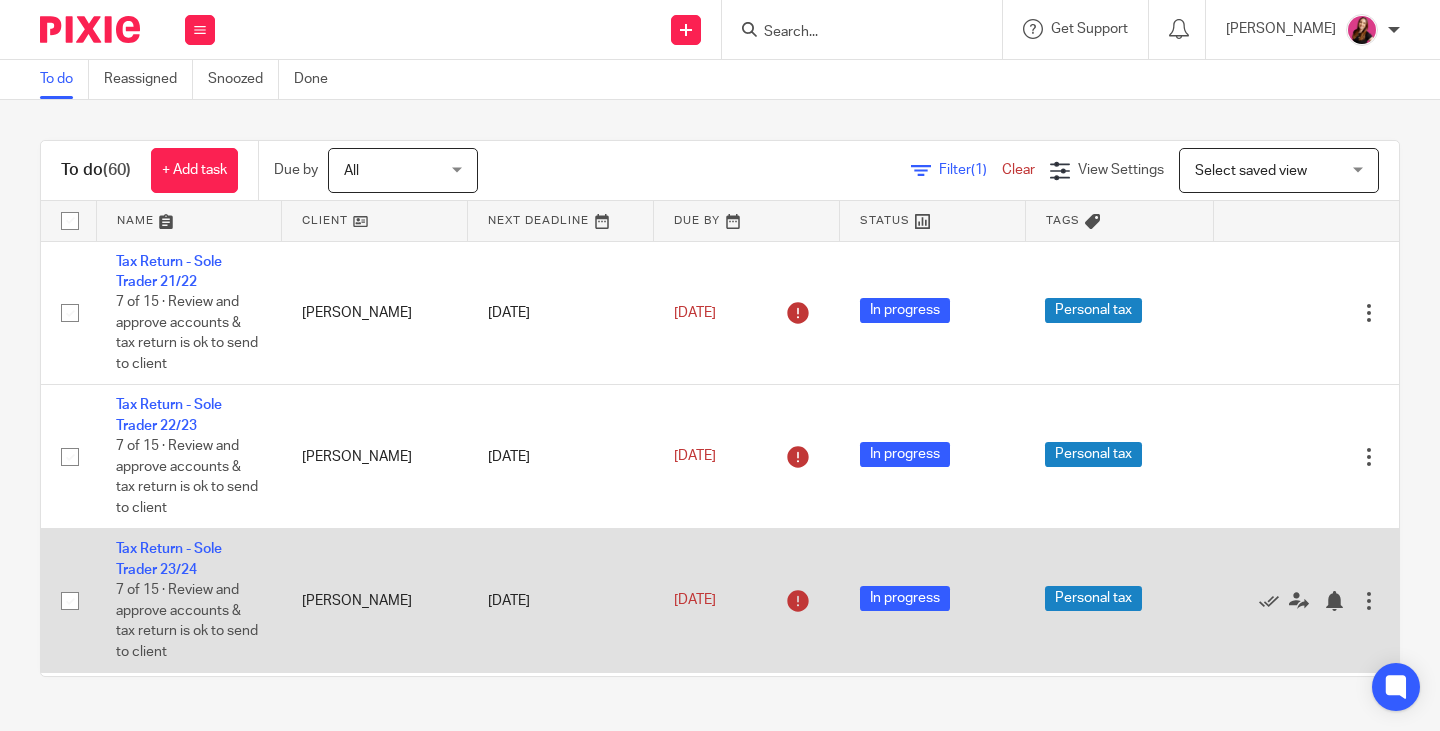 scroll, scrollTop: 0, scrollLeft: 0, axis: both 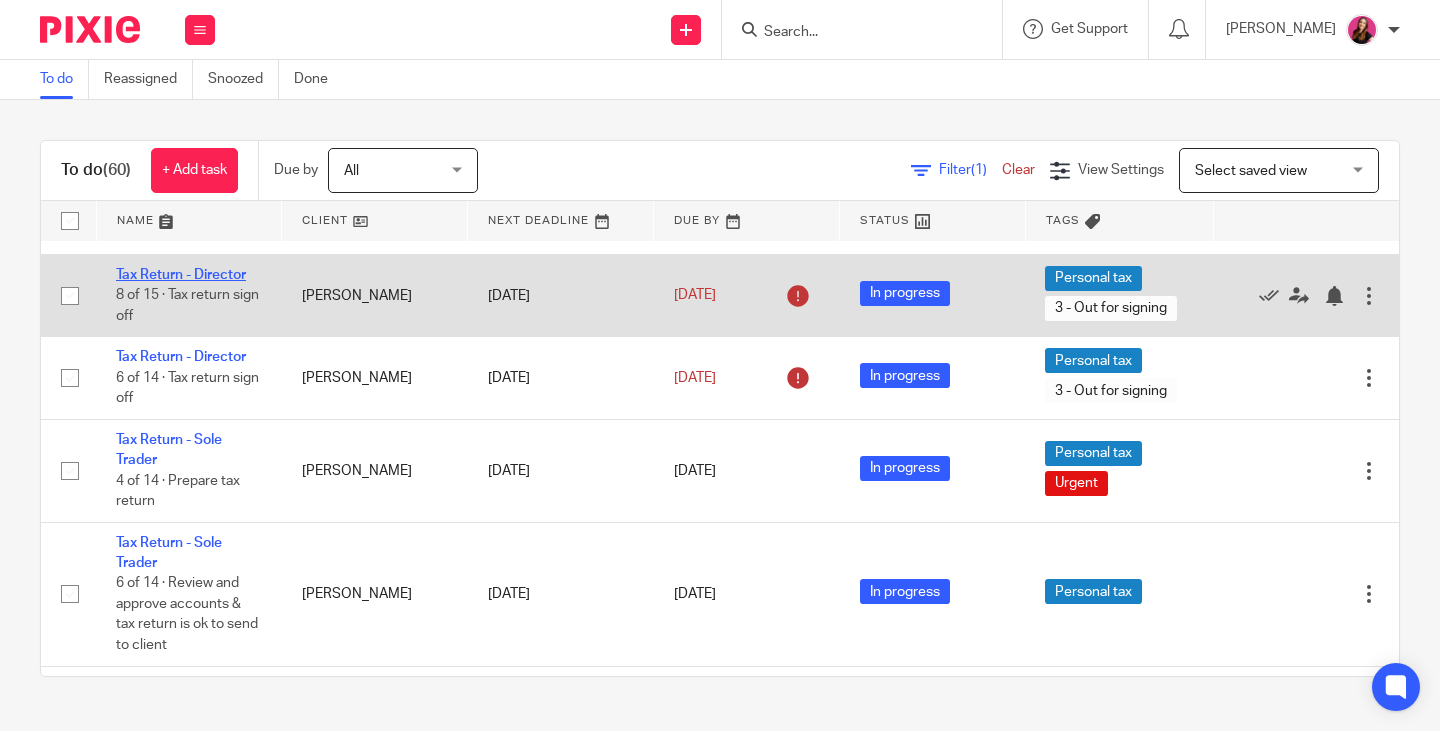 click on "Tax Return - Director" at bounding box center (181, 275) 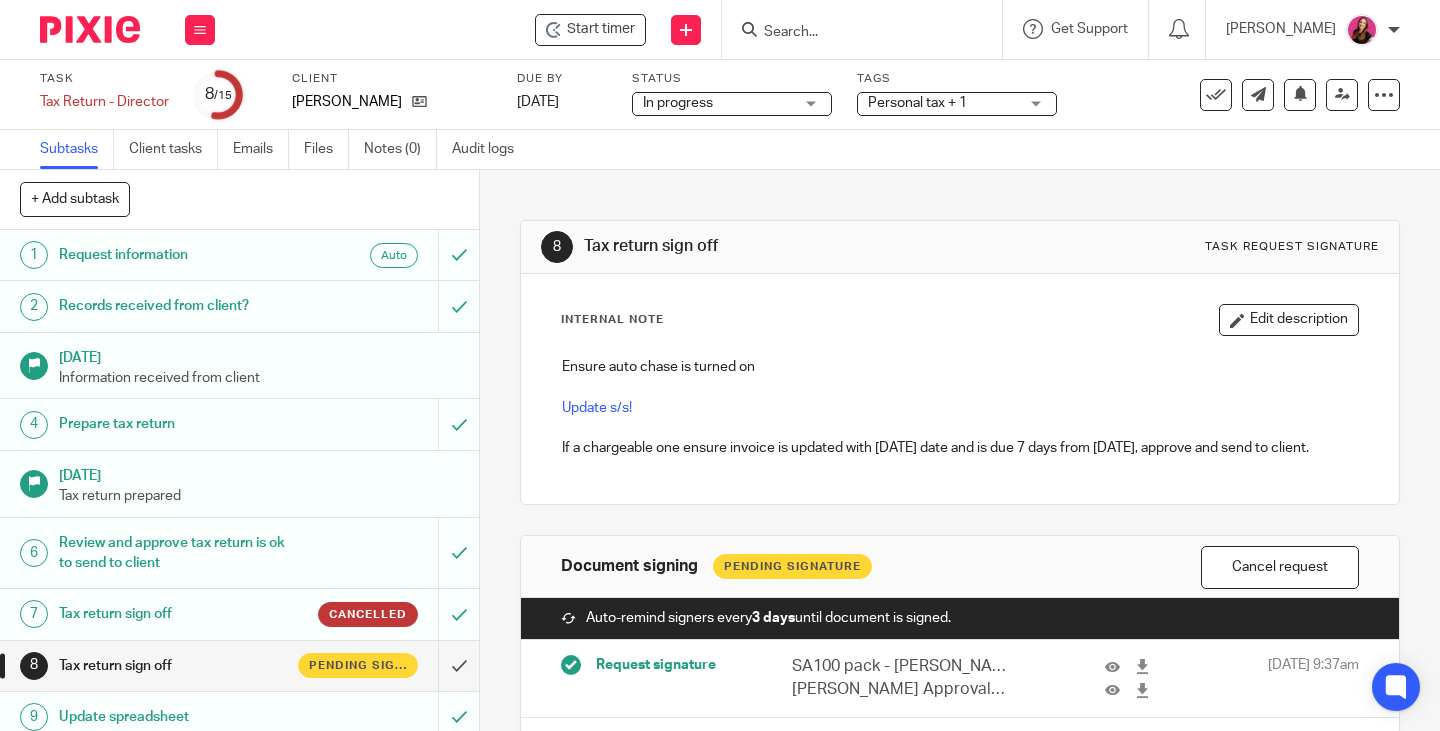 scroll, scrollTop: 0, scrollLeft: 0, axis: both 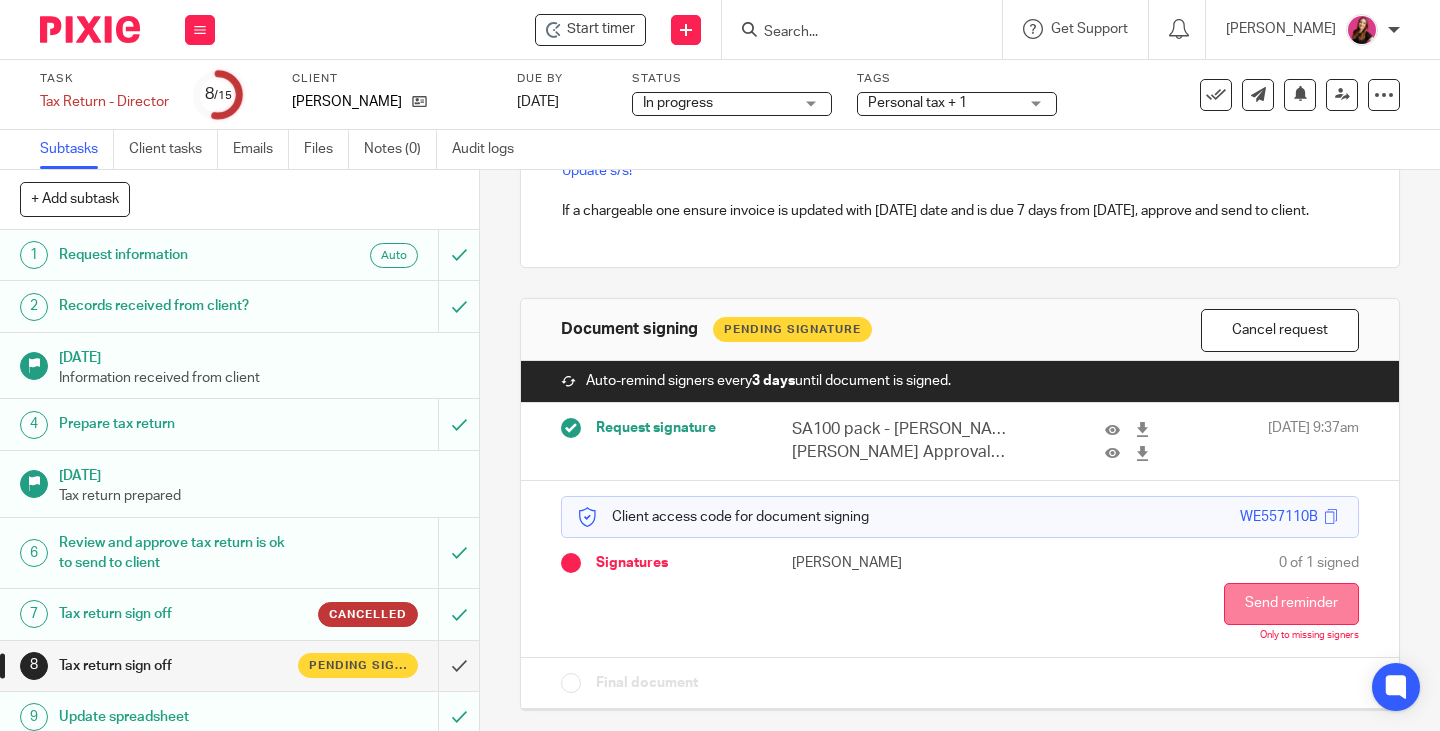 click on "Send reminder" at bounding box center [1291, 604] 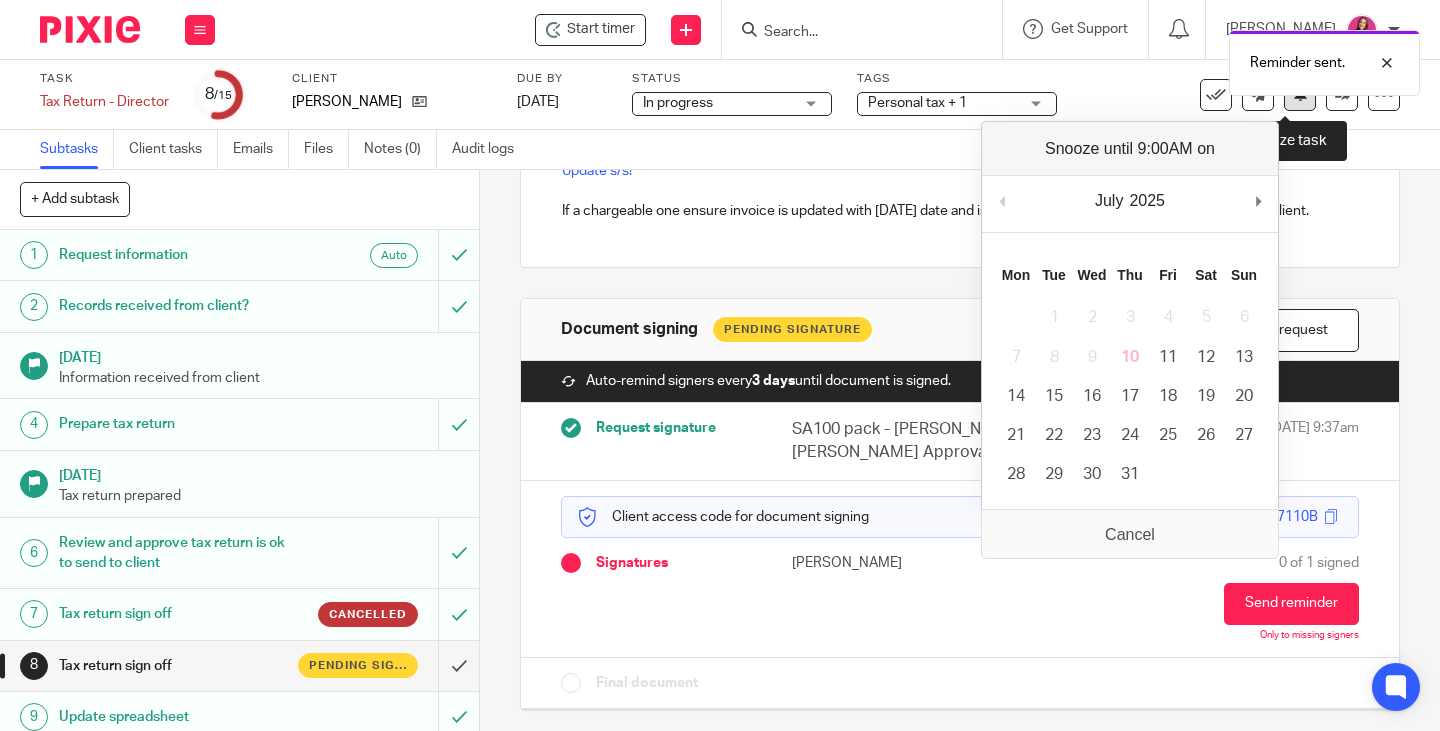 click at bounding box center (1300, 95) 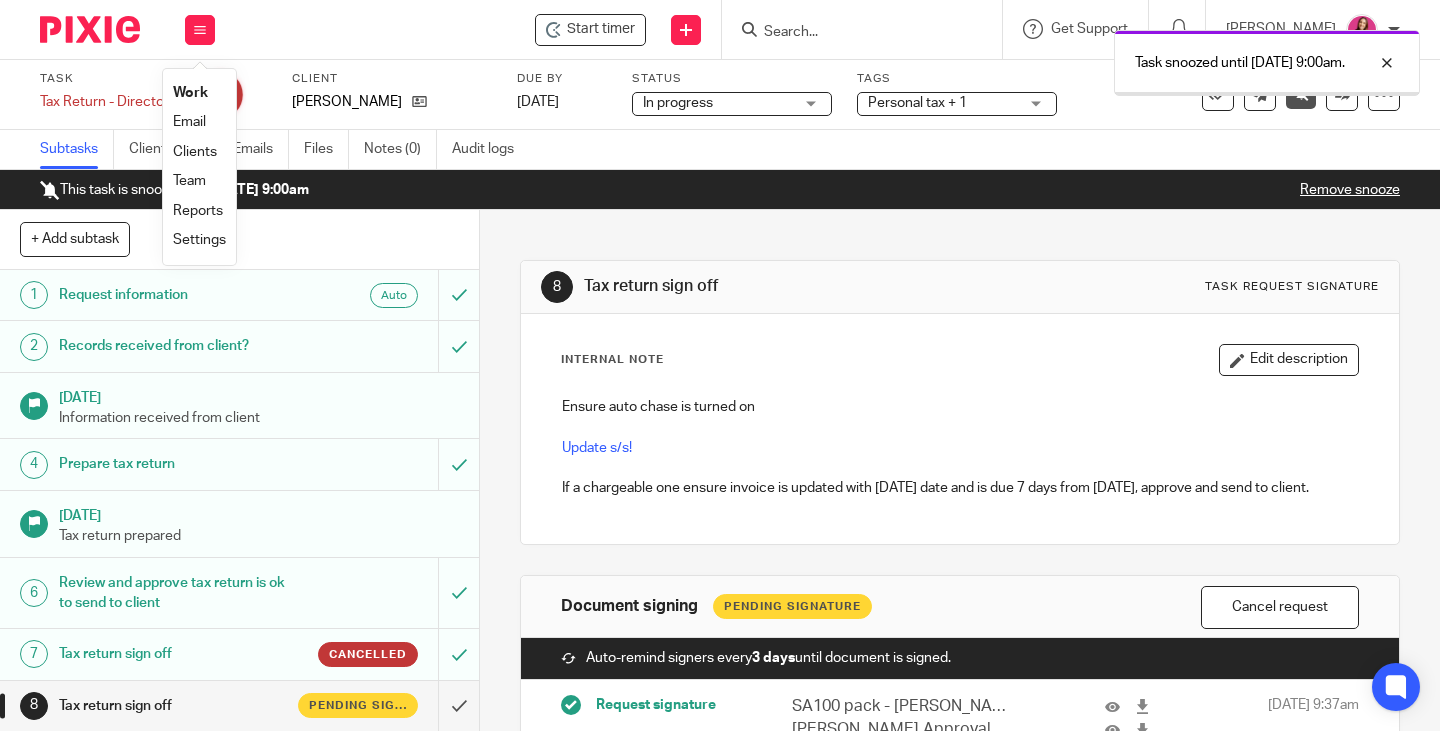 scroll, scrollTop: 0, scrollLeft: 0, axis: both 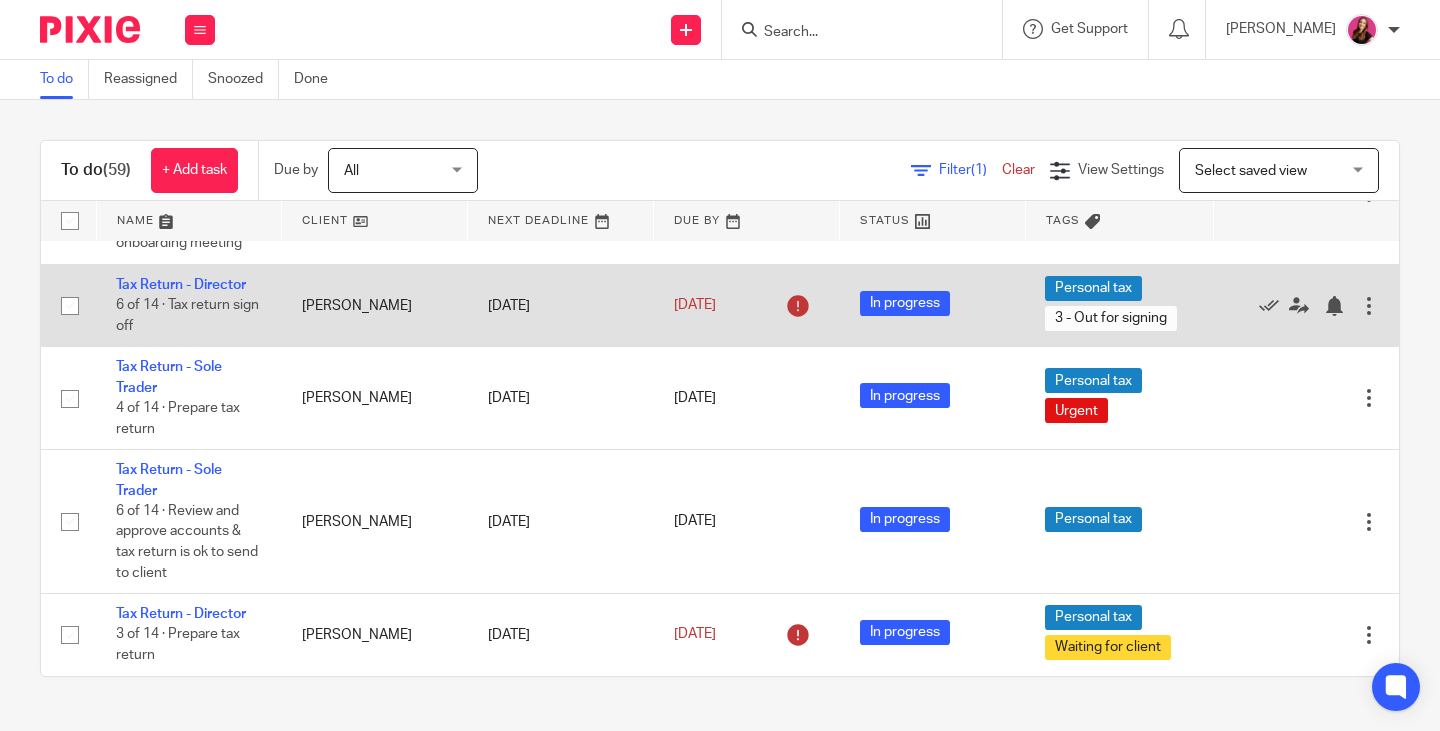 click on "Tax Return - Director
6
of
14 ·
Tax return sign off" at bounding box center [189, 305] 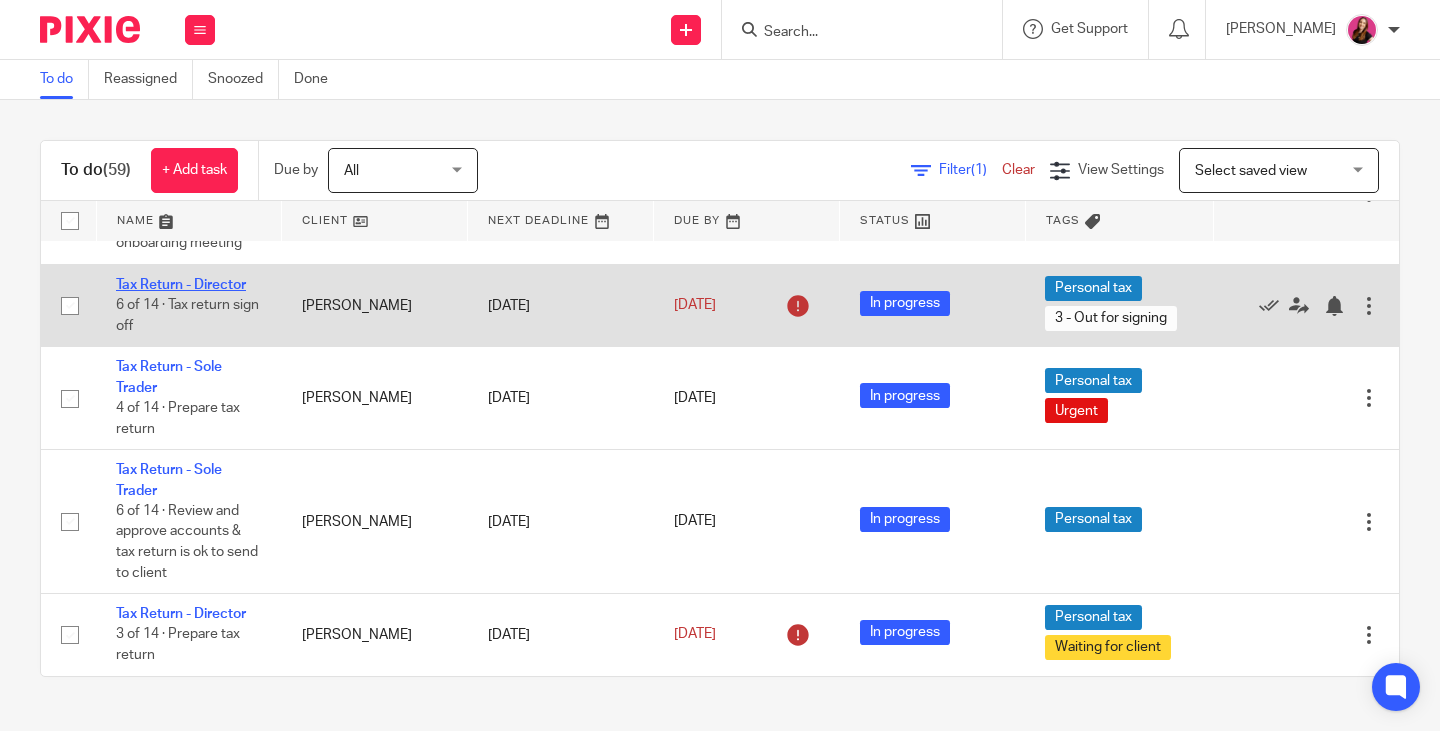 click on "Tax Return - Director" at bounding box center (181, 285) 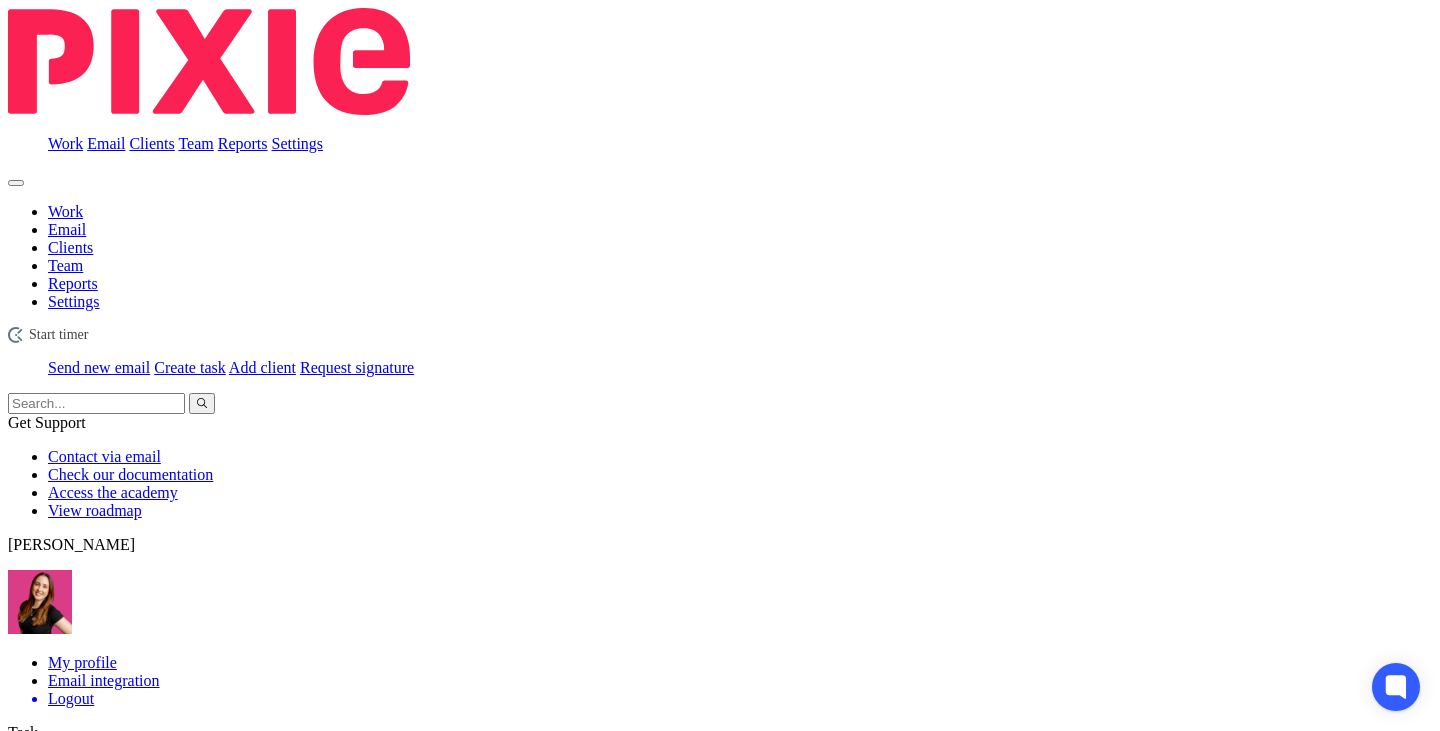 scroll, scrollTop: 0, scrollLeft: 0, axis: both 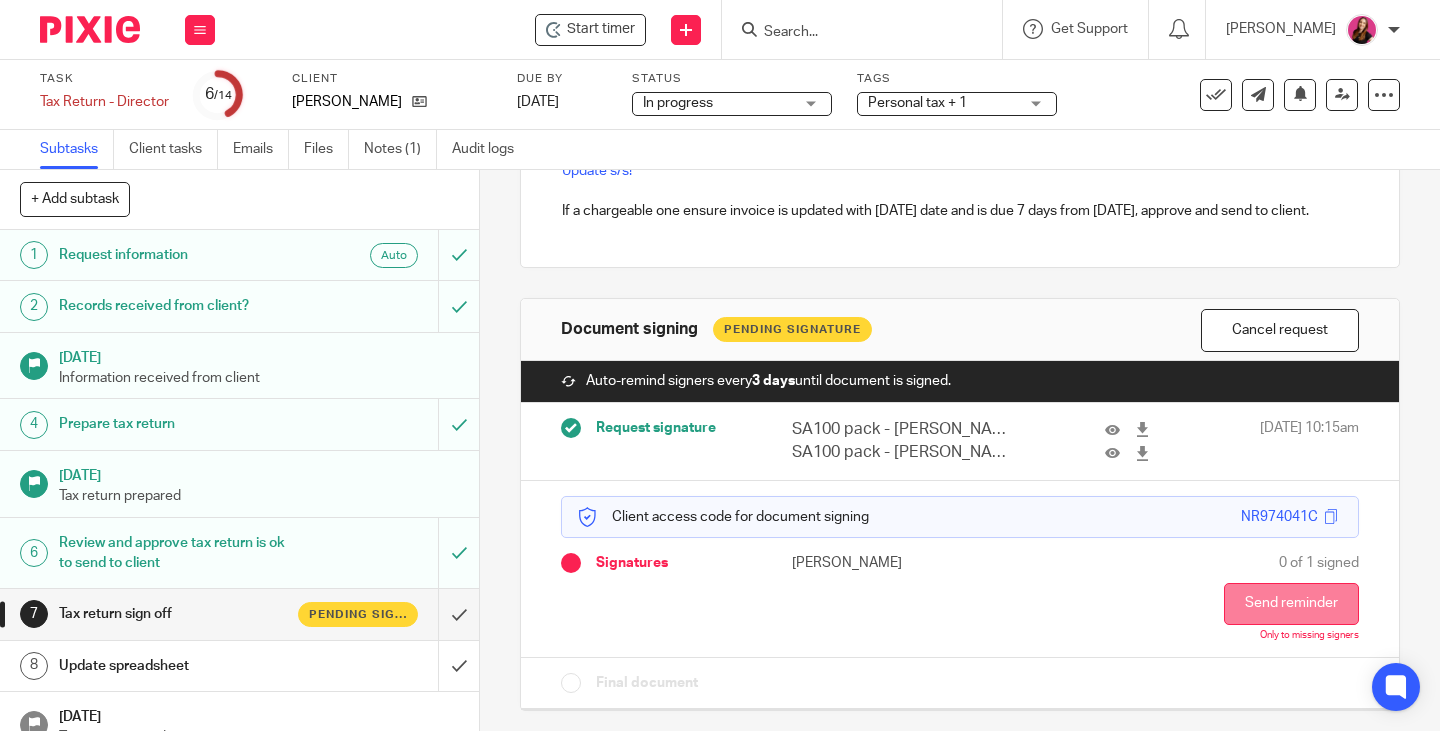 click on "Send reminder" at bounding box center (1291, 604) 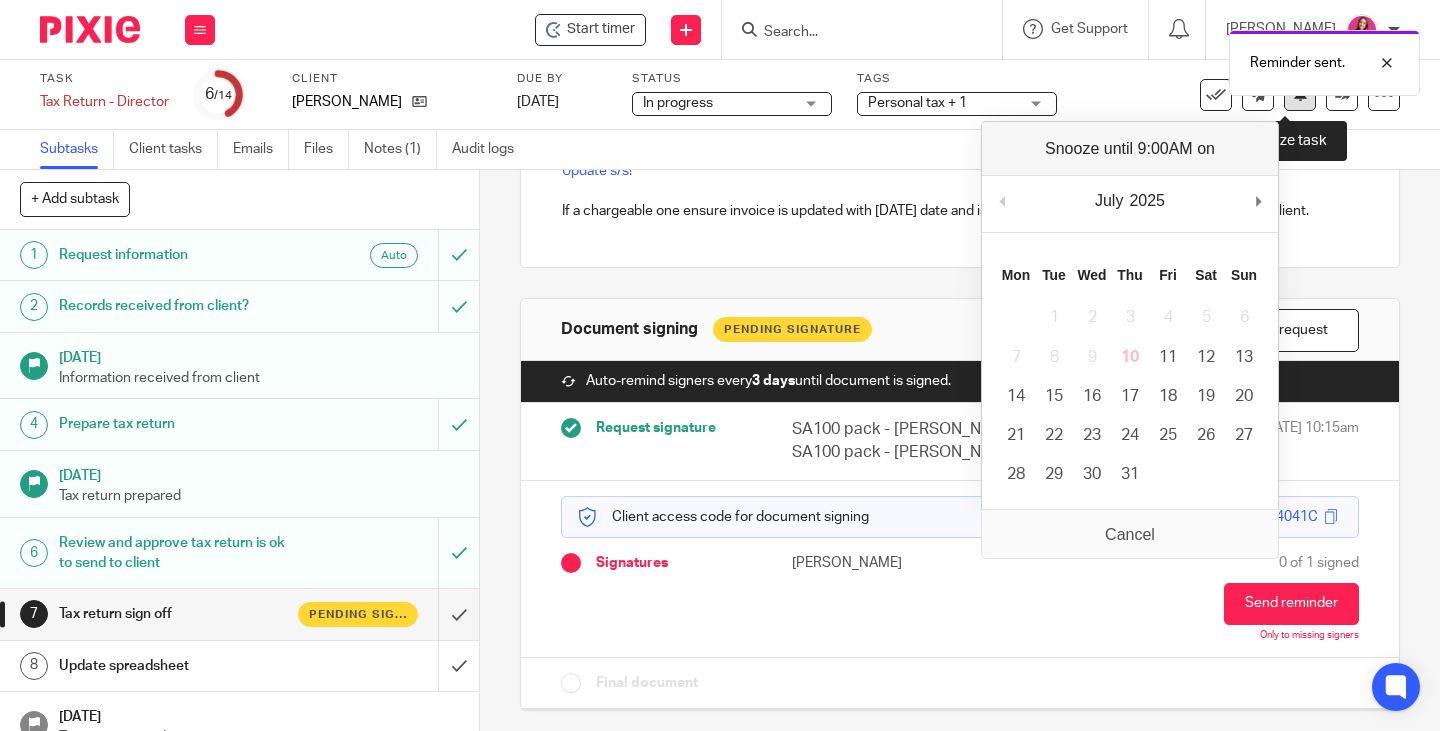 click at bounding box center (1300, 95) 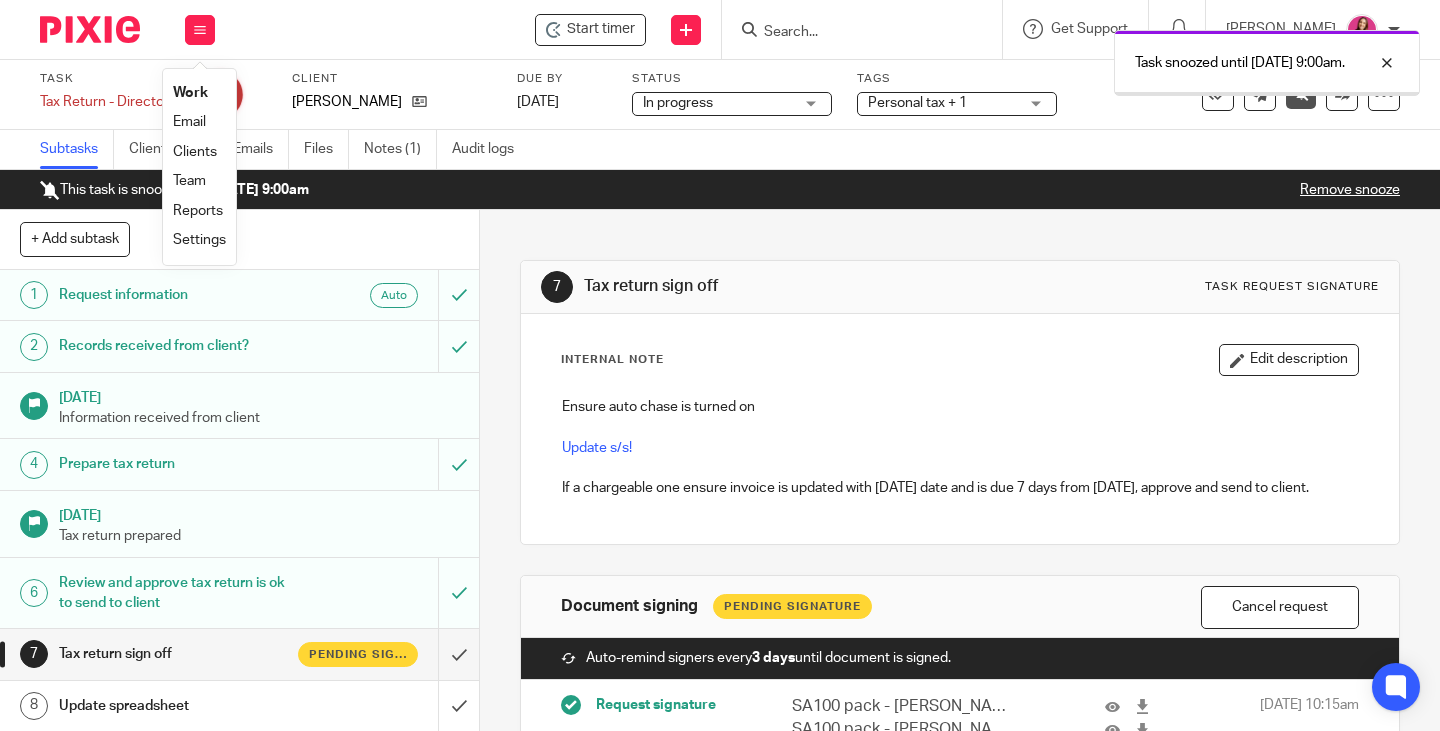 scroll, scrollTop: 0, scrollLeft: 0, axis: both 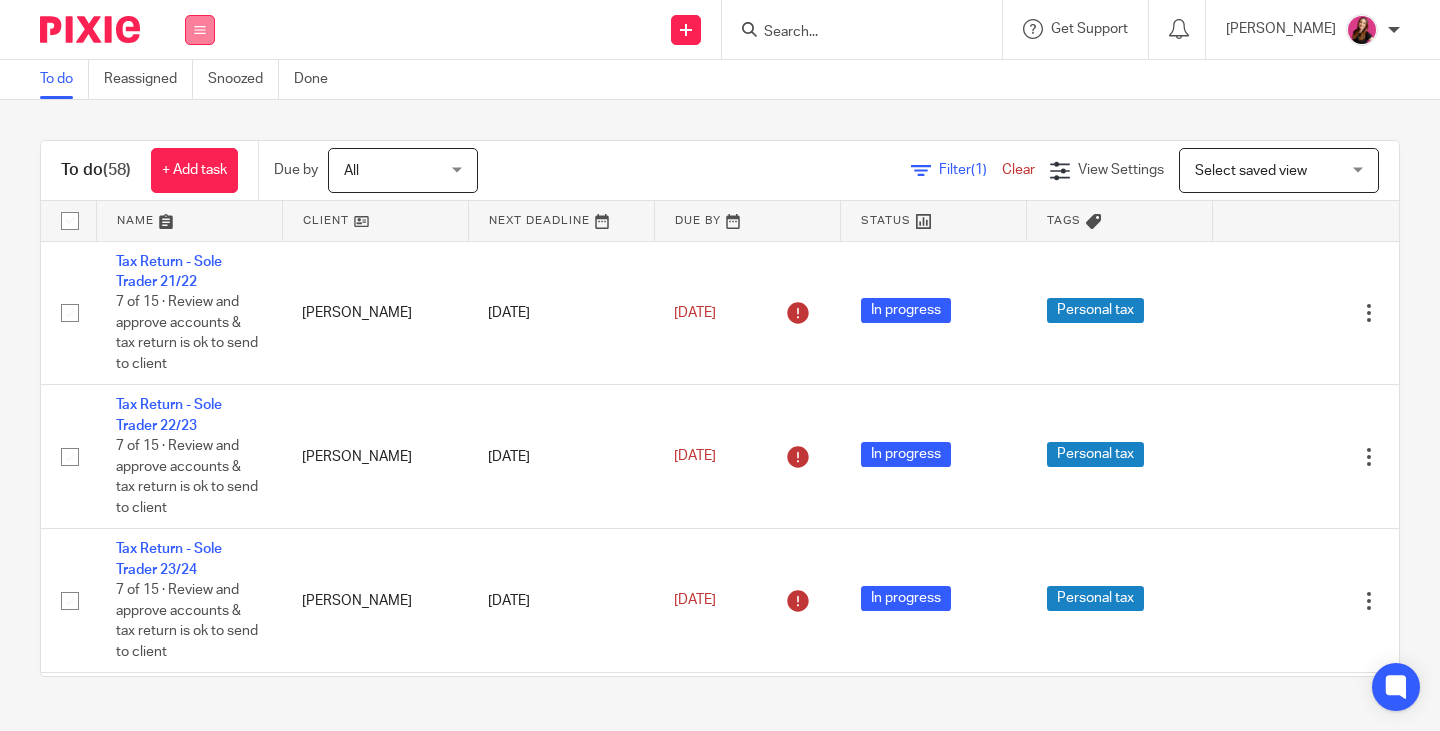 click at bounding box center [200, 30] 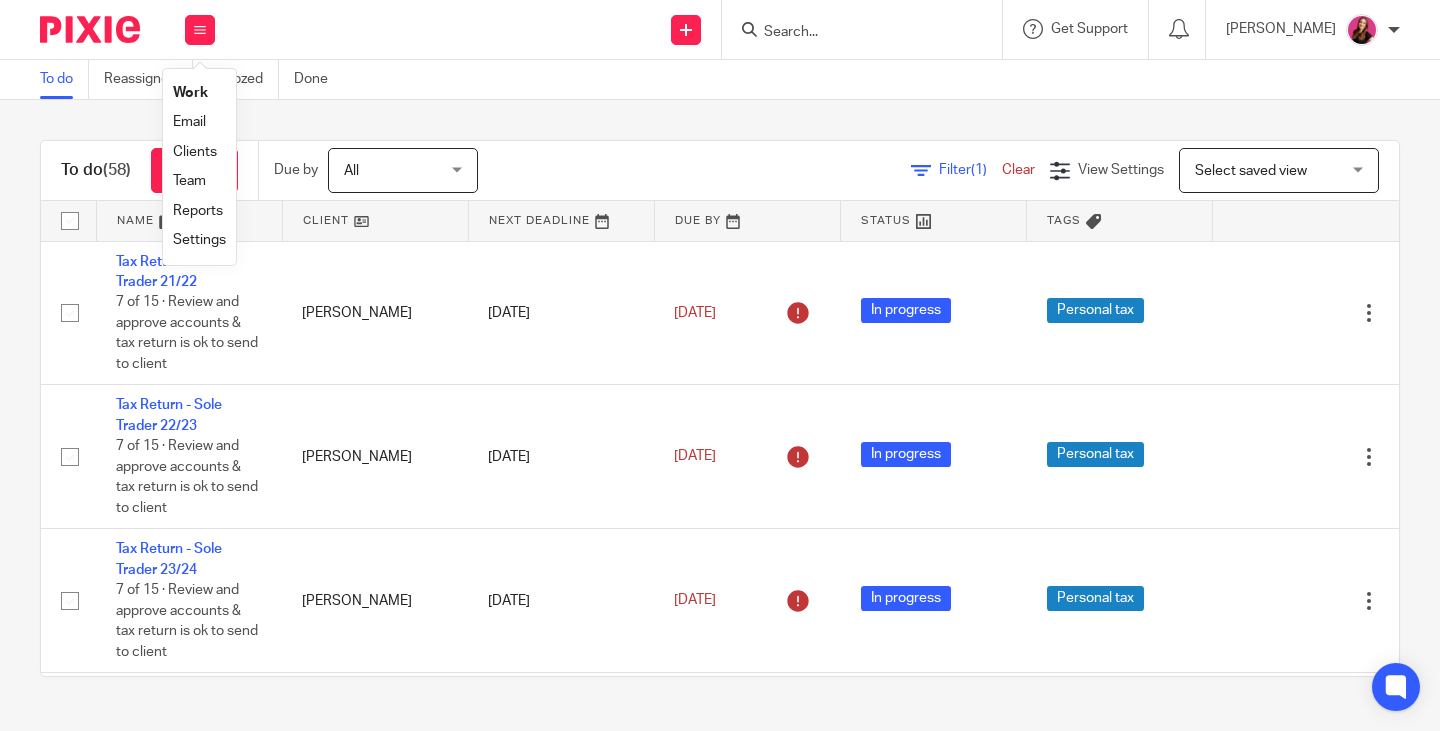 click on "Team" at bounding box center (189, 181) 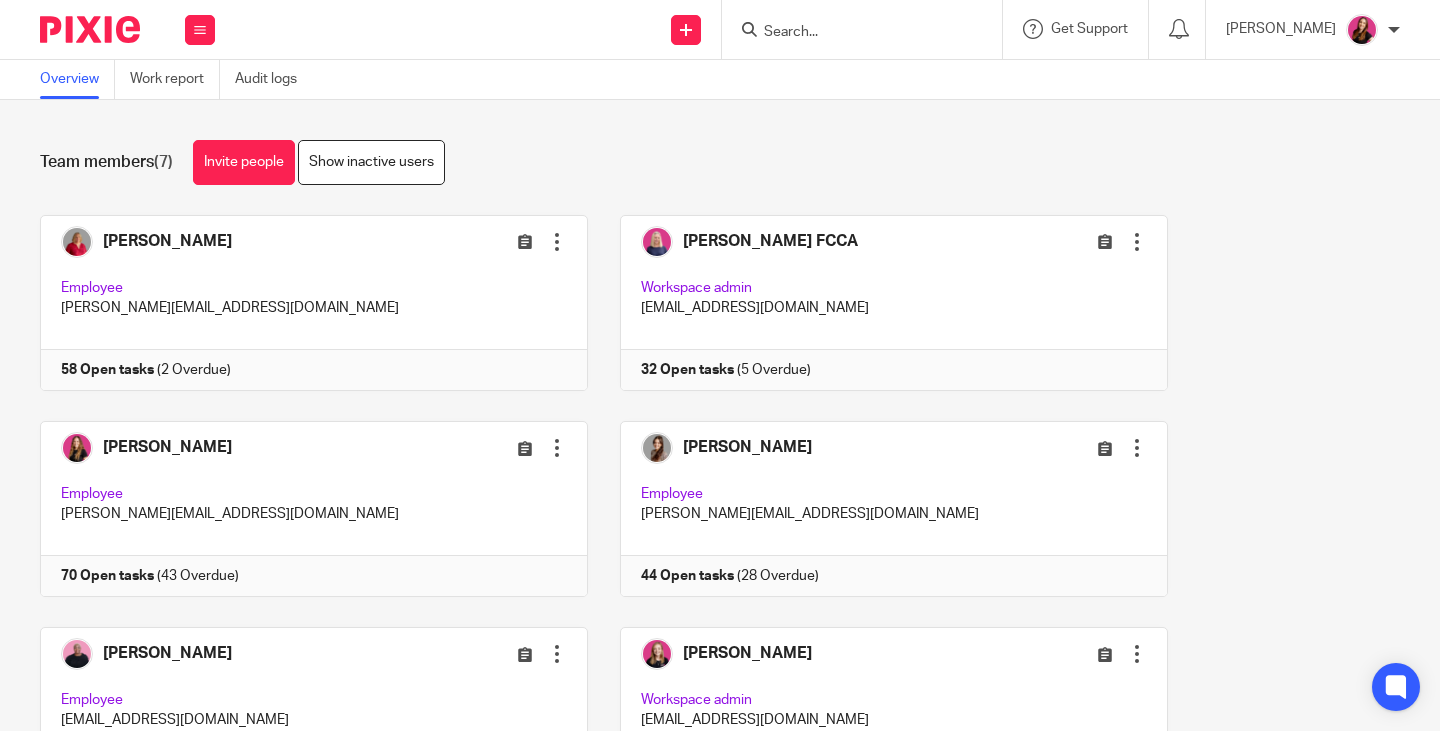 scroll, scrollTop: 0, scrollLeft: 0, axis: both 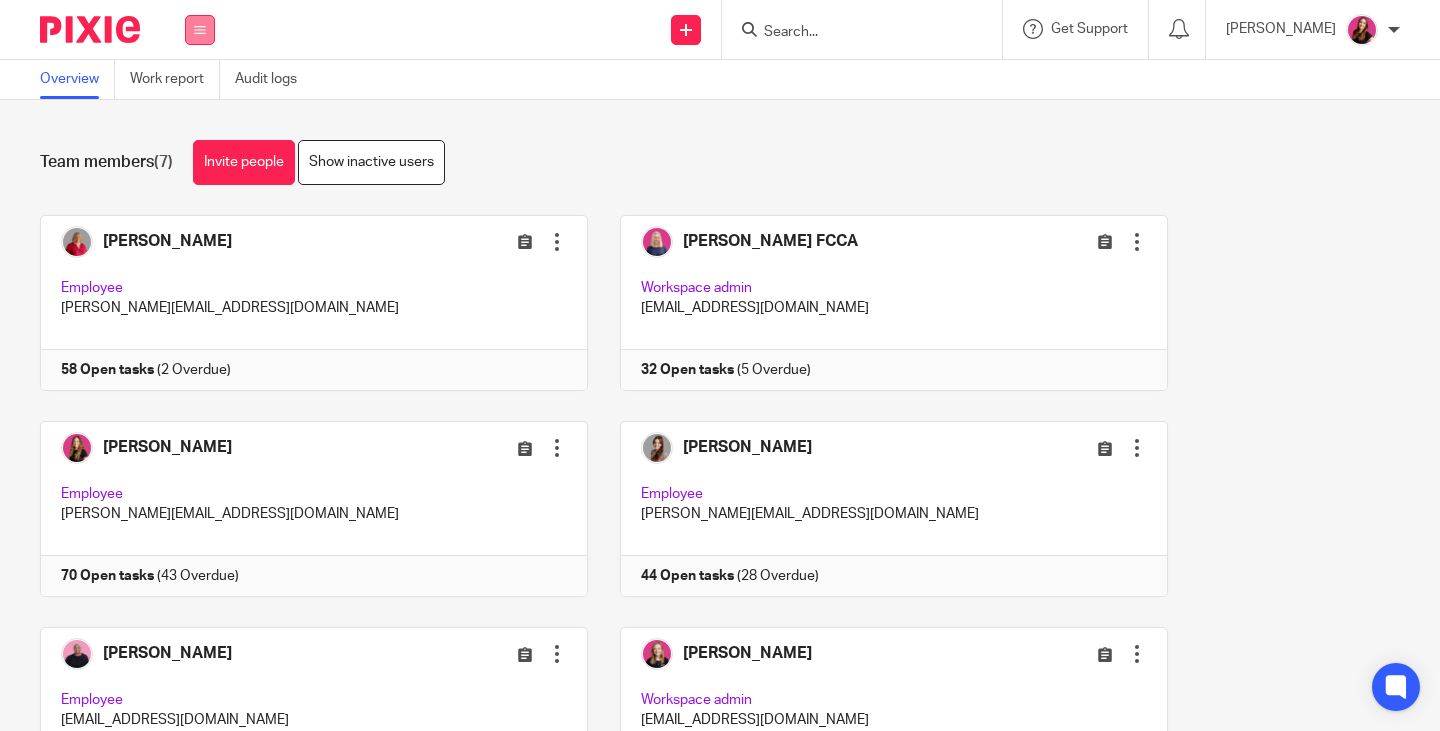 click at bounding box center (200, 30) 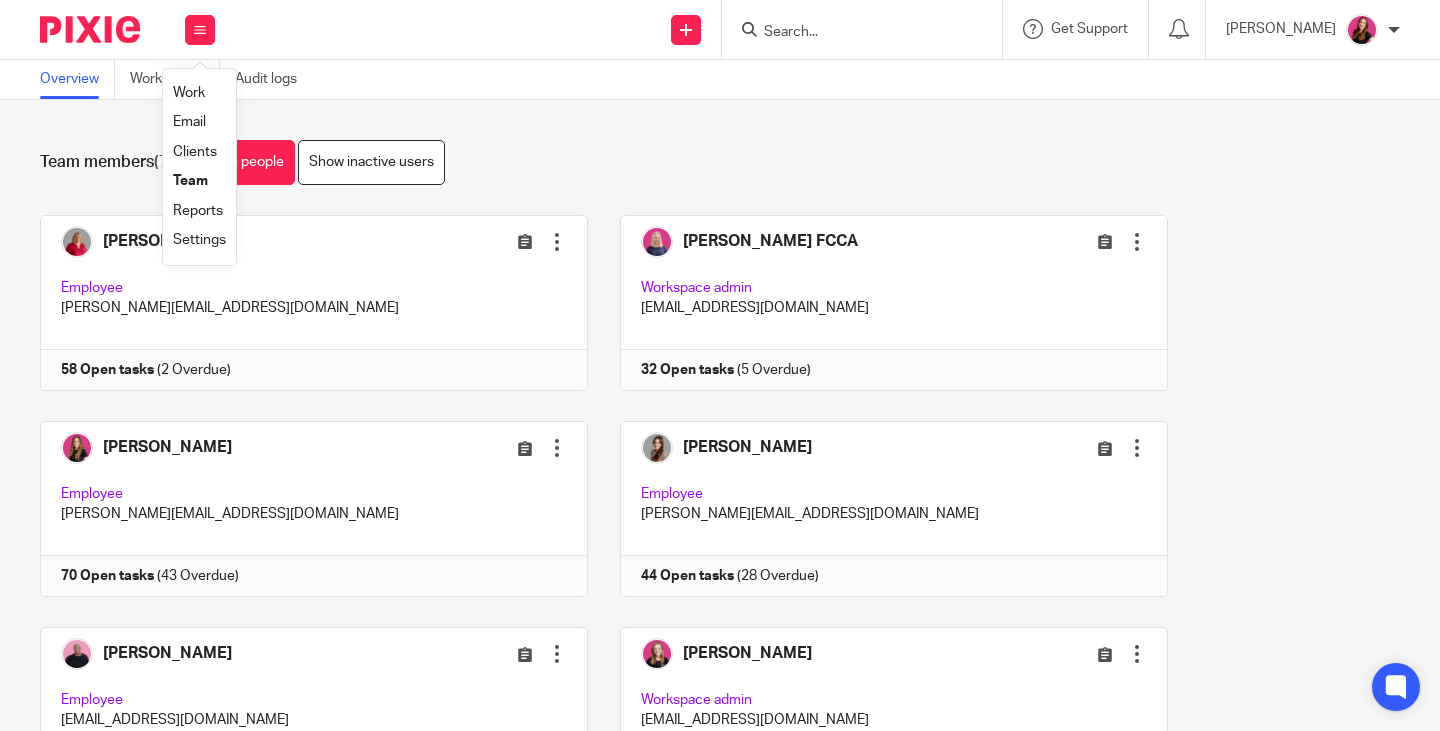 click on "Work" at bounding box center [199, 93] 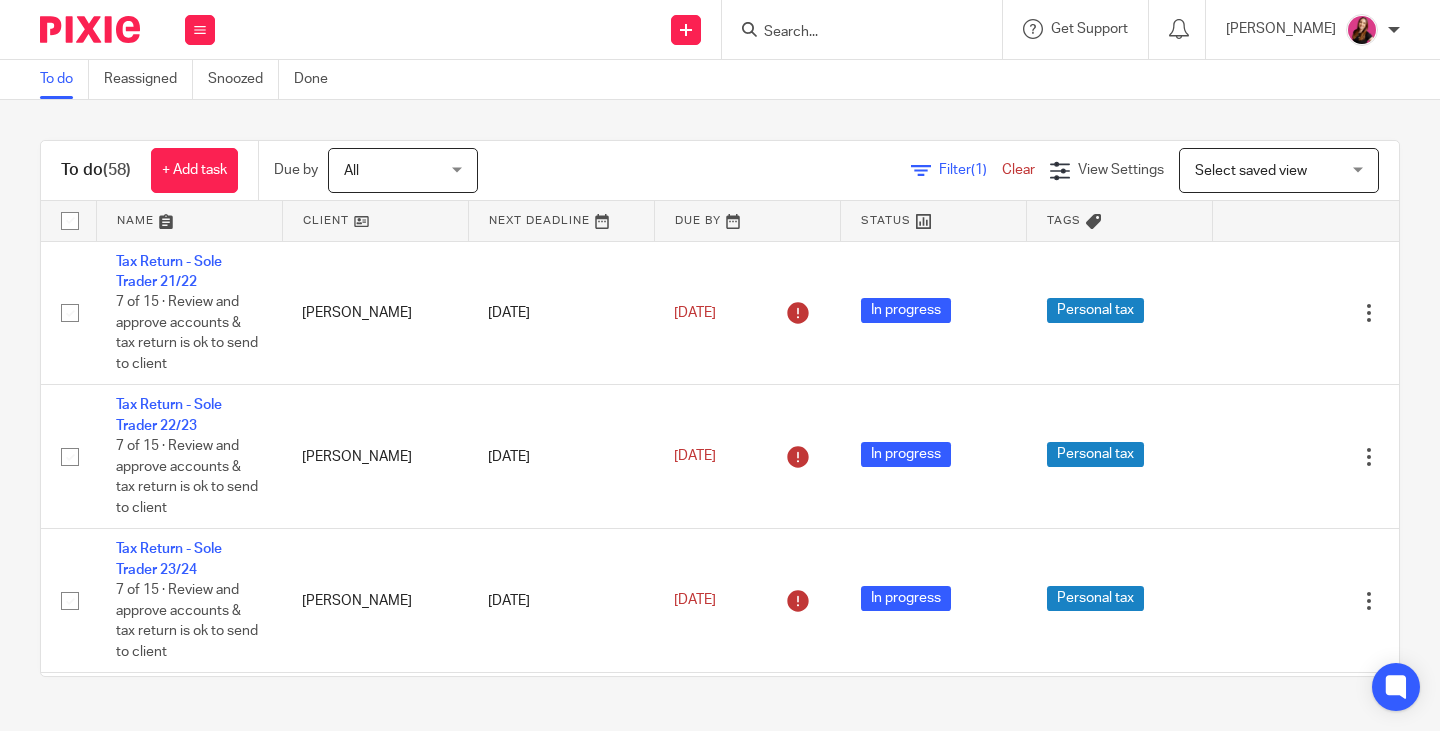 scroll, scrollTop: 0, scrollLeft: 0, axis: both 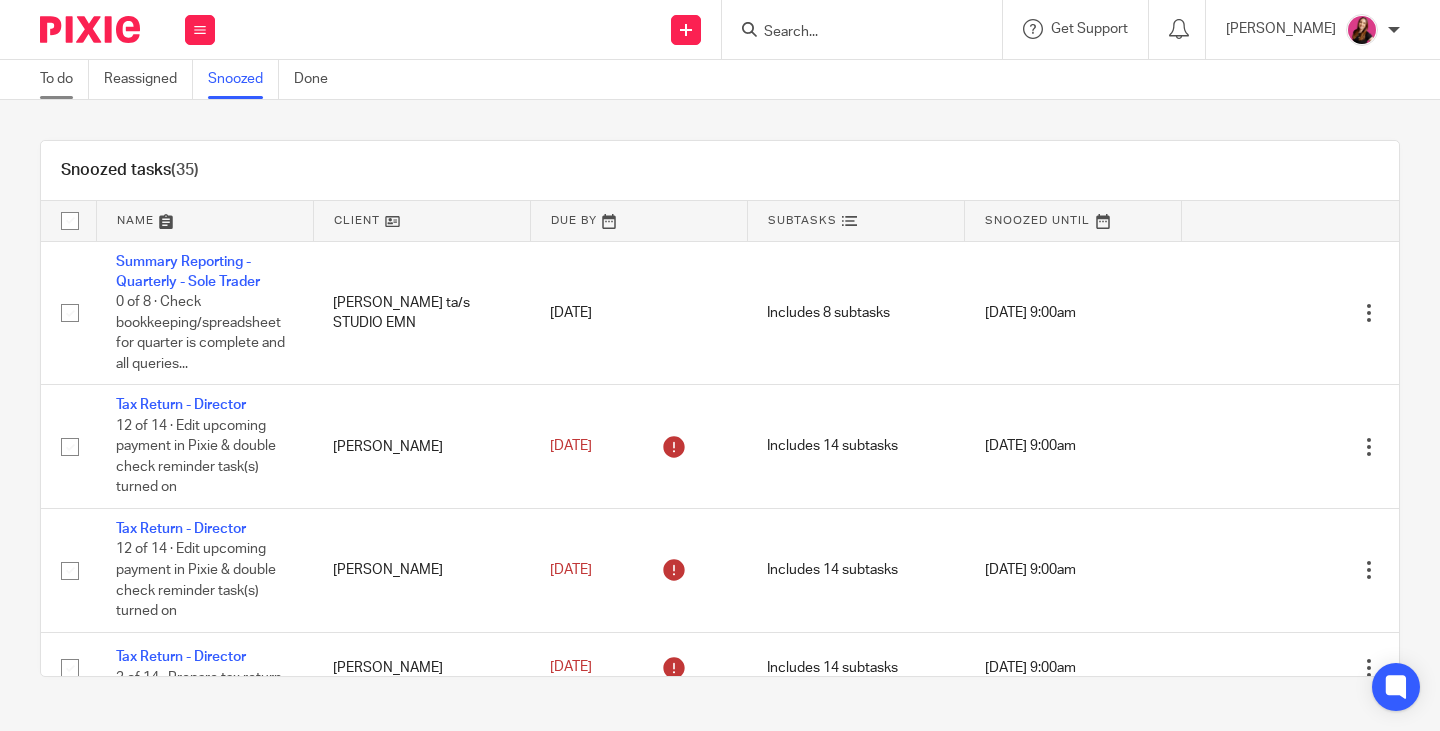 click on "To do" at bounding box center (64, 79) 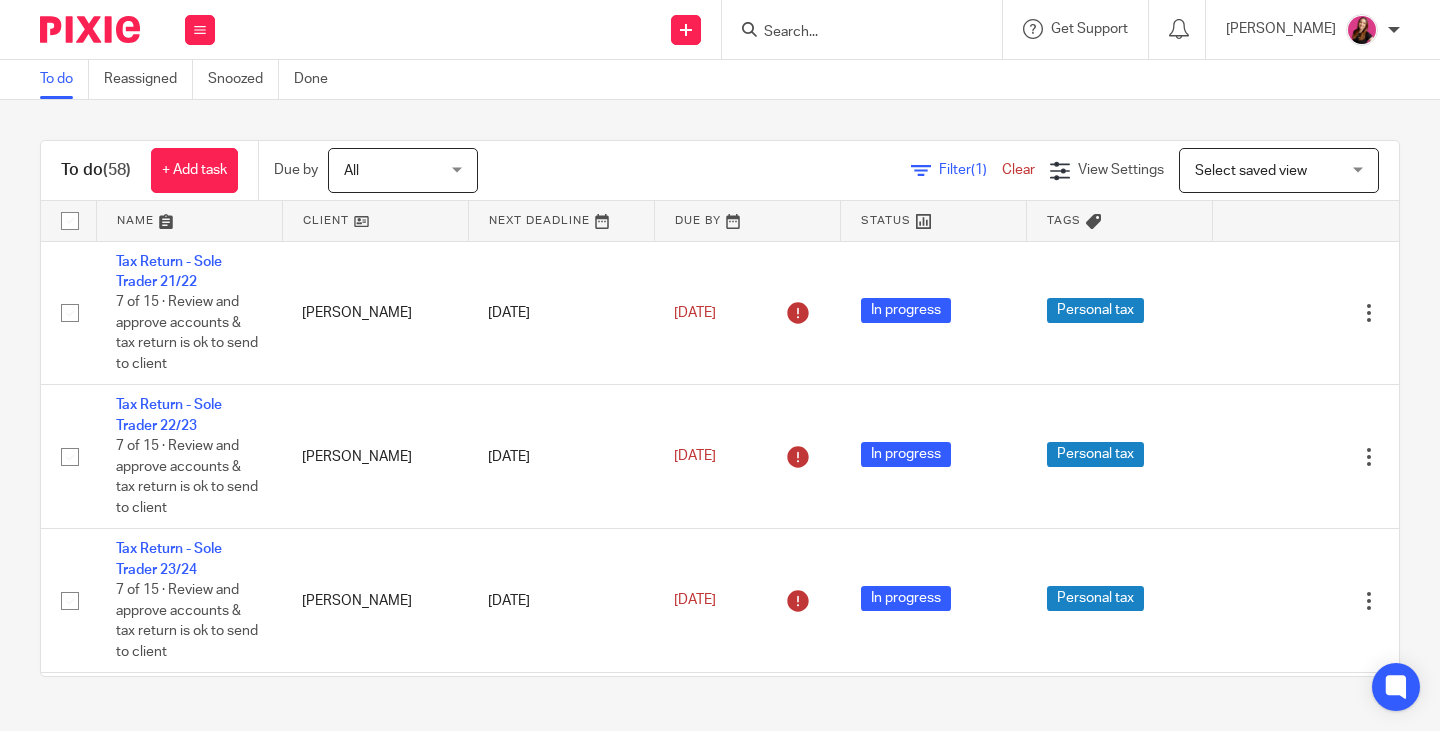 scroll, scrollTop: 0, scrollLeft: 0, axis: both 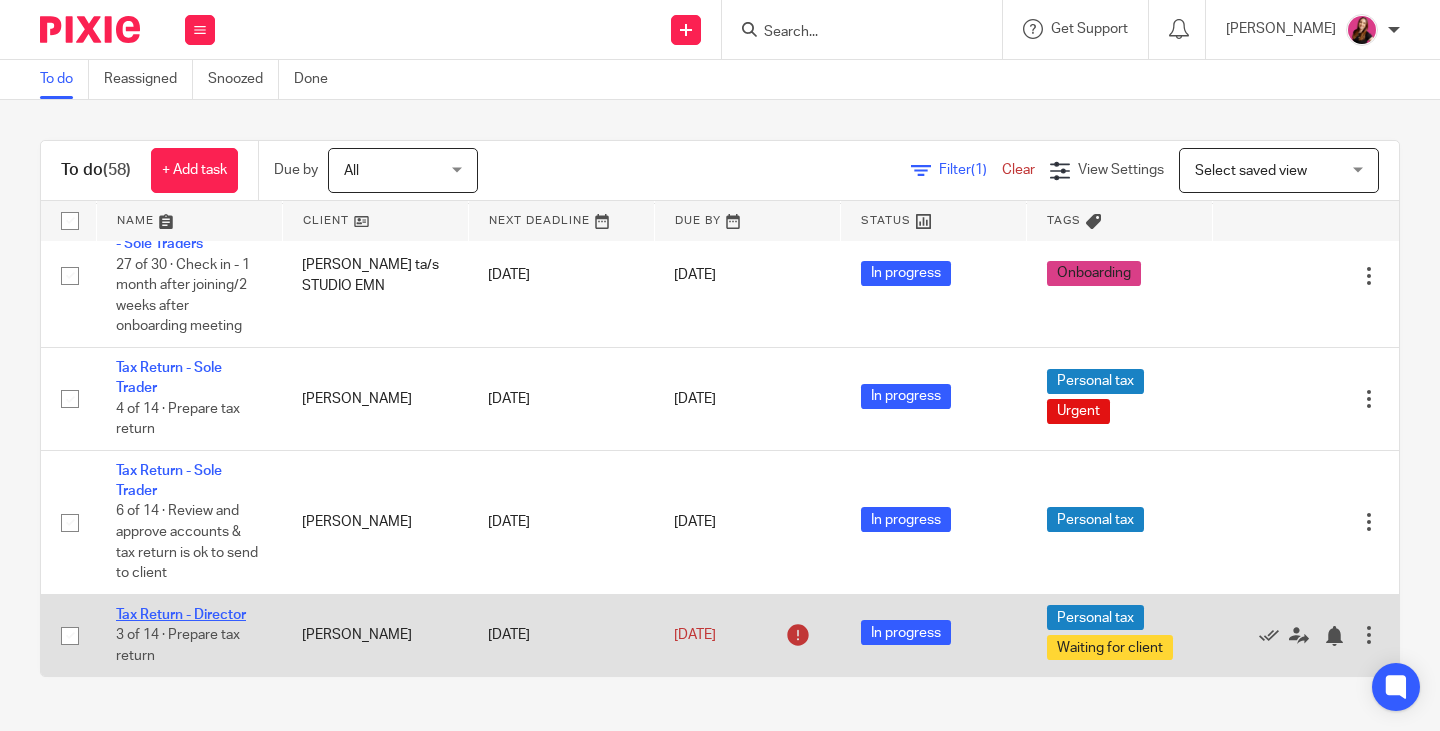 click on "Tax Return - Director" at bounding box center (181, 615) 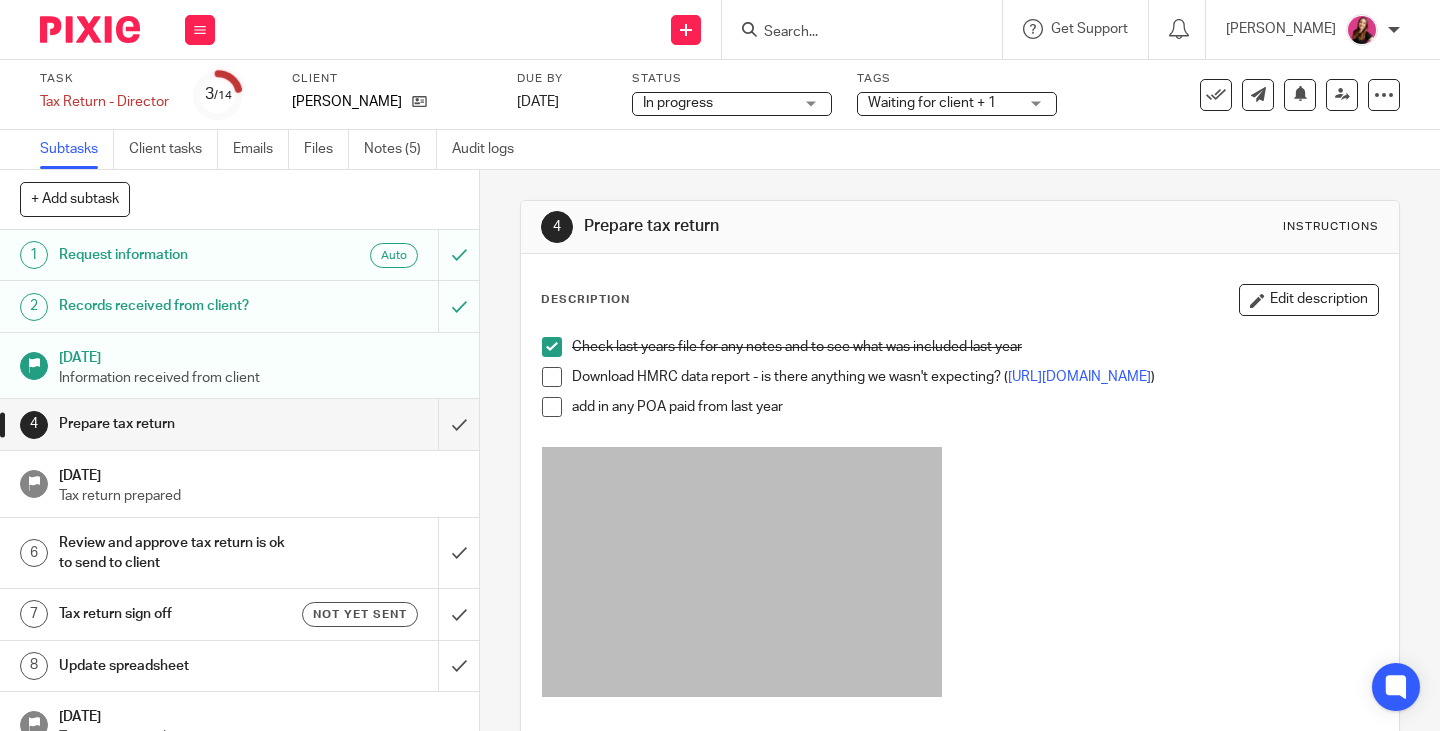 scroll, scrollTop: 0, scrollLeft: 0, axis: both 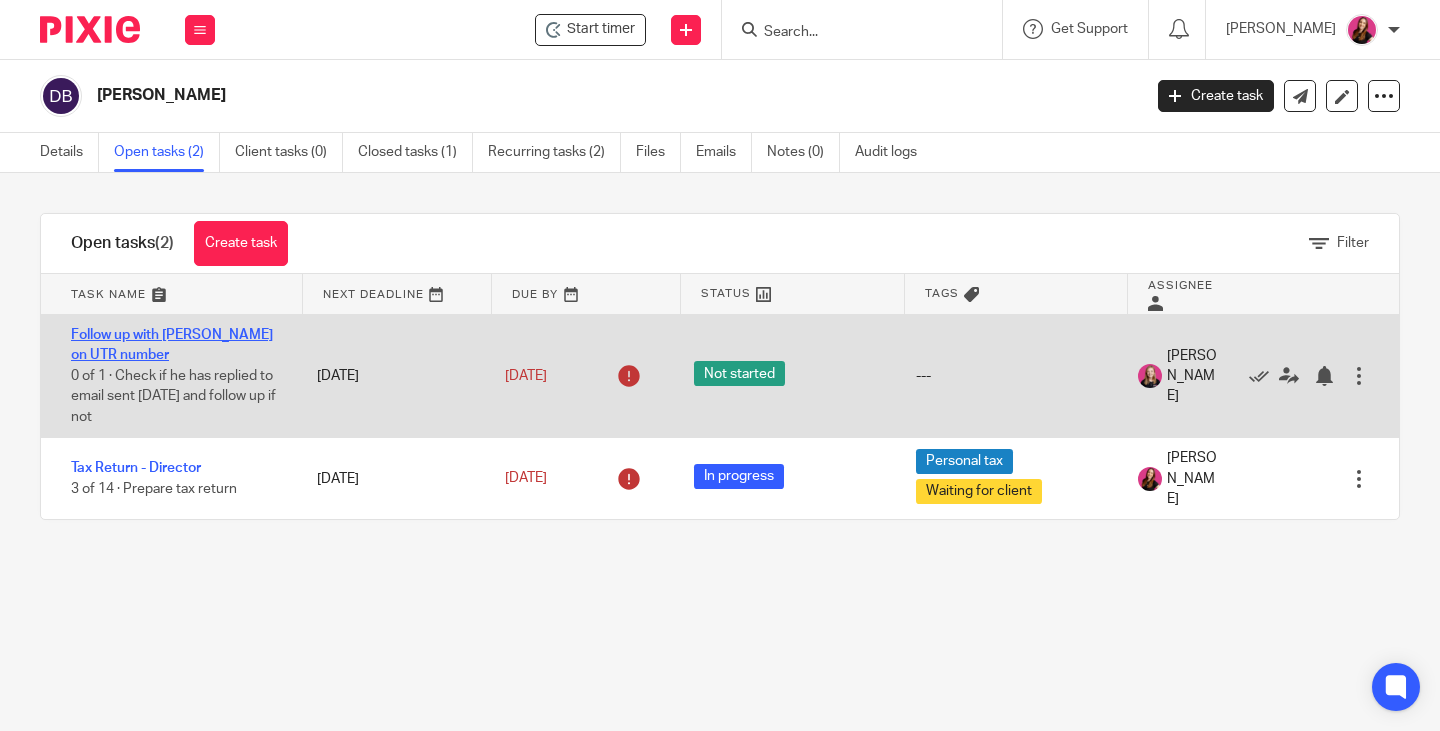 click on "Follow up with [PERSON_NAME] on UTR number" at bounding box center (172, 345) 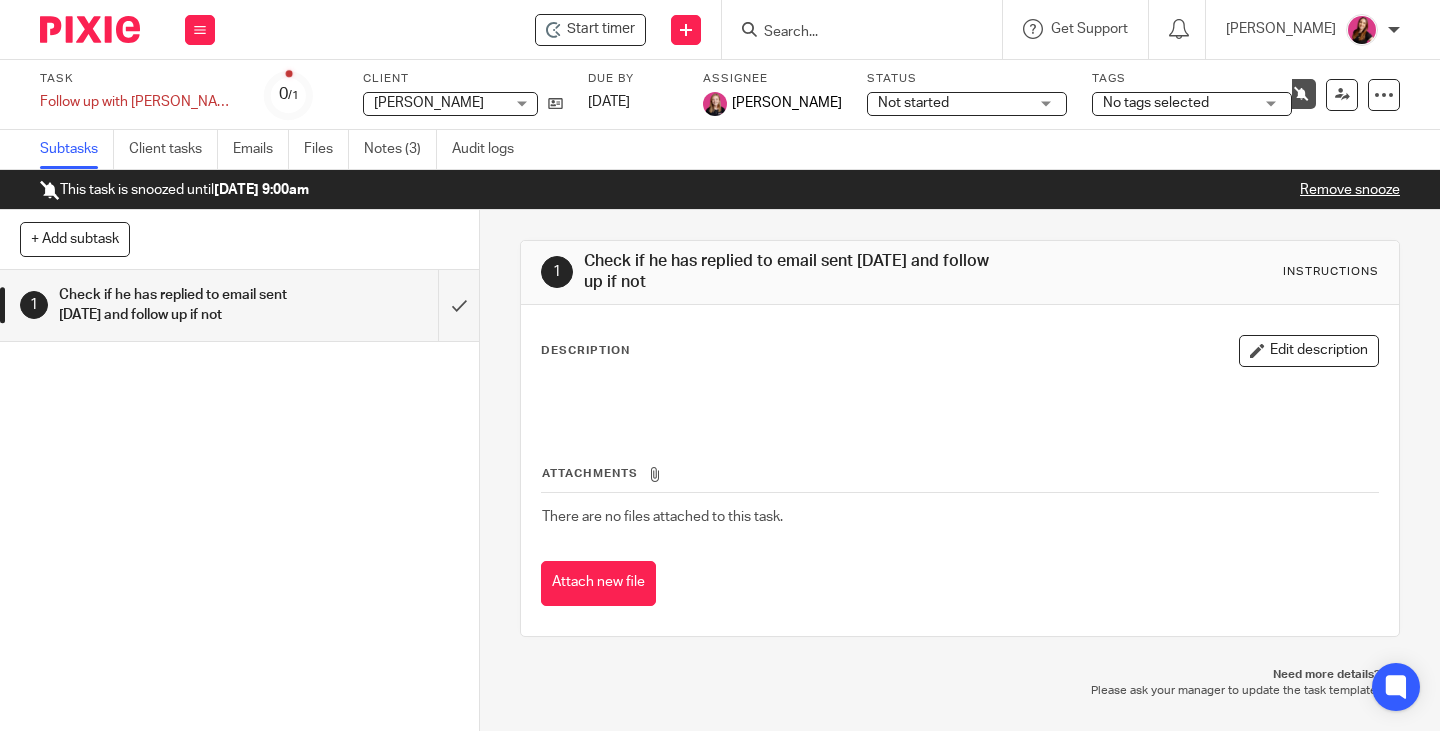 scroll, scrollTop: 0, scrollLeft: 0, axis: both 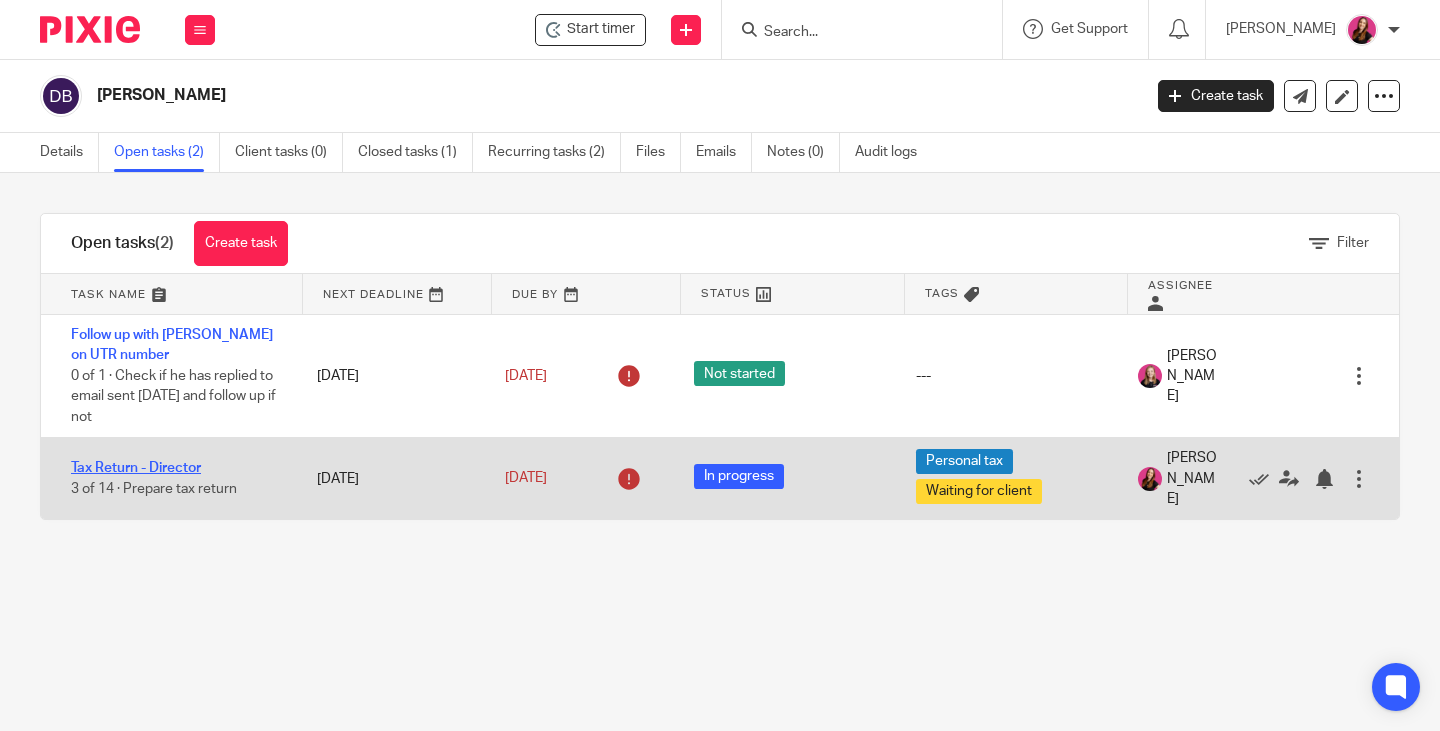 click on "Tax Return - Director" at bounding box center [136, 468] 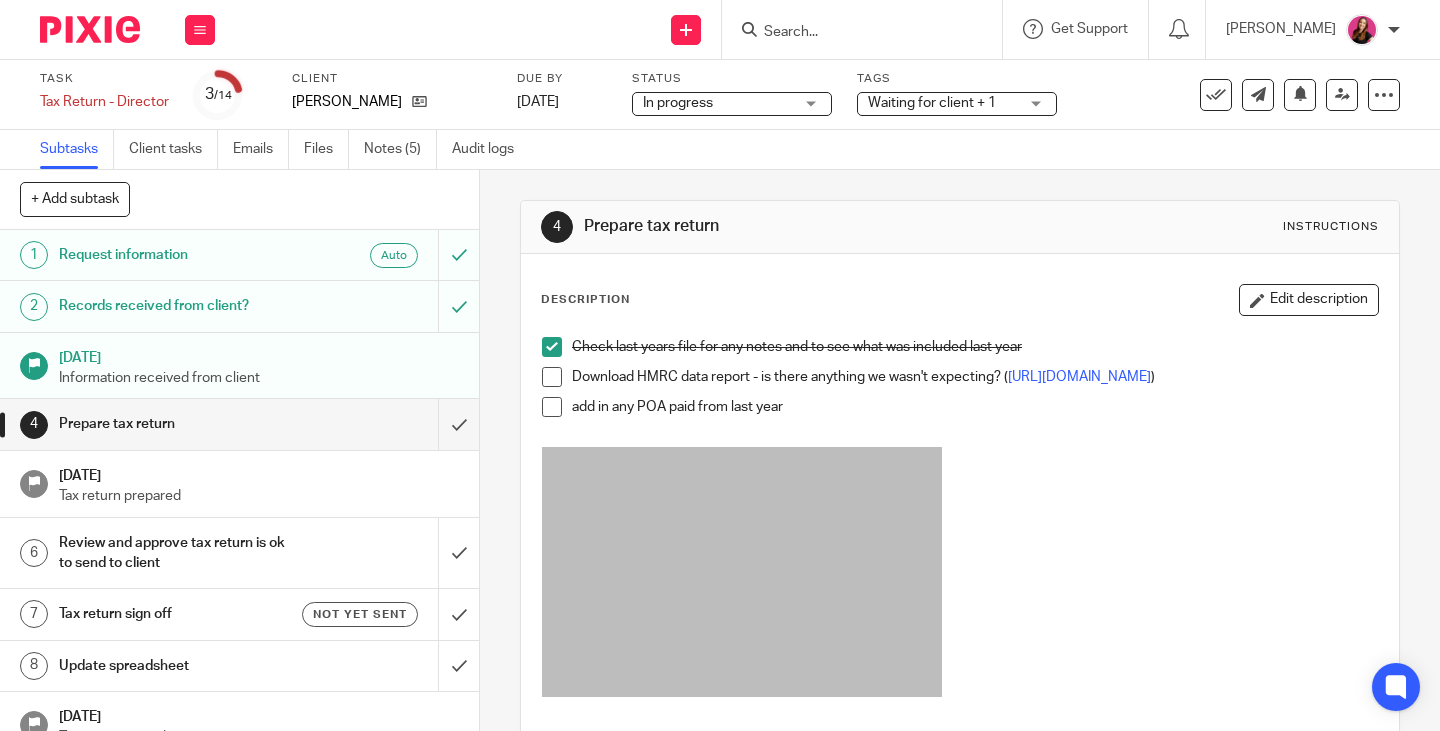 scroll, scrollTop: 0, scrollLeft: 0, axis: both 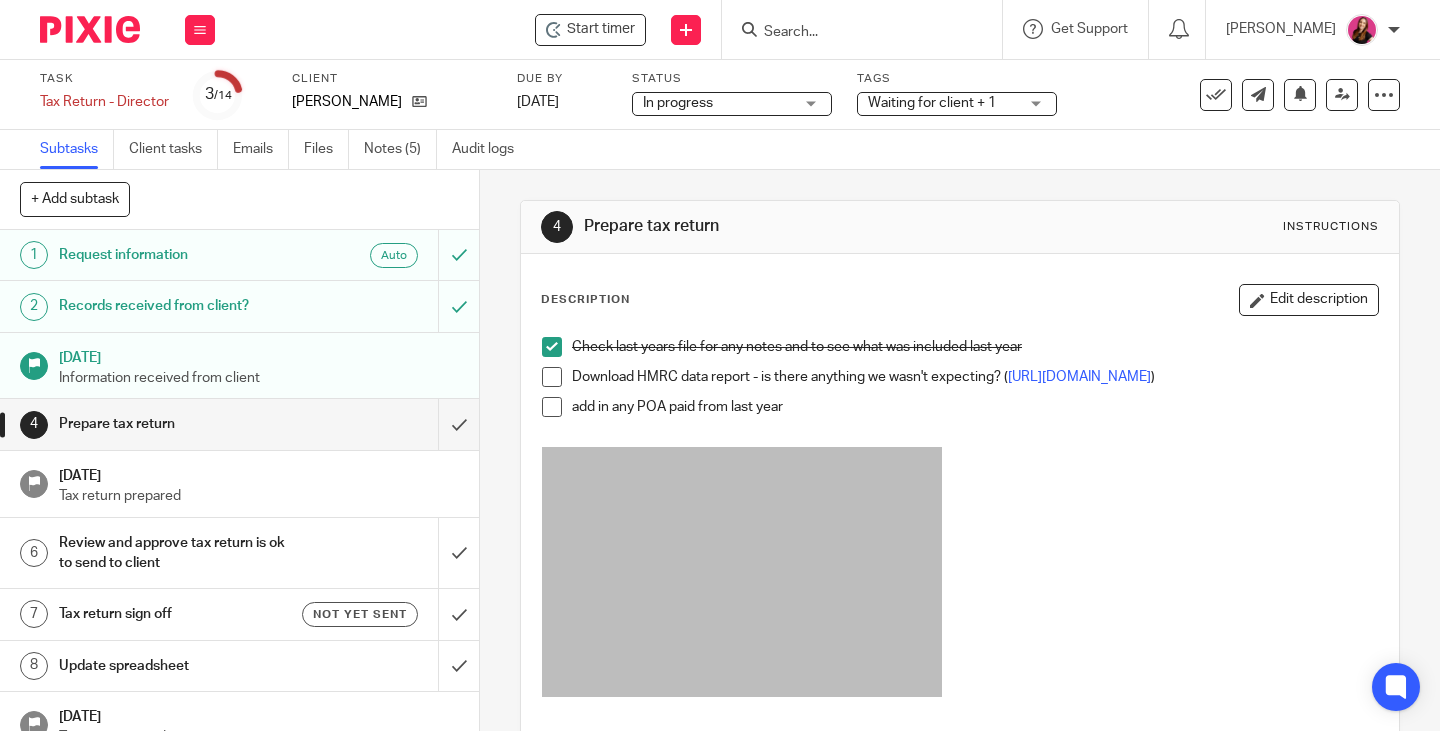 click on "Subtasks
Client tasks
Emails
Files
Notes (5)
Audit logs" at bounding box center (292, 149) 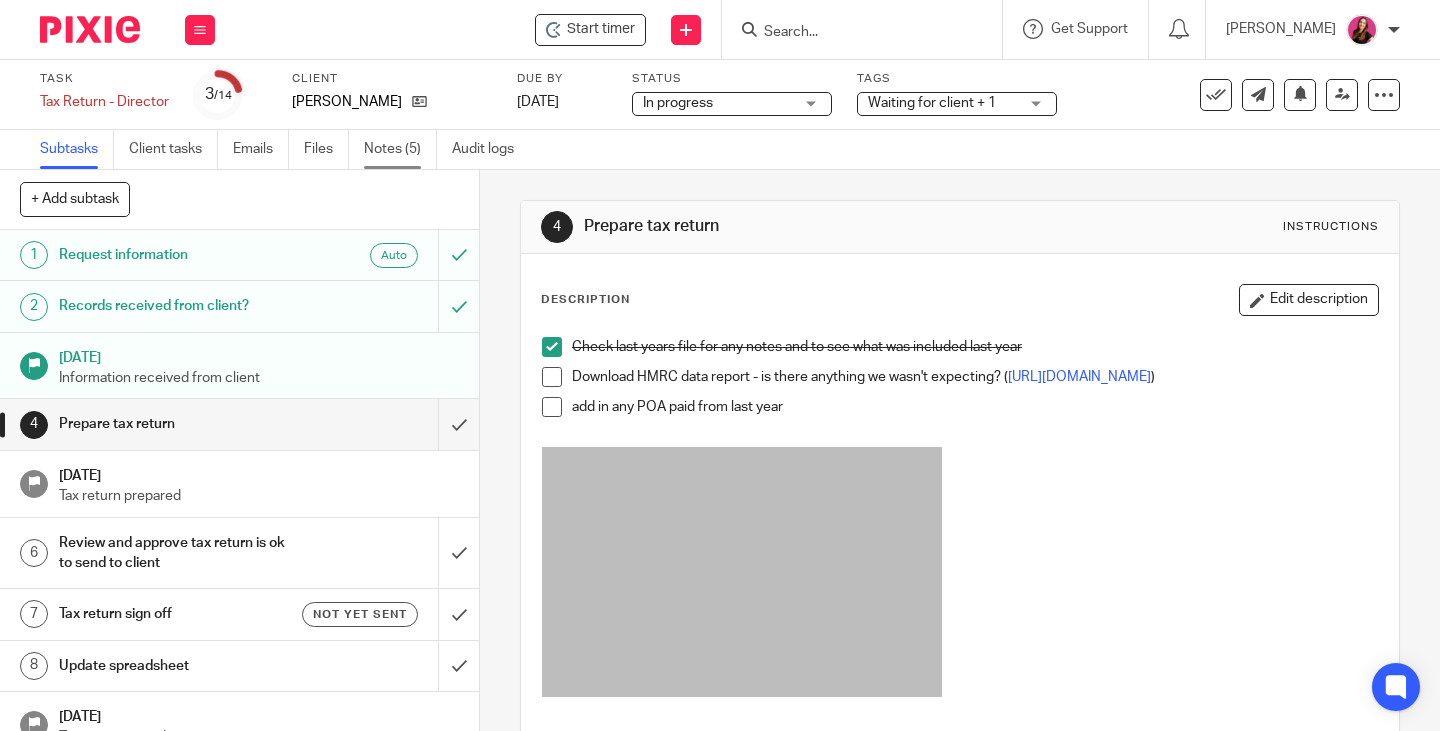 click on "Notes (5)" at bounding box center [400, 149] 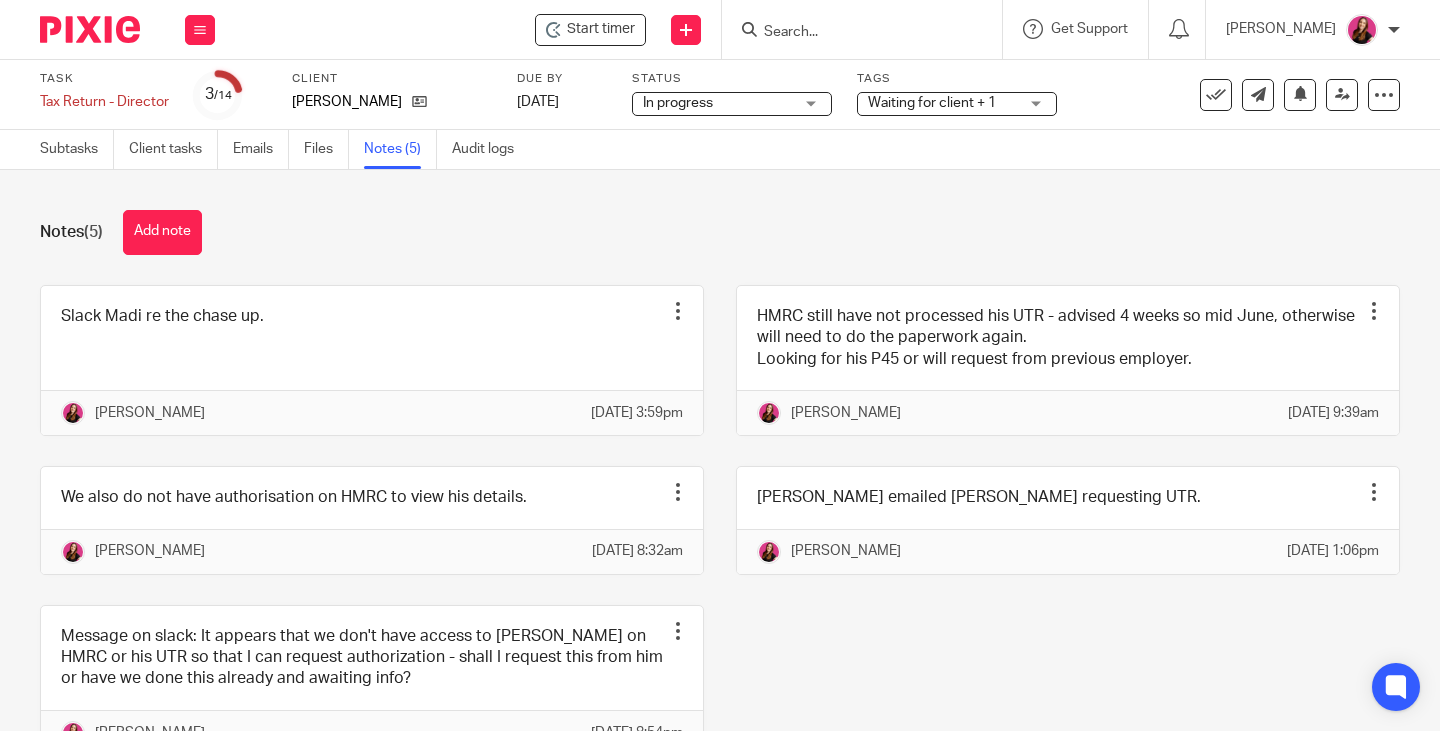 scroll, scrollTop: 0, scrollLeft: 0, axis: both 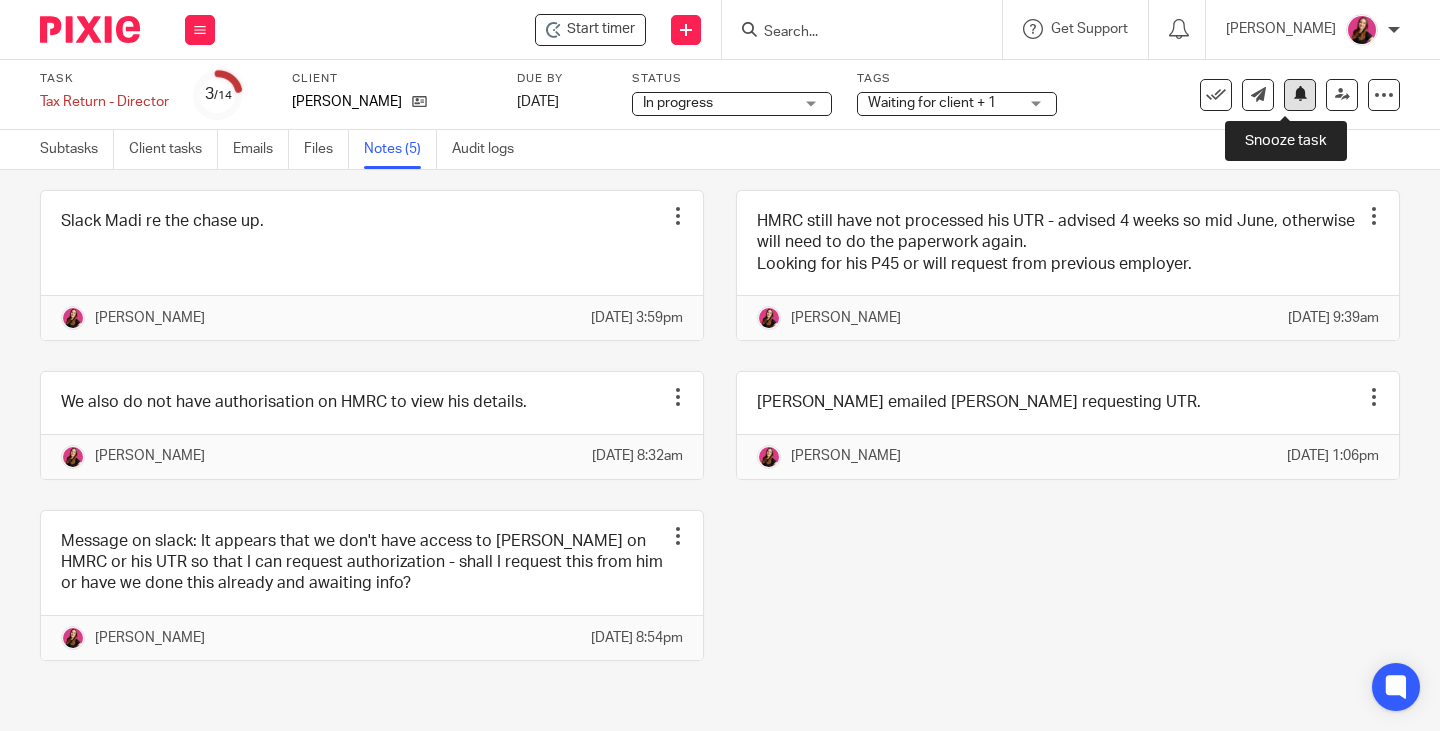 click at bounding box center (1300, 95) 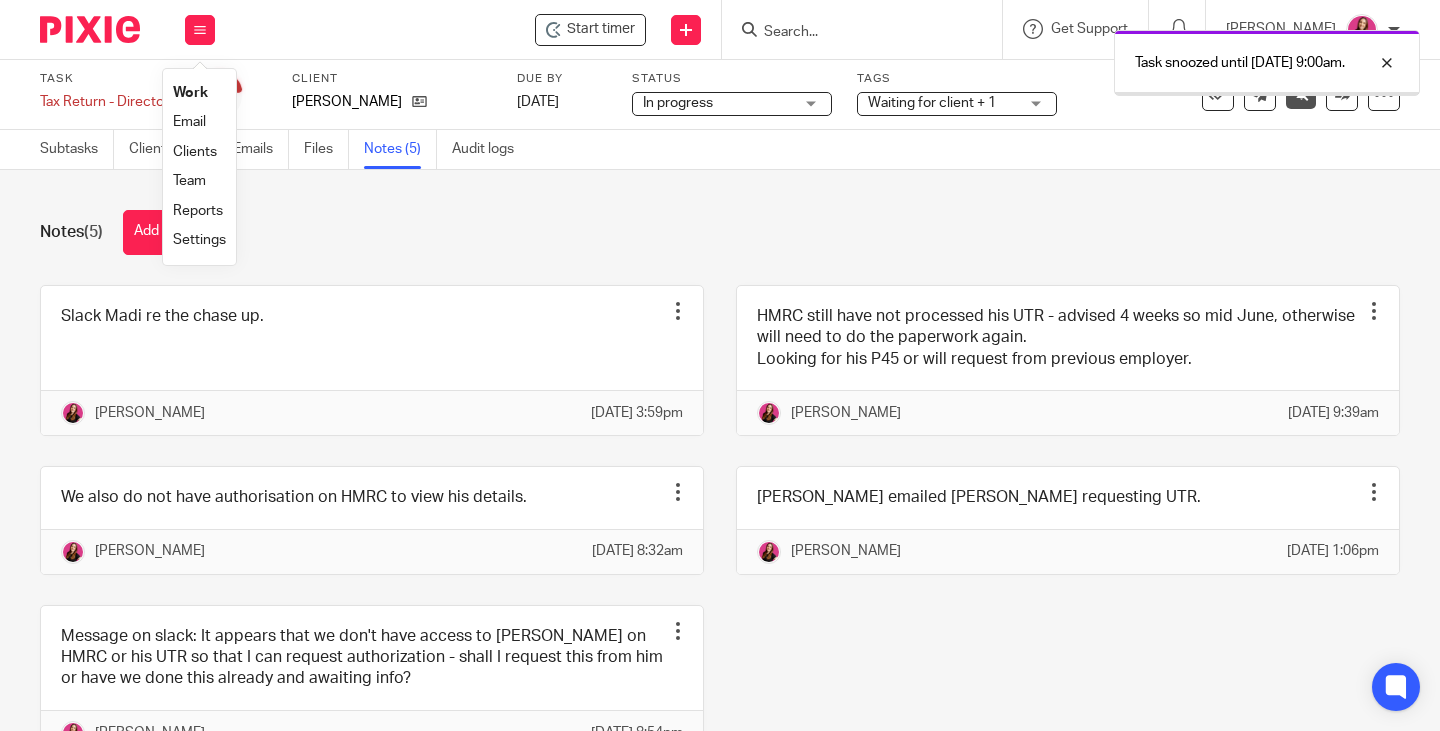 scroll, scrollTop: 0, scrollLeft: 0, axis: both 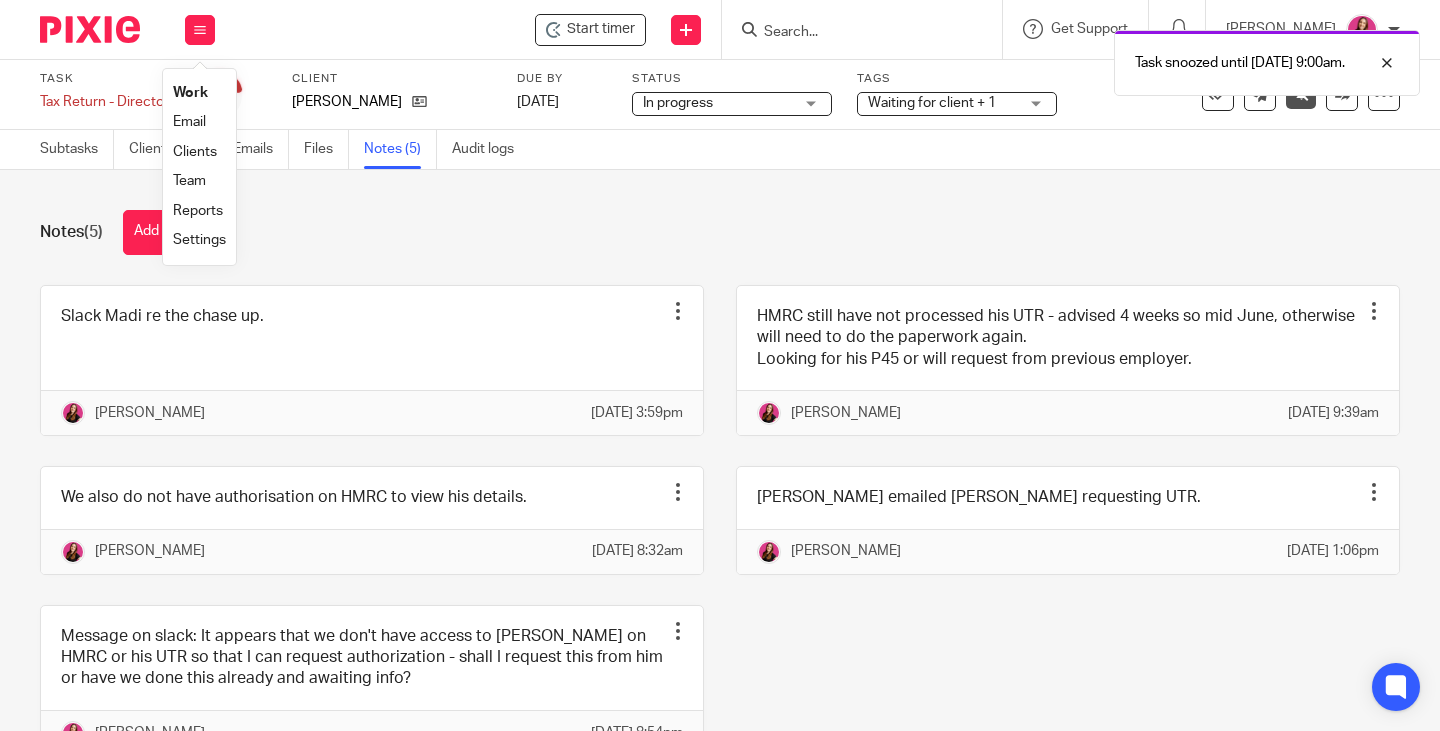 click on "Work" at bounding box center (190, 93) 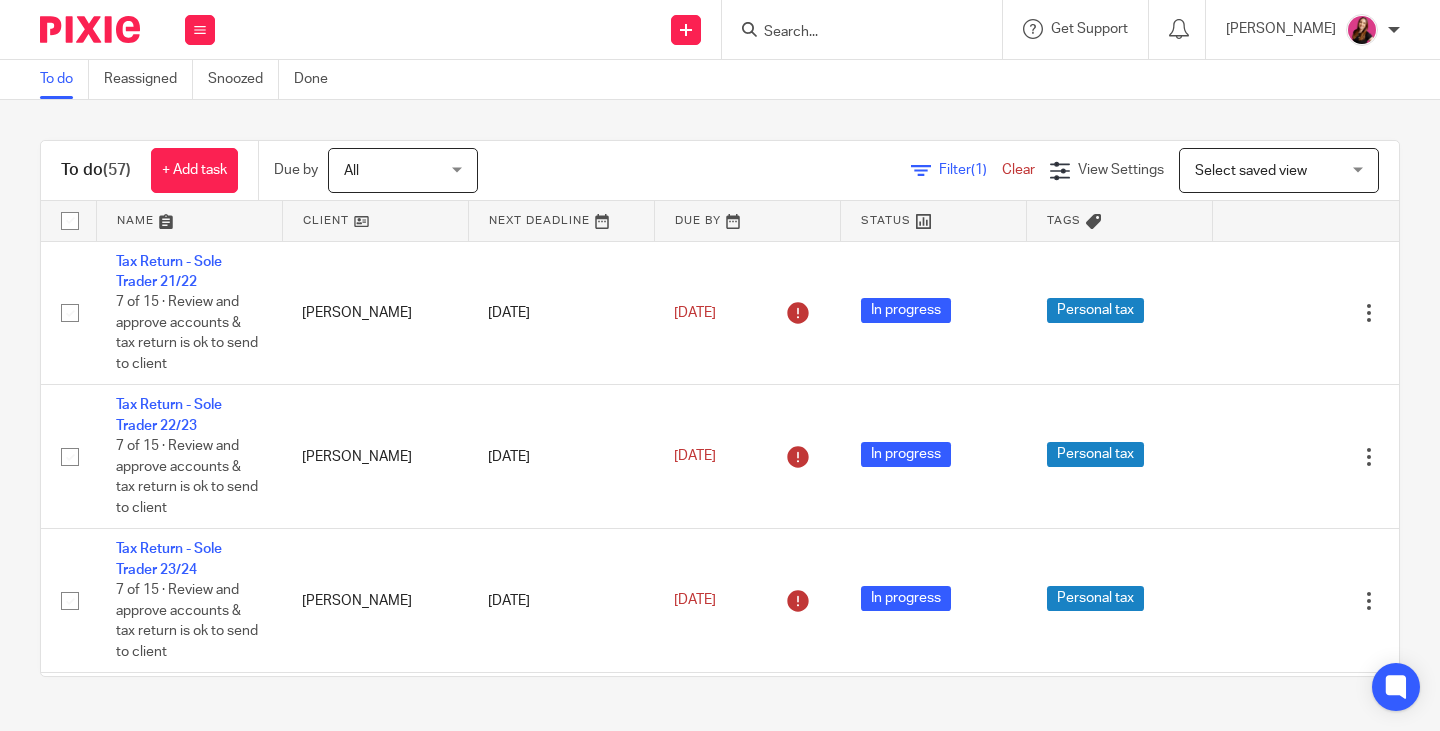 scroll, scrollTop: 0, scrollLeft: 0, axis: both 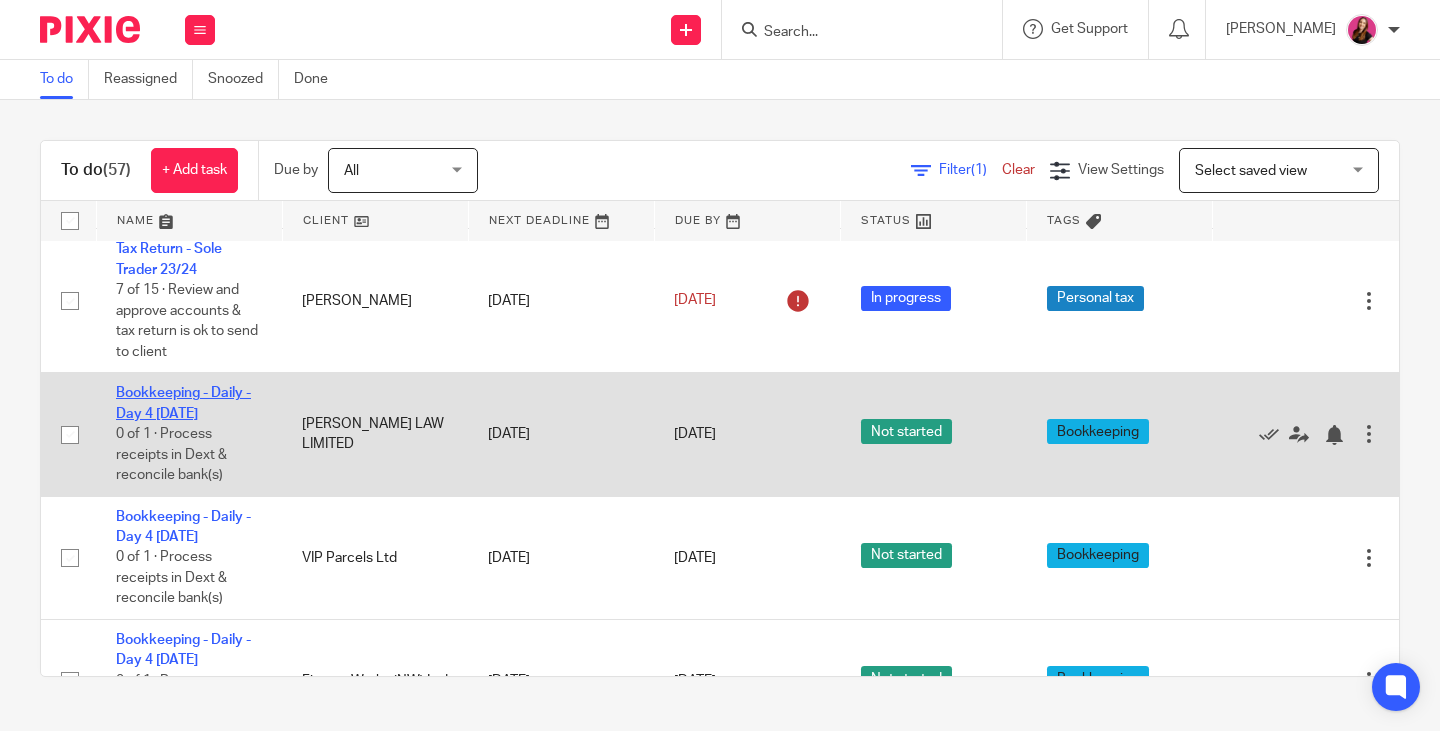click on "Bookkeeping - Daily - Day 4 [DATE]" at bounding box center [183, 403] 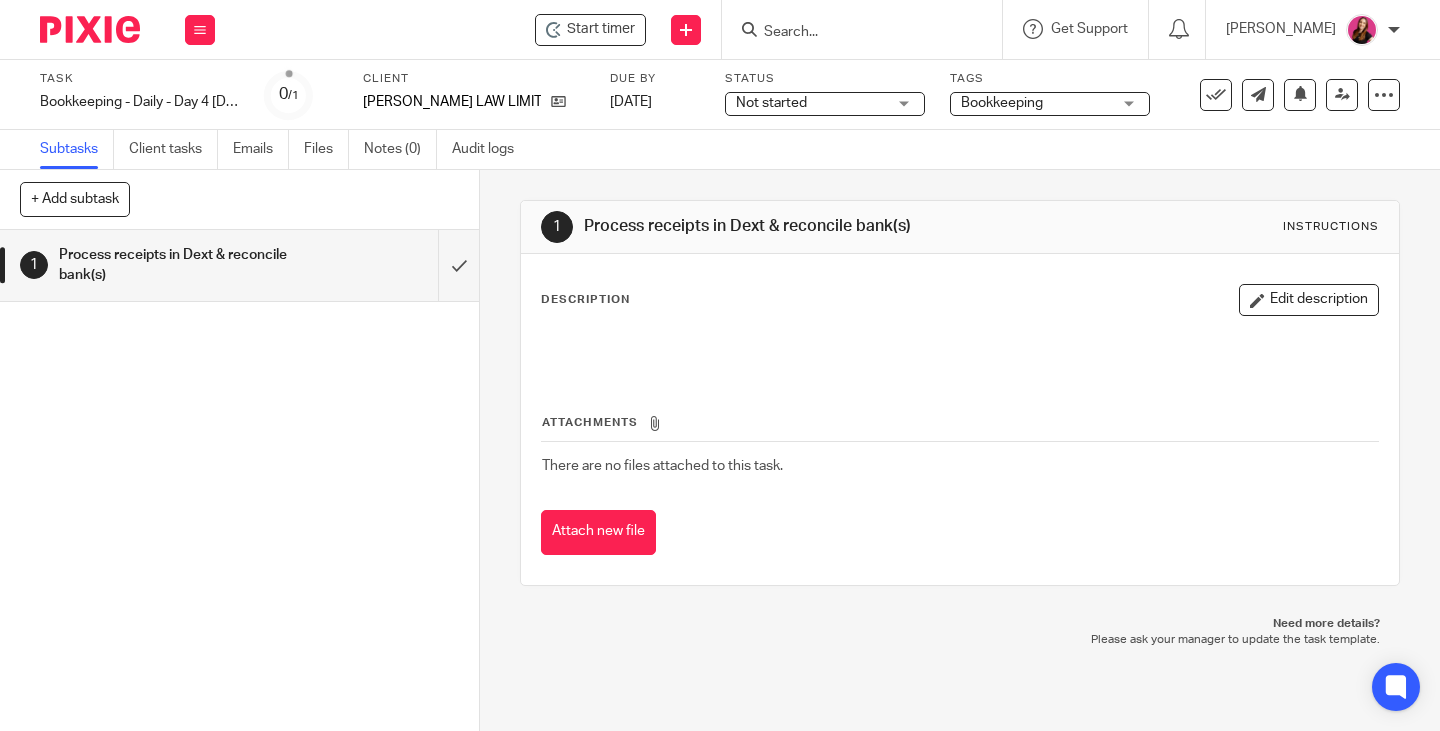 scroll, scrollTop: 0, scrollLeft: 0, axis: both 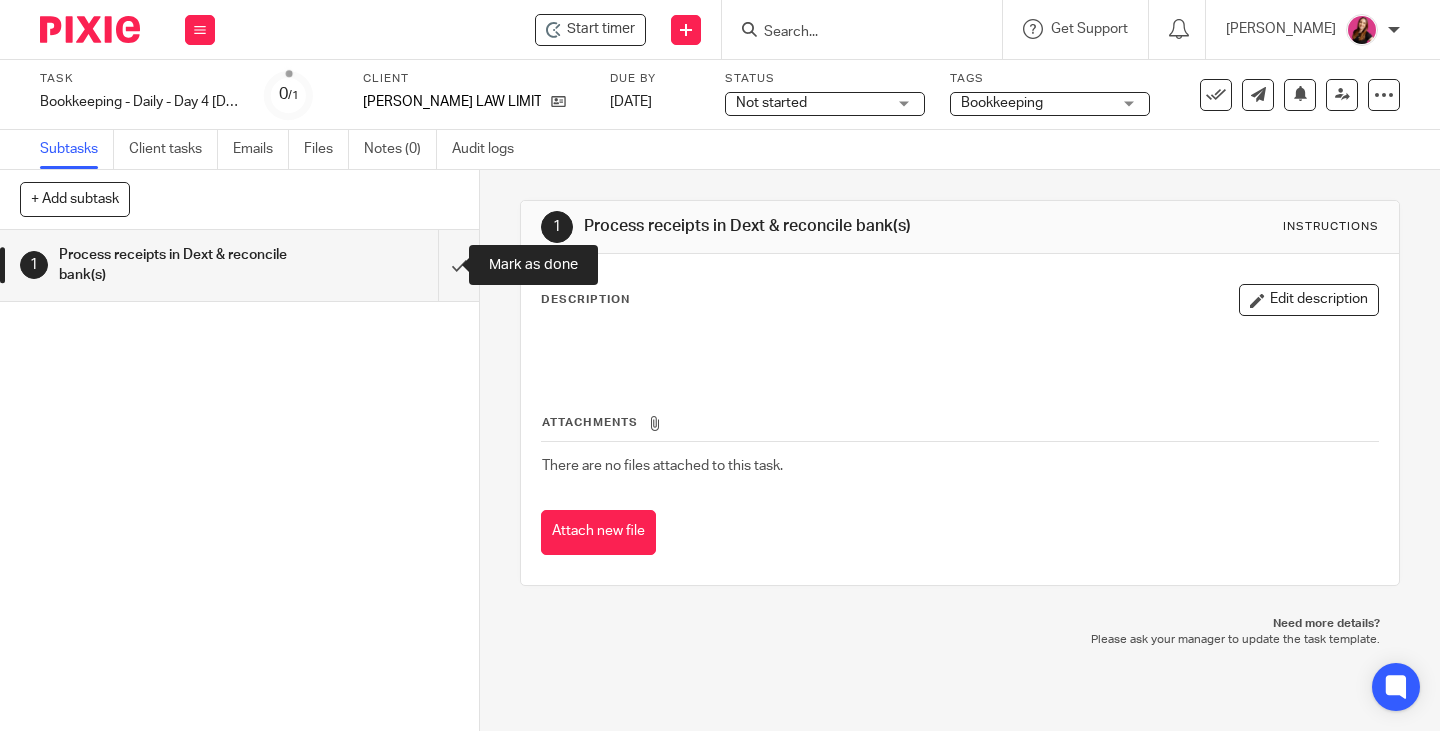drag, startPoint x: 437, startPoint y: 268, endPoint x: 415, endPoint y: 264, distance: 22.36068 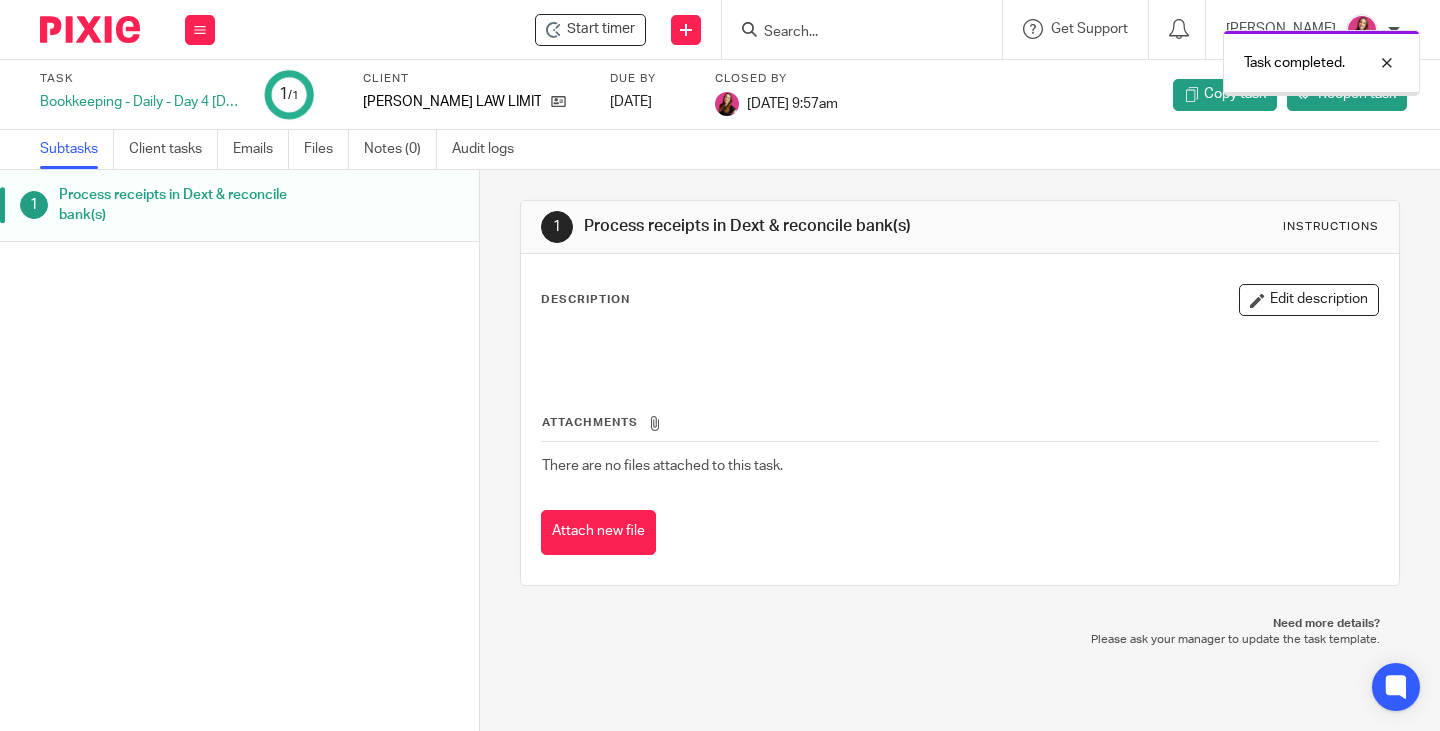 scroll, scrollTop: 0, scrollLeft: 0, axis: both 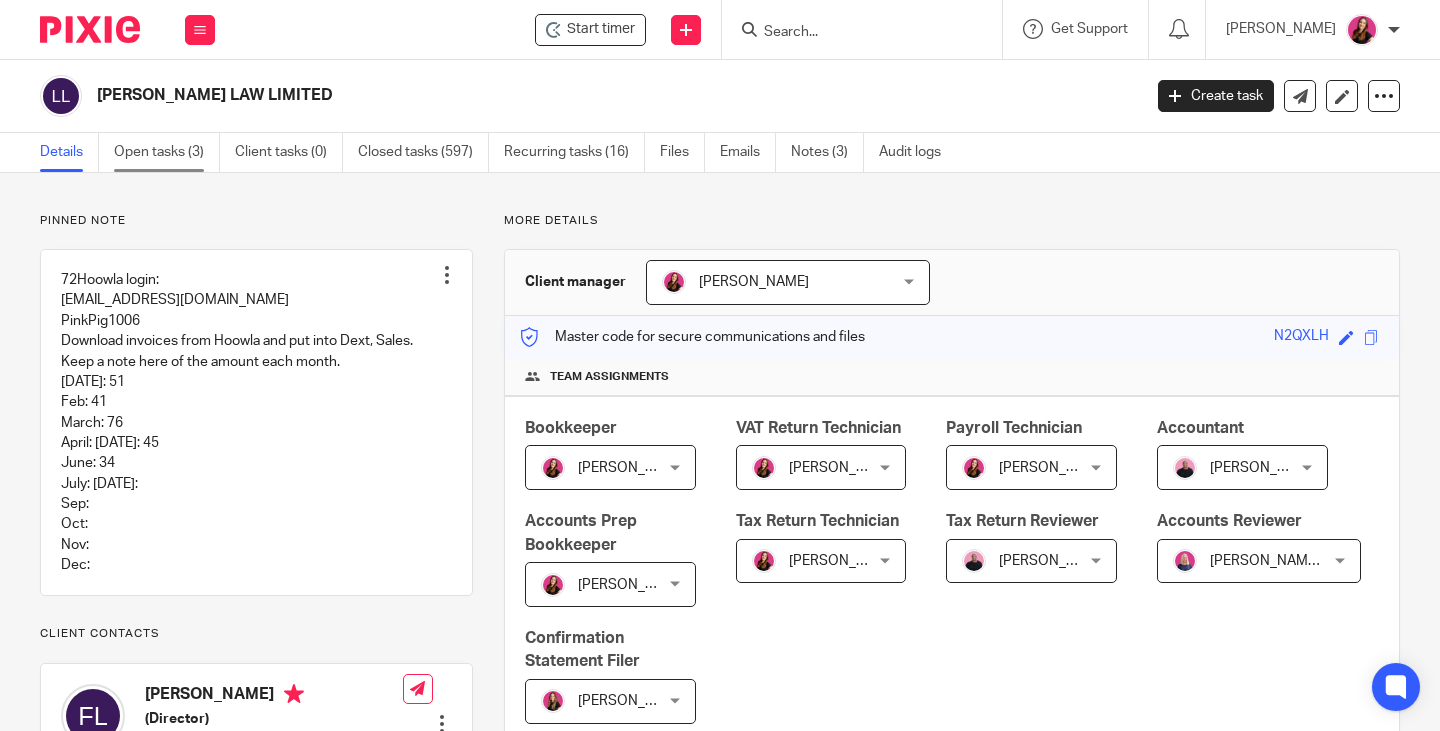 click on "Open tasks (3)" at bounding box center (167, 152) 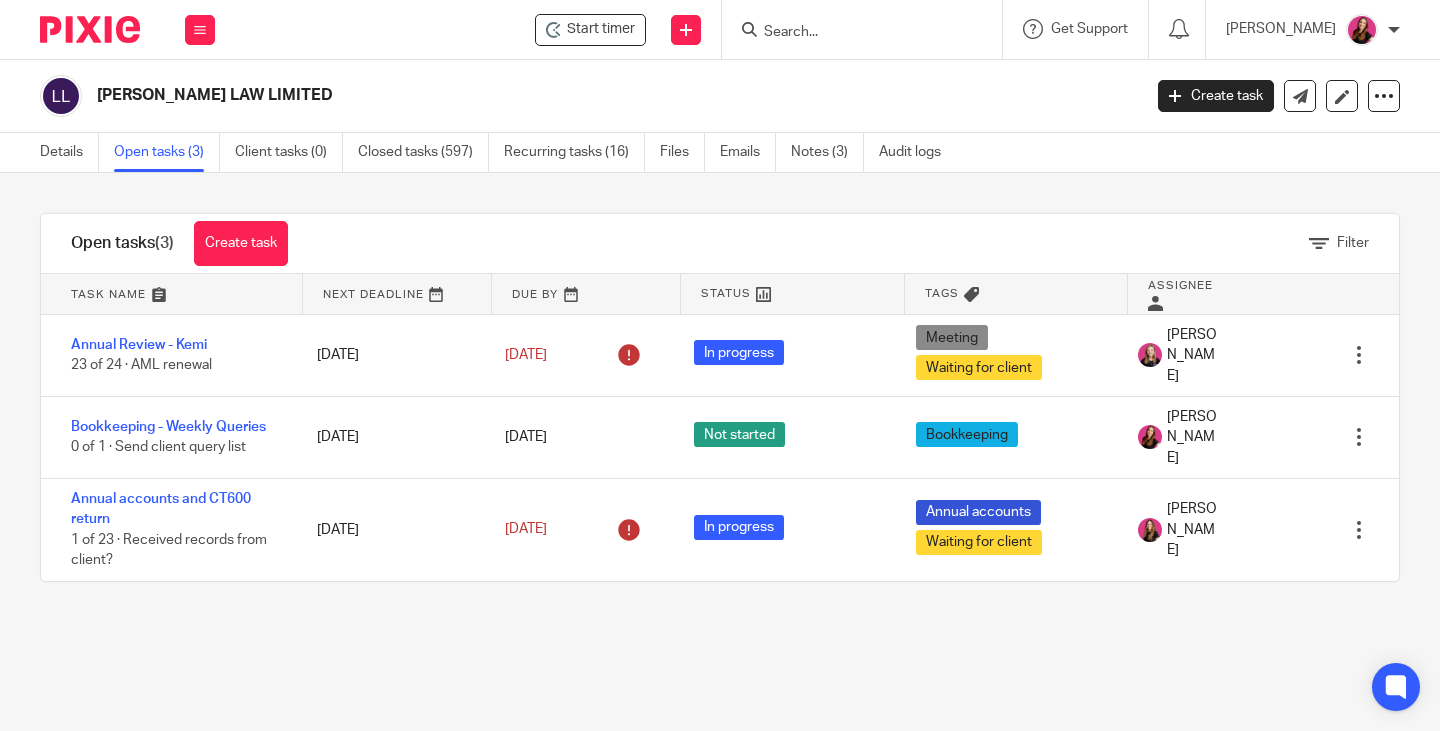 scroll, scrollTop: 0, scrollLeft: 0, axis: both 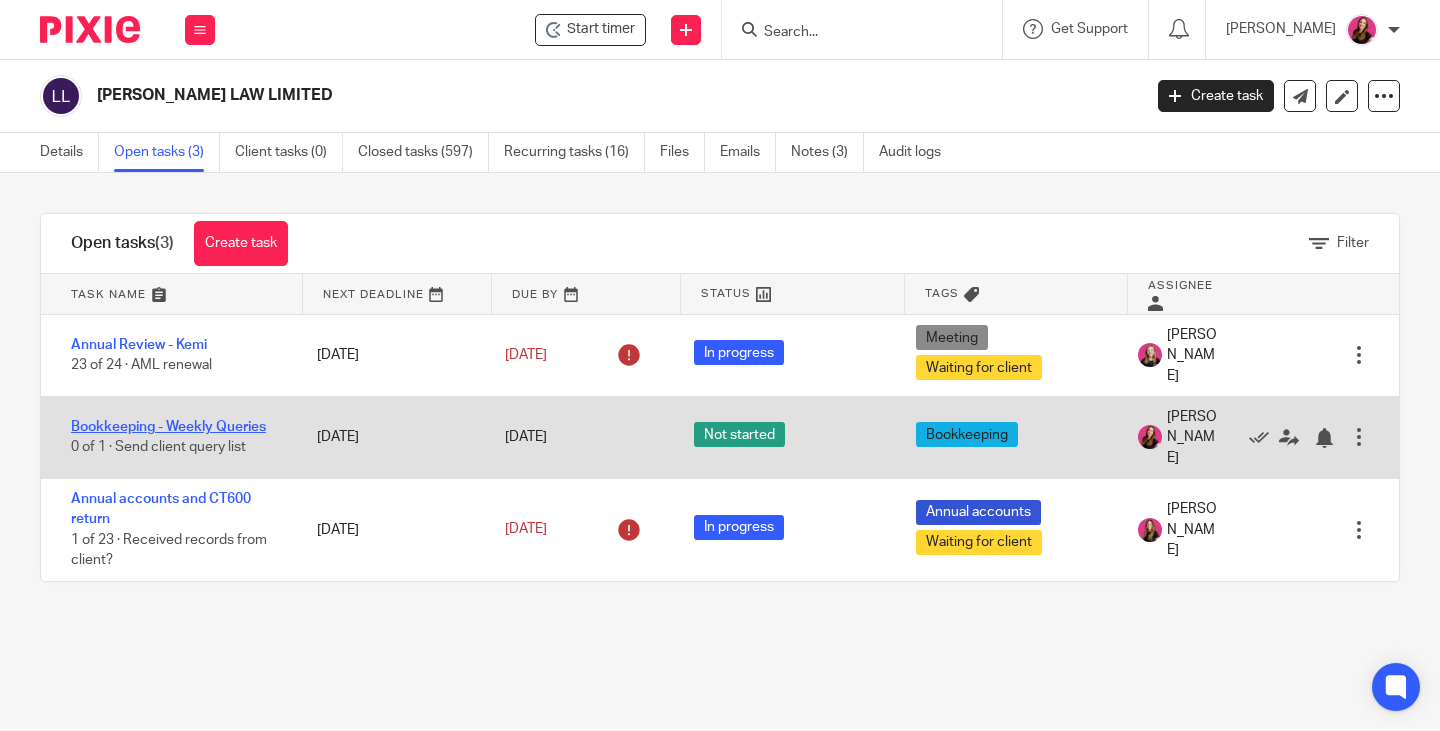click on "Bookkeeping - Weekly Queries" at bounding box center [168, 427] 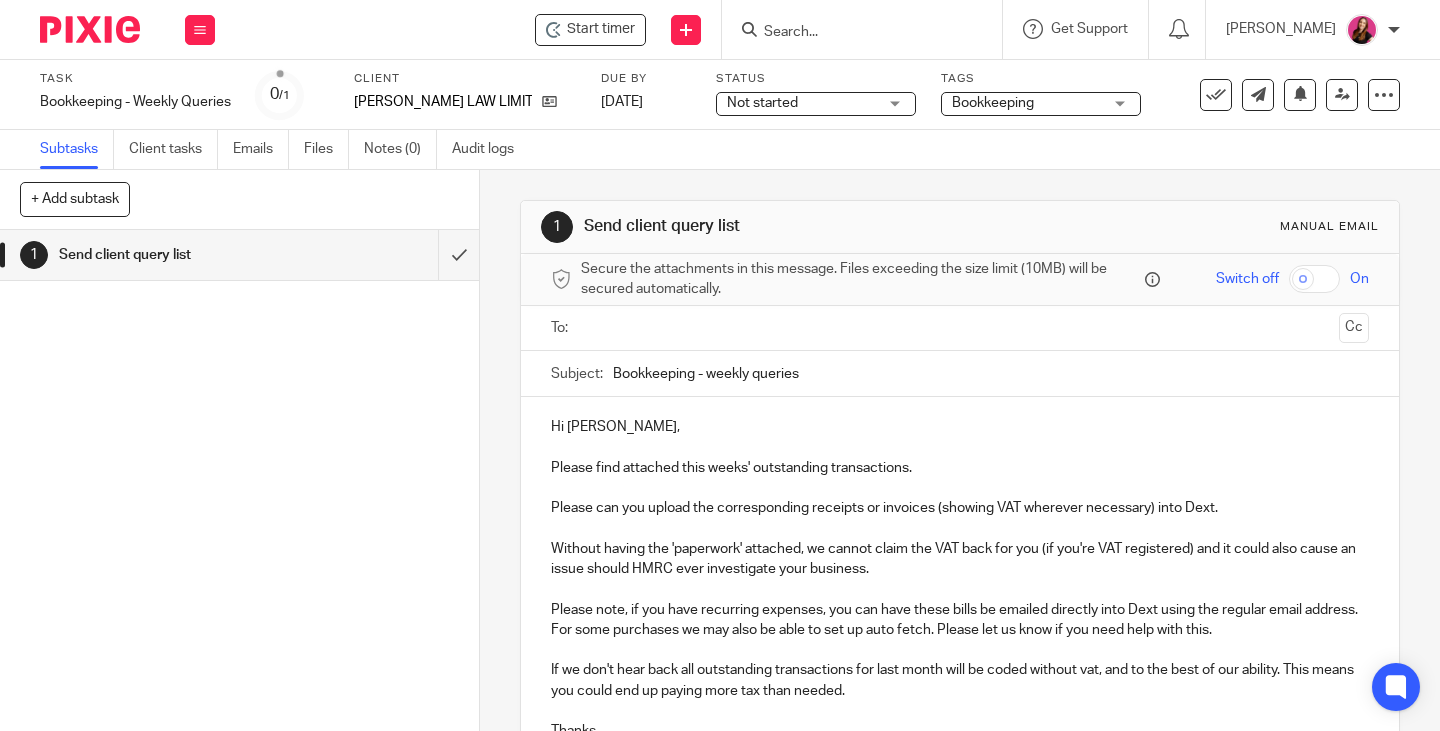 scroll, scrollTop: 0, scrollLeft: 0, axis: both 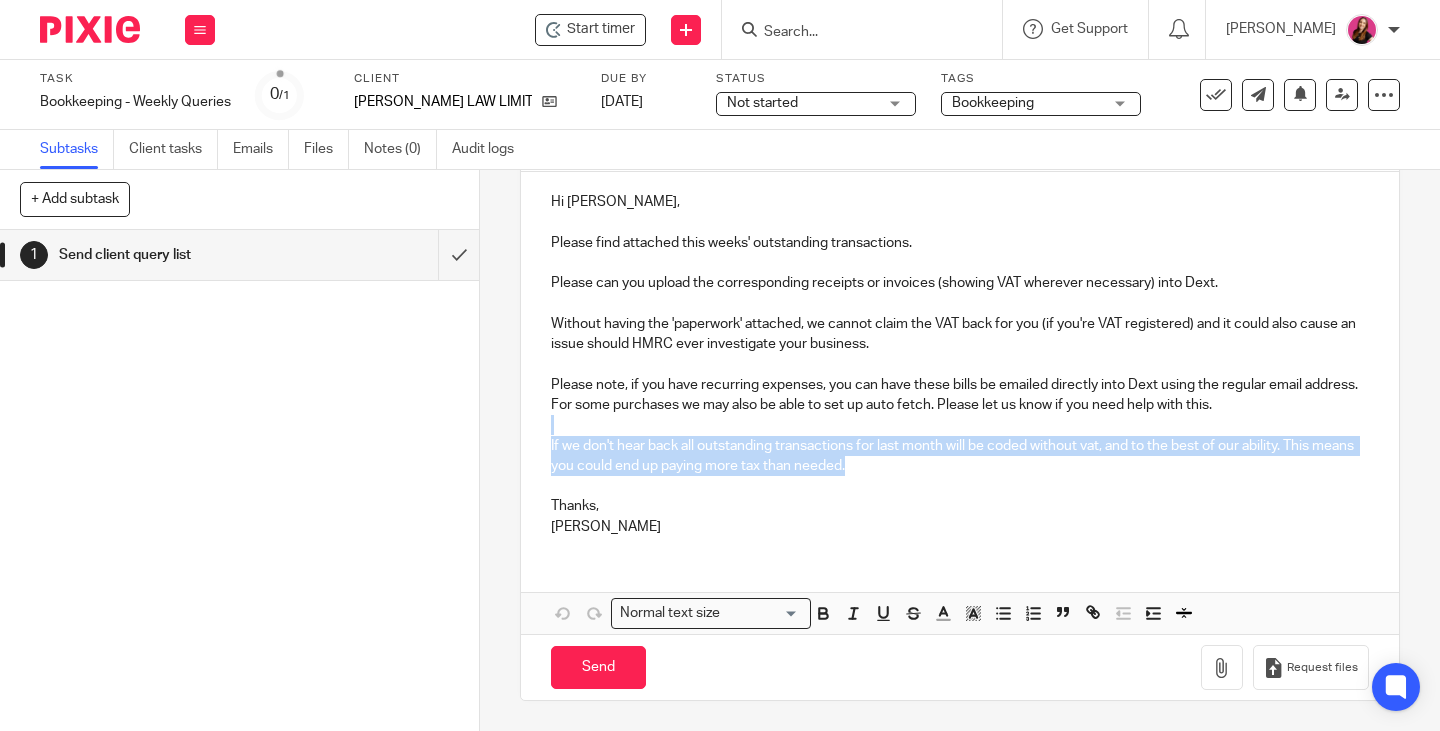 drag, startPoint x: 920, startPoint y: 466, endPoint x: 555, endPoint y: 425, distance: 367.29553 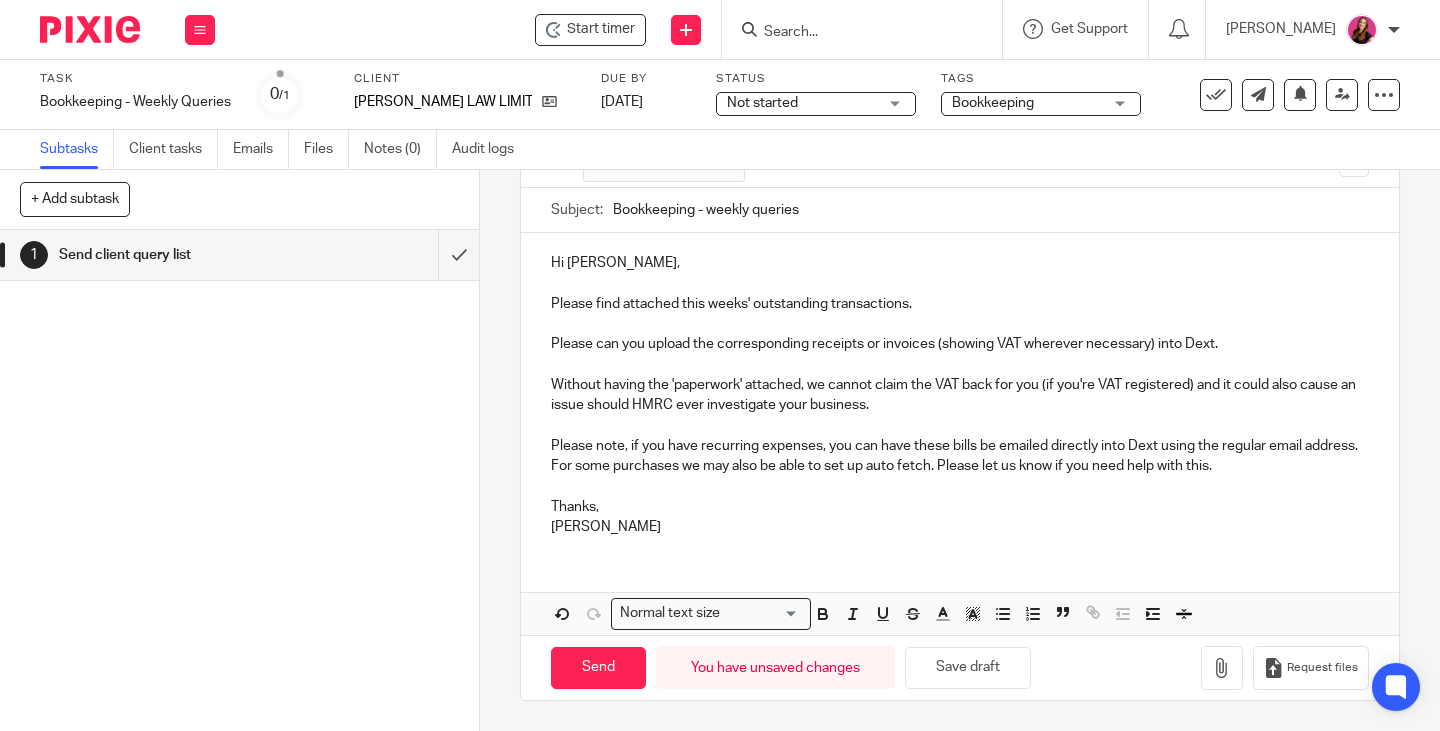 scroll, scrollTop: 168, scrollLeft: 0, axis: vertical 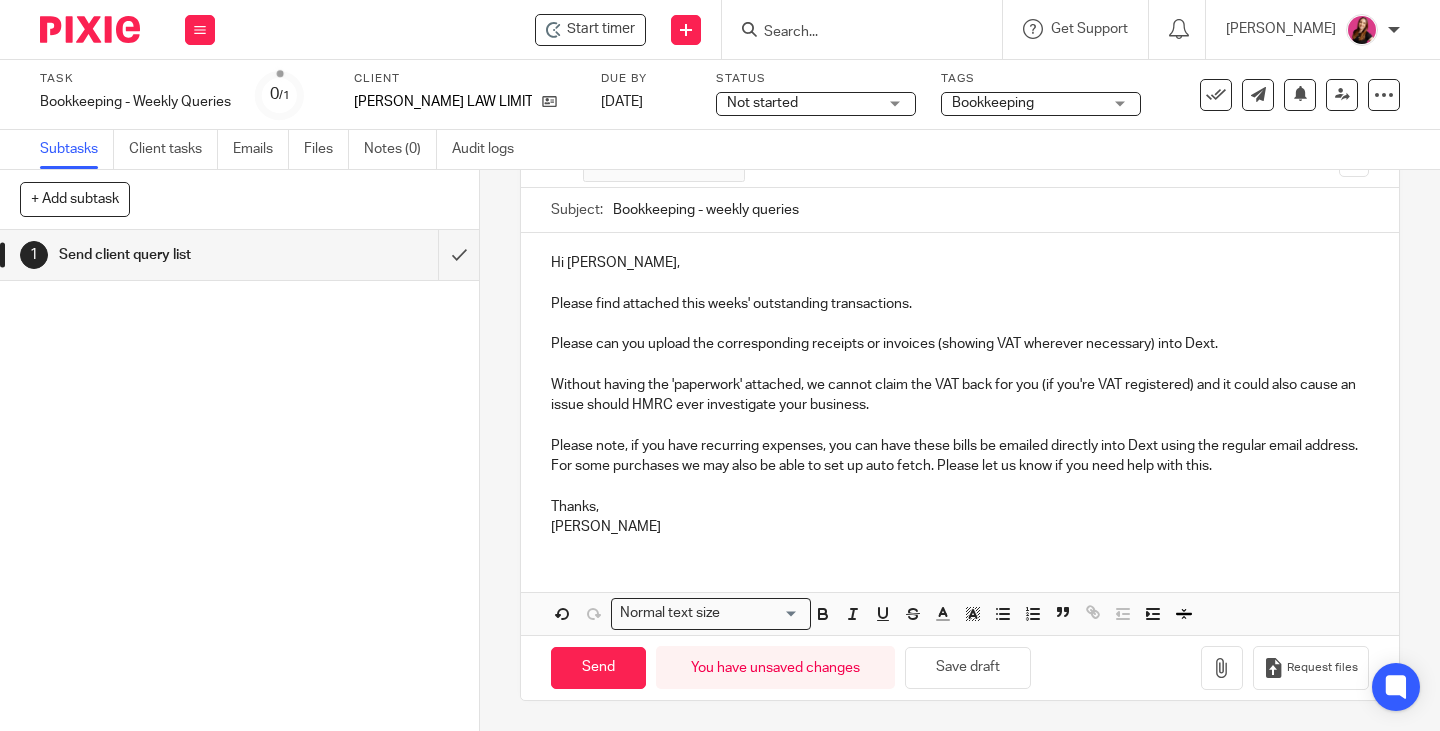 click at bounding box center (1425, 716) 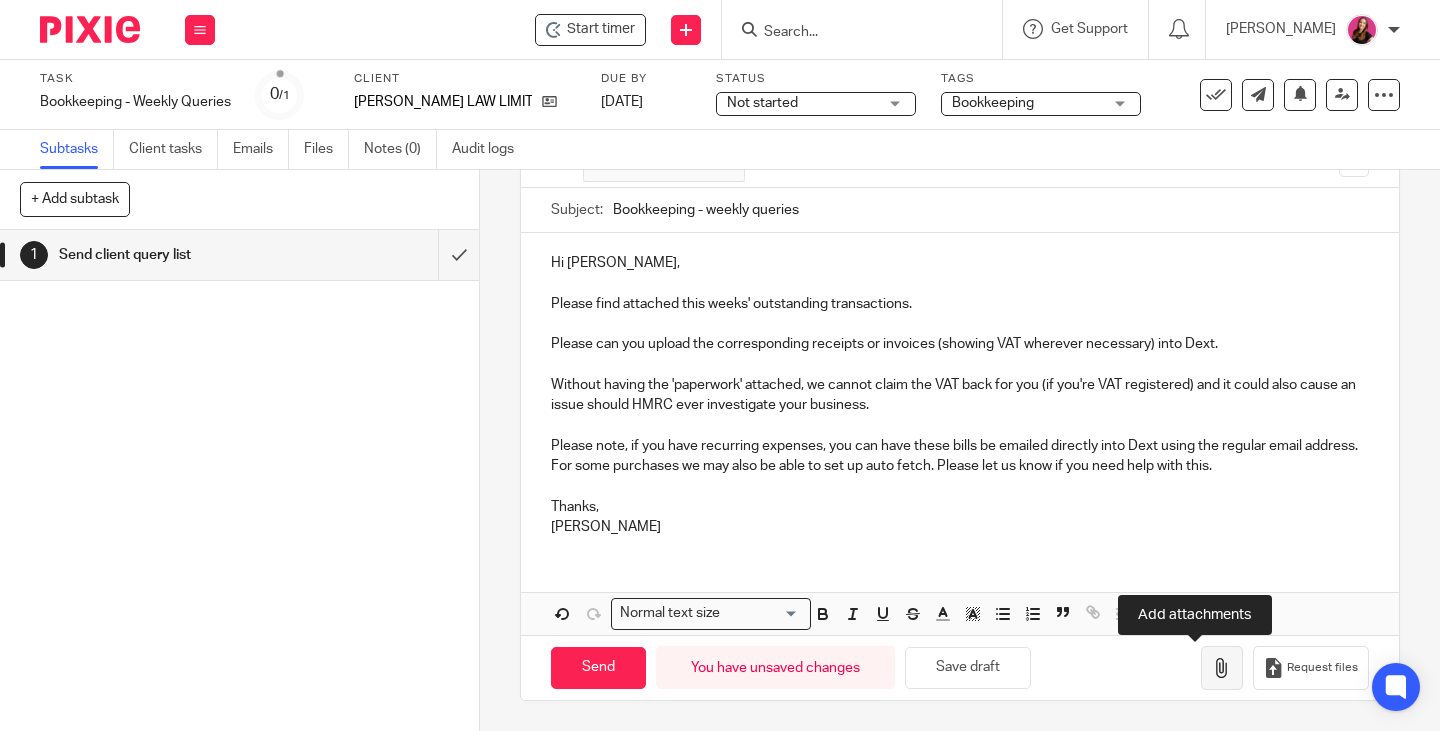 click at bounding box center (1222, 668) 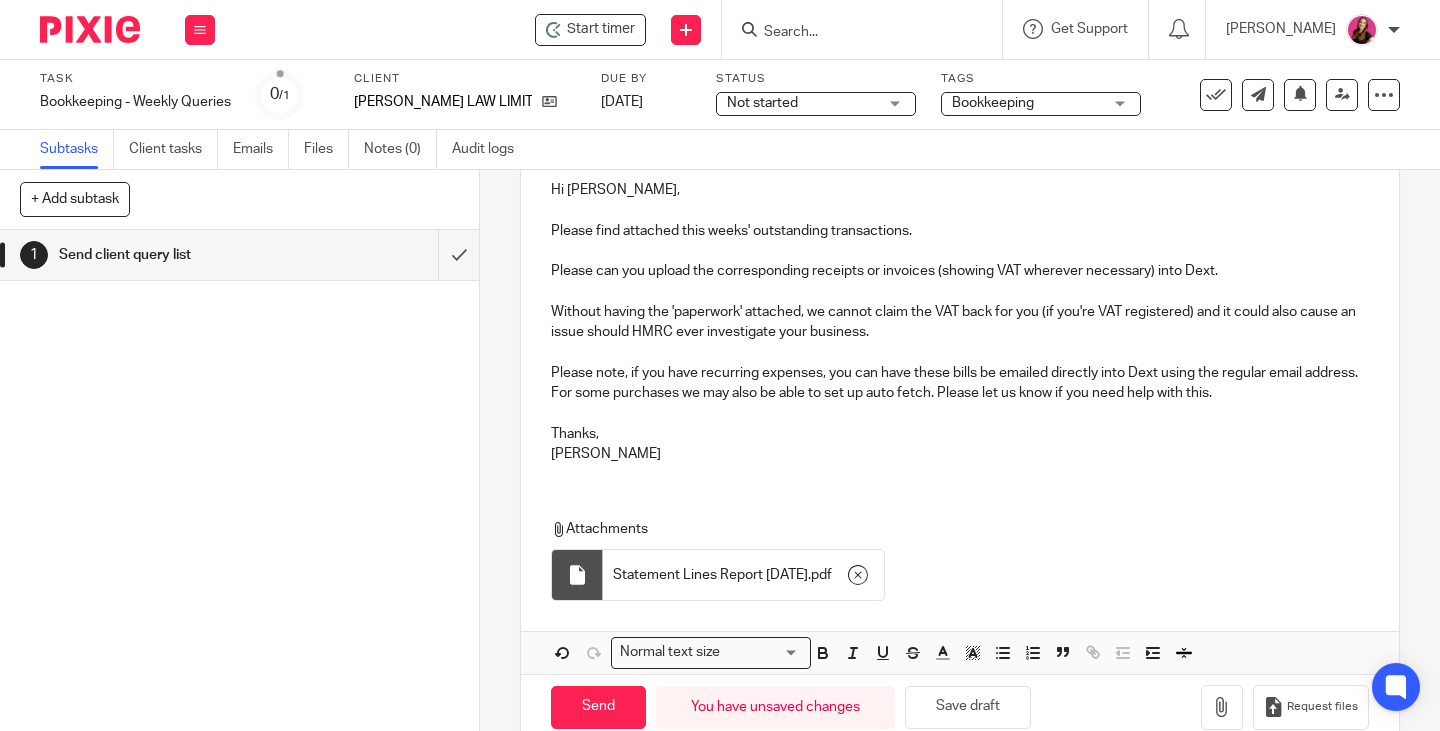scroll, scrollTop: 281, scrollLeft: 0, axis: vertical 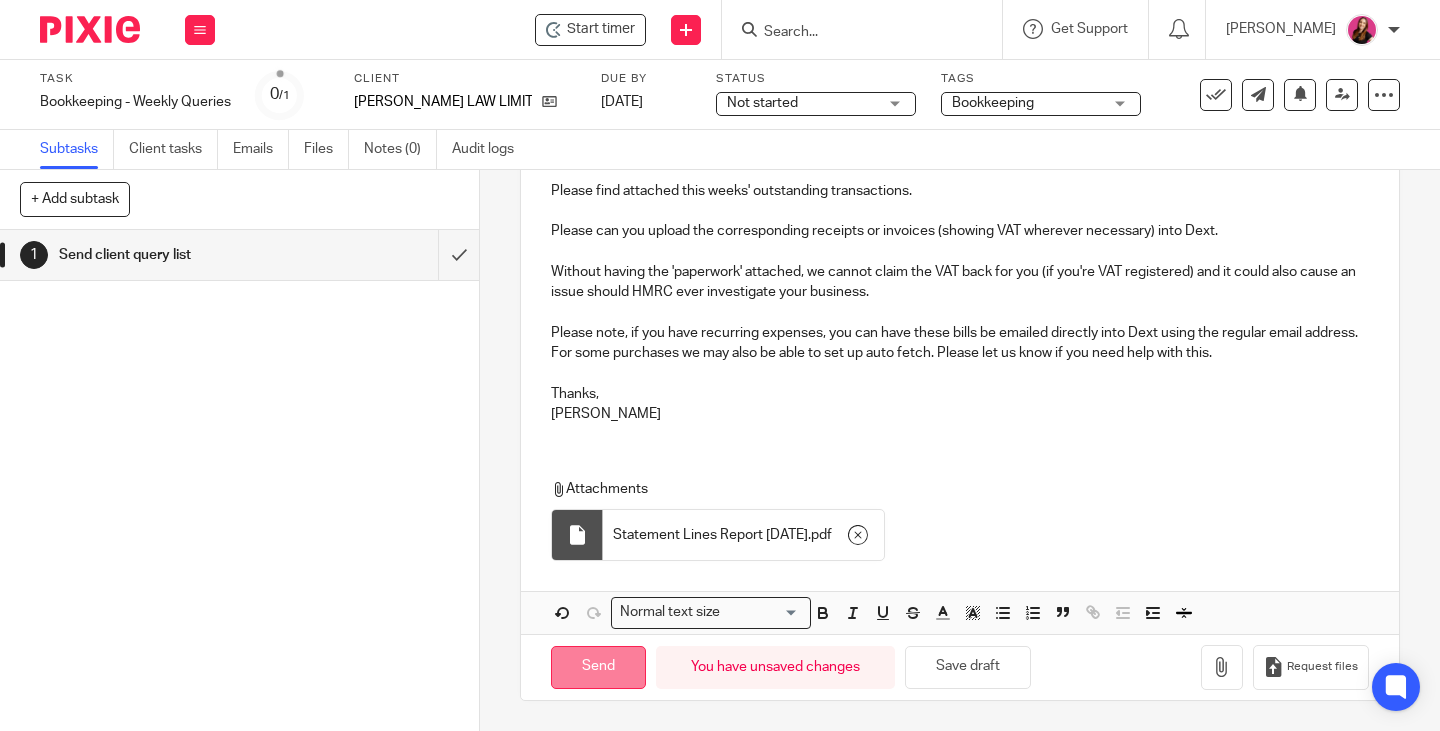 click on "Send" at bounding box center (598, 667) 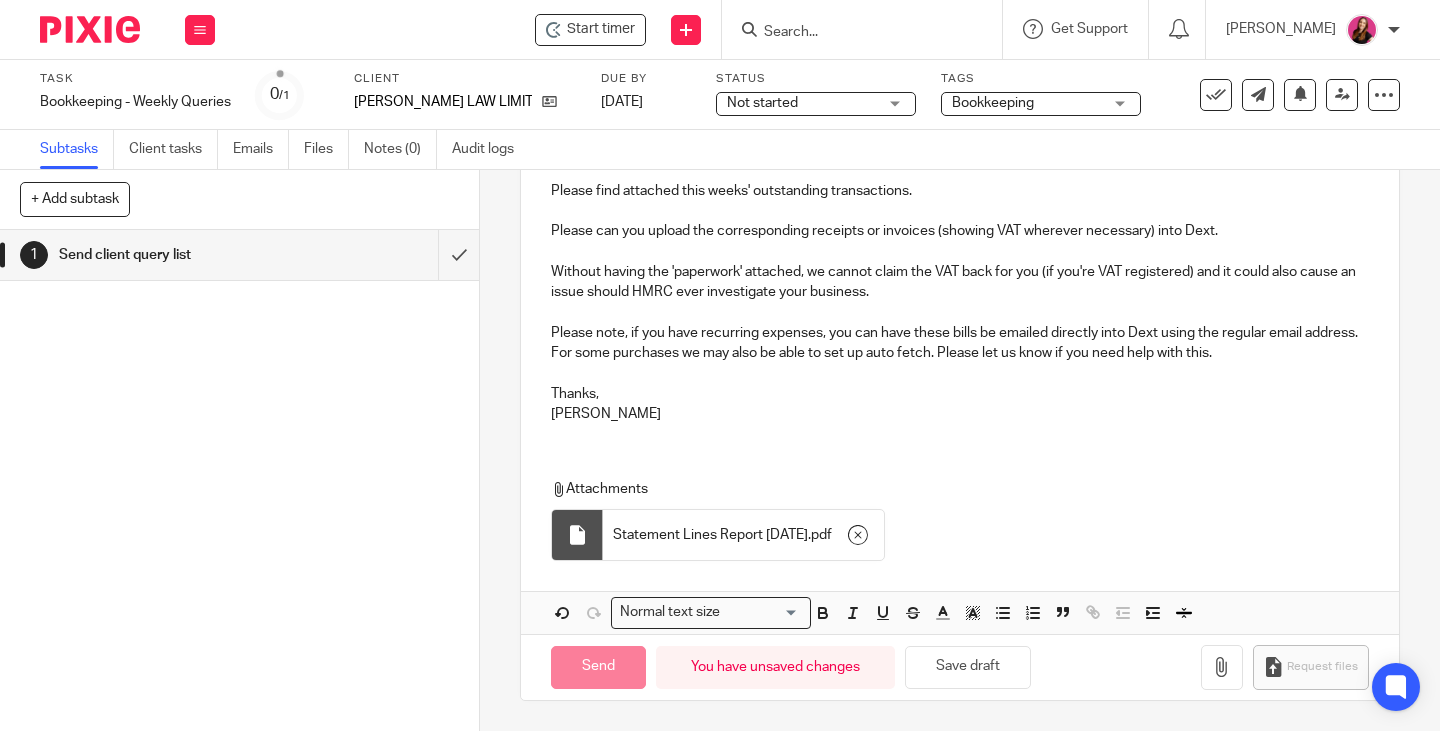 type on "Sent" 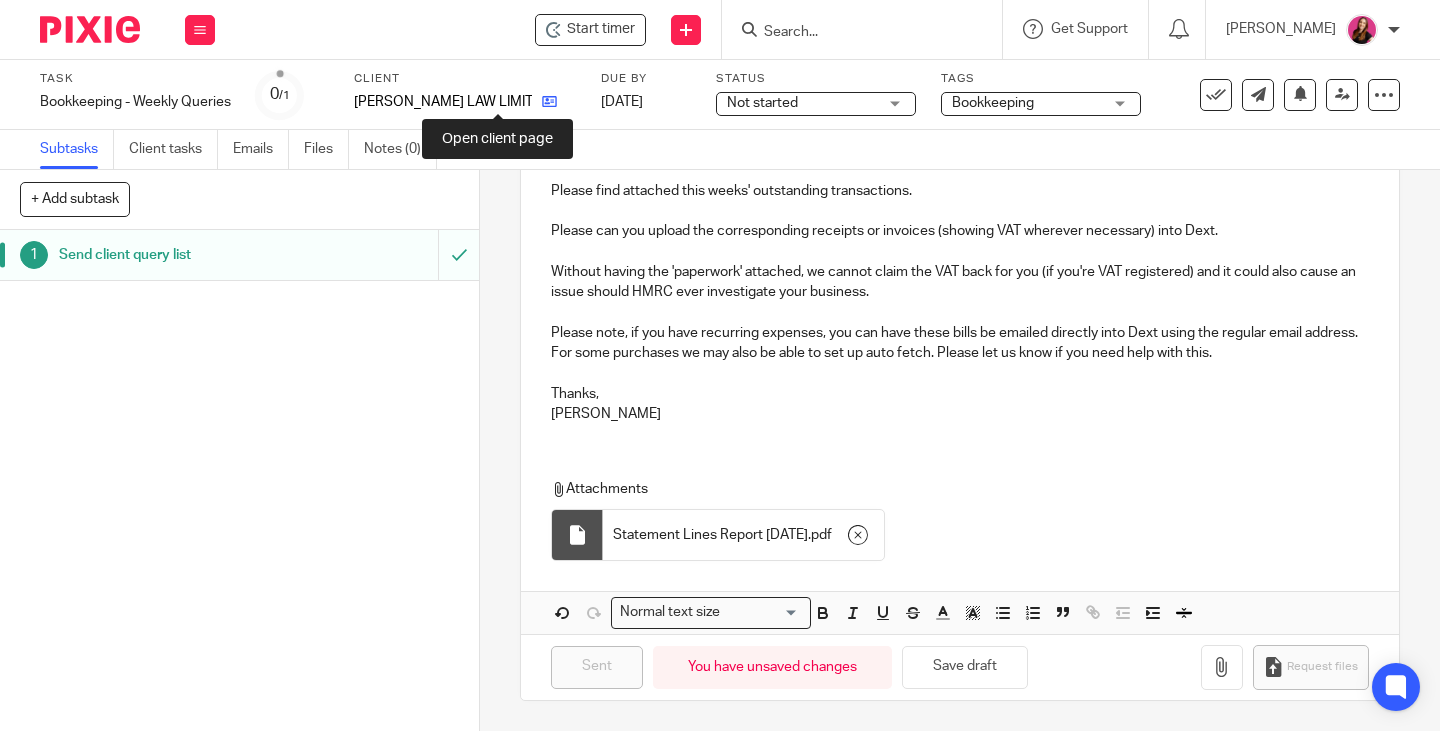 click at bounding box center (549, 101) 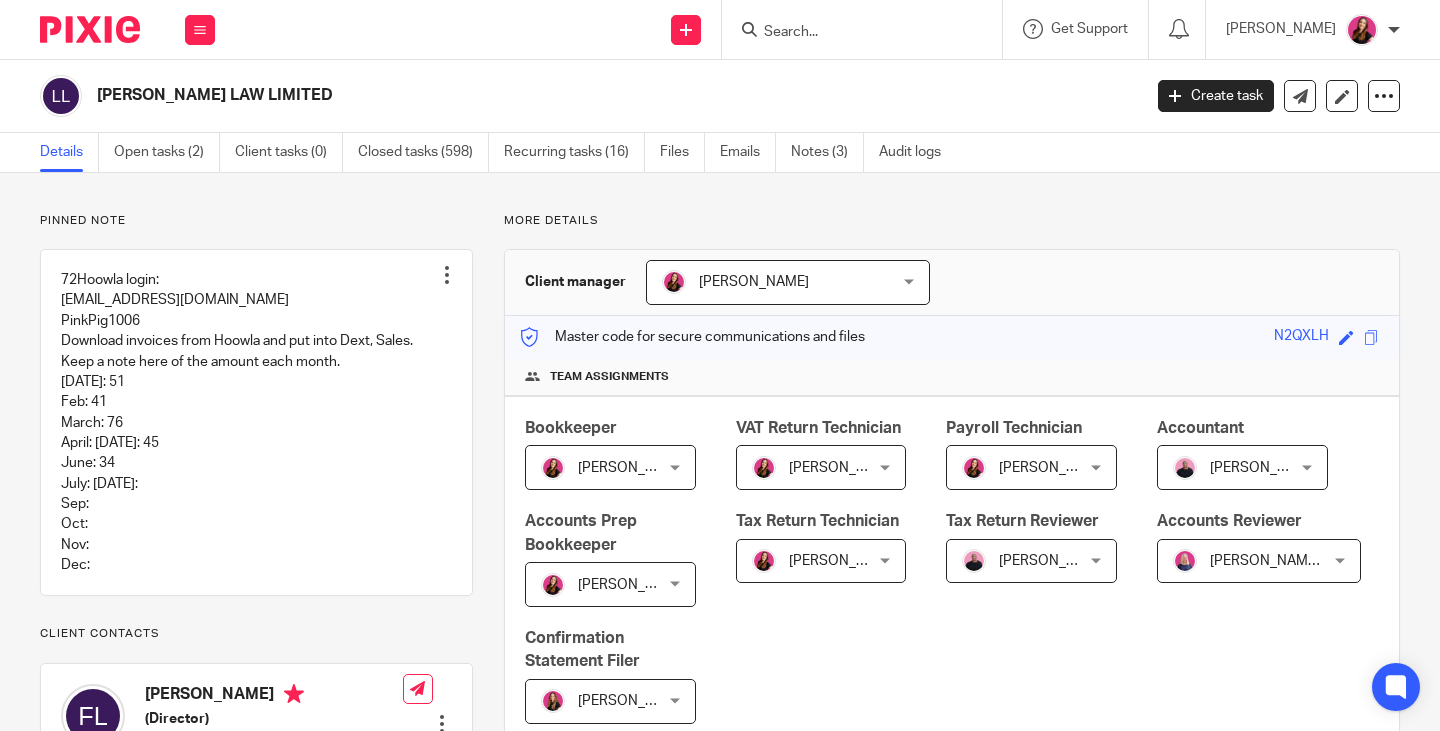 scroll, scrollTop: 0, scrollLeft: 0, axis: both 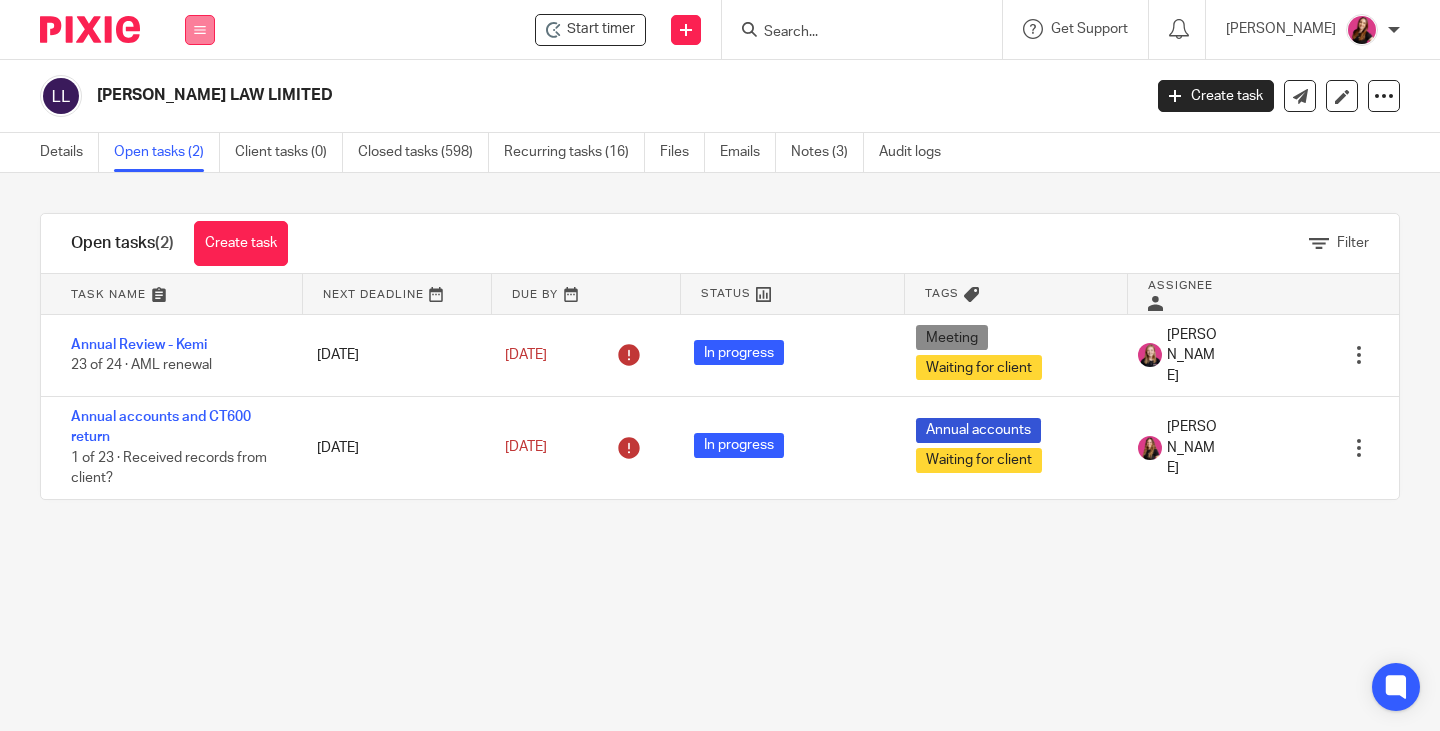 click at bounding box center (200, 30) 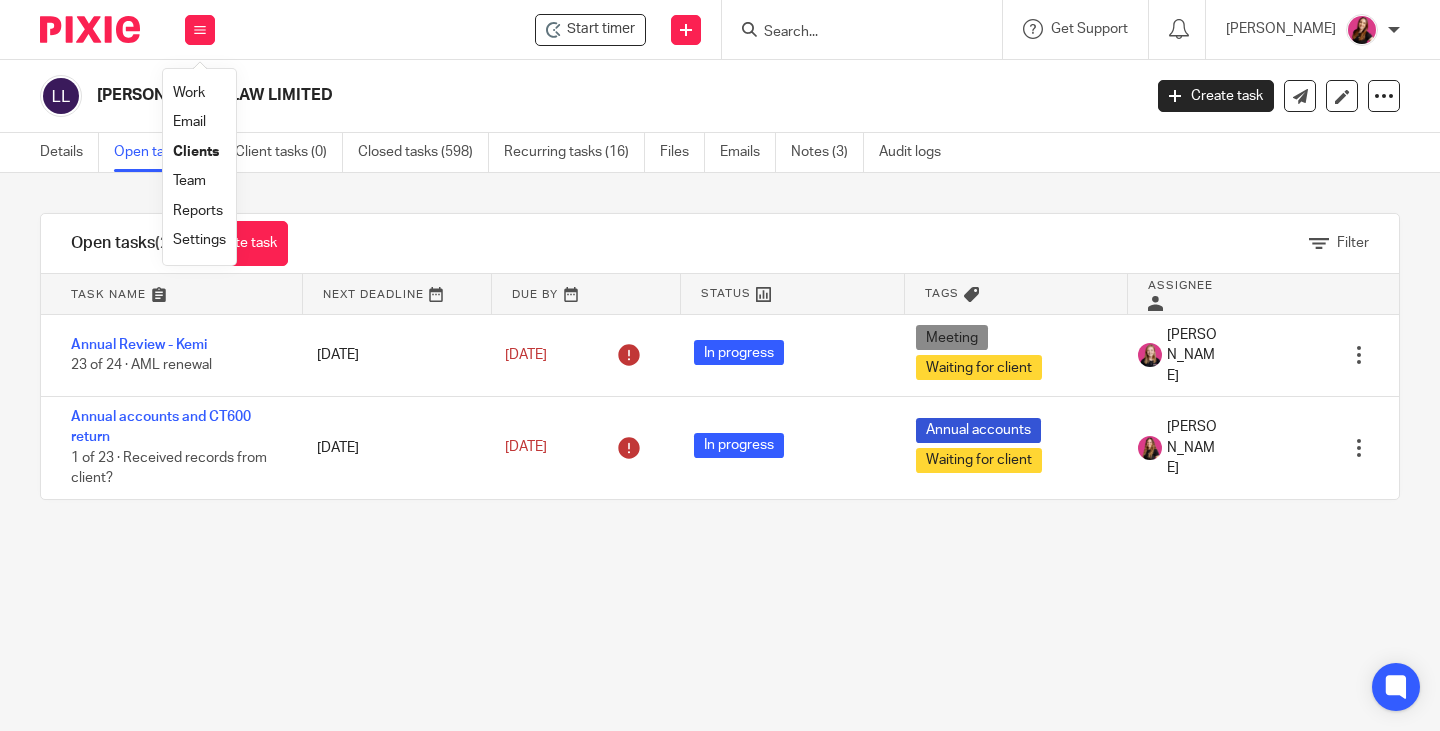 click on "Work" at bounding box center [189, 93] 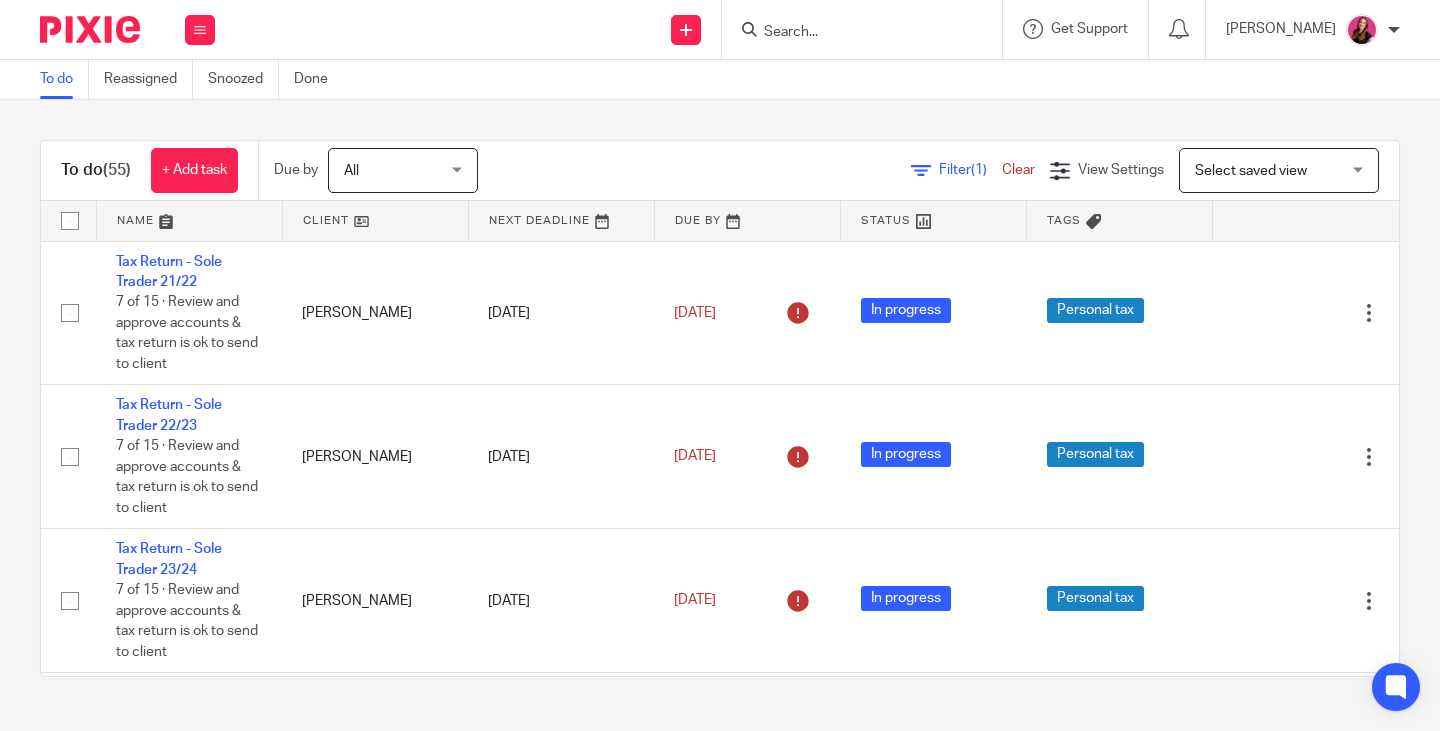 scroll, scrollTop: 0, scrollLeft: 0, axis: both 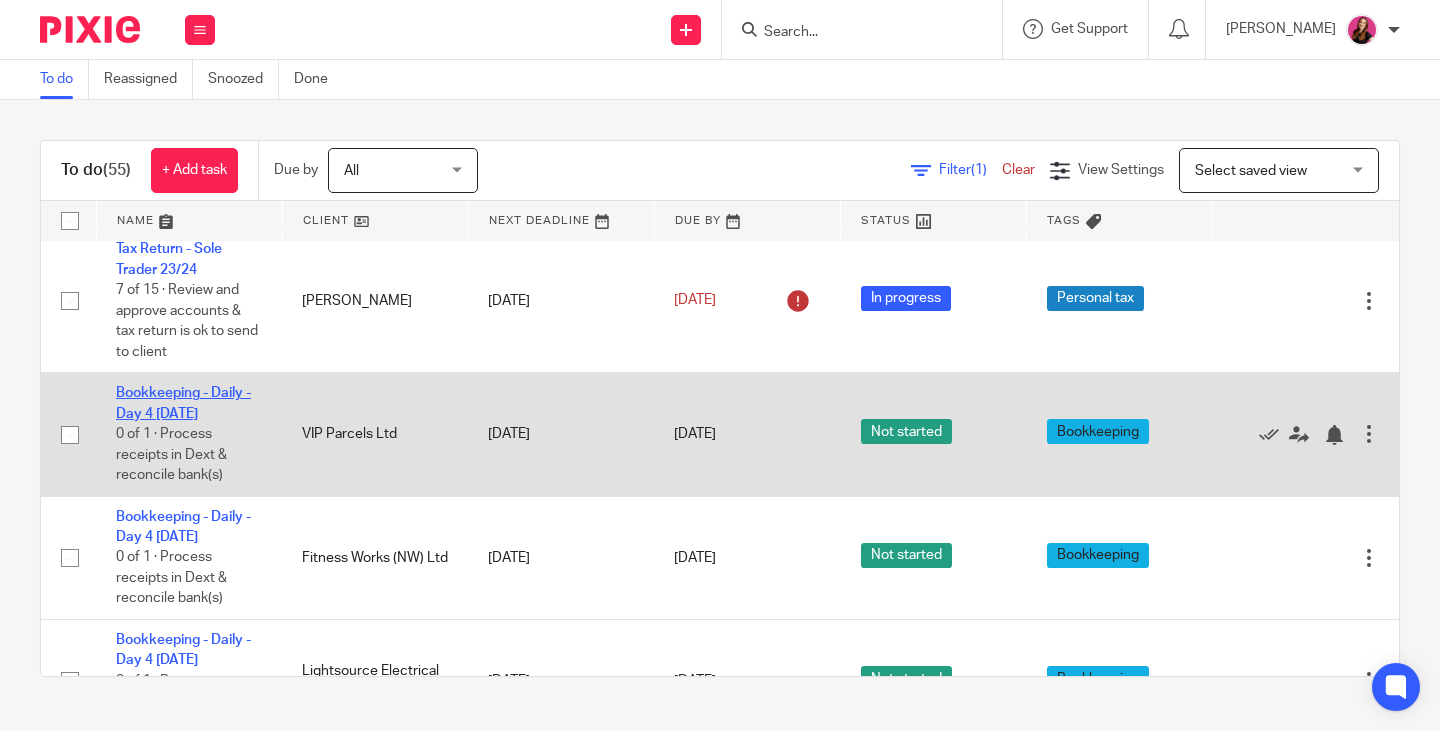 click on "Bookkeeping - Daily - Day 4 [DATE]" at bounding box center [183, 403] 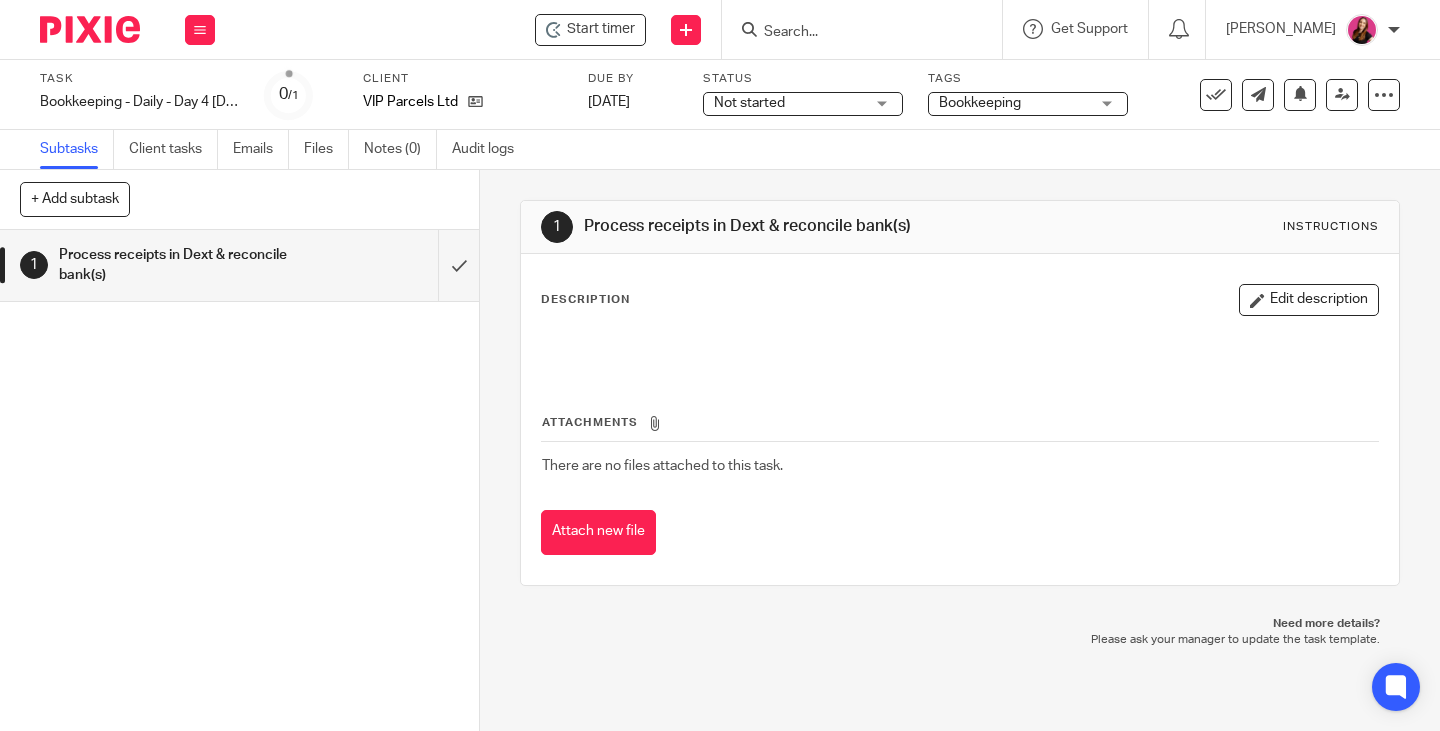 scroll, scrollTop: 0, scrollLeft: 0, axis: both 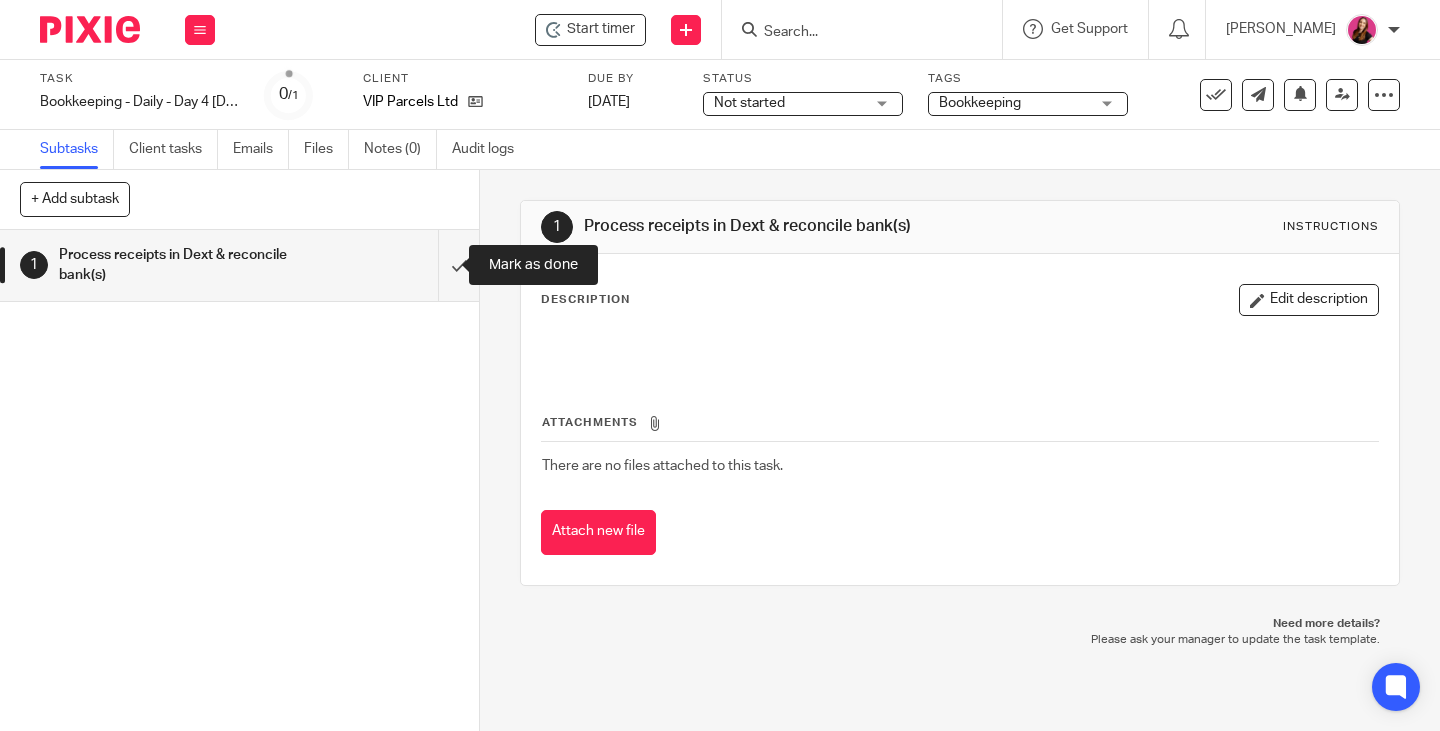 drag, startPoint x: 436, startPoint y: 263, endPoint x: 453, endPoint y: 204, distance: 61.400326 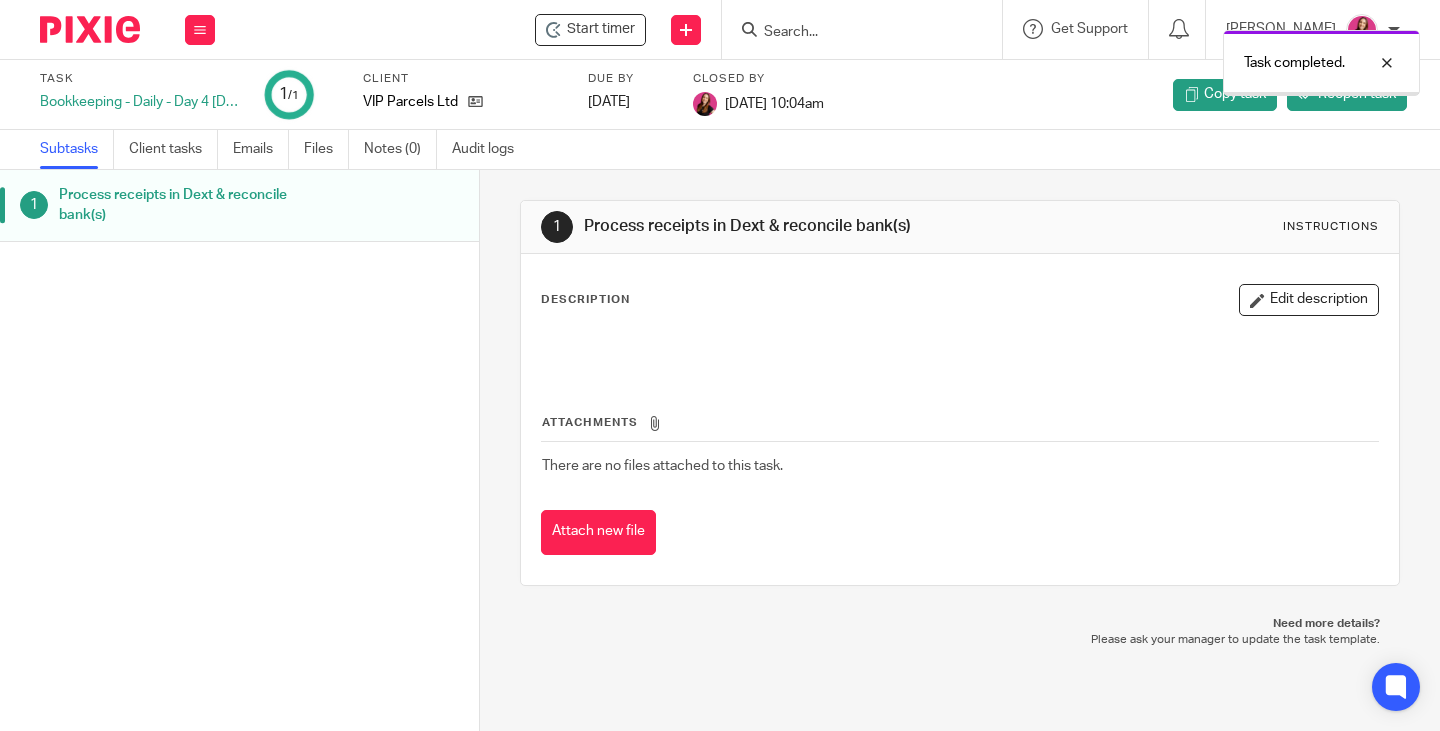 scroll, scrollTop: 0, scrollLeft: 0, axis: both 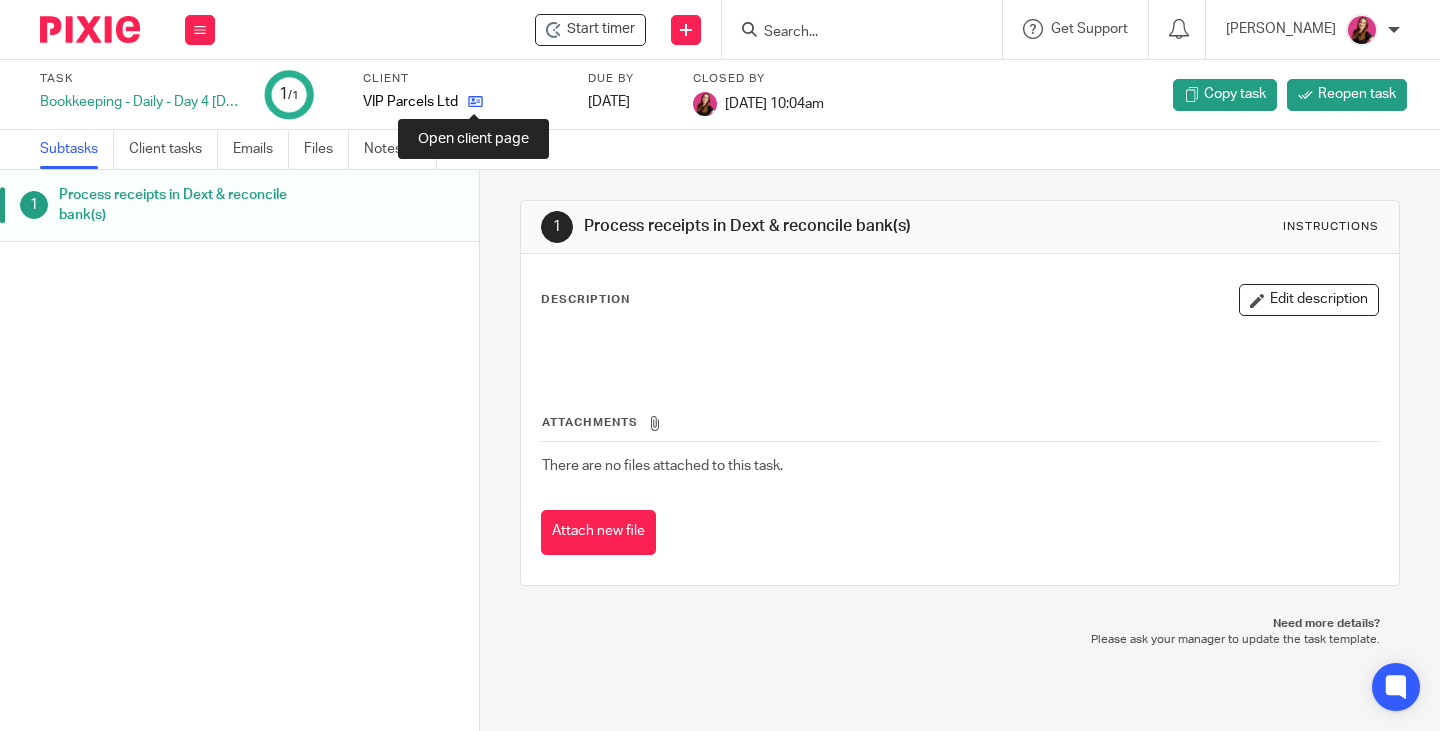 click at bounding box center [475, 101] 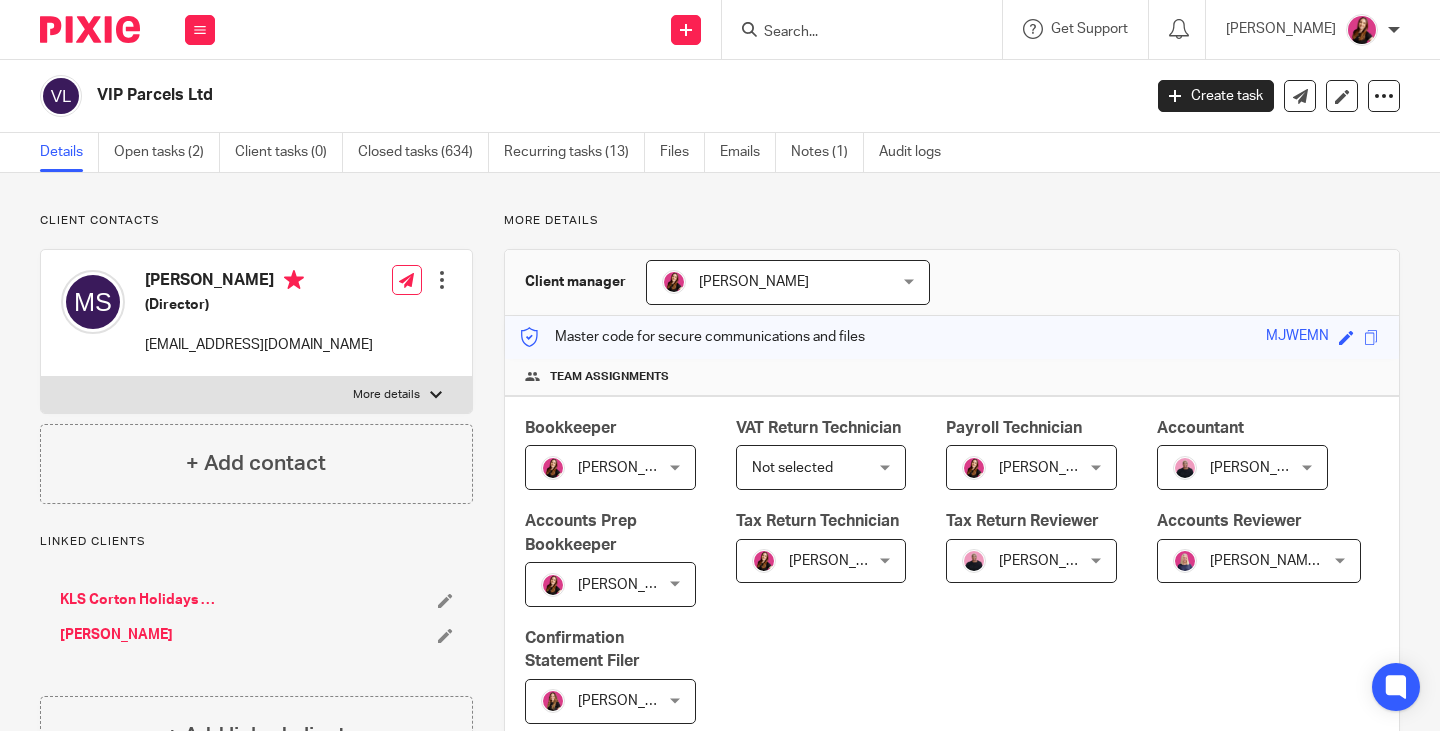 scroll, scrollTop: 0, scrollLeft: 0, axis: both 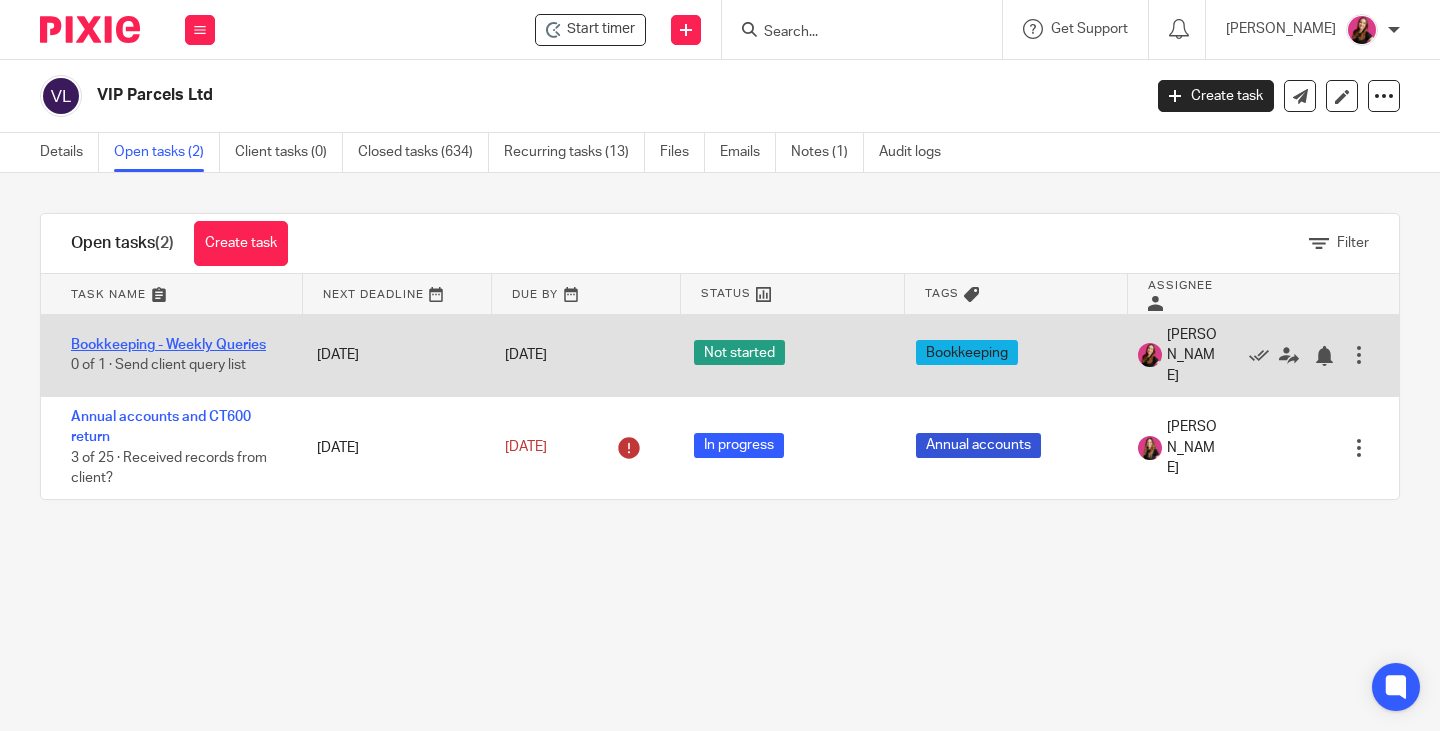 click on "Bookkeeping - Weekly Queries" at bounding box center [168, 345] 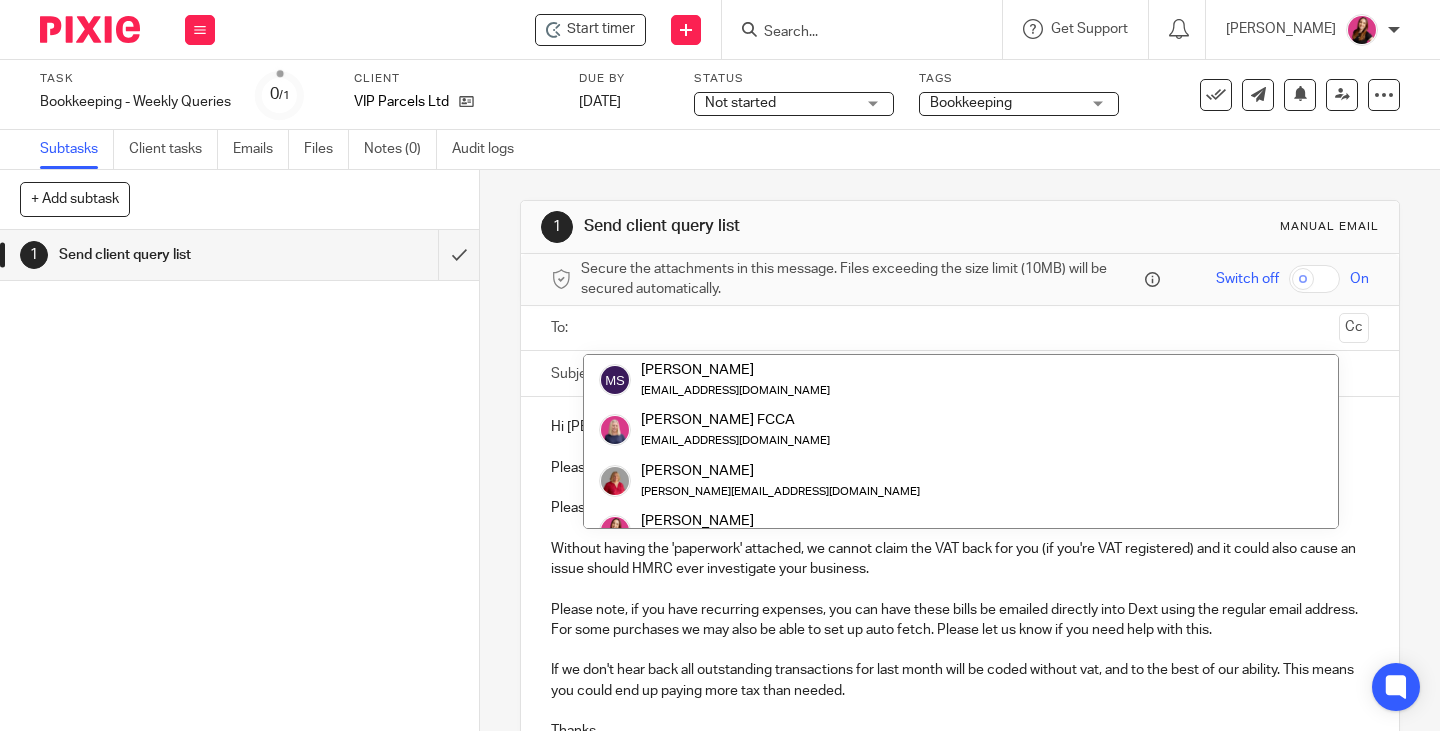 scroll, scrollTop: 0, scrollLeft: 0, axis: both 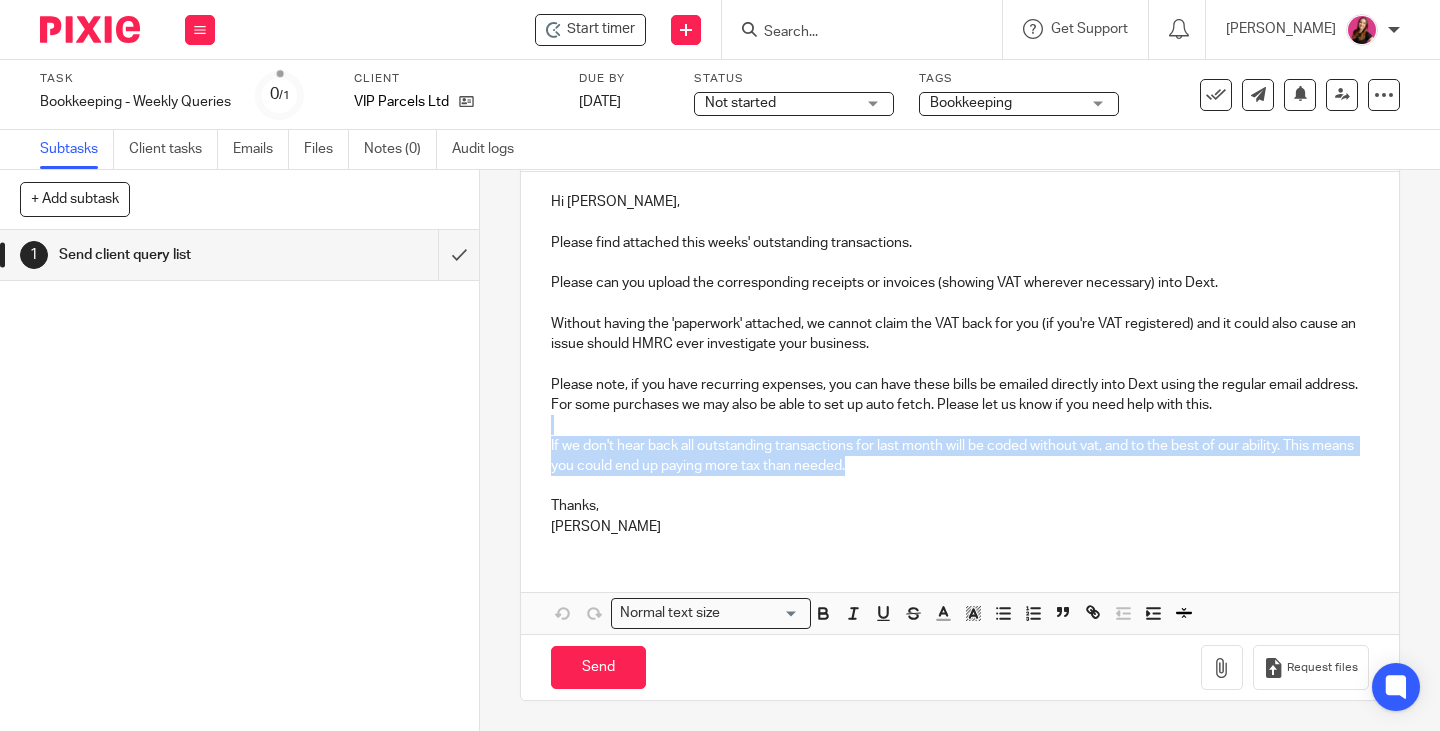 drag, startPoint x: 935, startPoint y: 469, endPoint x: 534, endPoint y: 434, distance: 402.52454 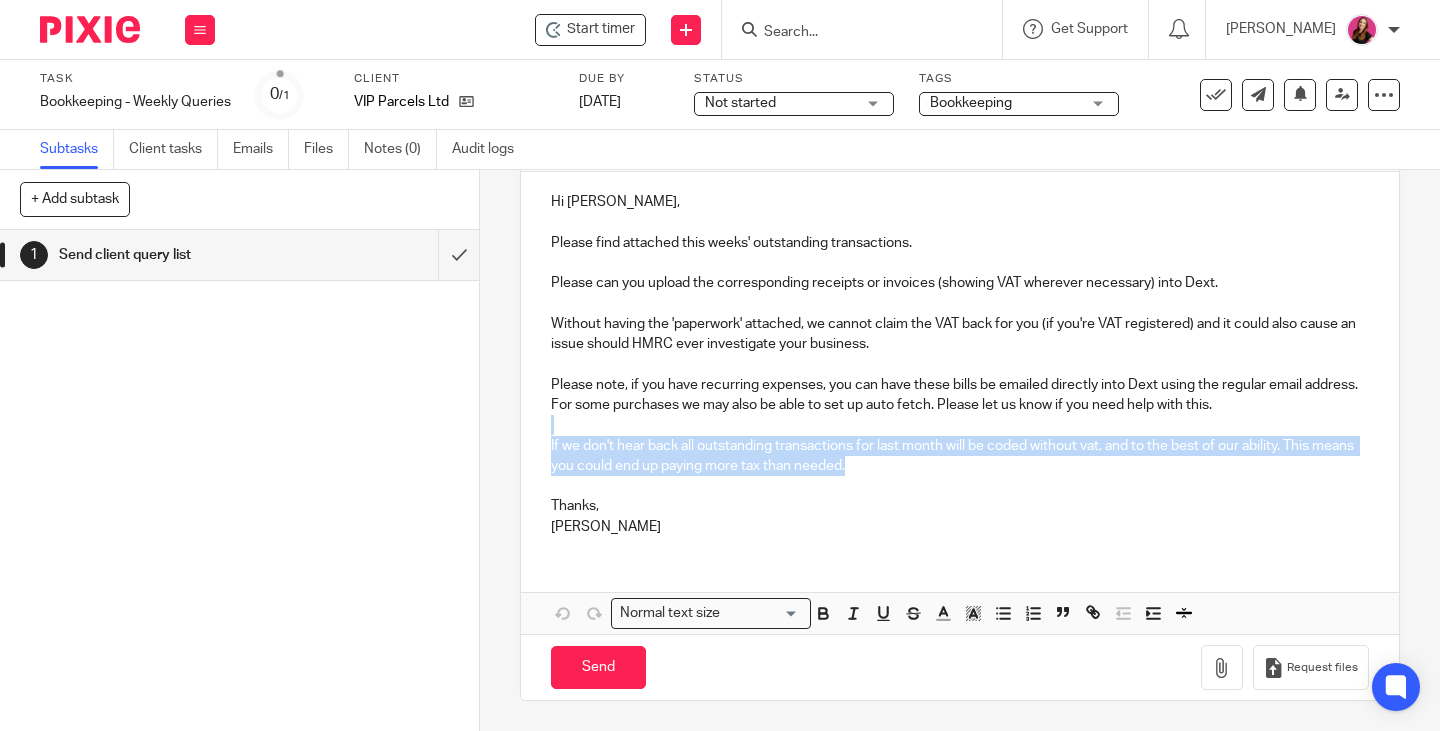 click on "Hi Matthew, Please find attached this weeks' outstanding transactions. Please can you upload the corresponding receipts or invoices (showing VAT wherever necessary) into Dext. Without having the 'paperwork' attached, we cannot claim the VAT back for you (if you're VAT registered) and it could also cause an issue should HMRC ever investigate your business. Please note, if you have recurring expenses, you can have these bills be emailed directly into Dext using the regular email address. For some purchases we may also be able to set up auto fetch. Please let us know if you need help with this. If we don't hear back all outstanding transactions for last month will be coded without vat, and to the best of our ability. This means you could end up paying more tax than needed. Thanks, Michaela" at bounding box center [960, 362] 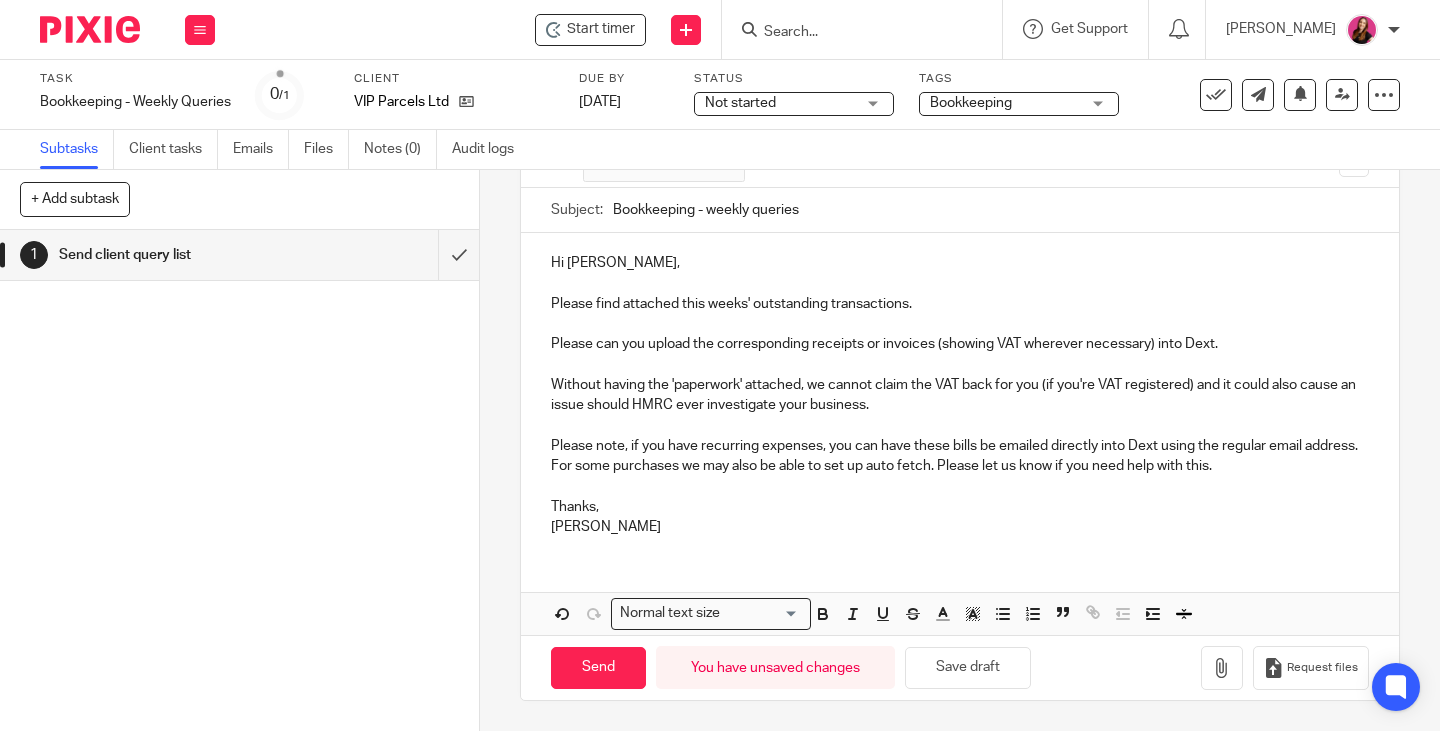 scroll, scrollTop: 168, scrollLeft: 0, axis: vertical 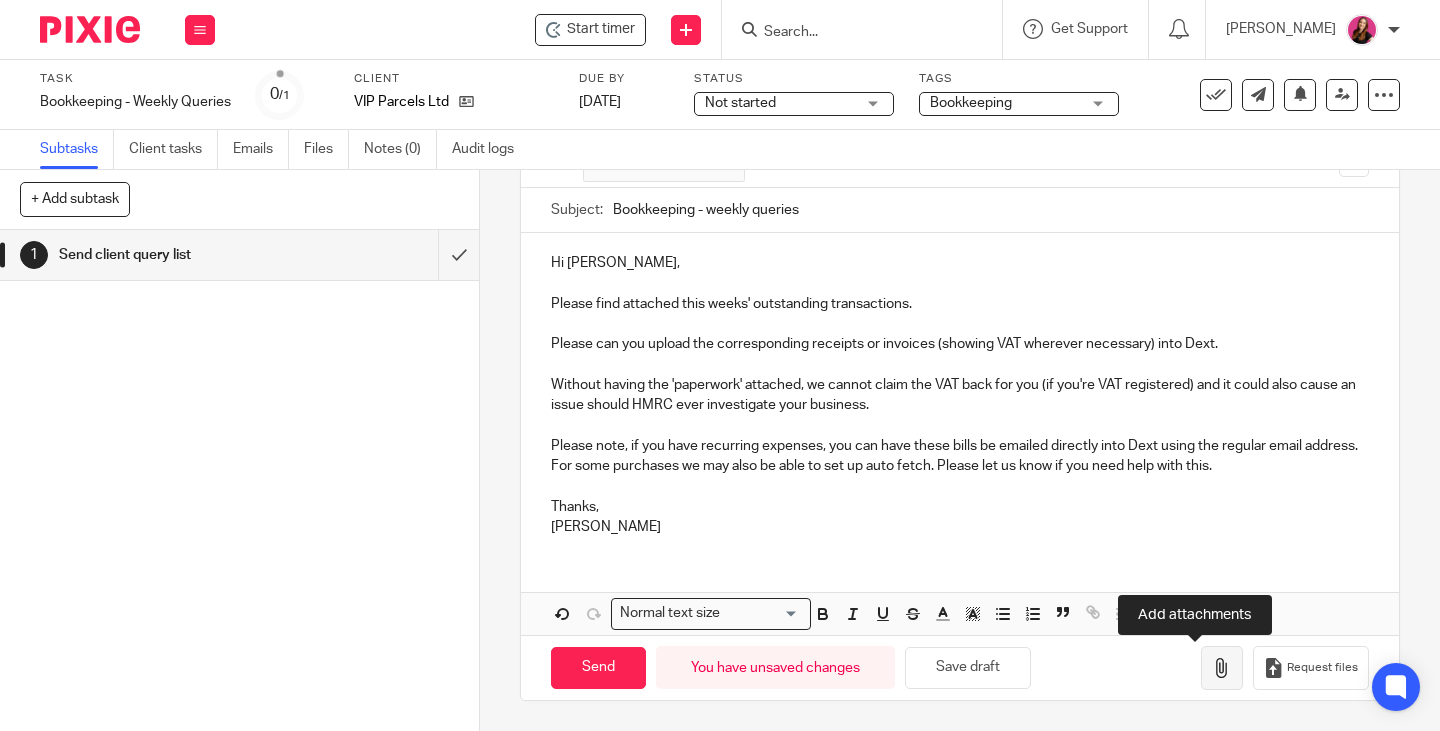click at bounding box center [1222, 668] 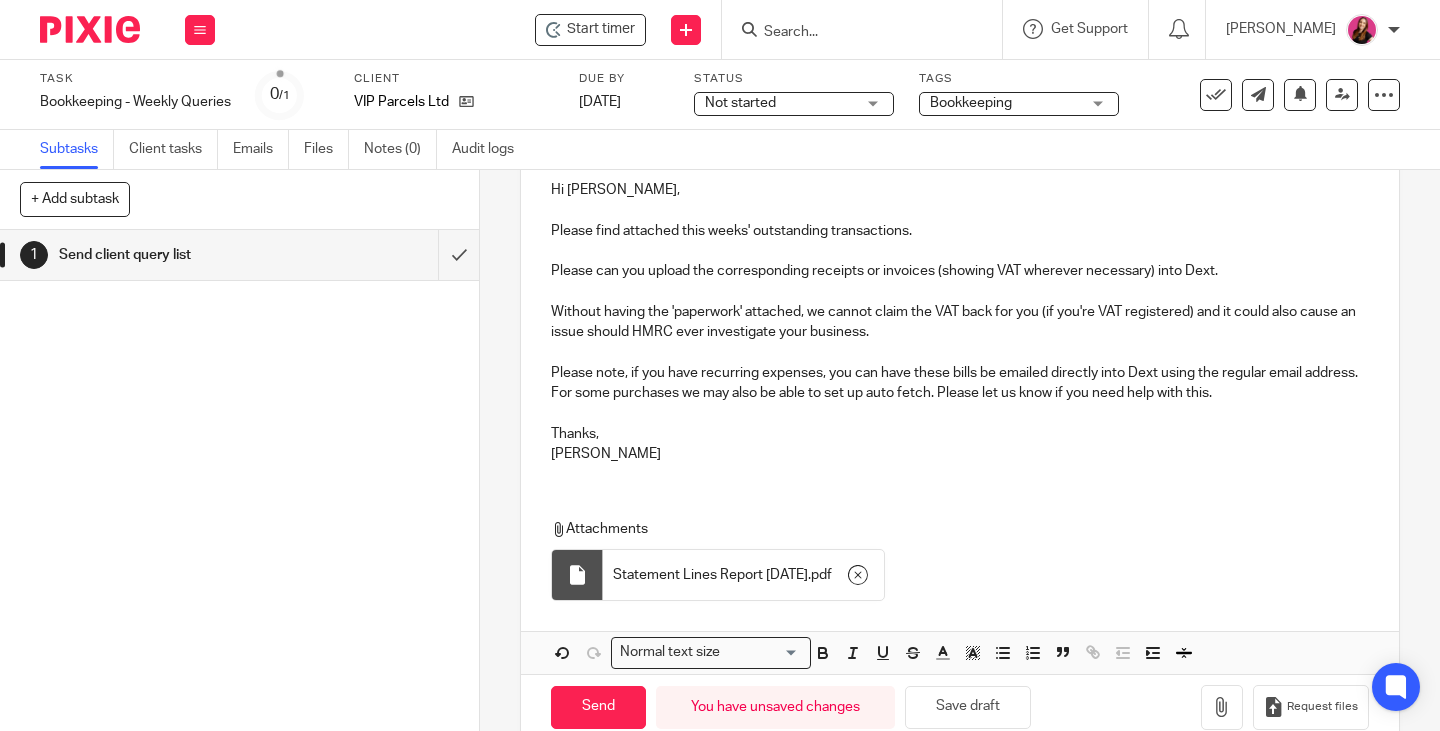 scroll, scrollTop: 281, scrollLeft: 0, axis: vertical 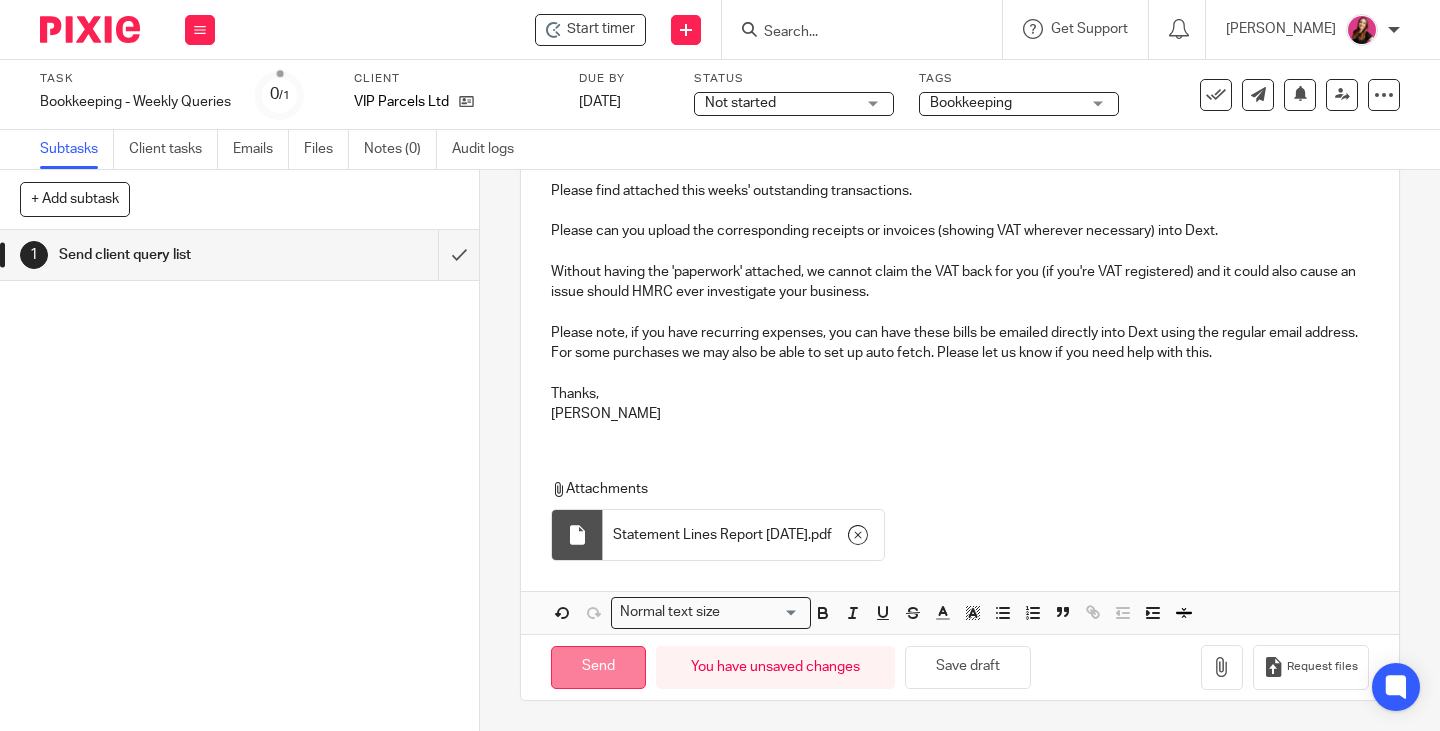 click on "Send" at bounding box center (598, 667) 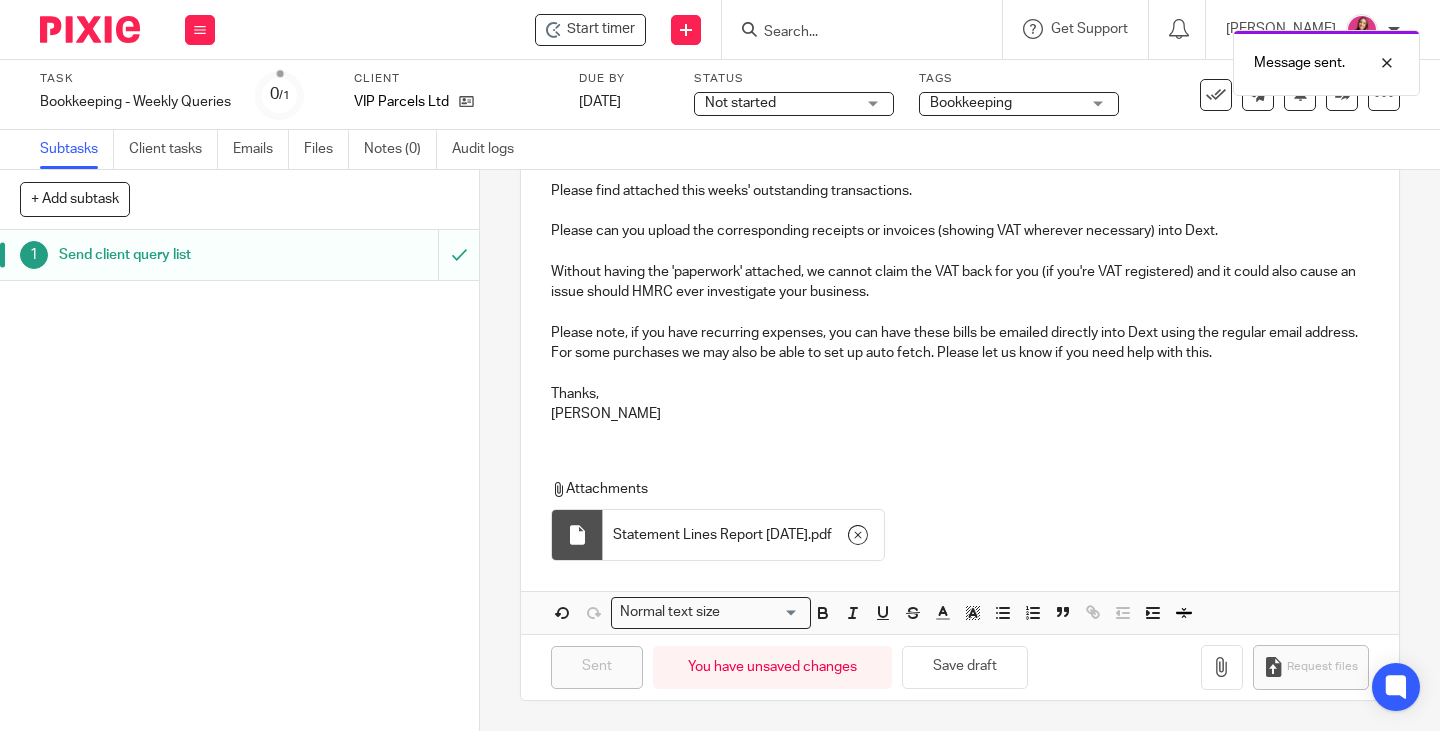 type on "Sent" 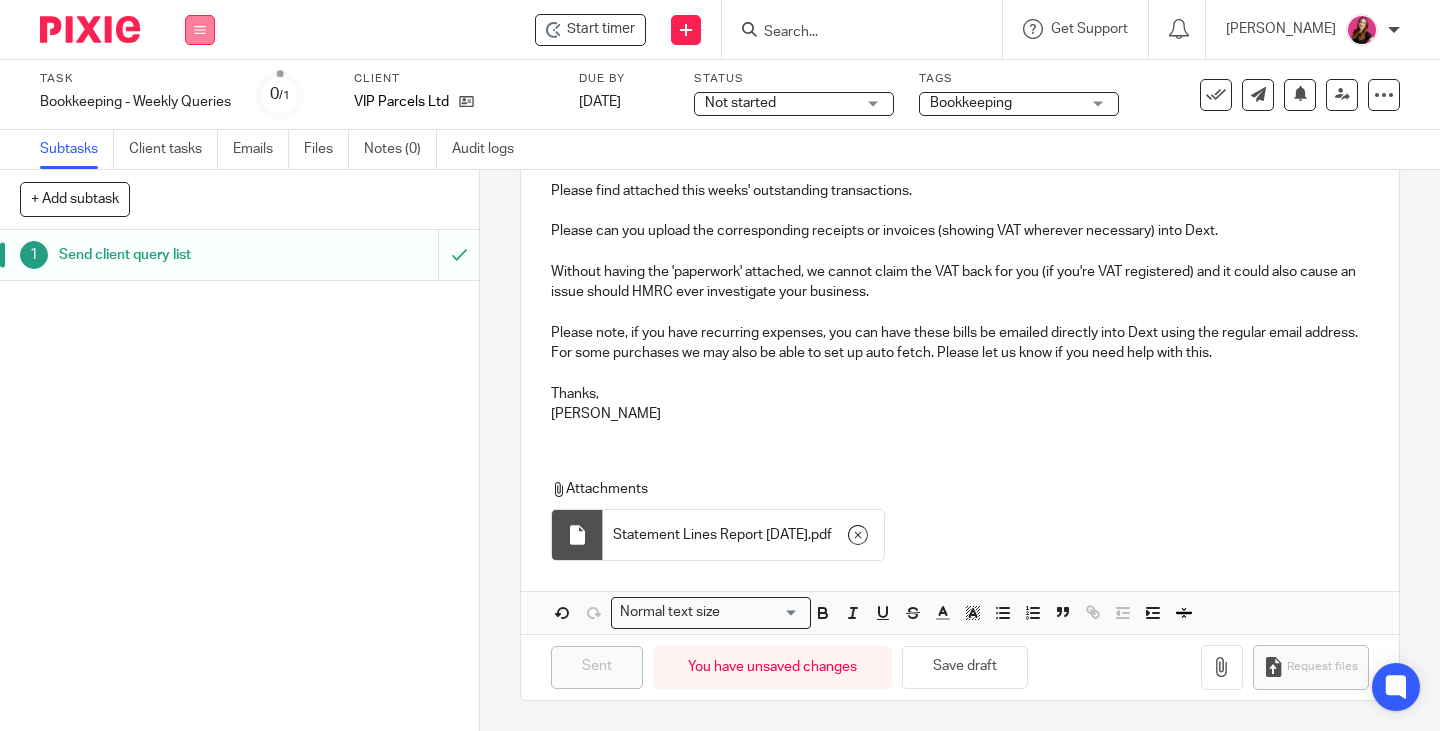 click at bounding box center [200, 30] 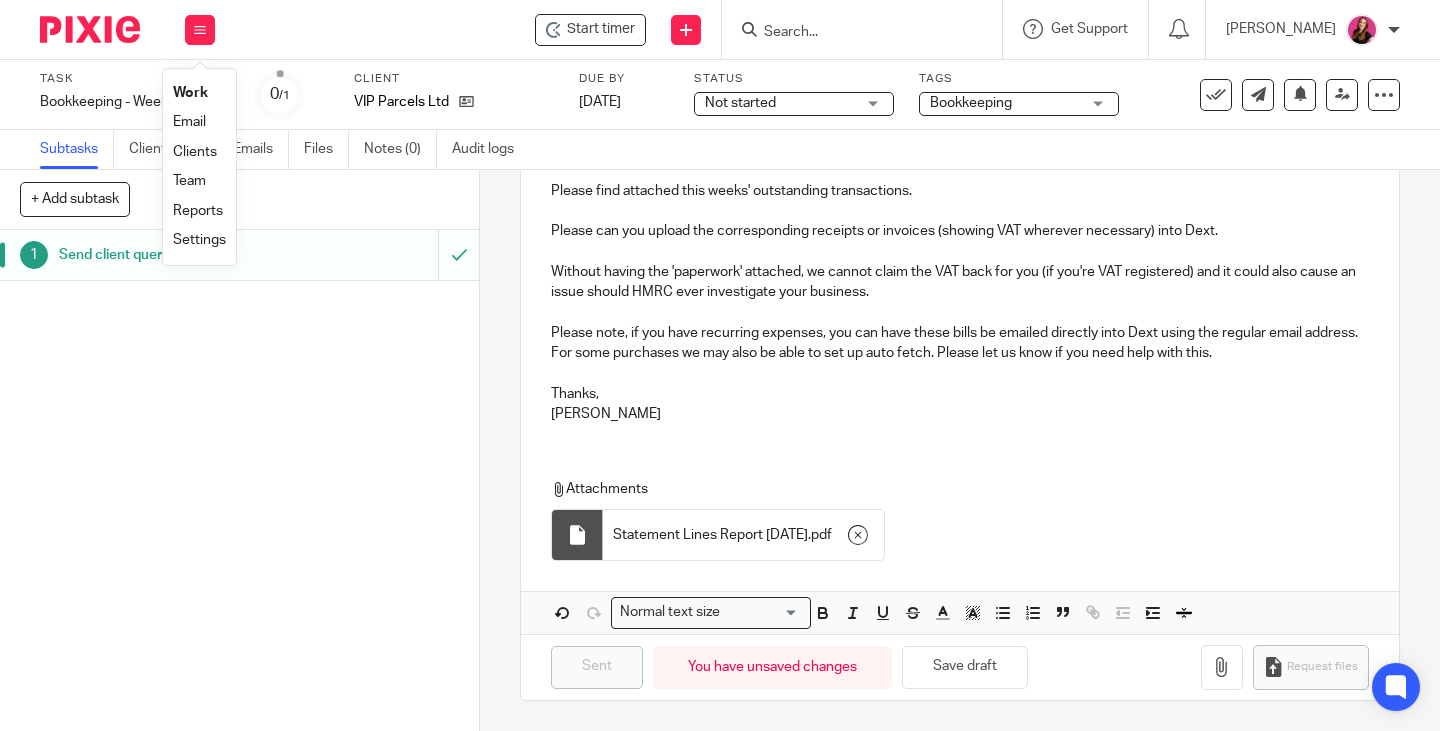 click on "Work" at bounding box center [190, 93] 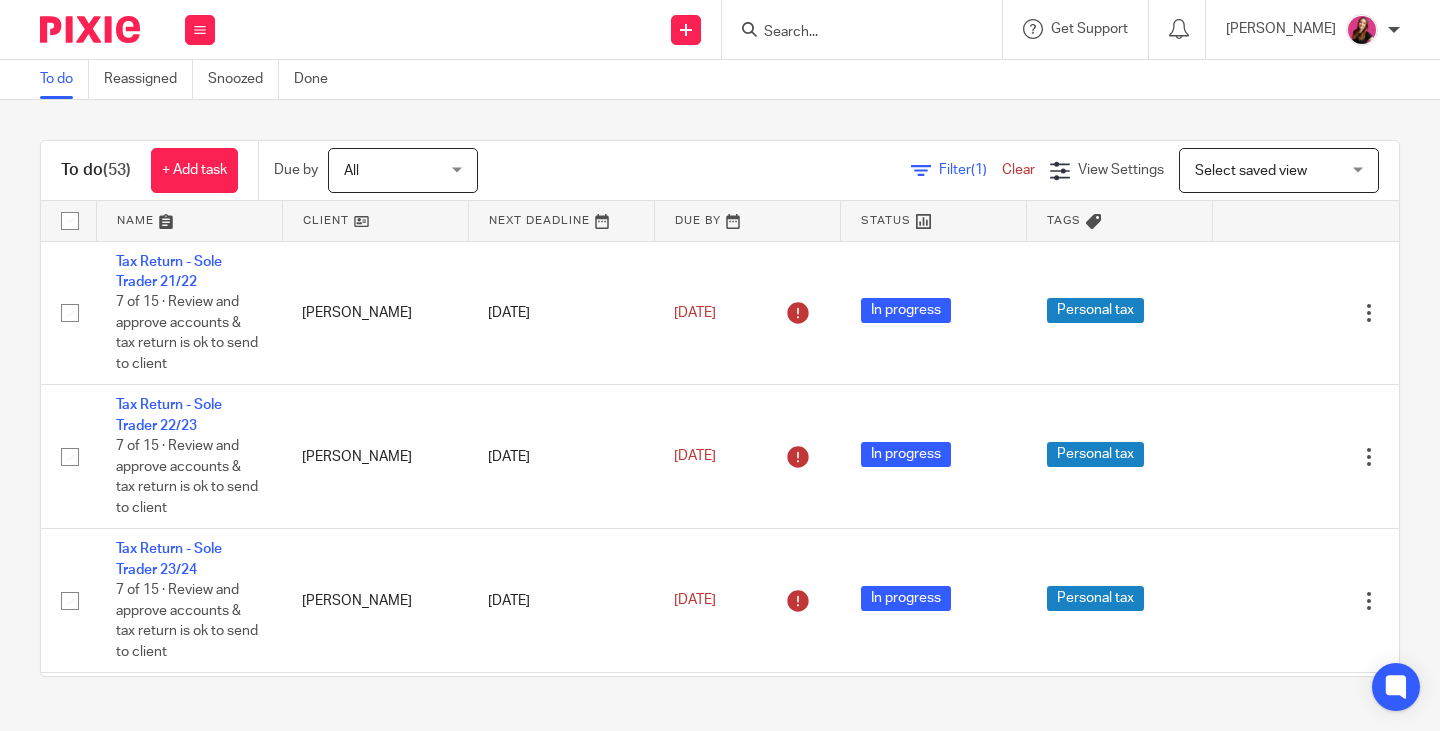 scroll, scrollTop: 0, scrollLeft: 0, axis: both 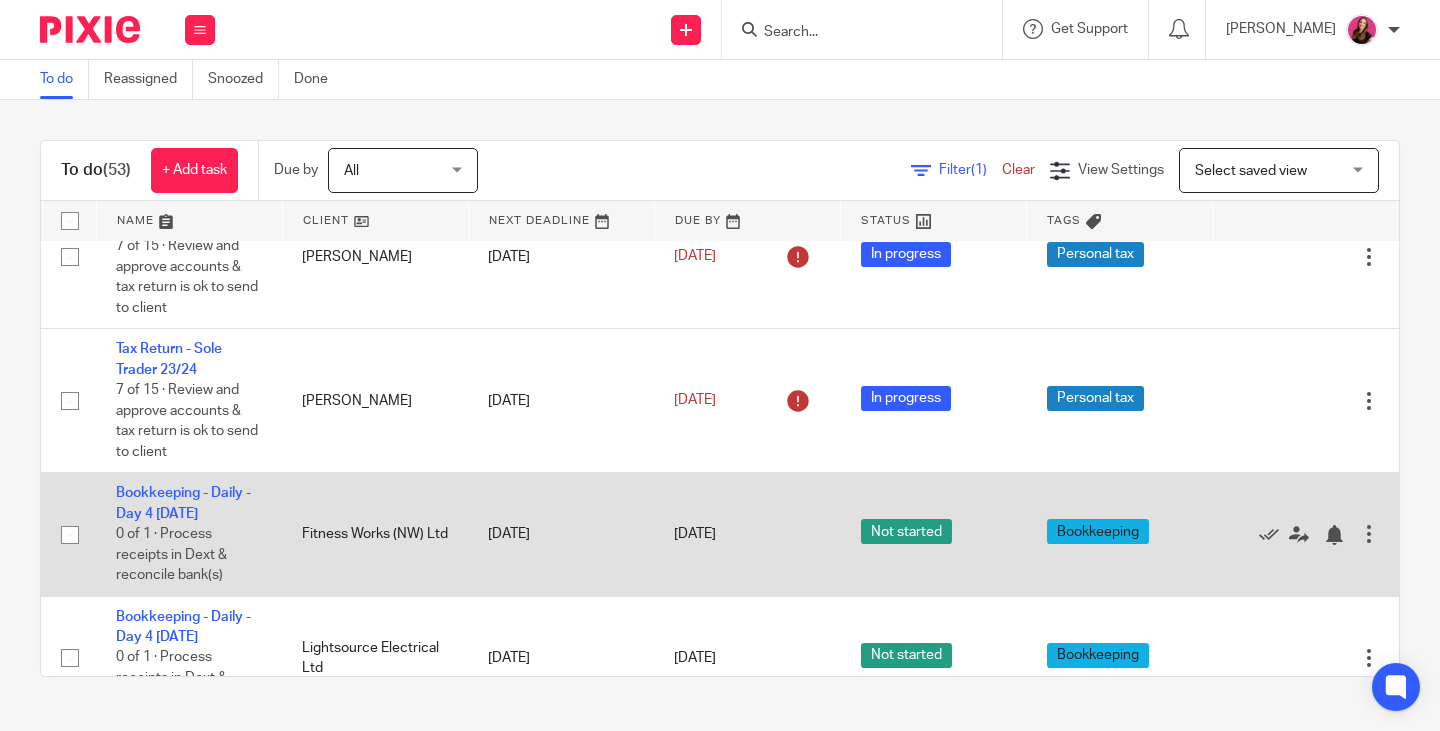 click on "Bookkeeping - Daily - Day 4 [DATE]
0
of
1 ·
Process receipts in Dext & reconcile bank(s)" at bounding box center (189, 534) 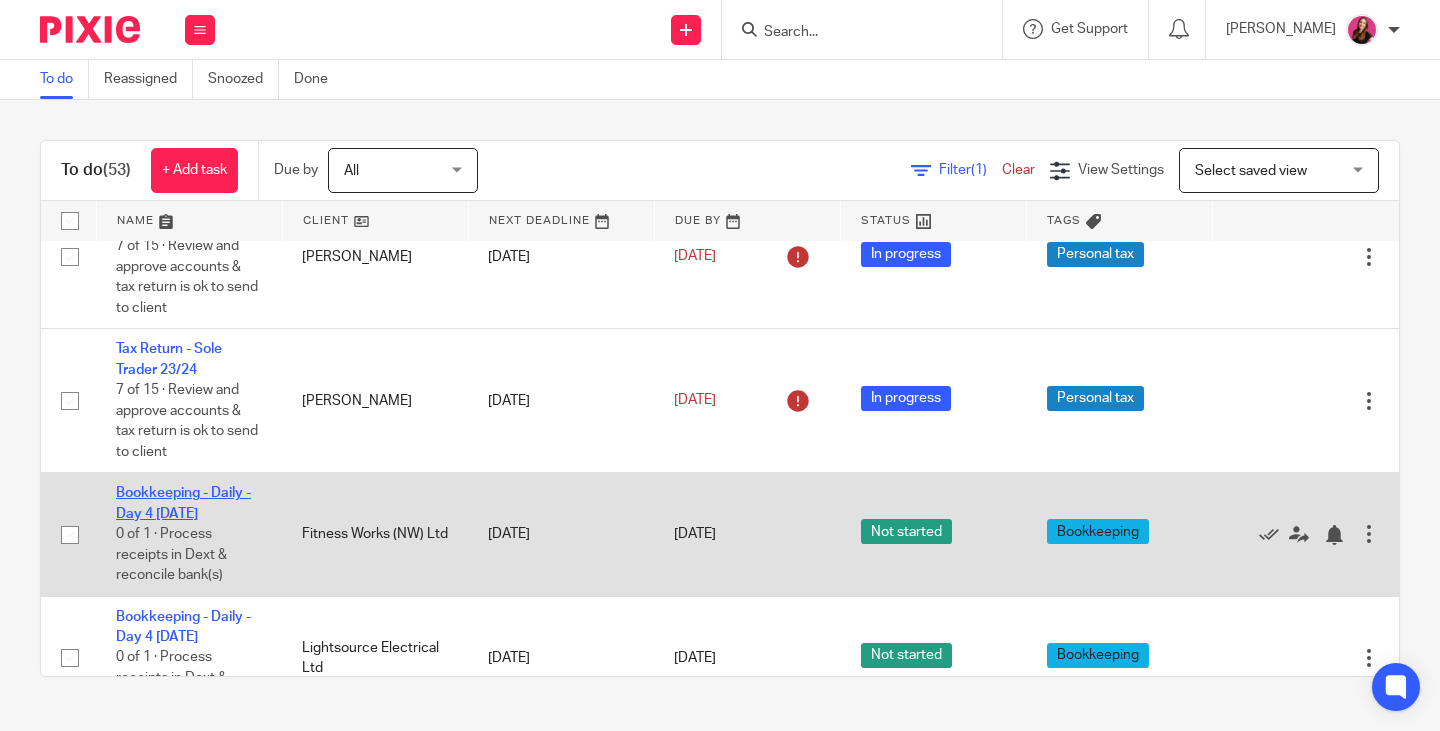 click on "Bookkeeping - Daily - Day 4 Thursday" at bounding box center [183, 503] 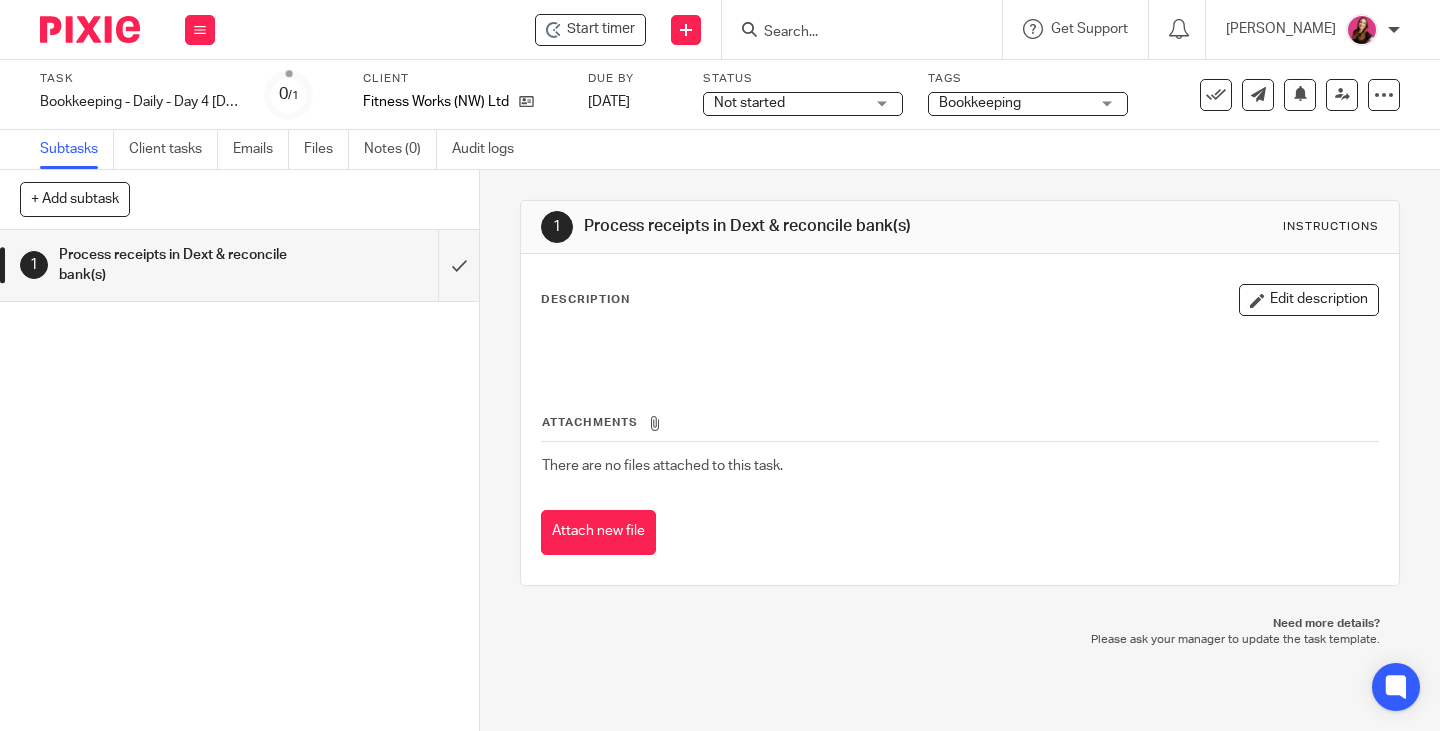 scroll, scrollTop: 0, scrollLeft: 0, axis: both 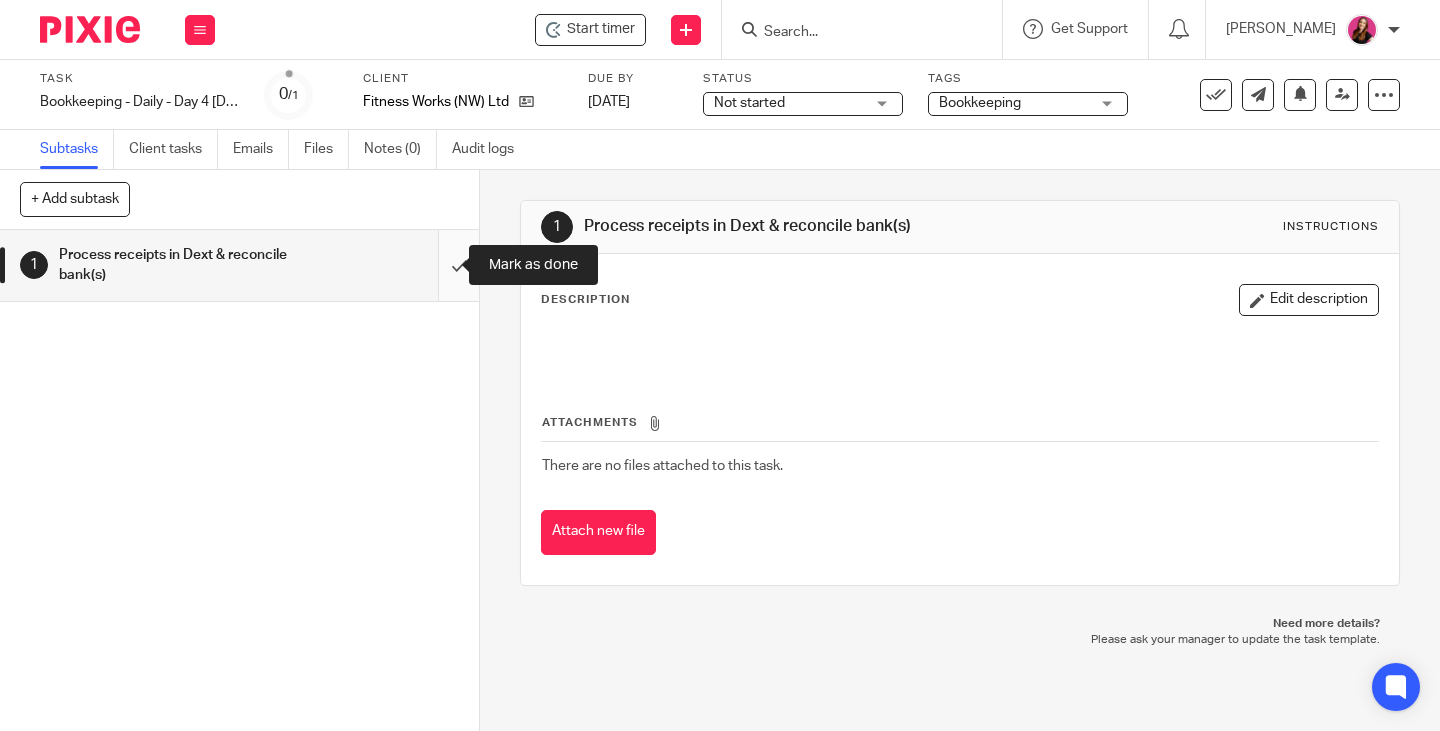 click at bounding box center [239, 265] 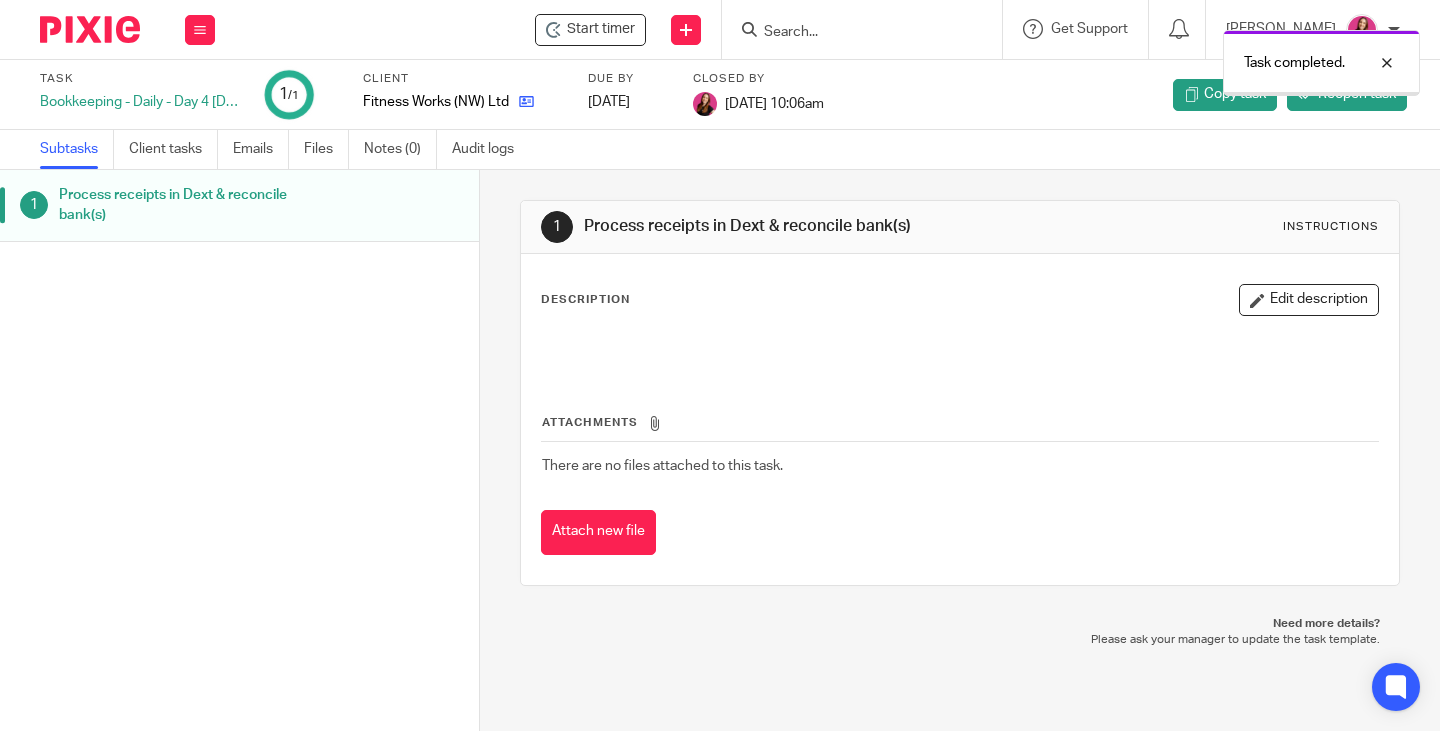 scroll, scrollTop: 0, scrollLeft: 0, axis: both 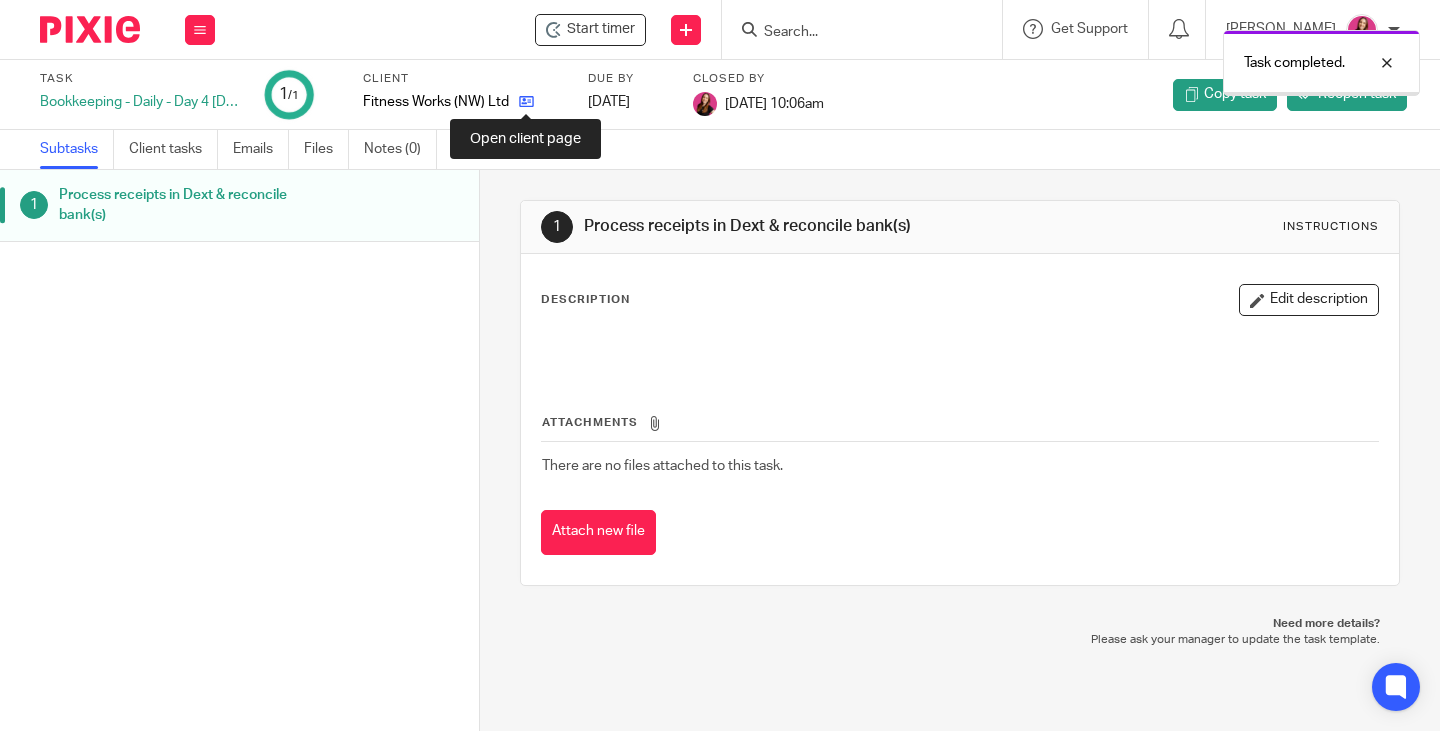 click at bounding box center (526, 101) 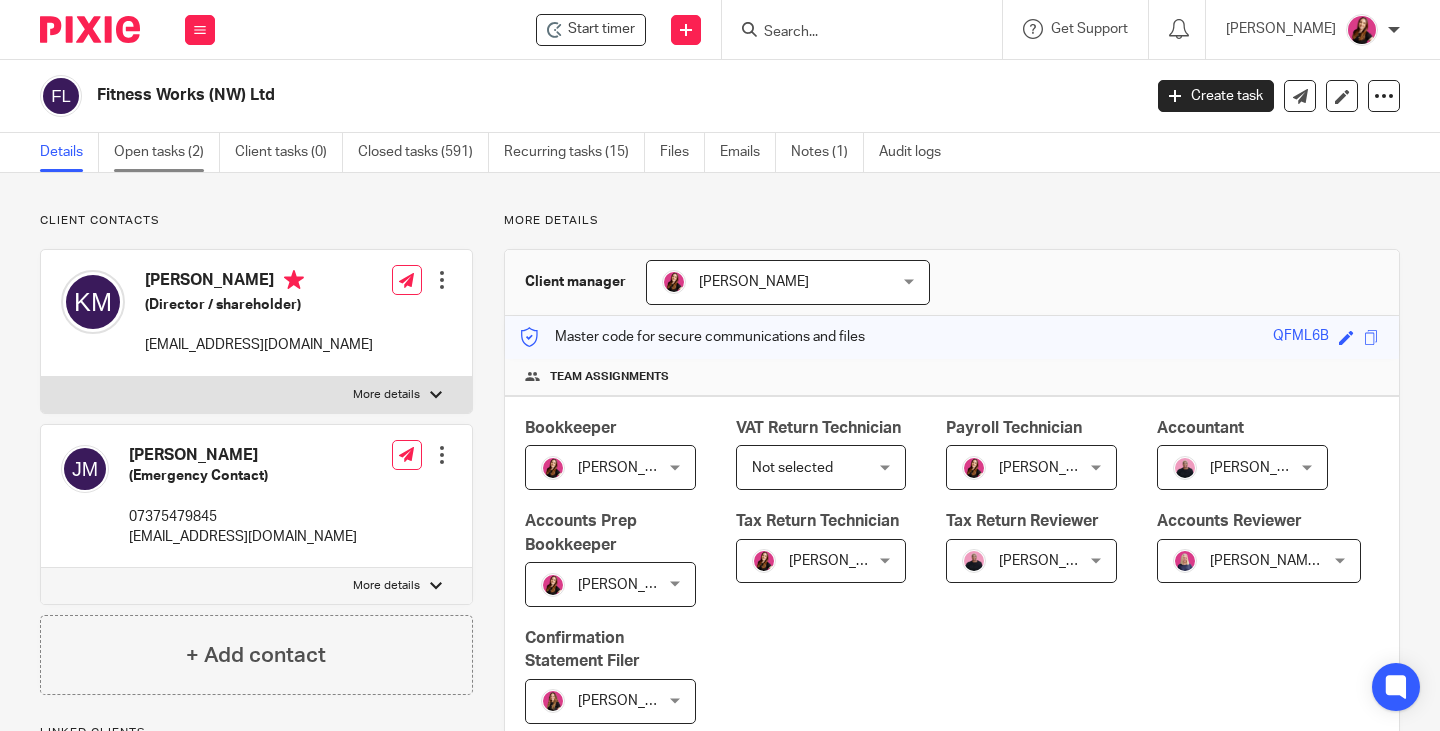 click on "Open tasks (2)" at bounding box center (167, 152) 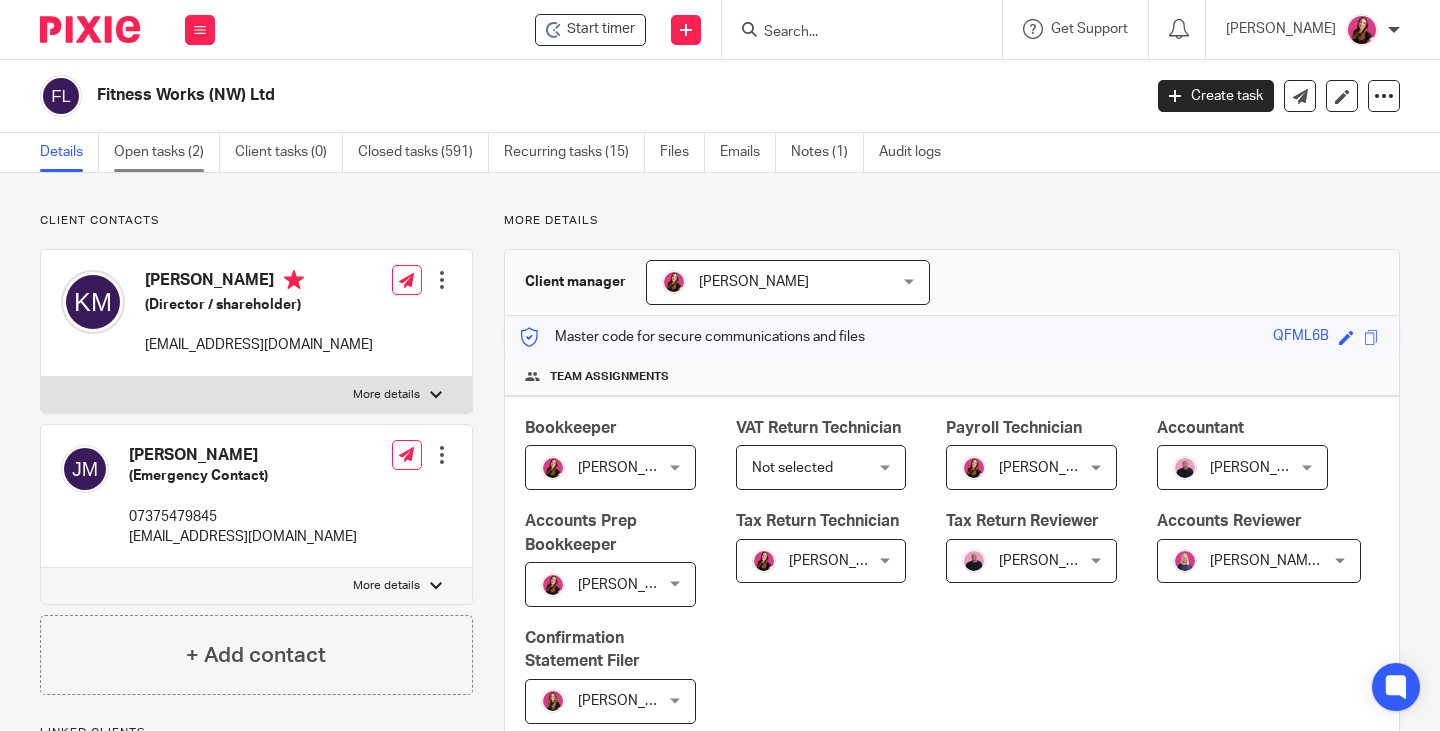 scroll, scrollTop: 0, scrollLeft: 0, axis: both 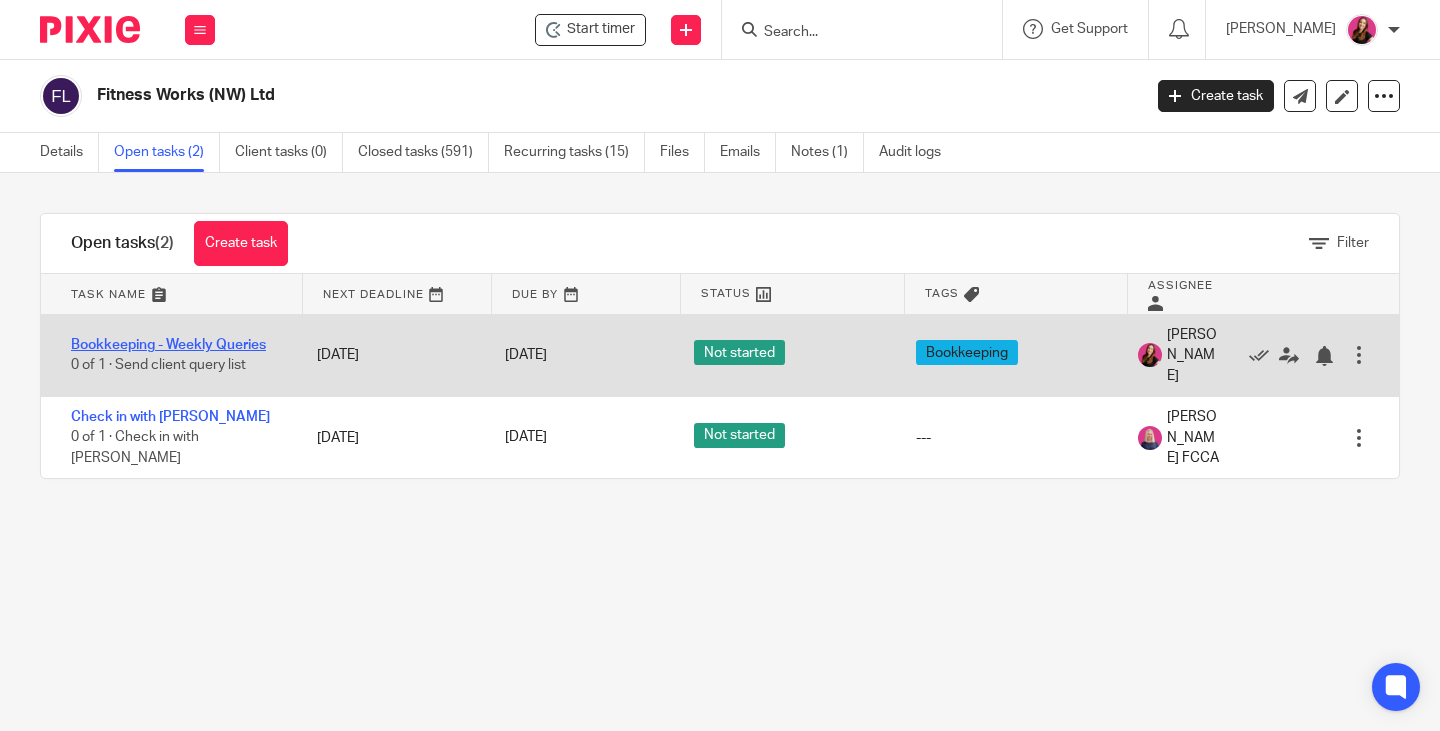 click on "Bookkeeping - Weekly Queries" at bounding box center (168, 345) 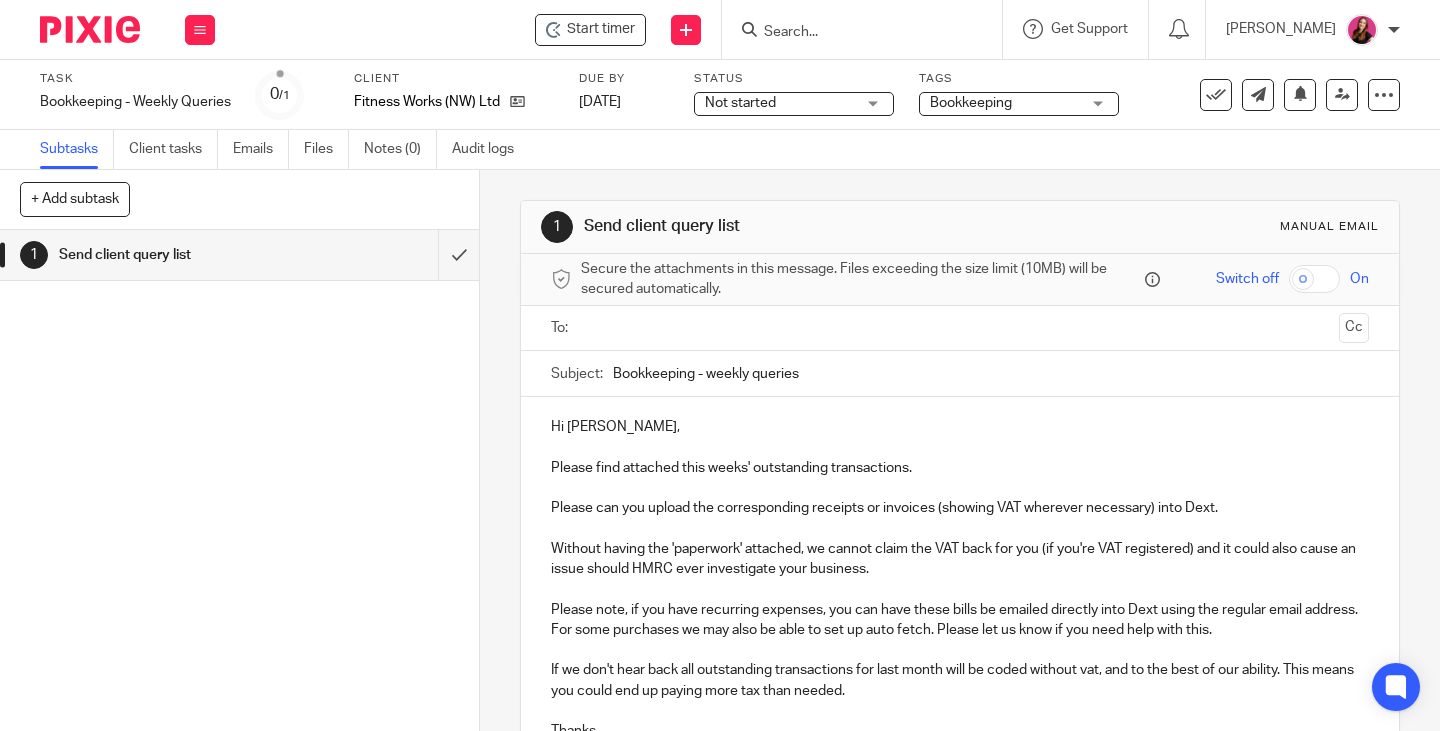 scroll, scrollTop: 0, scrollLeft: 0, axis: both 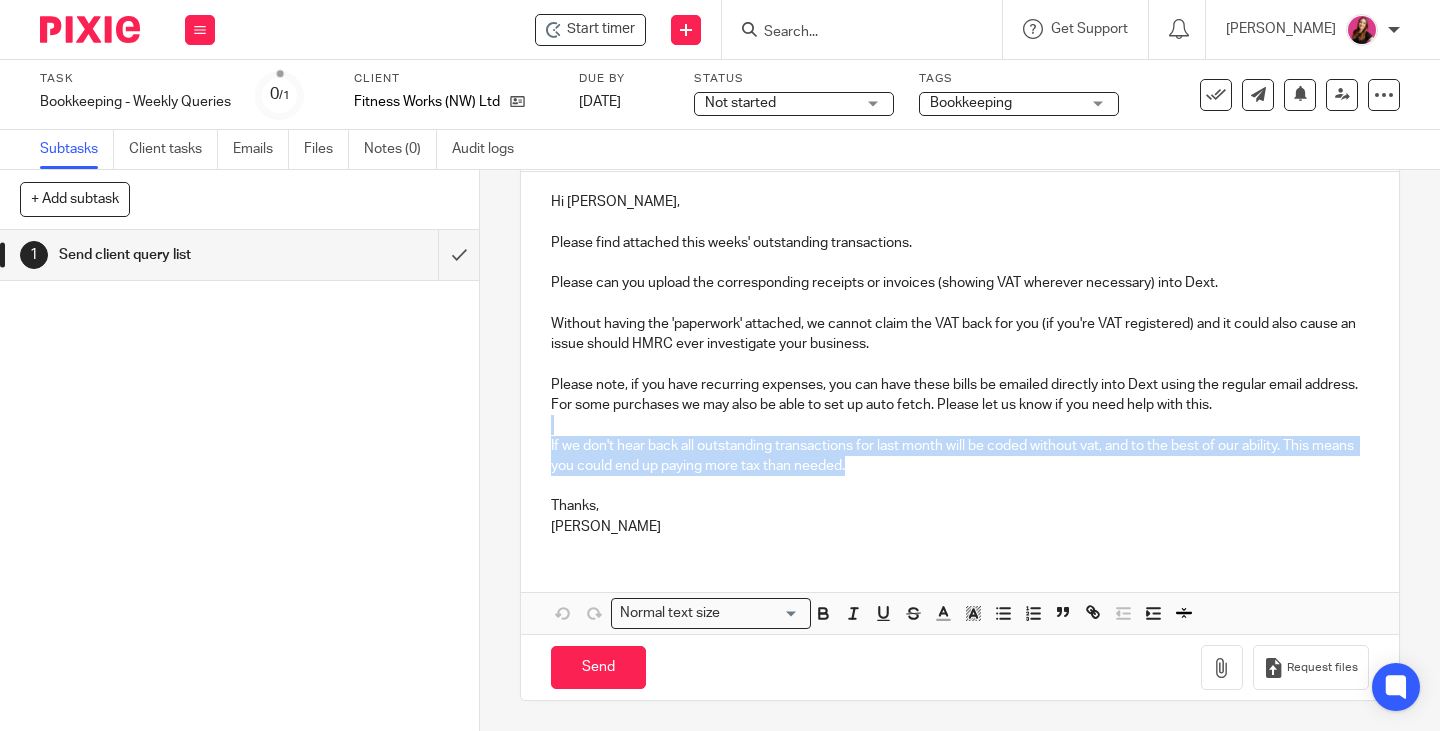 drag, startPoint x: 930, startPoint y: 468, endPoint x: 549, endPoint y: 431, distance: 382.79236 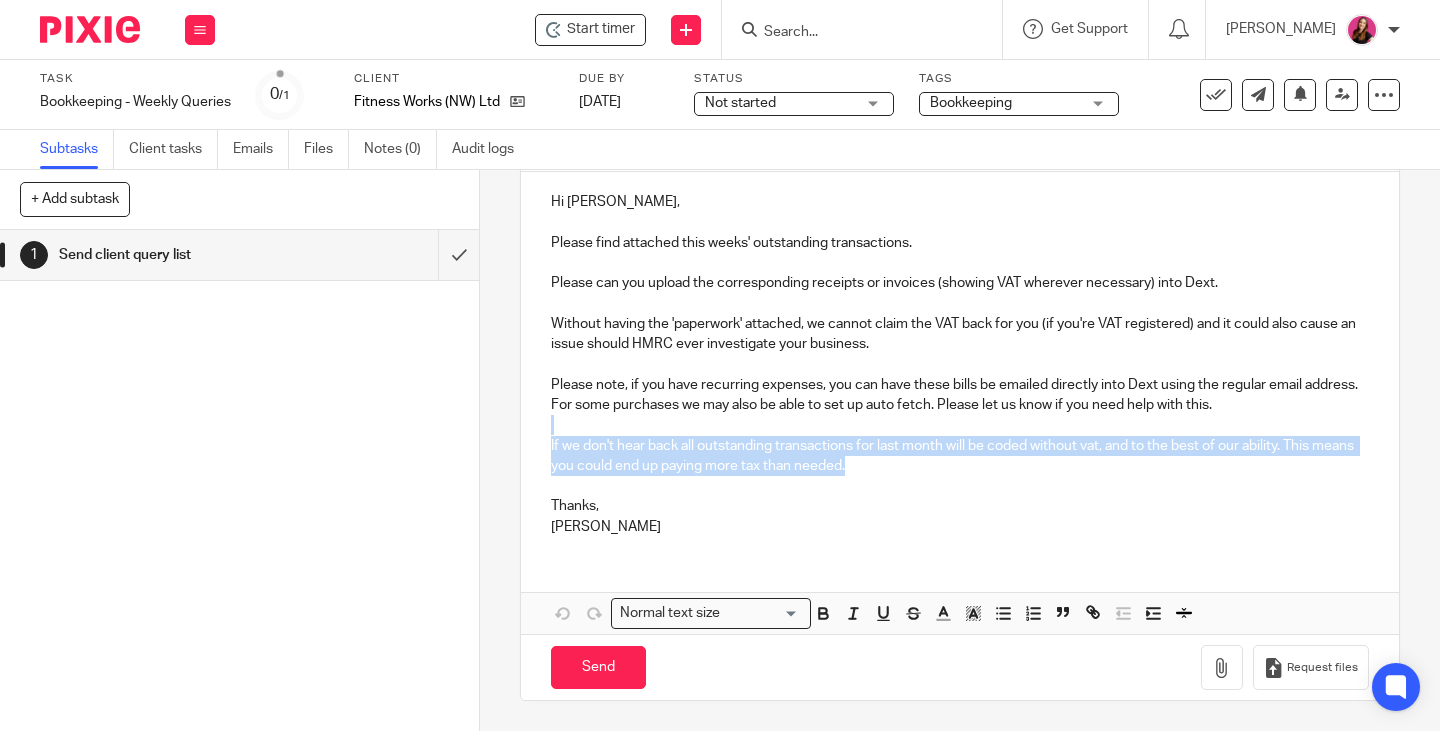 click on "Hi Kelly, Please find attached this weeks' outstanding transactions. Please can you upload the corresponding receipts or invoices (showing VAT wherever necessary) into Dext. Without having the 'paperwork' attached, we cannot claim the VAT back for you (if you're VAT registered) and it could also cause an issue should HMRC ever investigate your business. Please note, if you have recurring expenses, you can have these bills be emailed directly into Dext using the regular email address. For some purchases we may also be able to set up auto fetch. Please let us know if you need help with this. If we don't hear back all outstanding transactions for last month will be coded without vat, and to the best of our ability. This means you could end up paying more tax than needed. Thanks, Michaela" at bounding box center (960, 362) 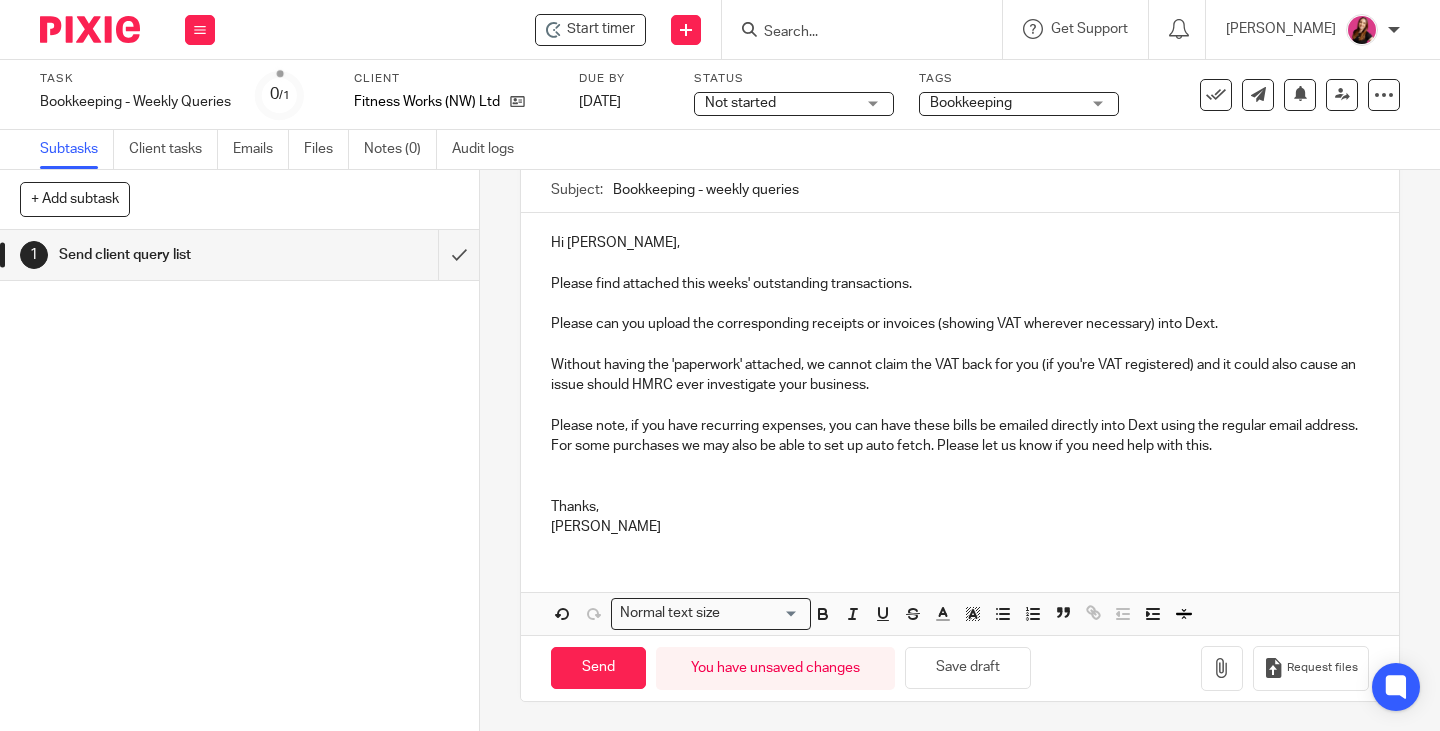 scroll, scrollTop: 168, scrollLeft: 0, axis: vertical 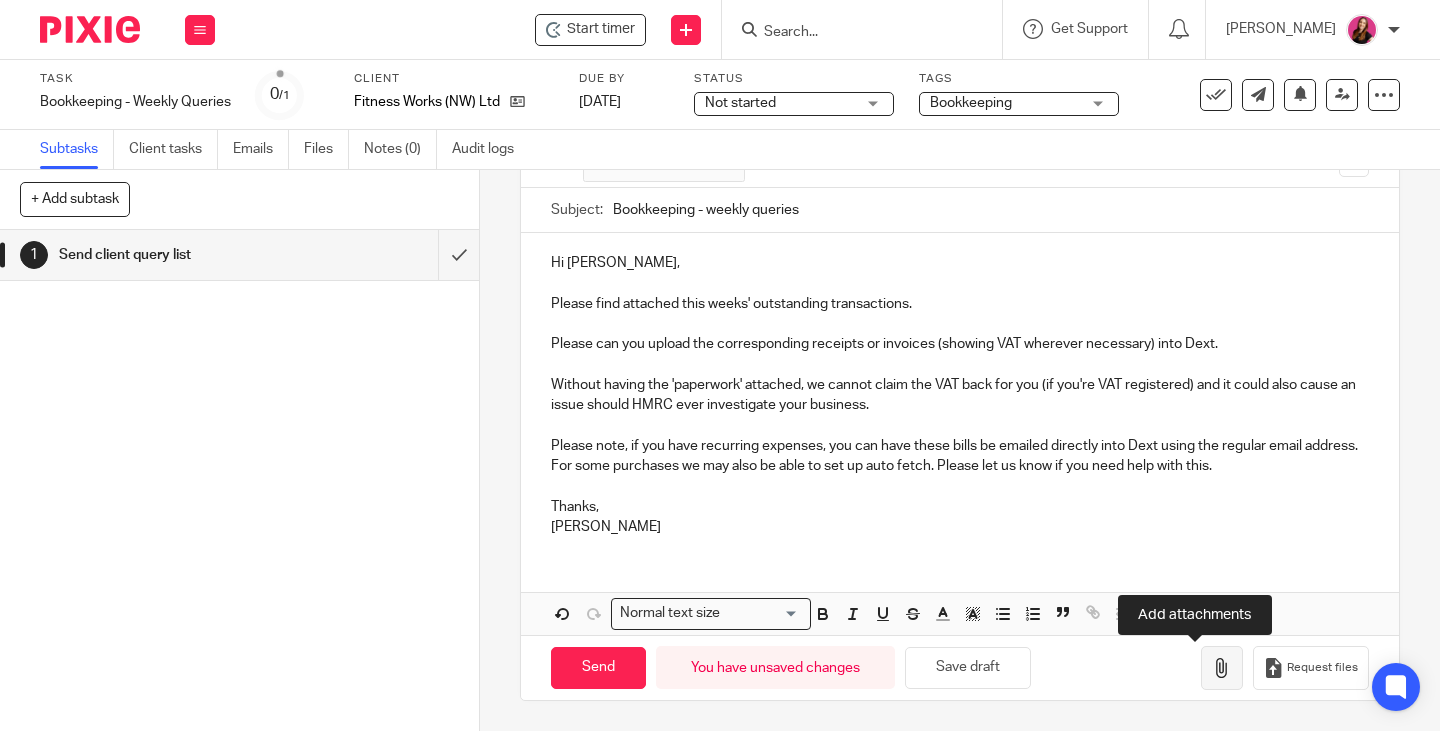 click at bounding box center [1222, 668] 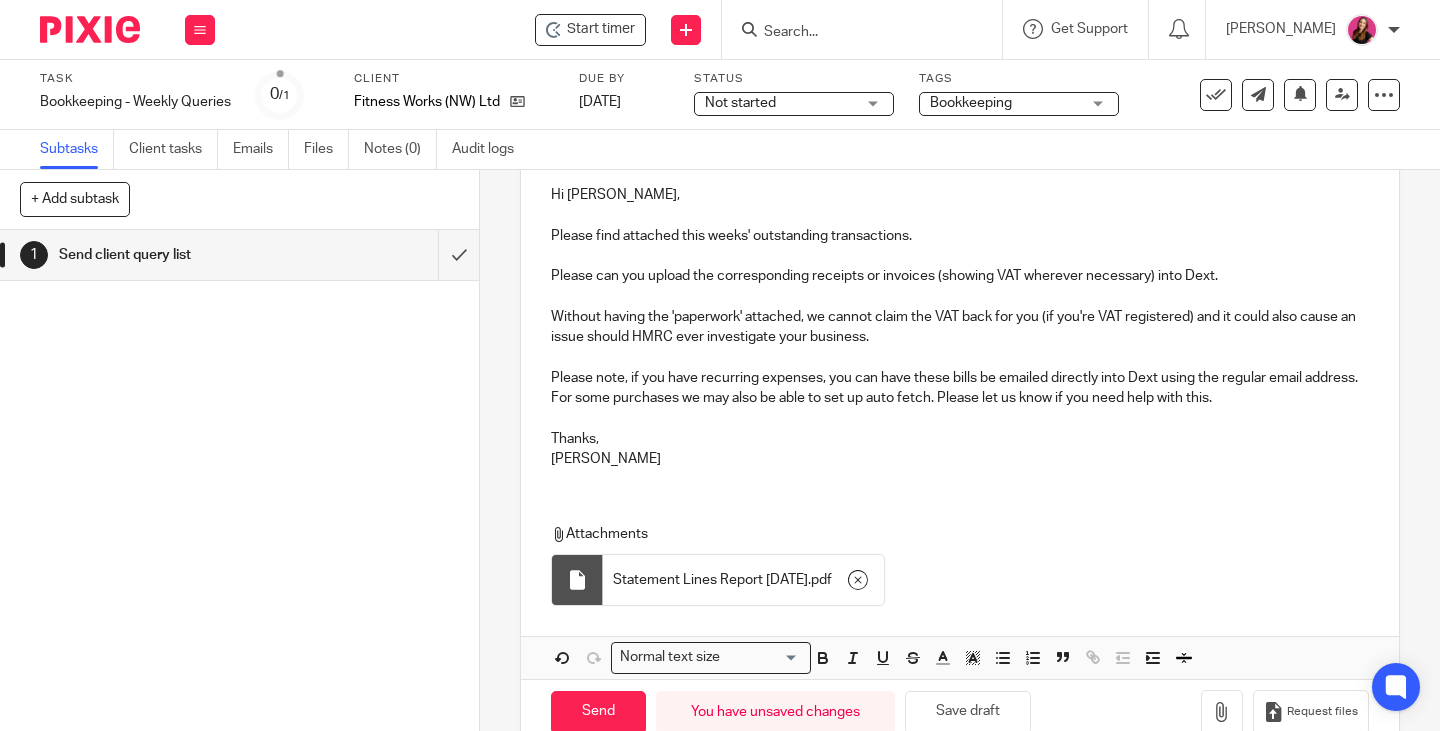 scroll, scrollTop: 281, scrollLeft: 0, axis: vertical 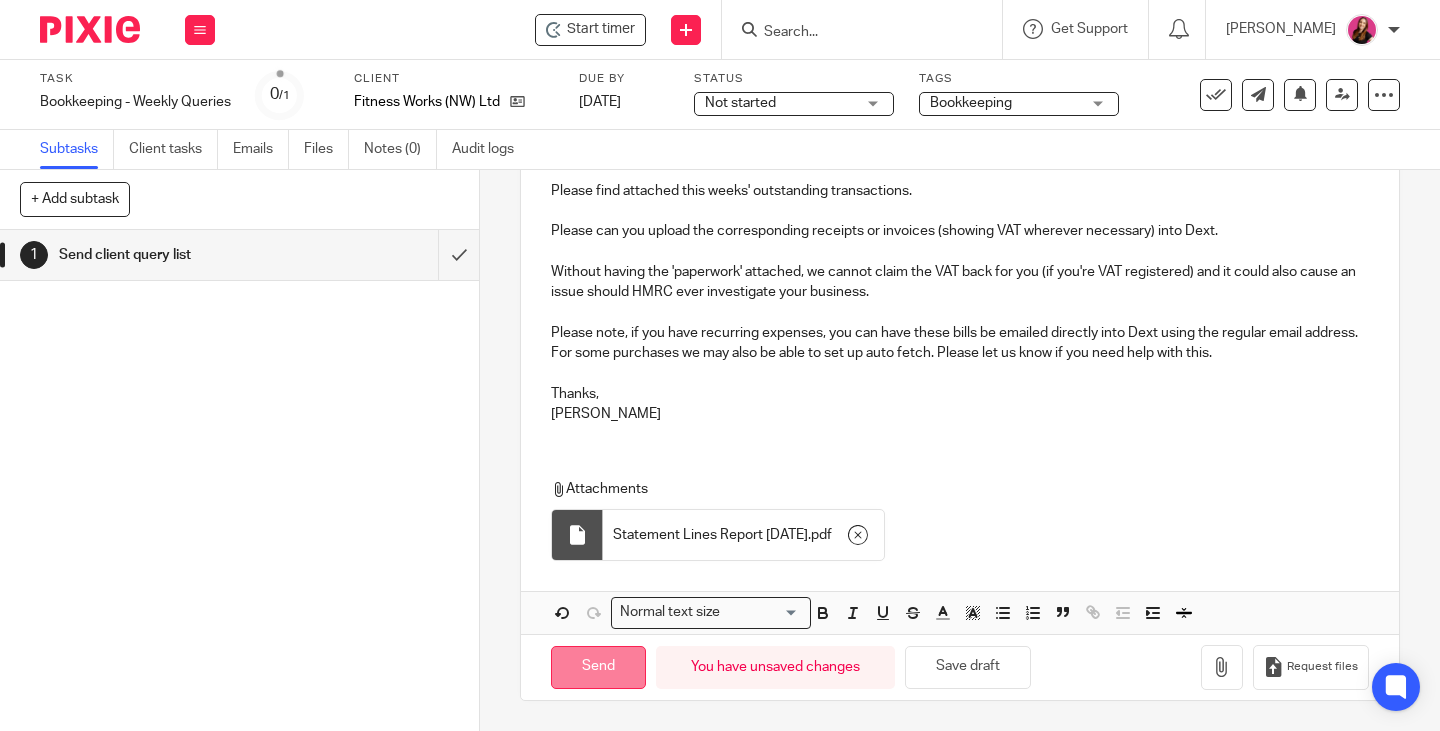 click on "Send" at bounding box center (598, 667) 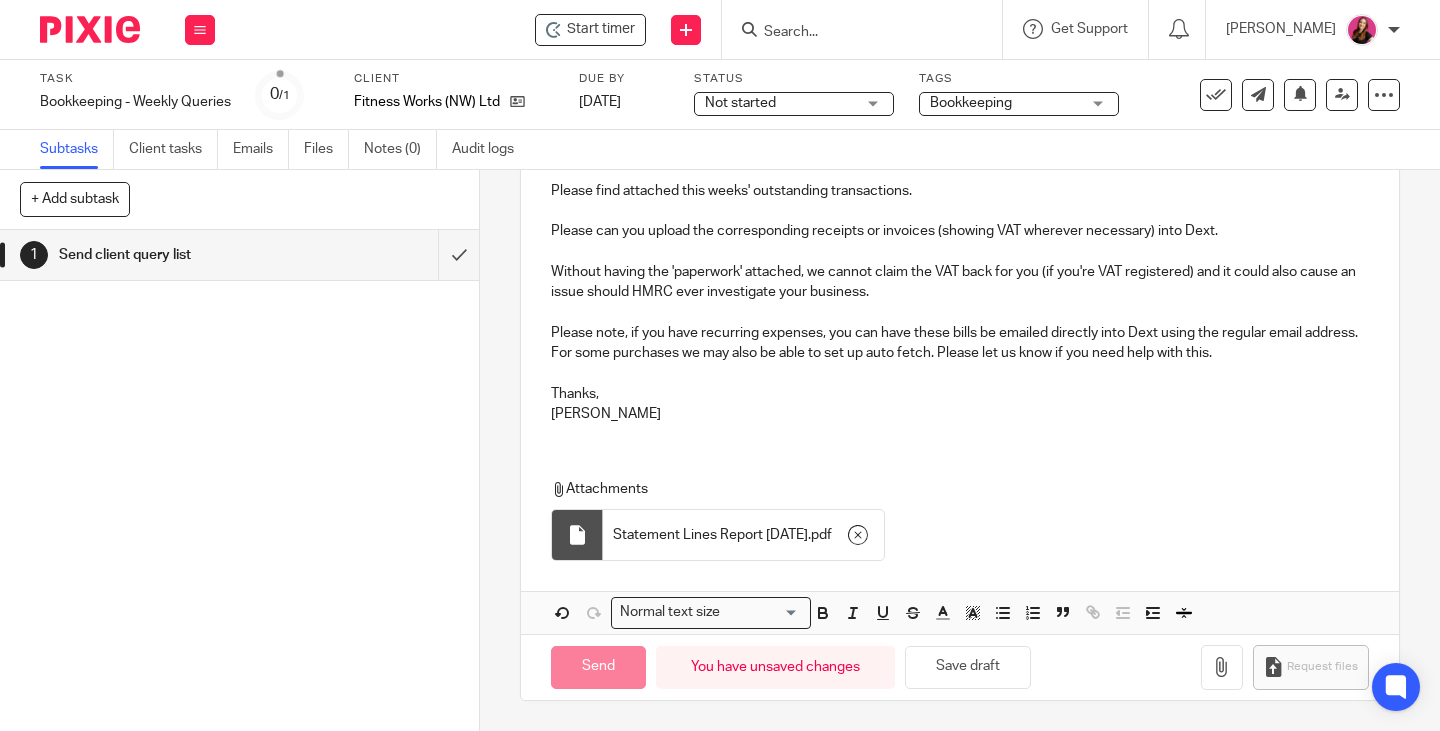 type on "Sent" 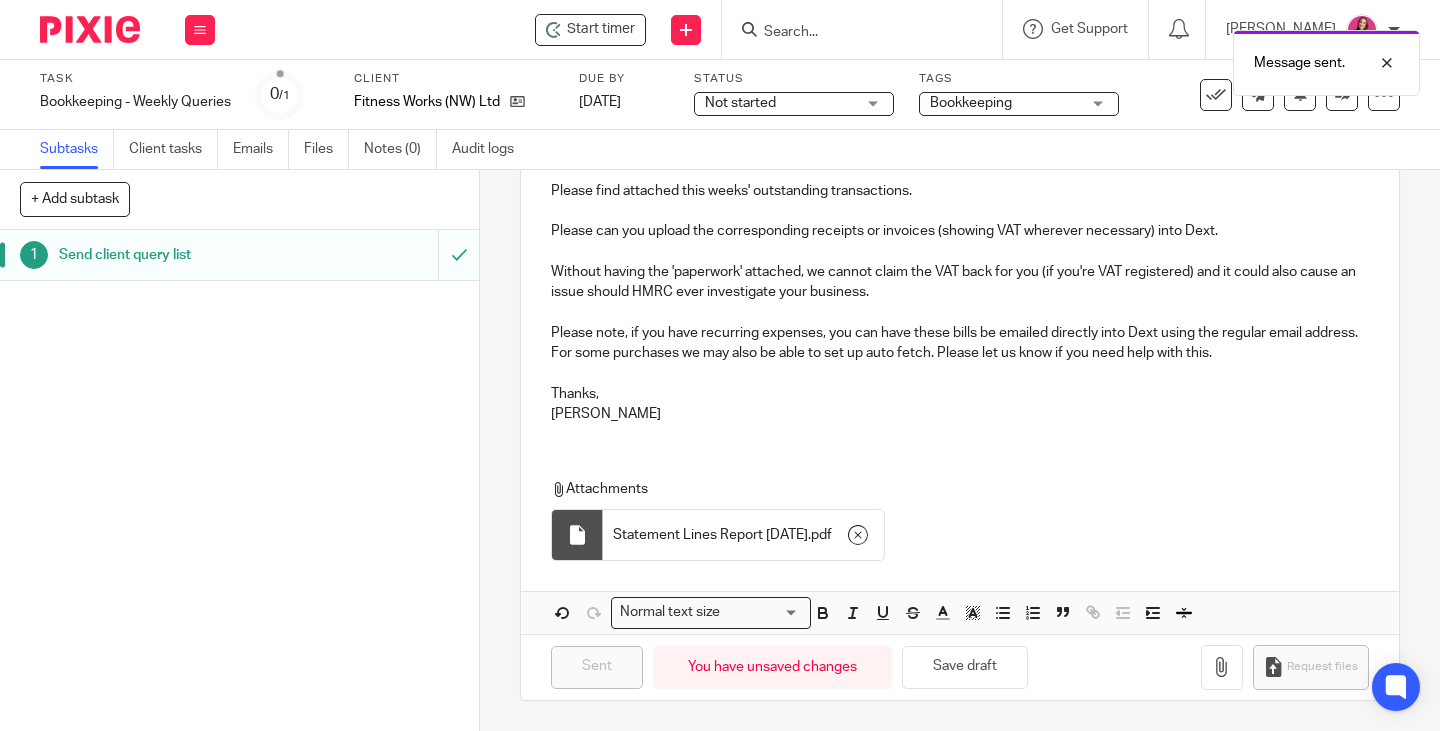 drag, startPoint x: 200, startPoint y: 29, endPoint x: 211, endPoint y: 68, distance: 40.5216 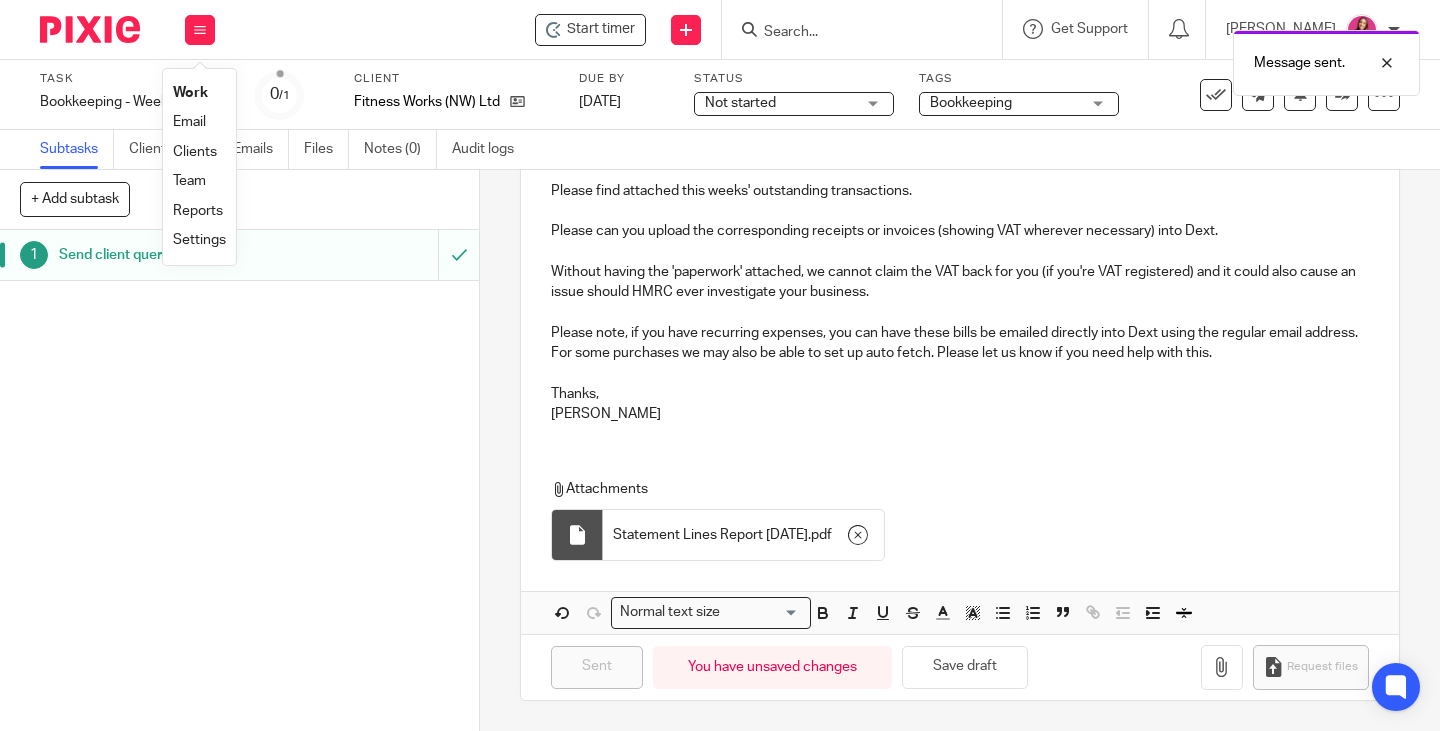 click on "Work" at bounding box center (190, 93) 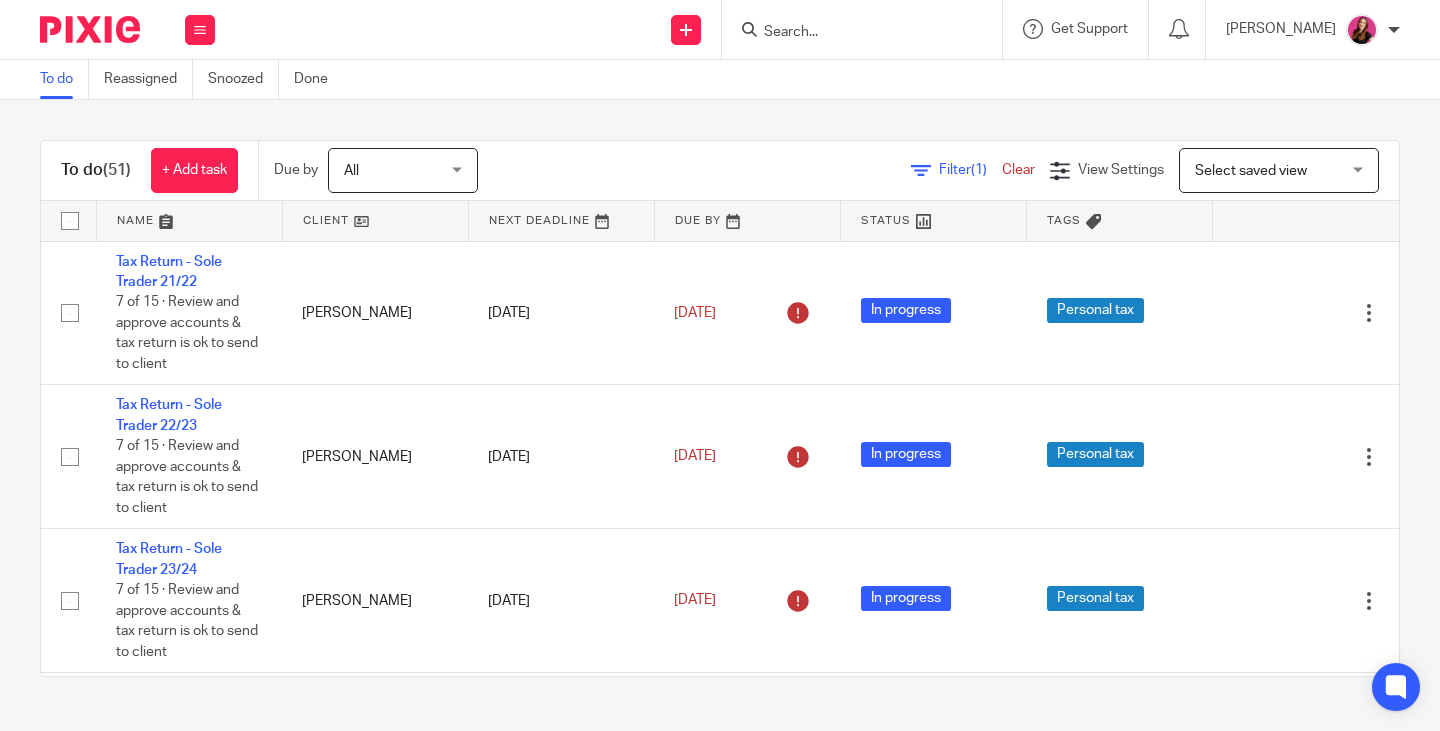 scroll, scrollTop: 0, scrollLeft: 0, axis: both 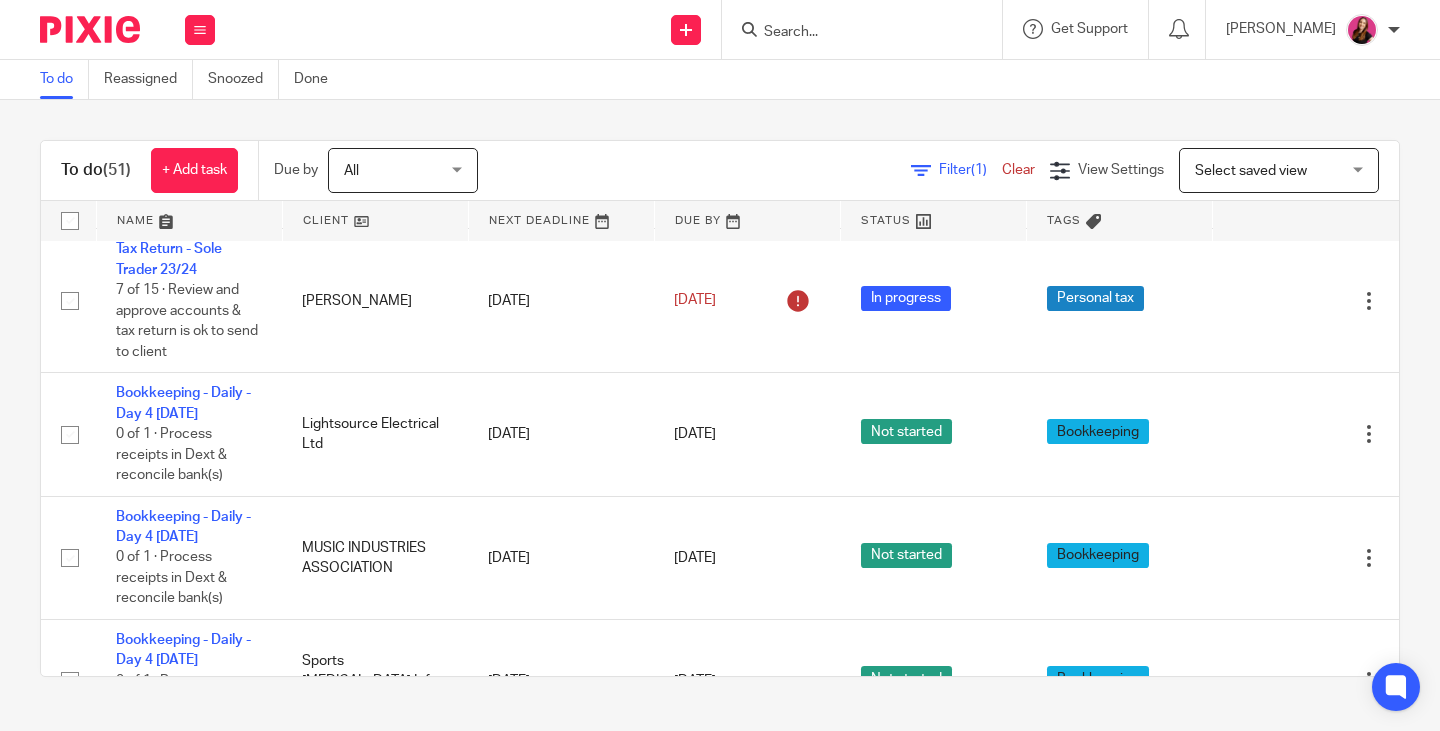 click at bounding box center (852, 33) 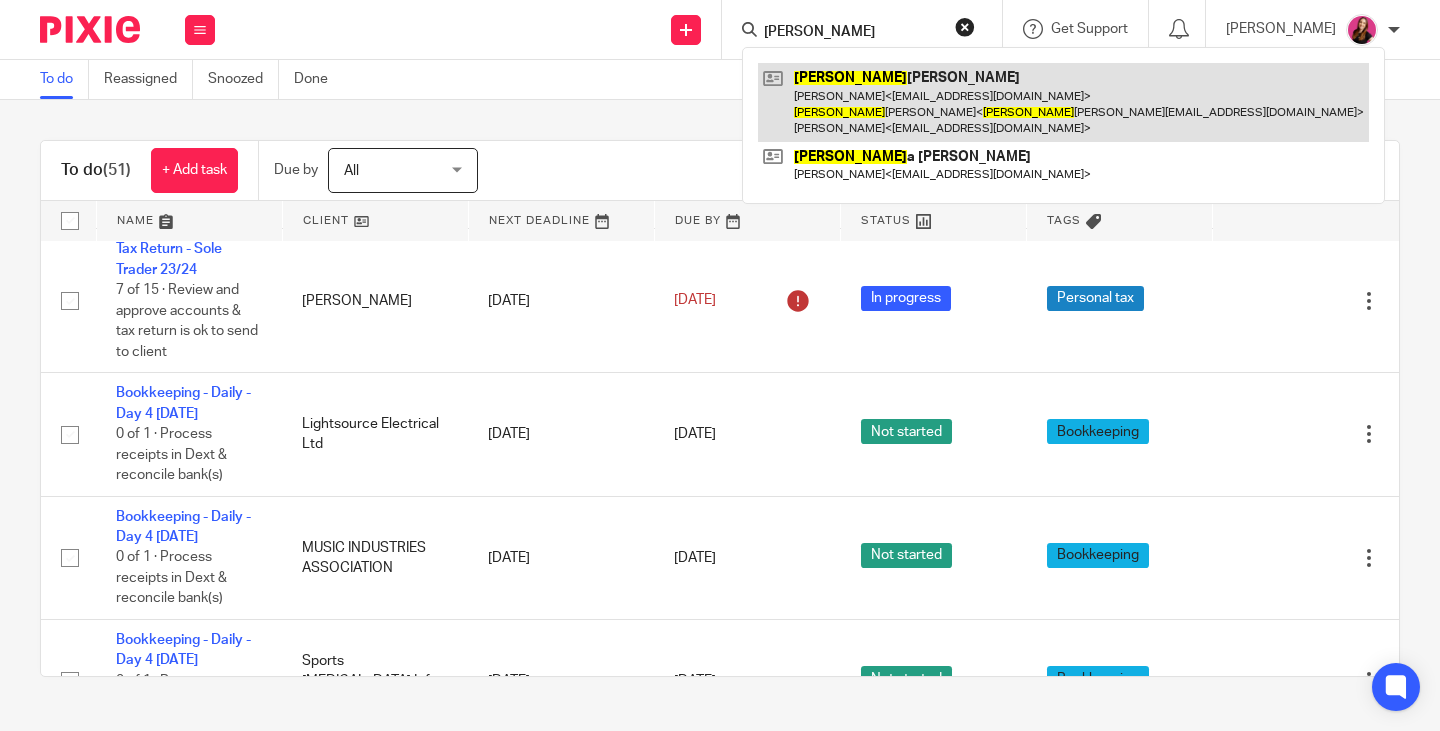type on "patrick" 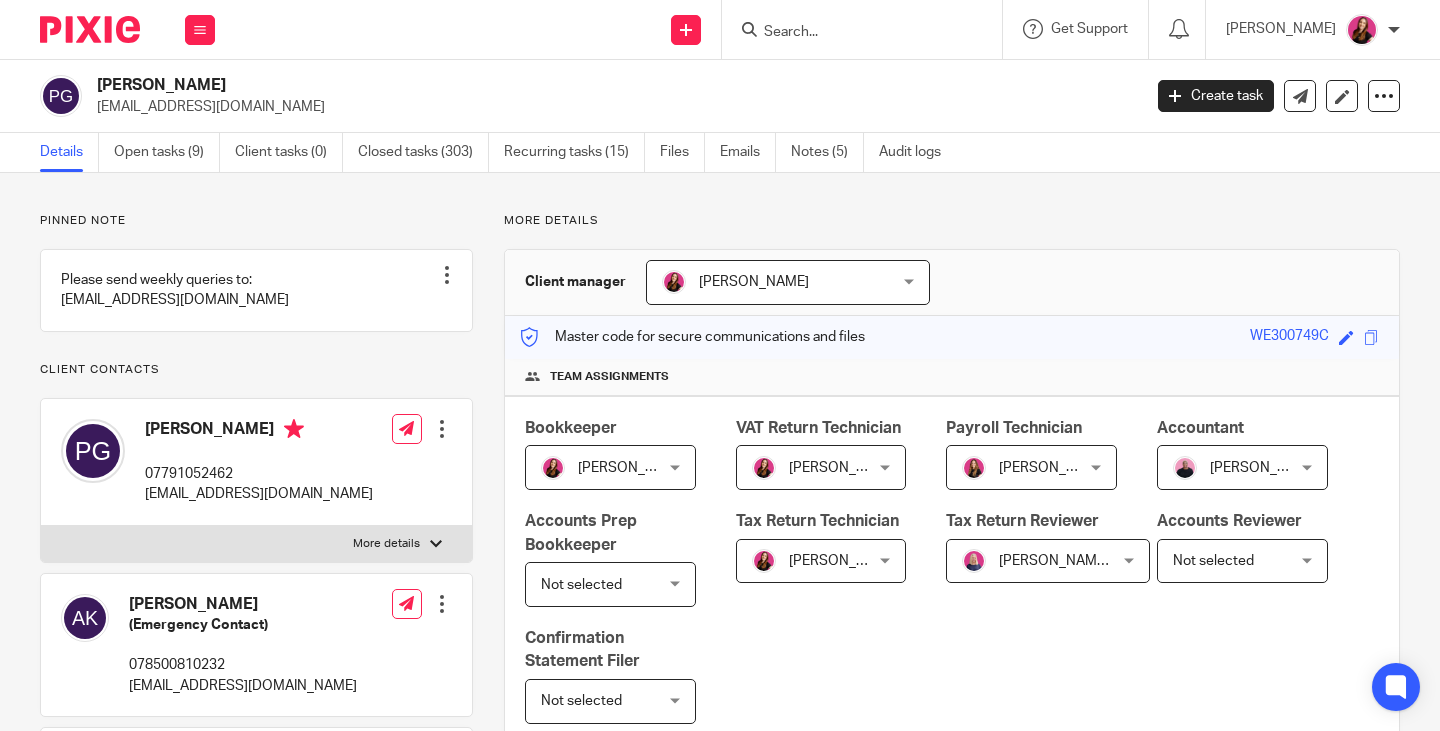 scroll, scrollTop: 0, scrollLeft: 0, axis: both 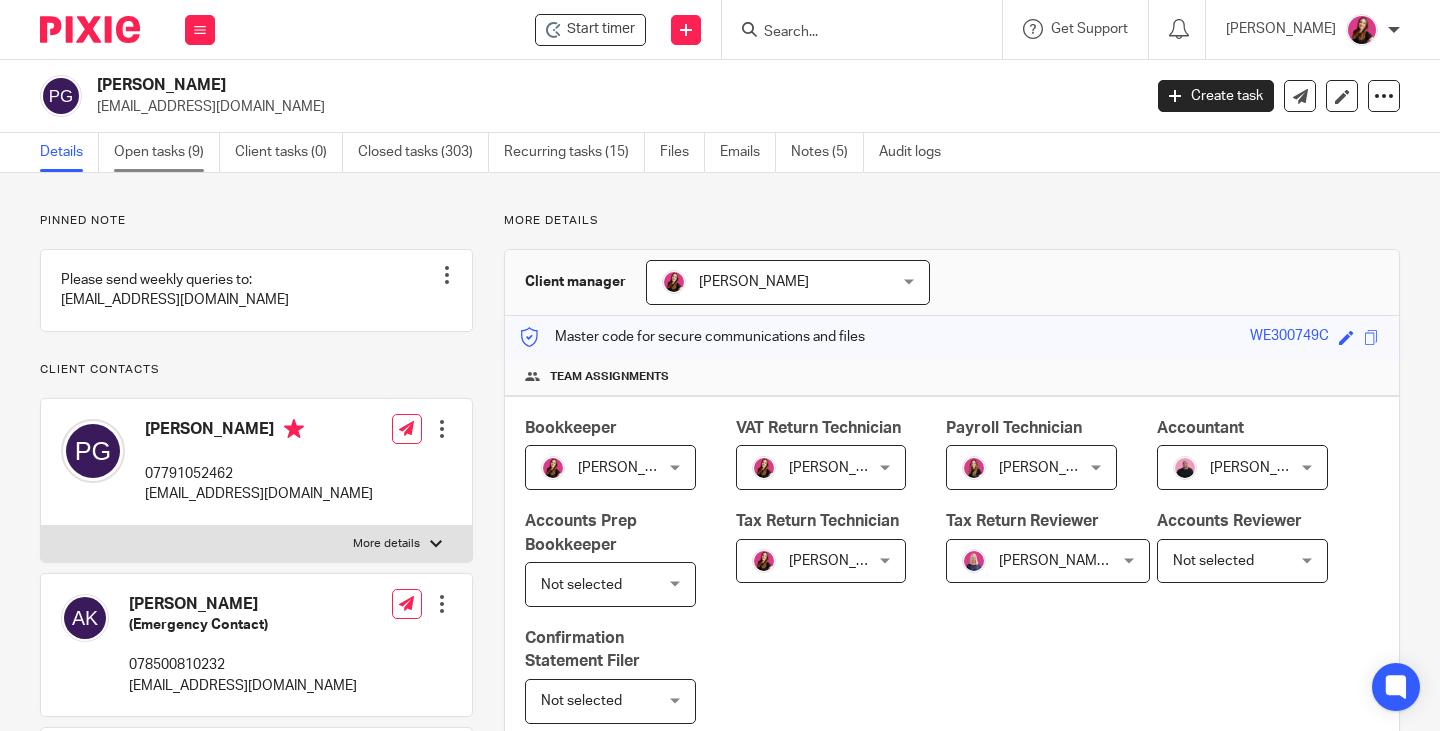 click on "Open tasks (9)" at bounding box center (167, 152) 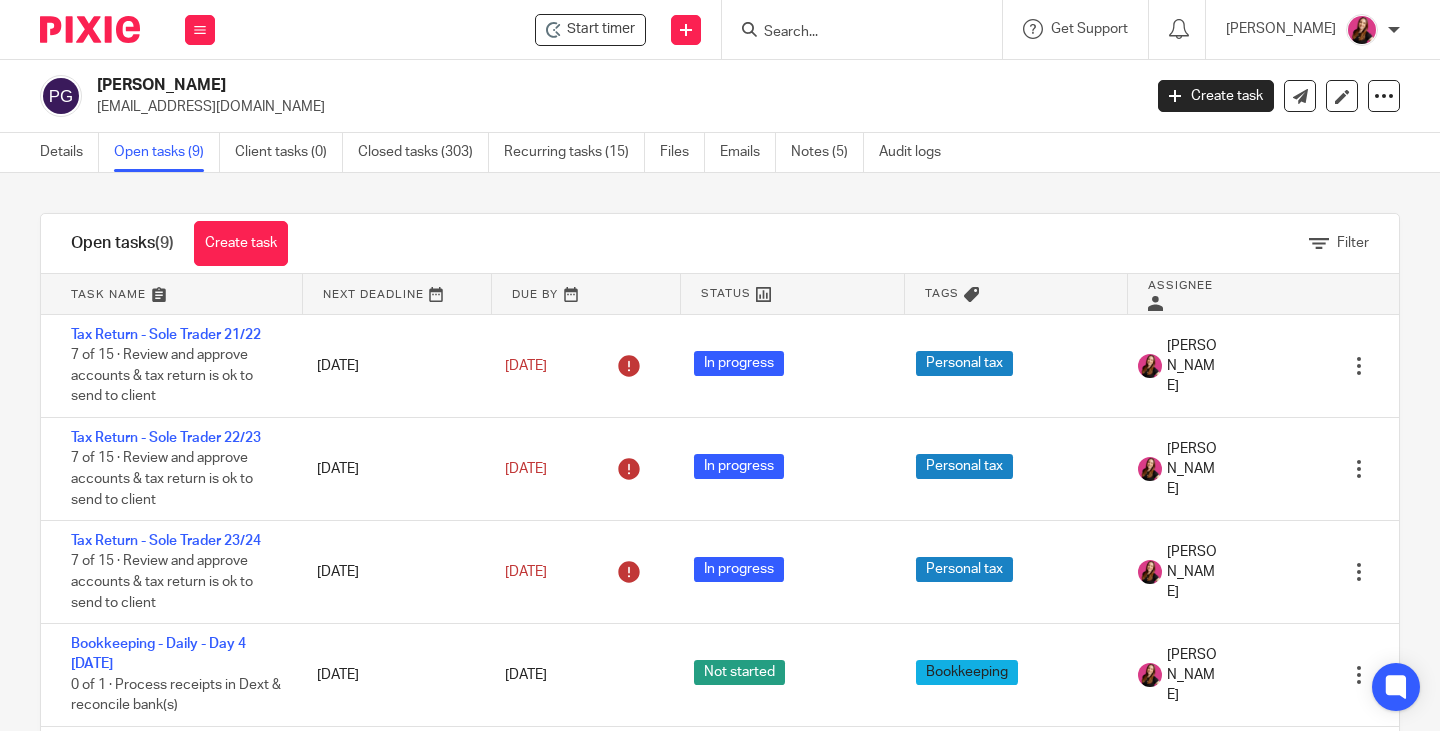 scroll, scrollTop: 0, scrollLeft: 0, axis: both 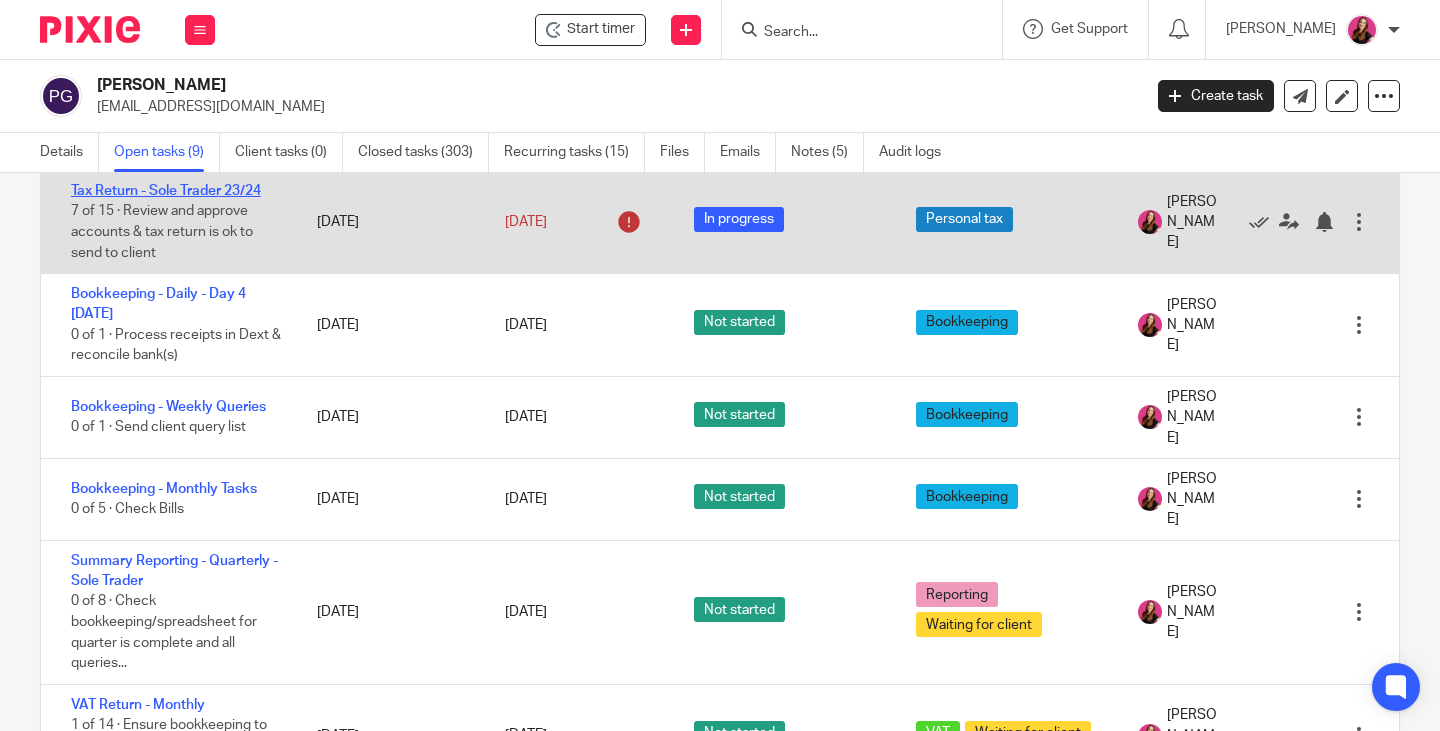 click on "Tax Return - Sole Trader 23/24" at bounding box center (166, 191) 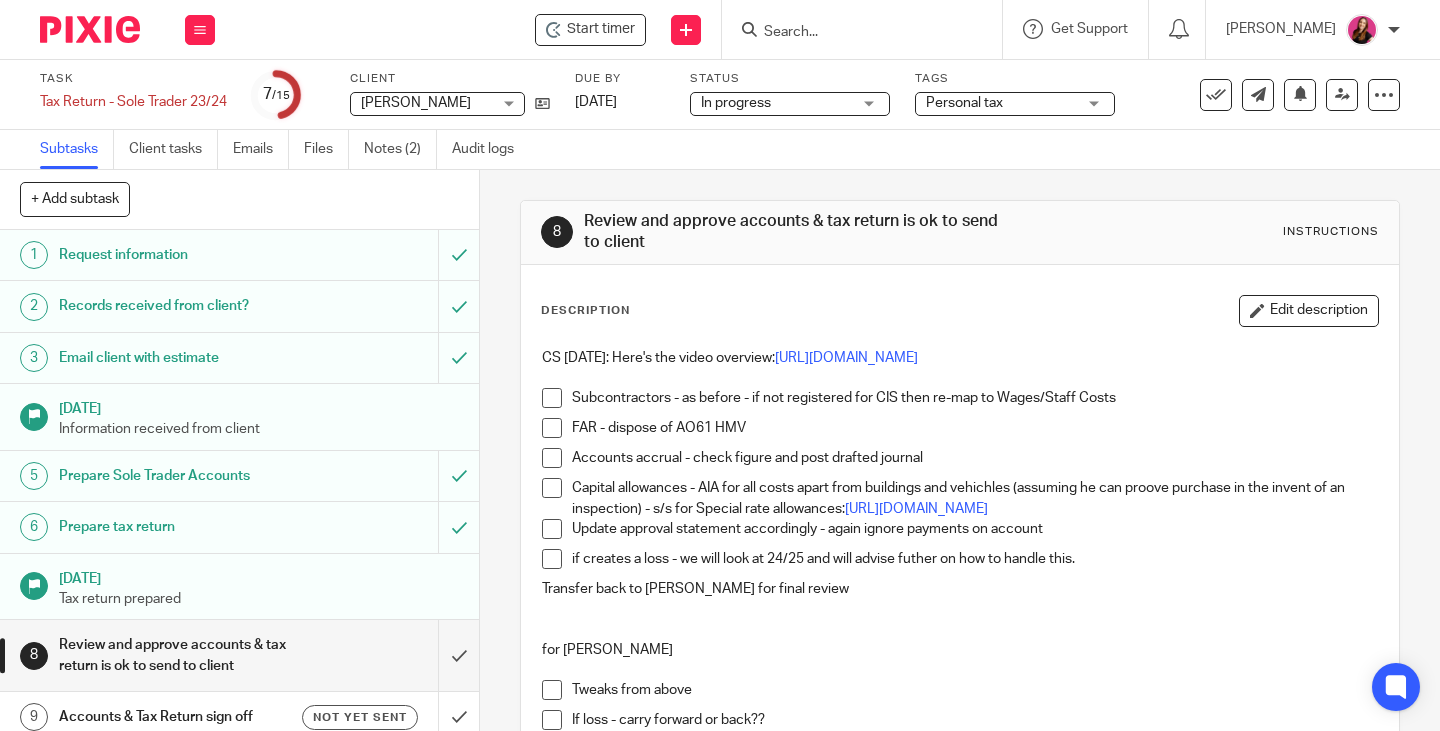 scroll, scrollTop: 0, scrollLeft: 0, axis: both 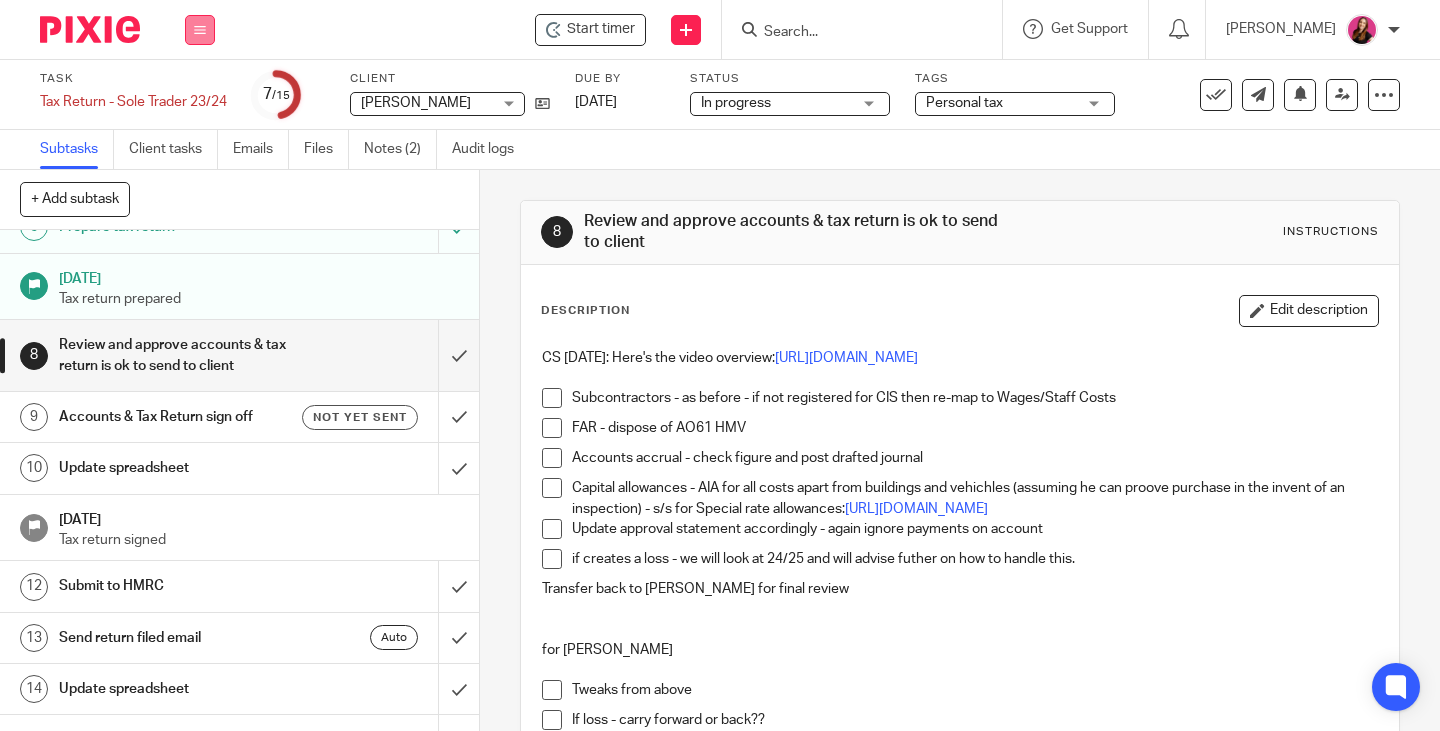 click at bounding box center [200, 30] 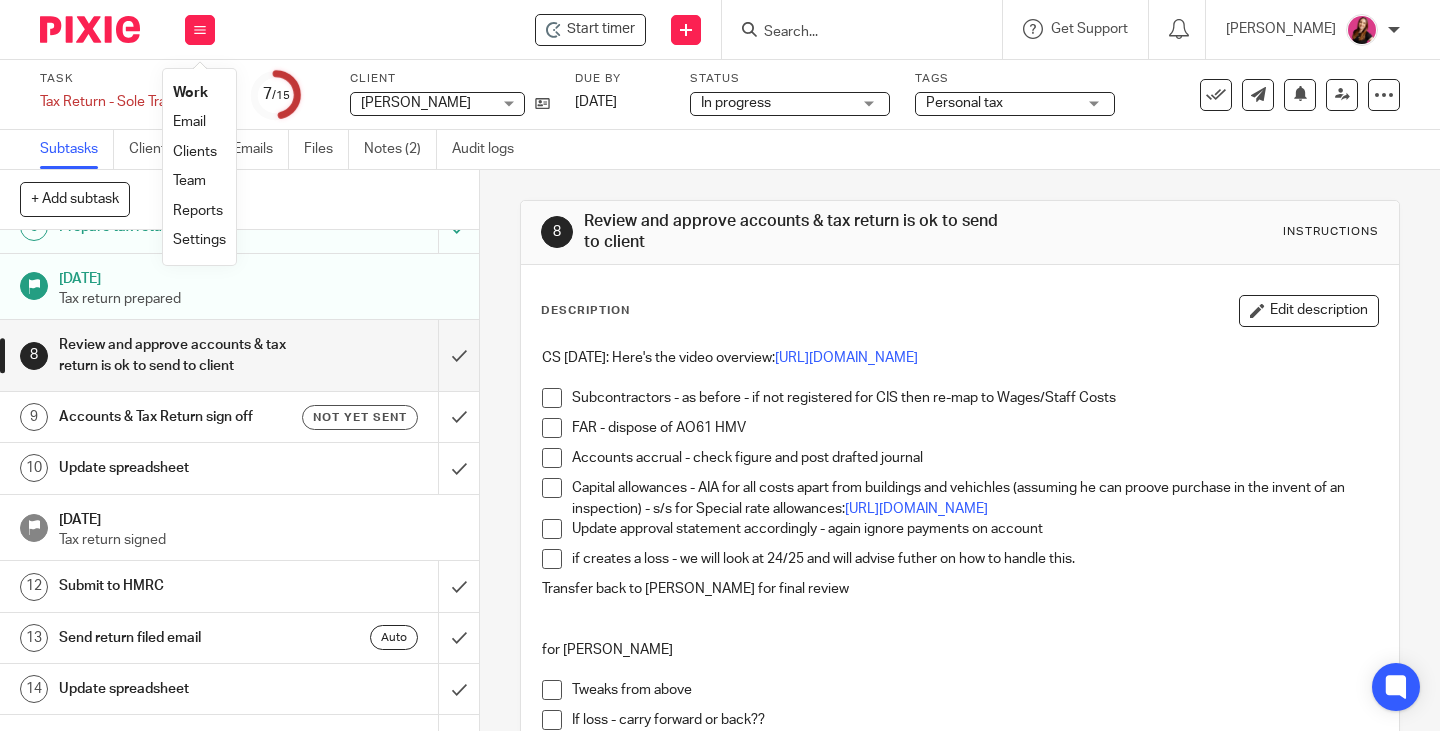 click on "Work" at bounding box center (190, 93) 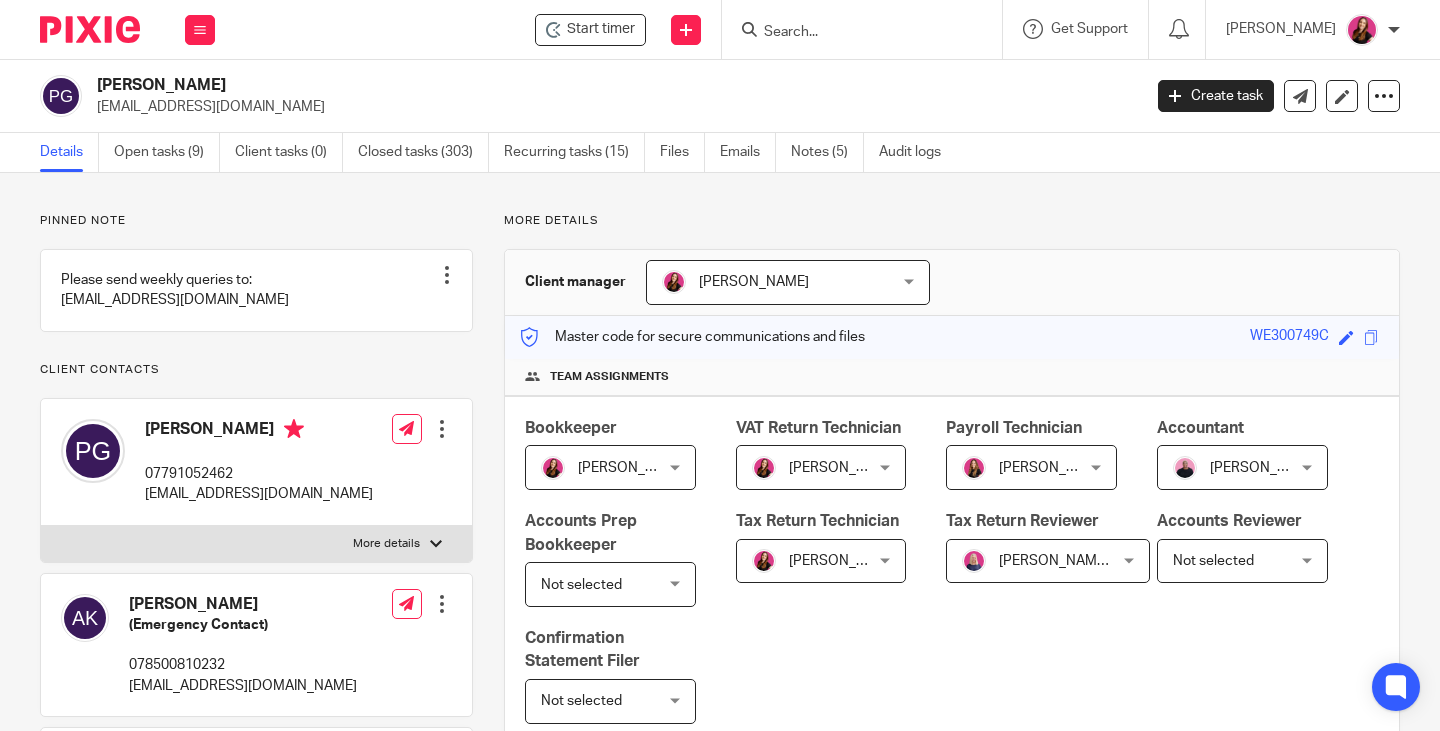 scroll, scrollTop: 0, scrollLeft: 0, axis: both 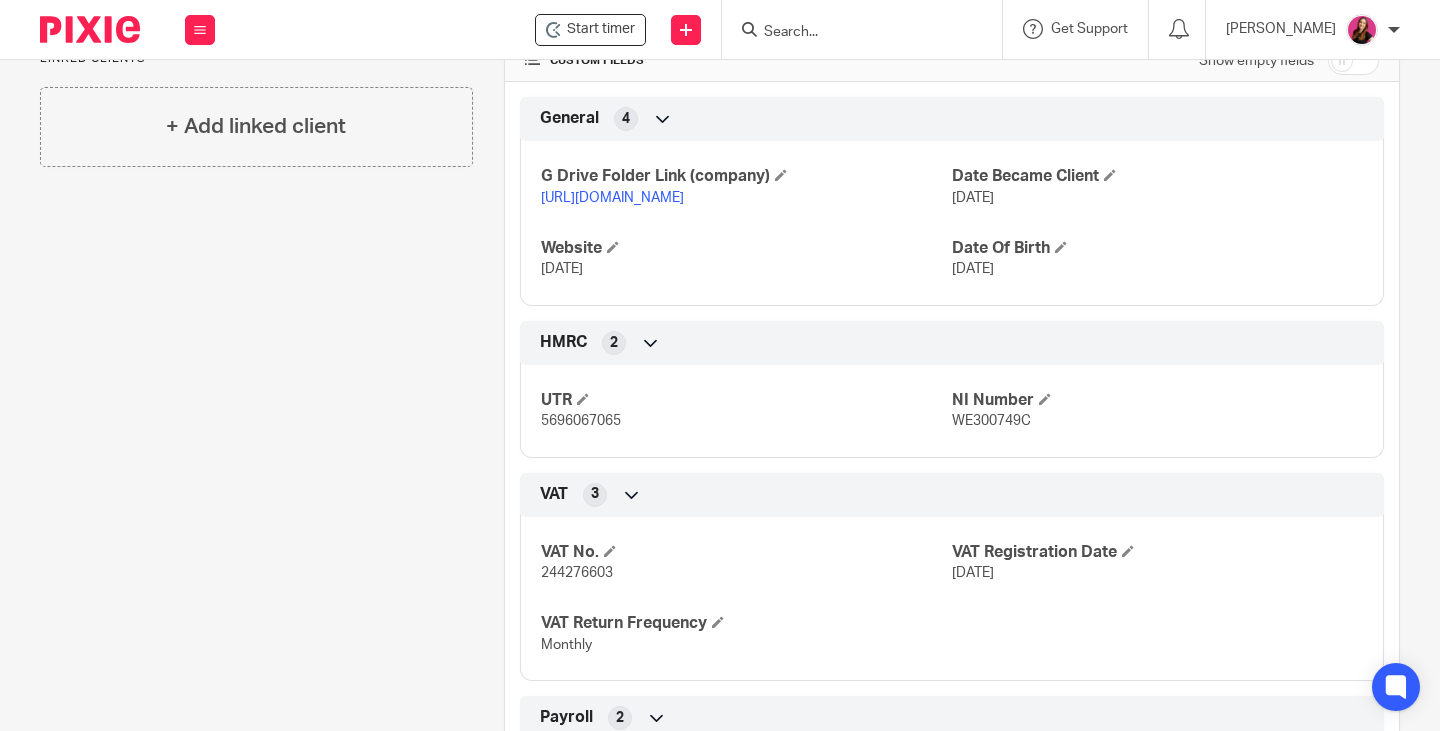 click on "[URL][DOMAIN_NAME]" at bounding box center [612, 198] 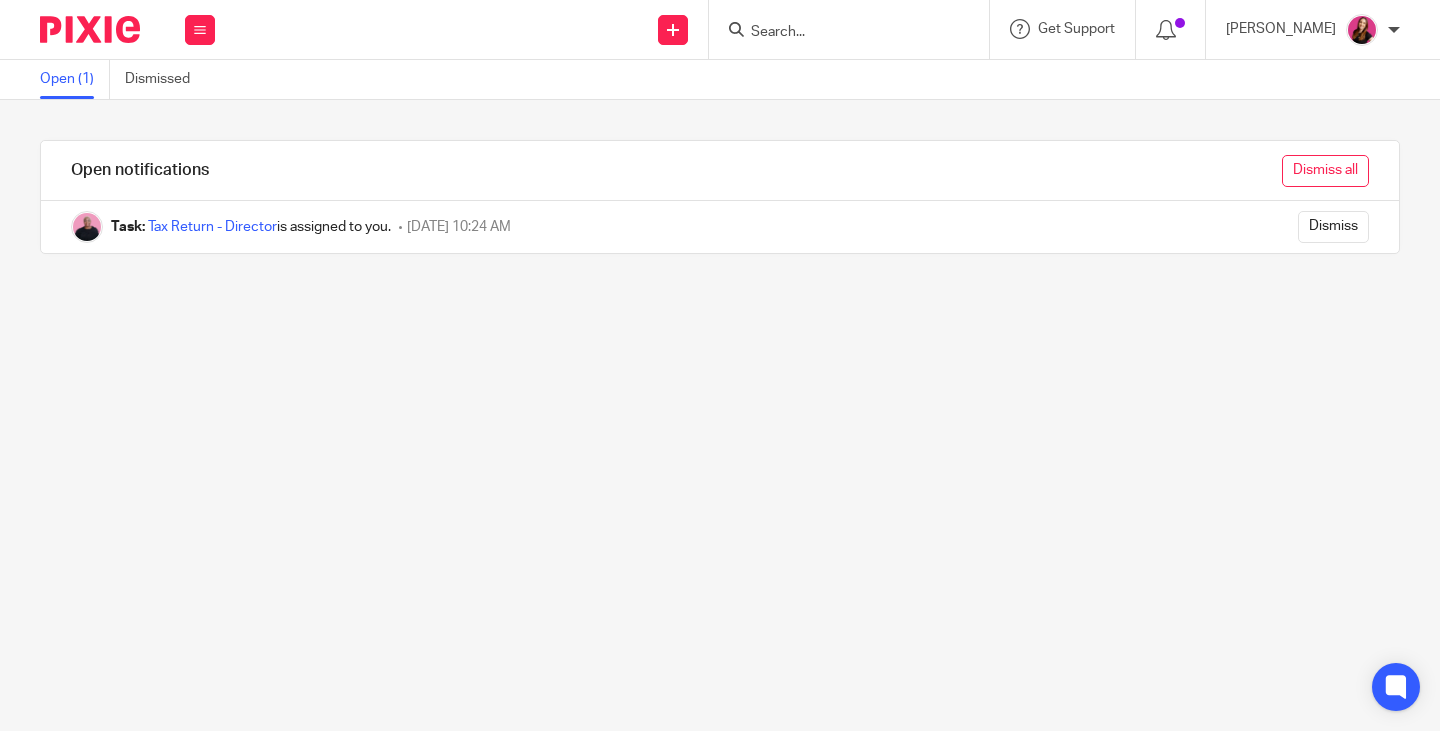 scroll, scrollTop: 0, scrollLeft: 0, axis: both 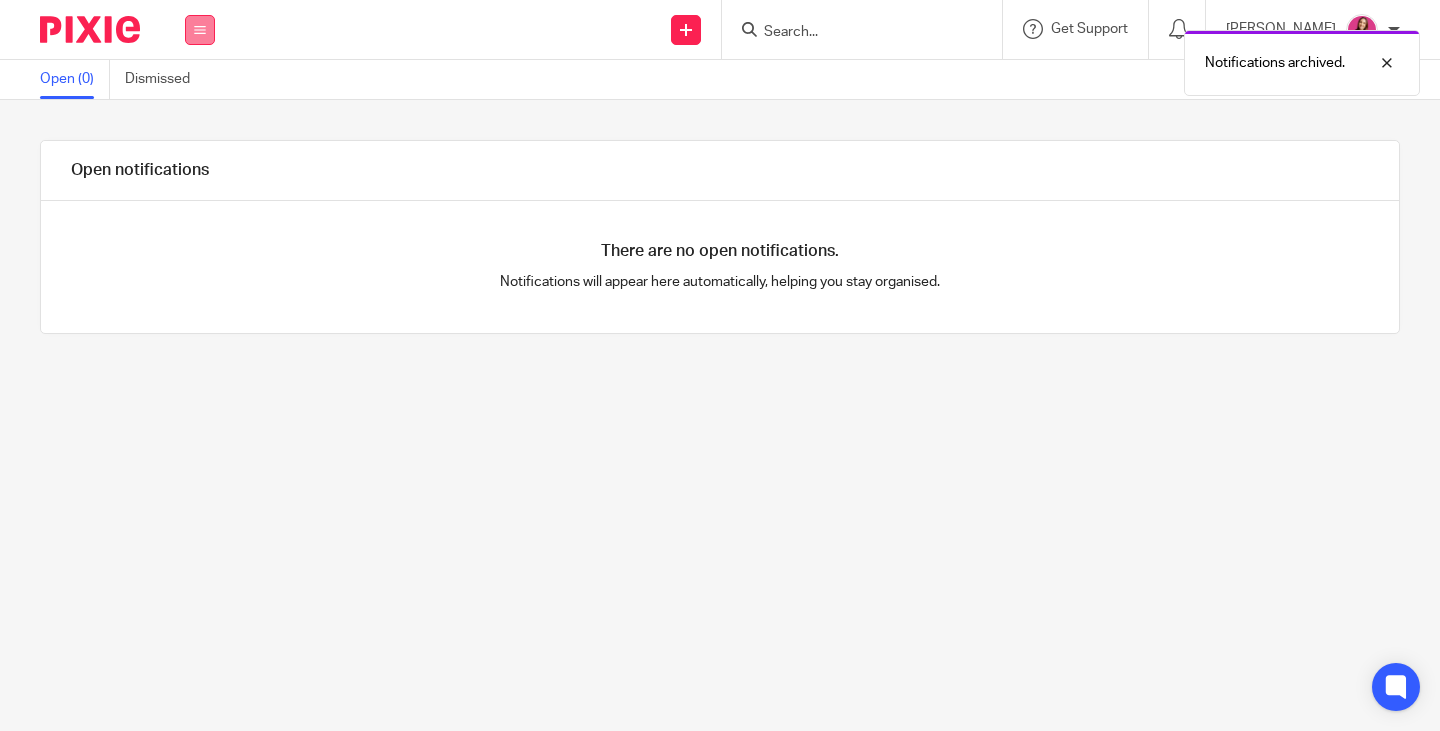 click at bounding box center (200, 30) 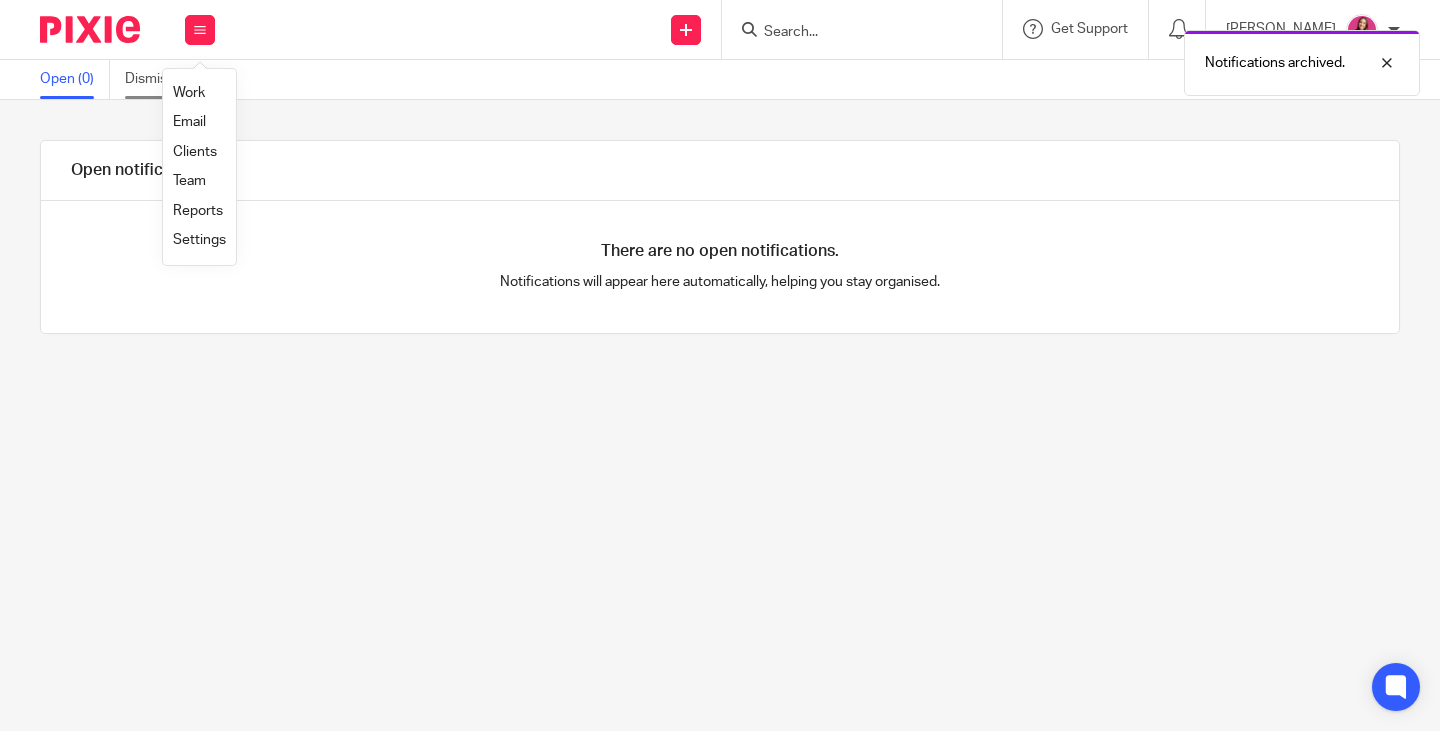drag, startPoint x: 196, startPoint y: 93, endPoint x: 133, endPoint y: 70, distance: 67.06713 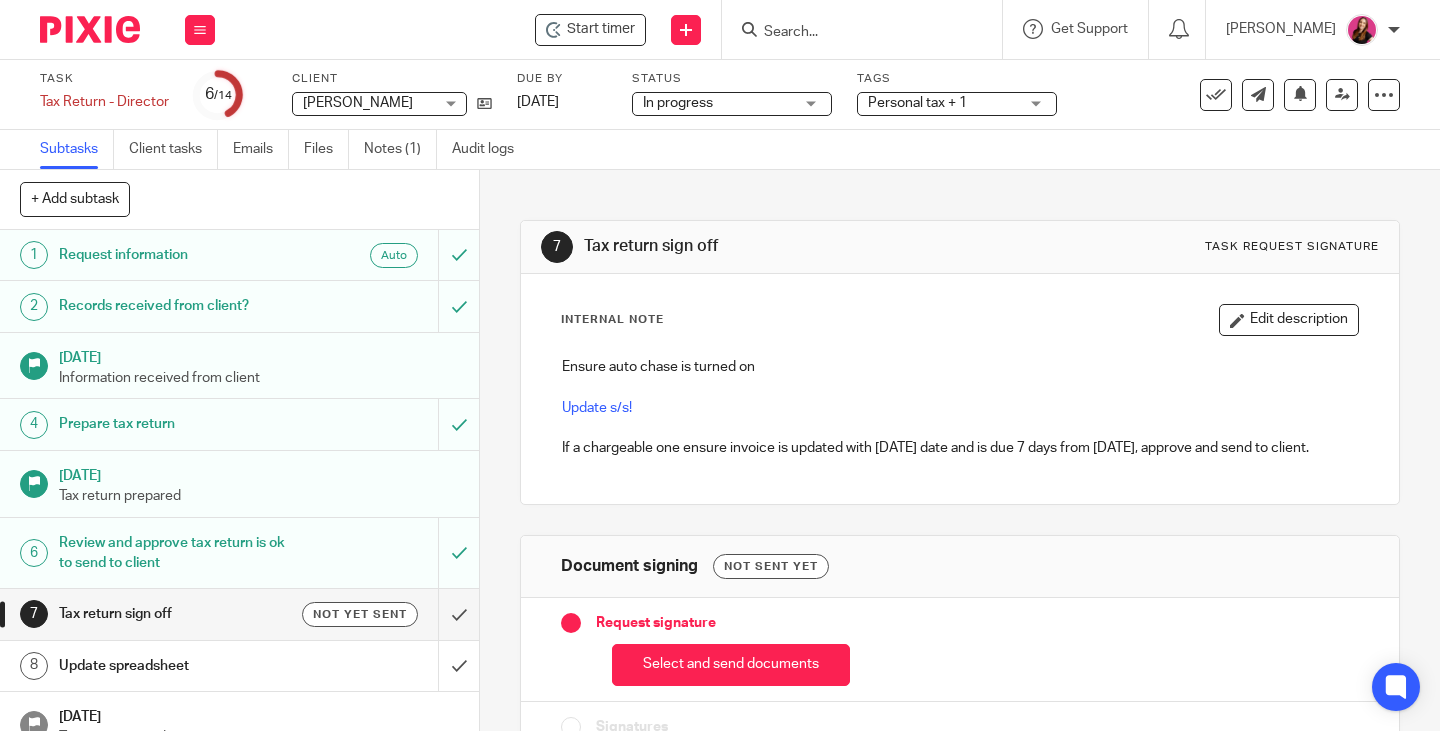 scroll, scrollTop: 0, scrollLeft: 0, axis: both 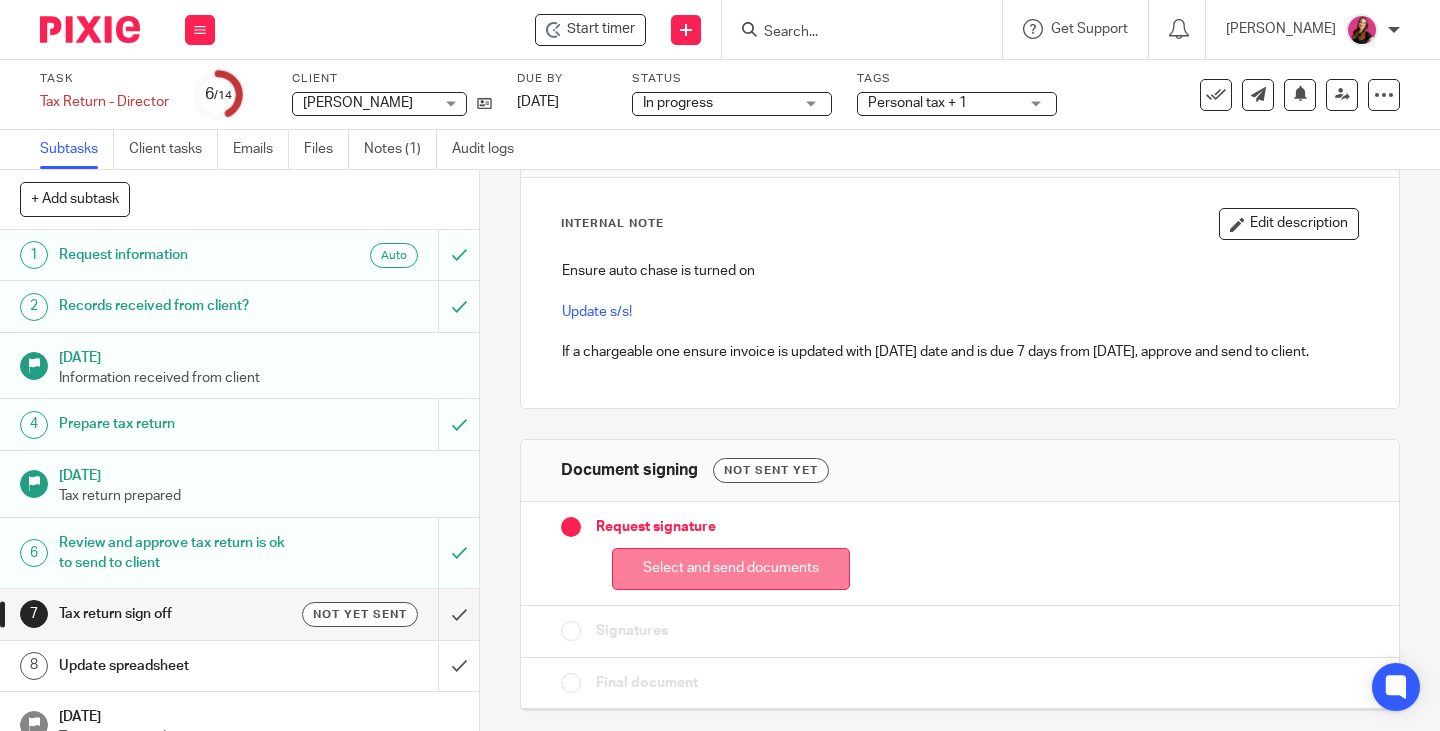 click on "Select and send documents" at bounding box center [731, 569] 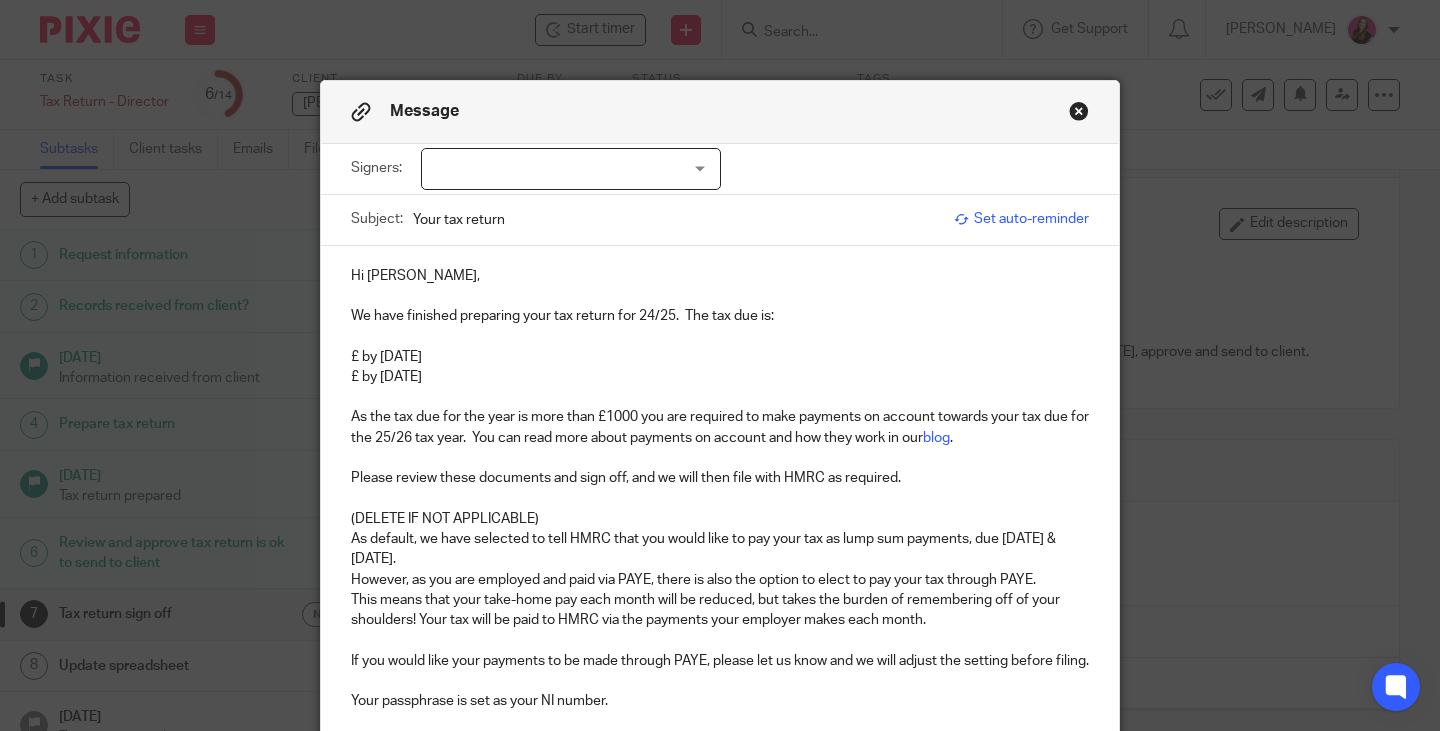click at bounding box center [571, 169] 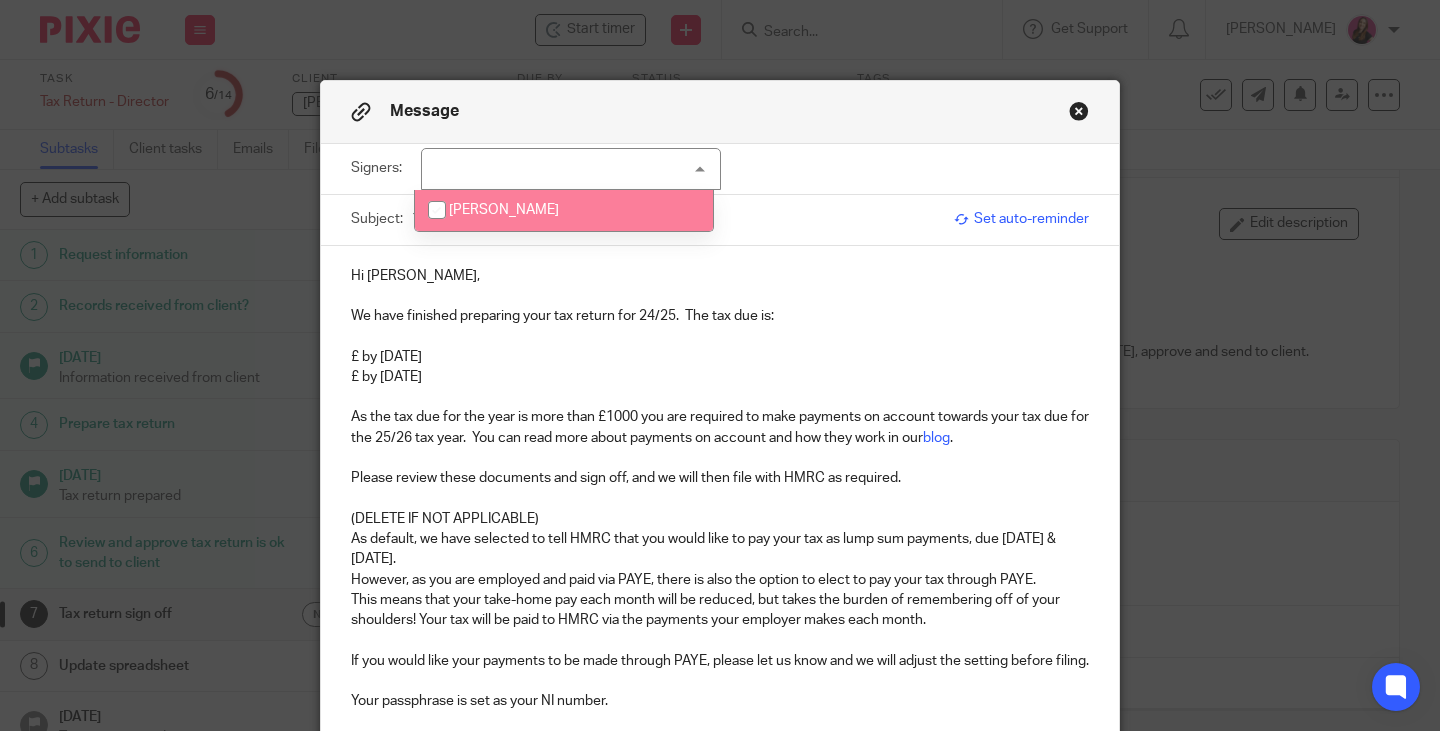 click on "Craig Morrison" at bounding box center (564, 210) 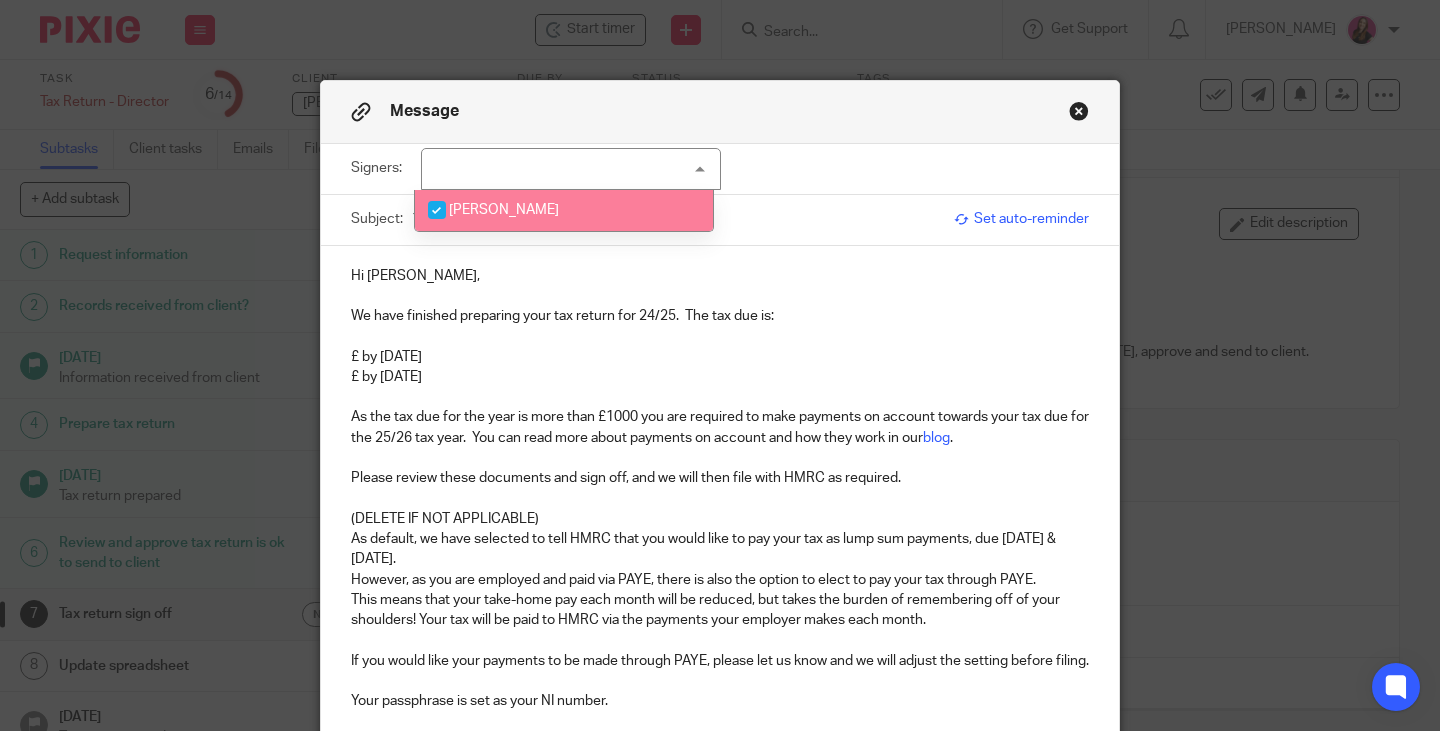 checkbox on "true" 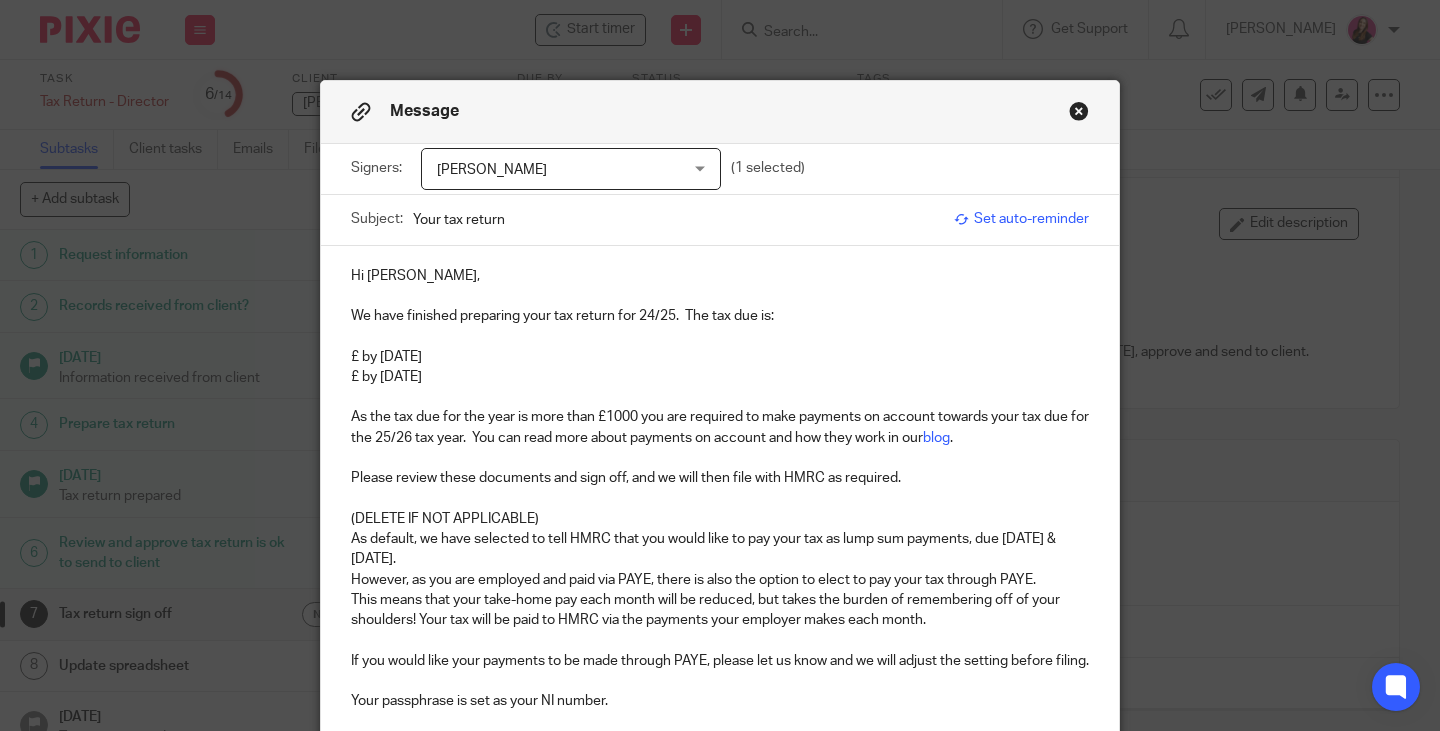 drag, startPoint x: 488, startPoint y: 382, endPoint x: 317, endPoint y: 350, distance: 173.96838 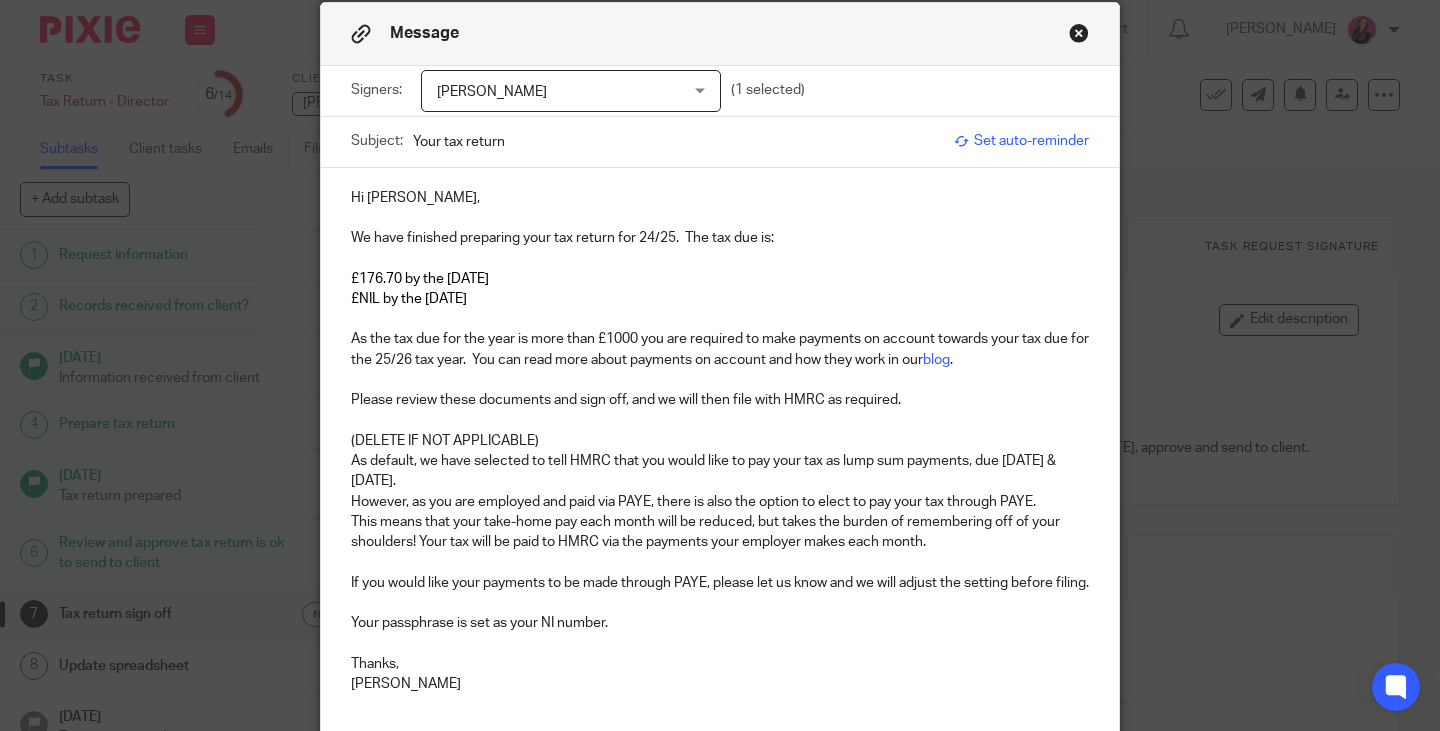 scroll, scrollTop: 100, scrollLeft: 0, axis: vertical 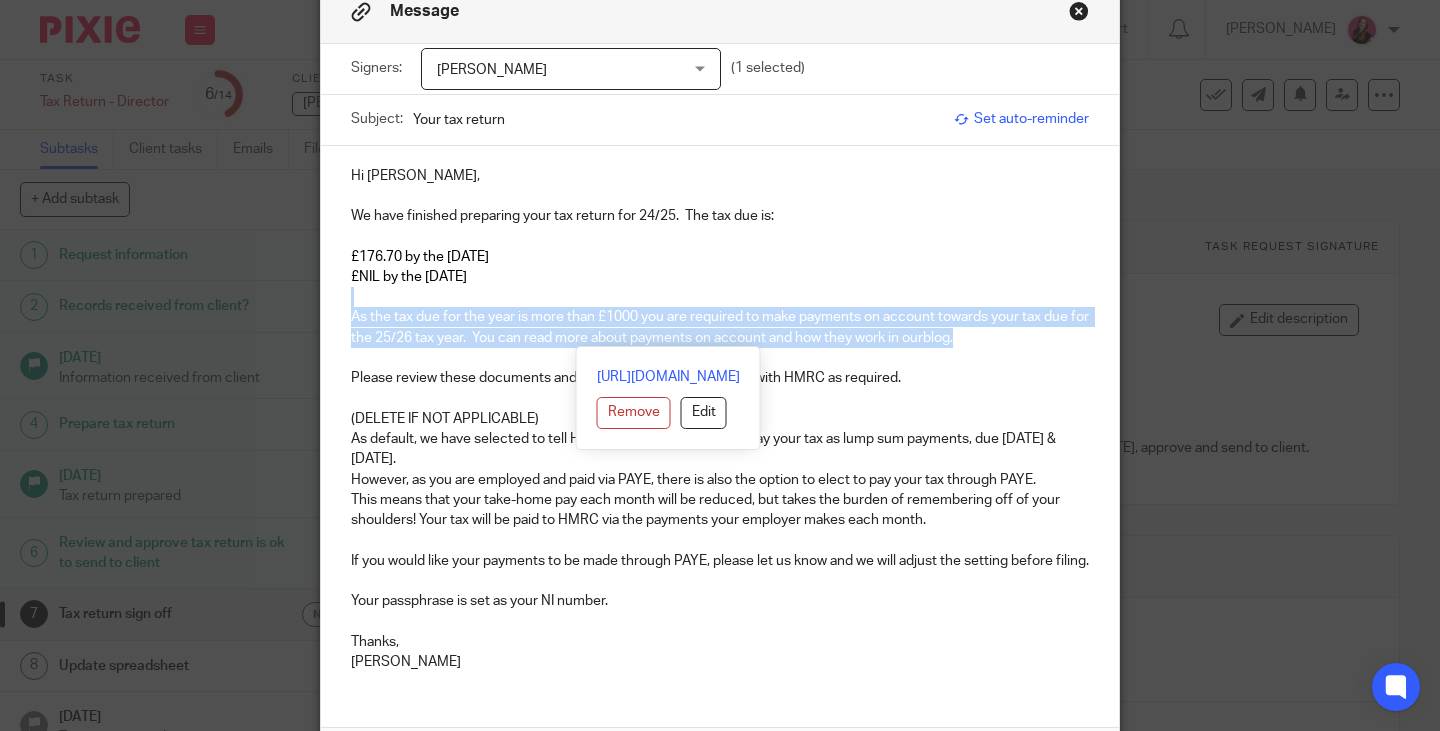 drag, startPoint x: 641, startPoint y: 349, endPoint x: 386, endPoint y: 298, distance: 260.05 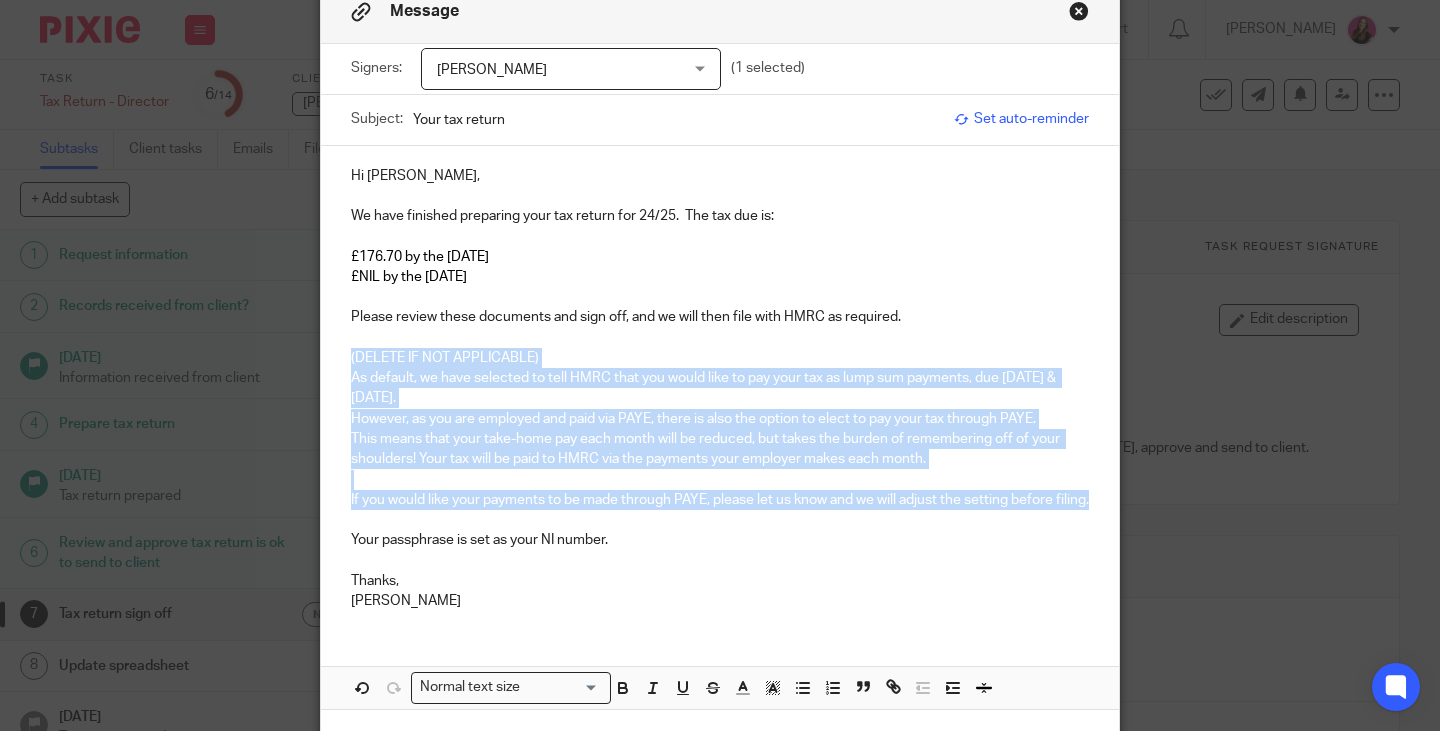 drag, startPoint x: 397, startPoint y: 514, endPoint x: 312, endPoint y: 351, distance: 183.83145 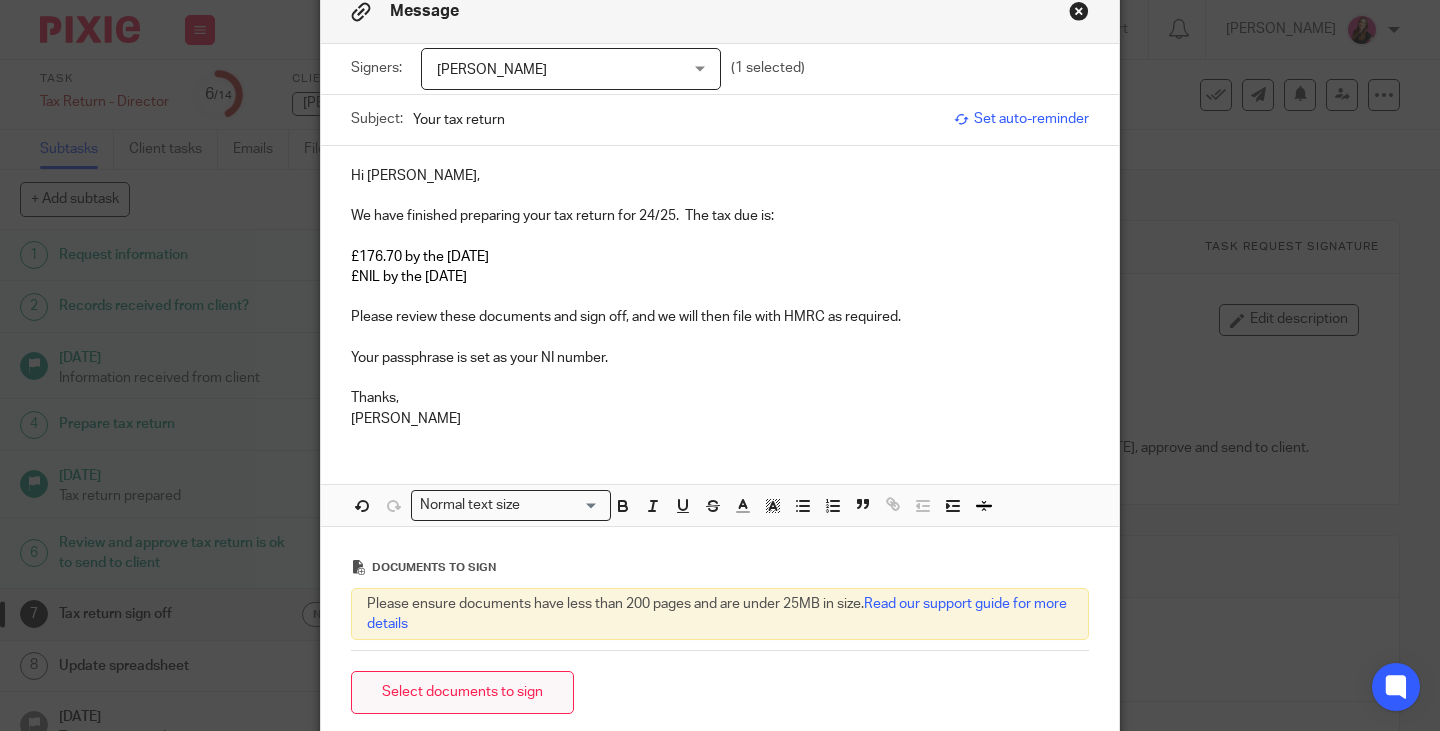 click on "Select documents to sign" at bounding box center [462, 692] 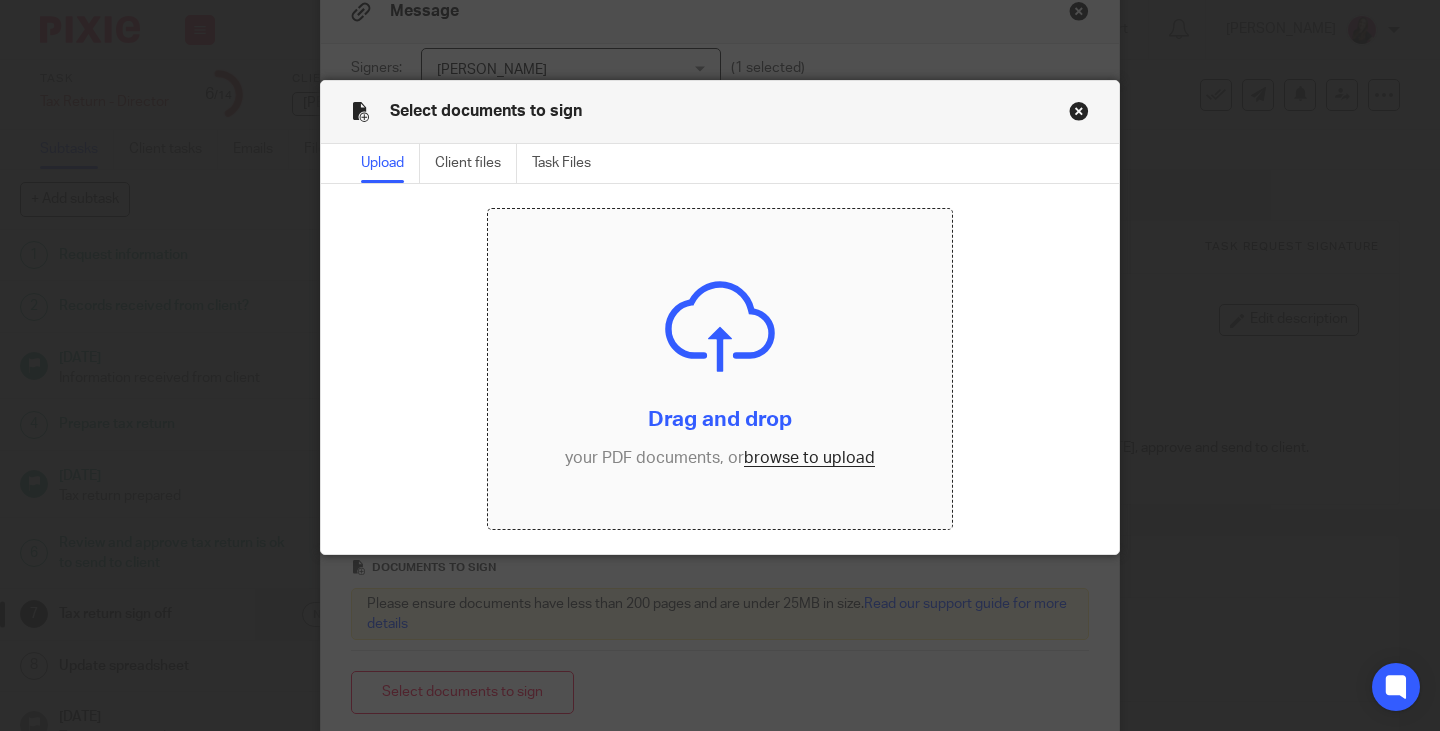 click at bounding box center [720, 369] 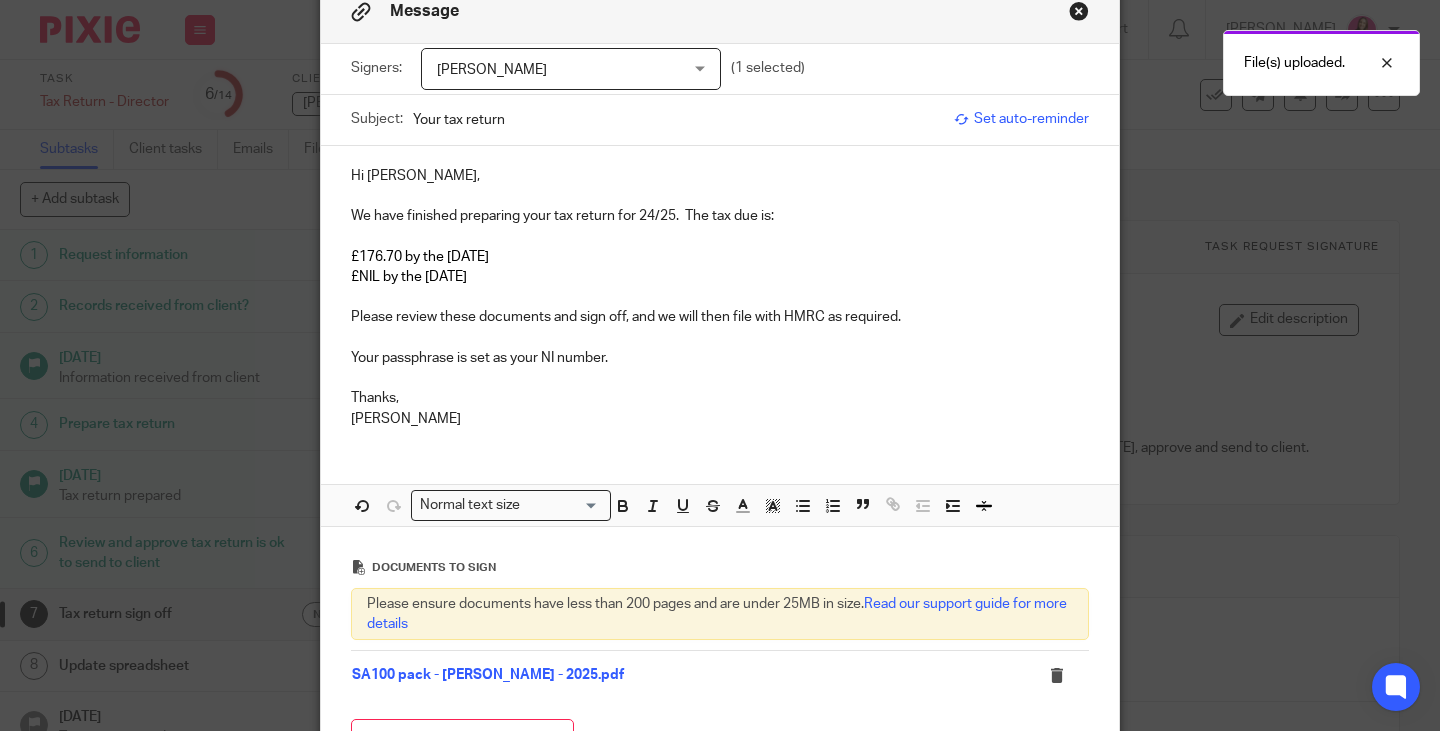 click on "Set auto-reminder" at bounding box center (1021, 119) 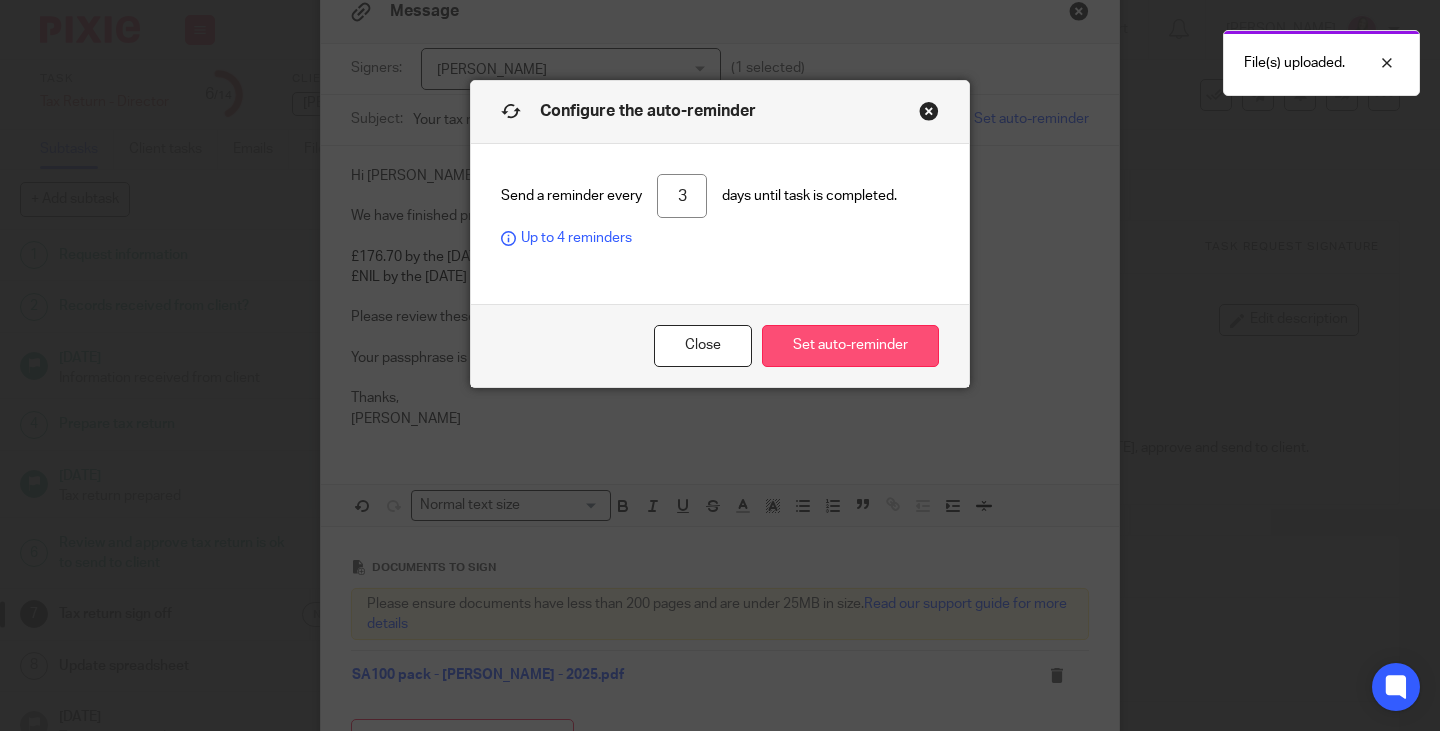 click on "Set auto-reminder" at bounding box center [850, 346] 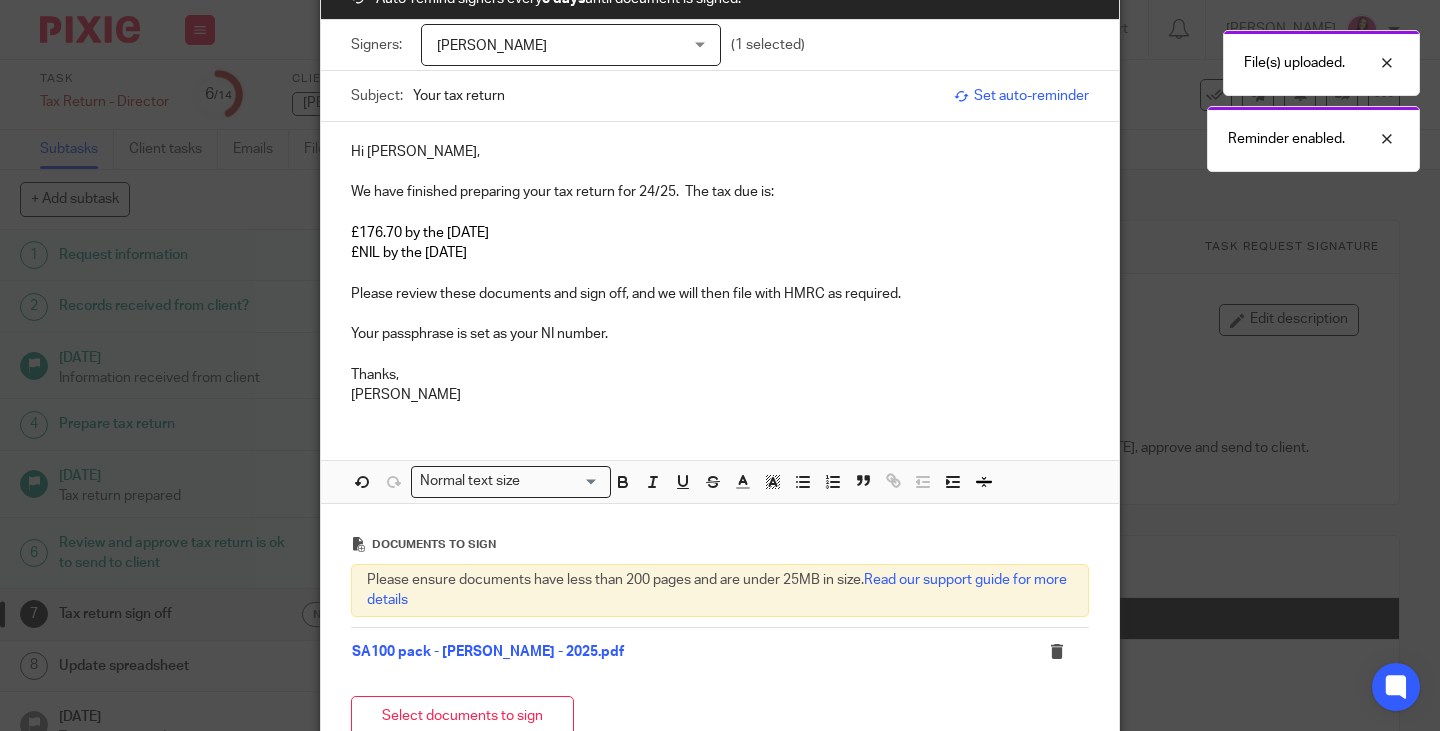 scroll, scrollTop: 378, scrollLeft: 0, axis: vertical 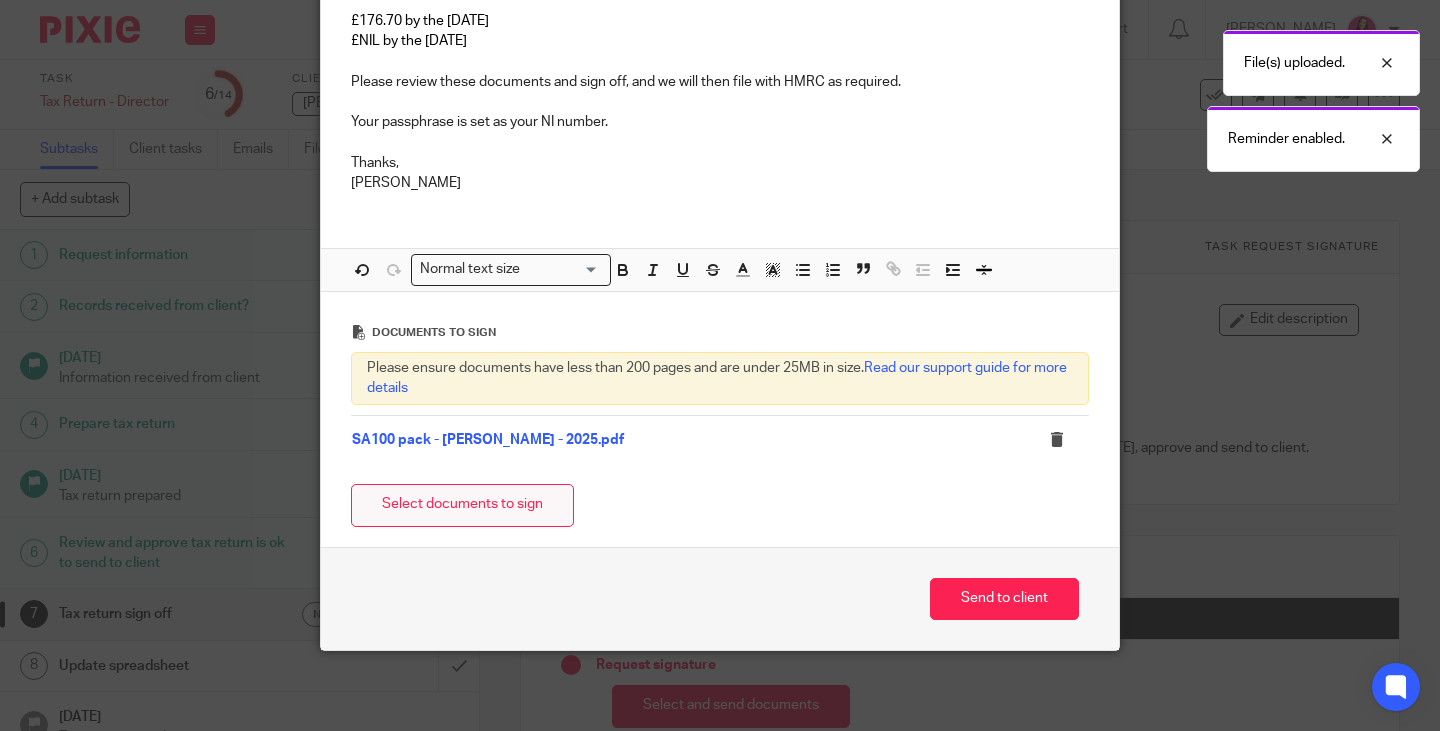 click on "Select documents to sign" at bounding box center [462, 505] 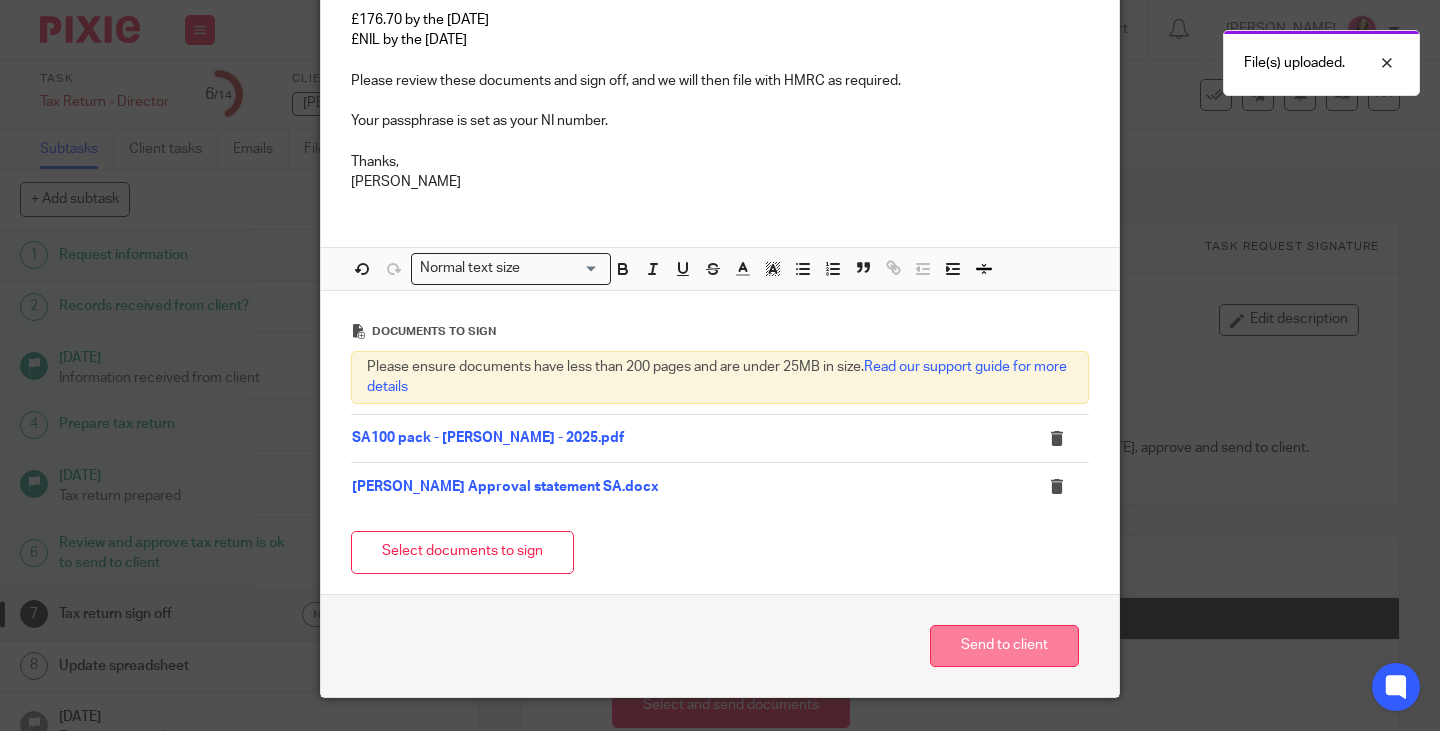 click on "Send to client" at bounding box center (1004, 646) 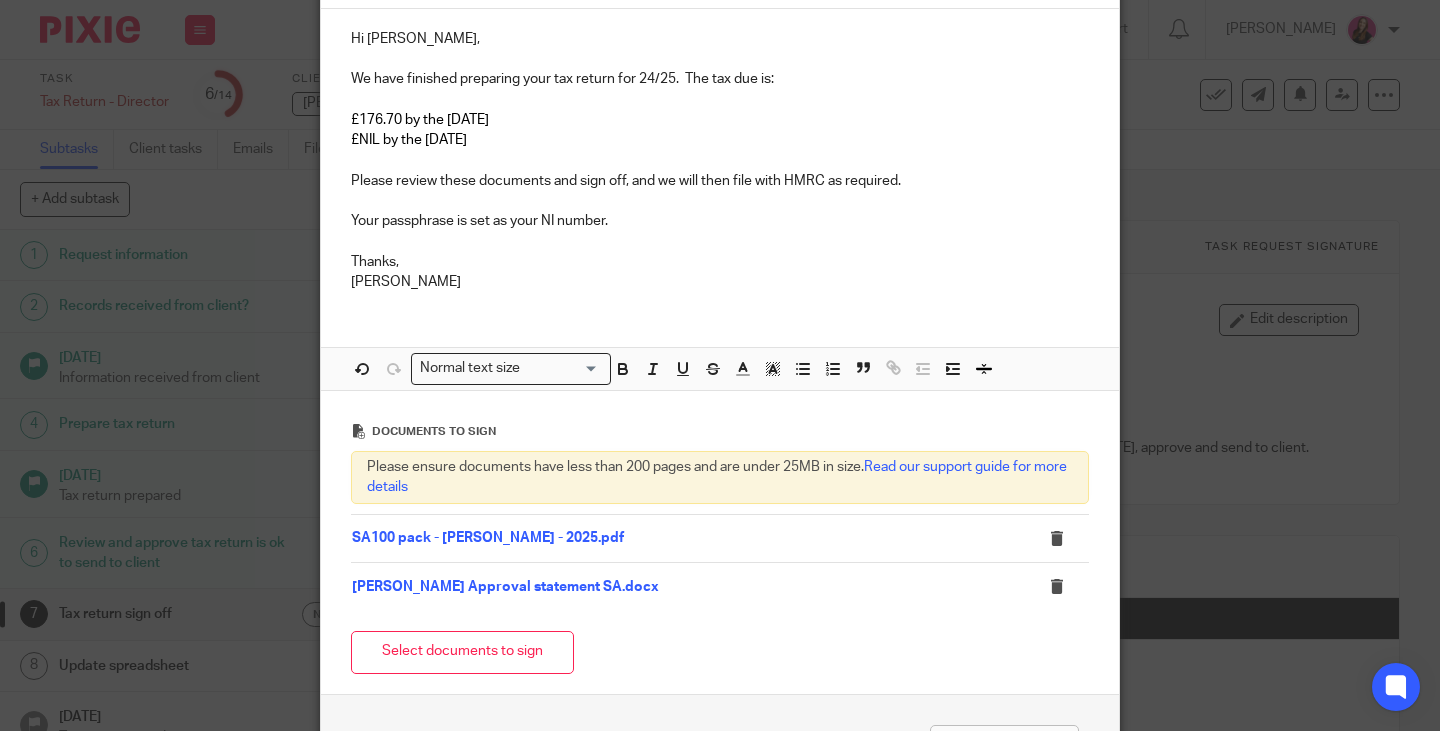 scroll, scrollTop: 0, scrollLeft: 0, axis: both 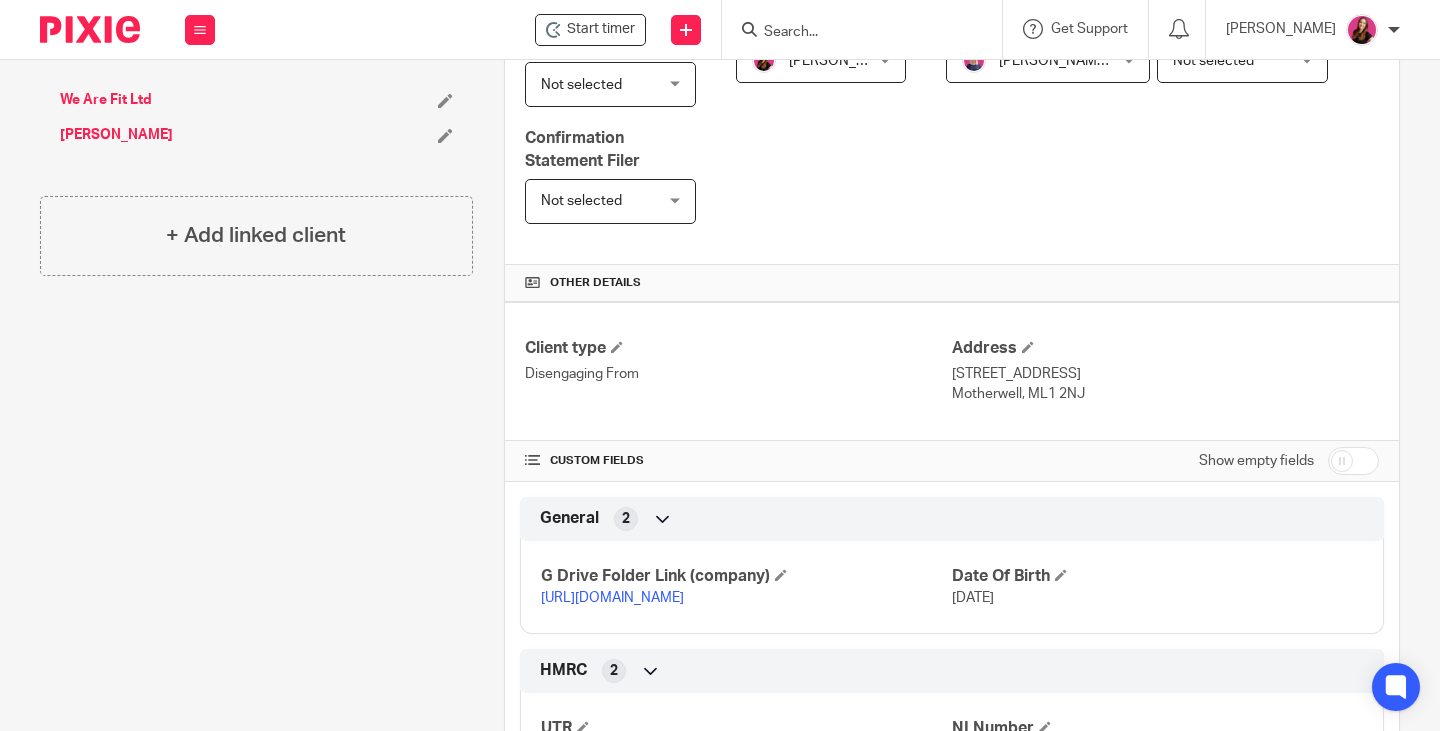 click on "https://drive.google.com/drive/folders/1sNbIHFHUlDsiHbJySiLEsQxBSkzFeRaN?usp=drive_link" at bounding box center (612, 598) 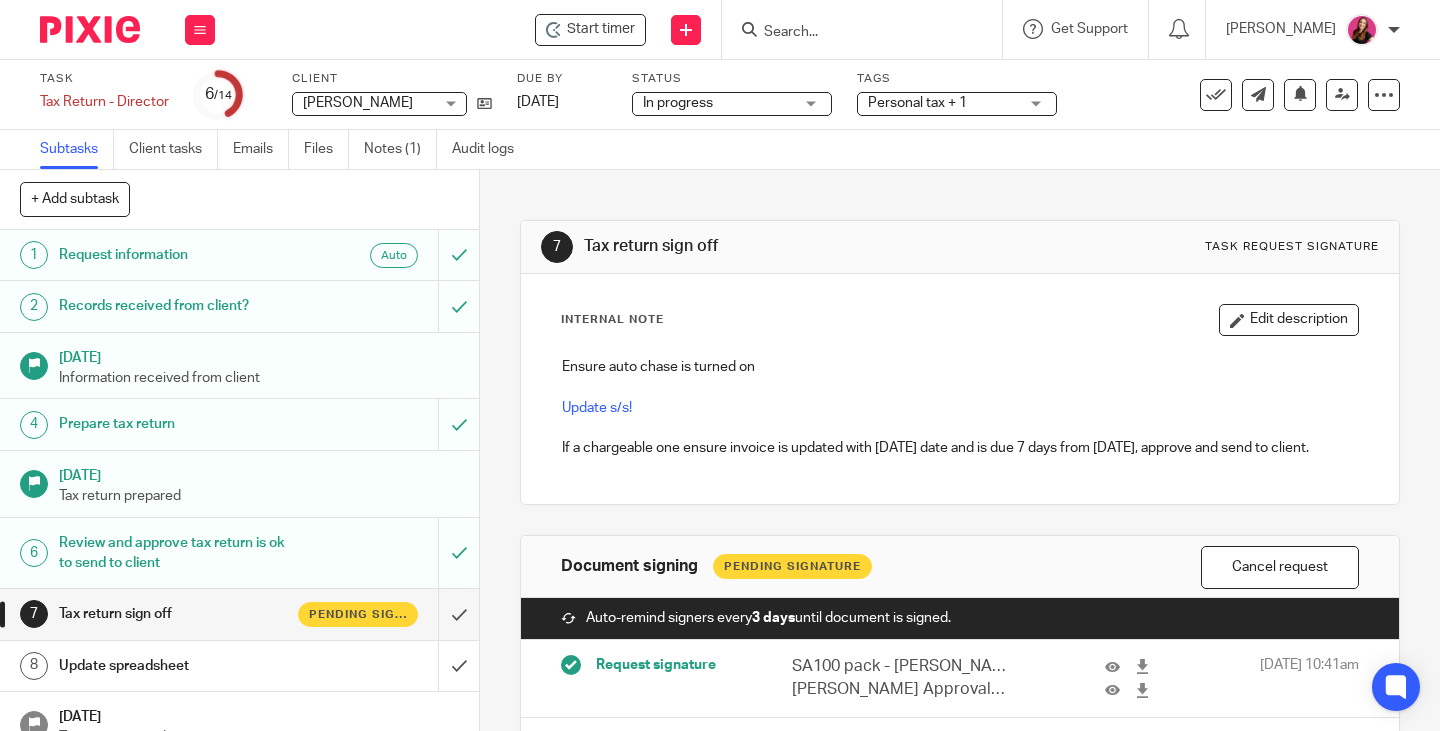 scroll, scrollTop: 0, scrollLeft: 0, axis: both 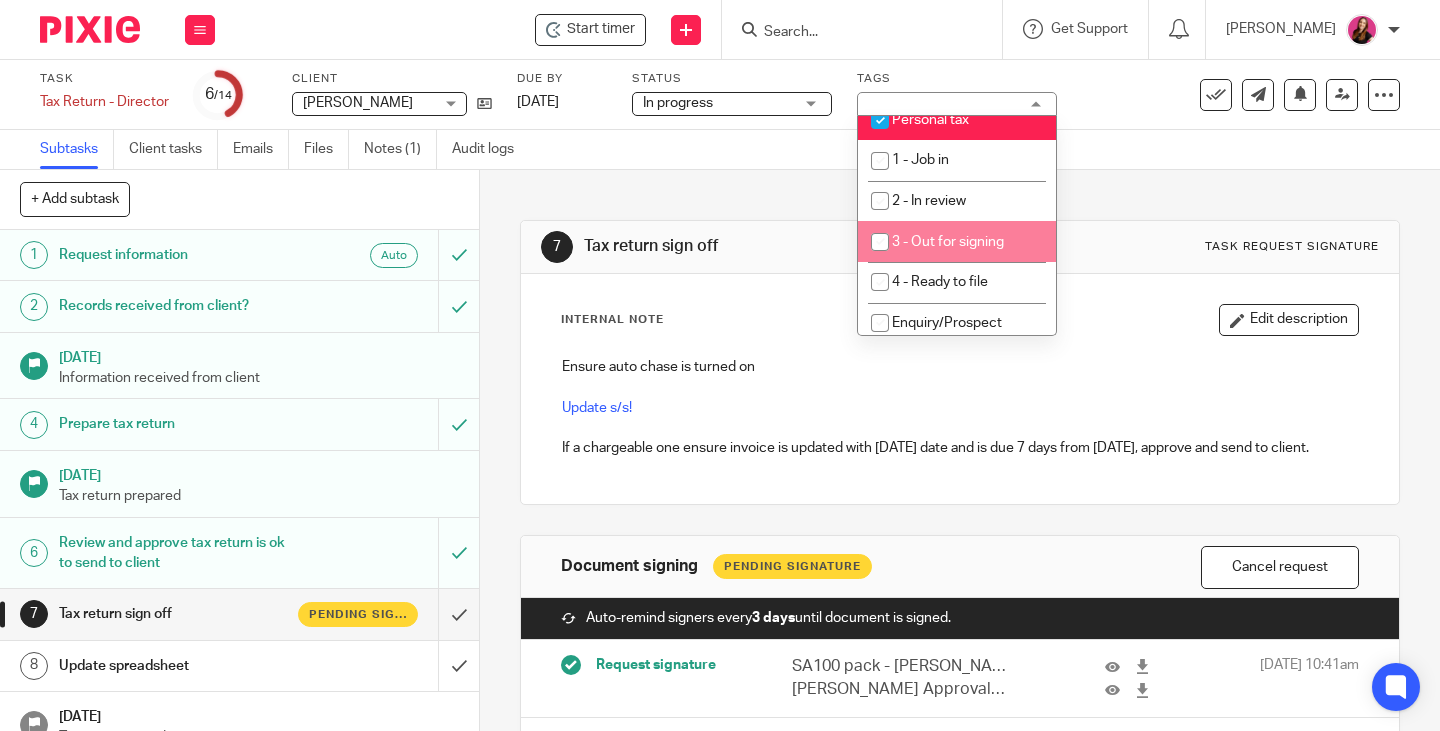 click on "3 - Out for signing" at bounding box center [957, 241] 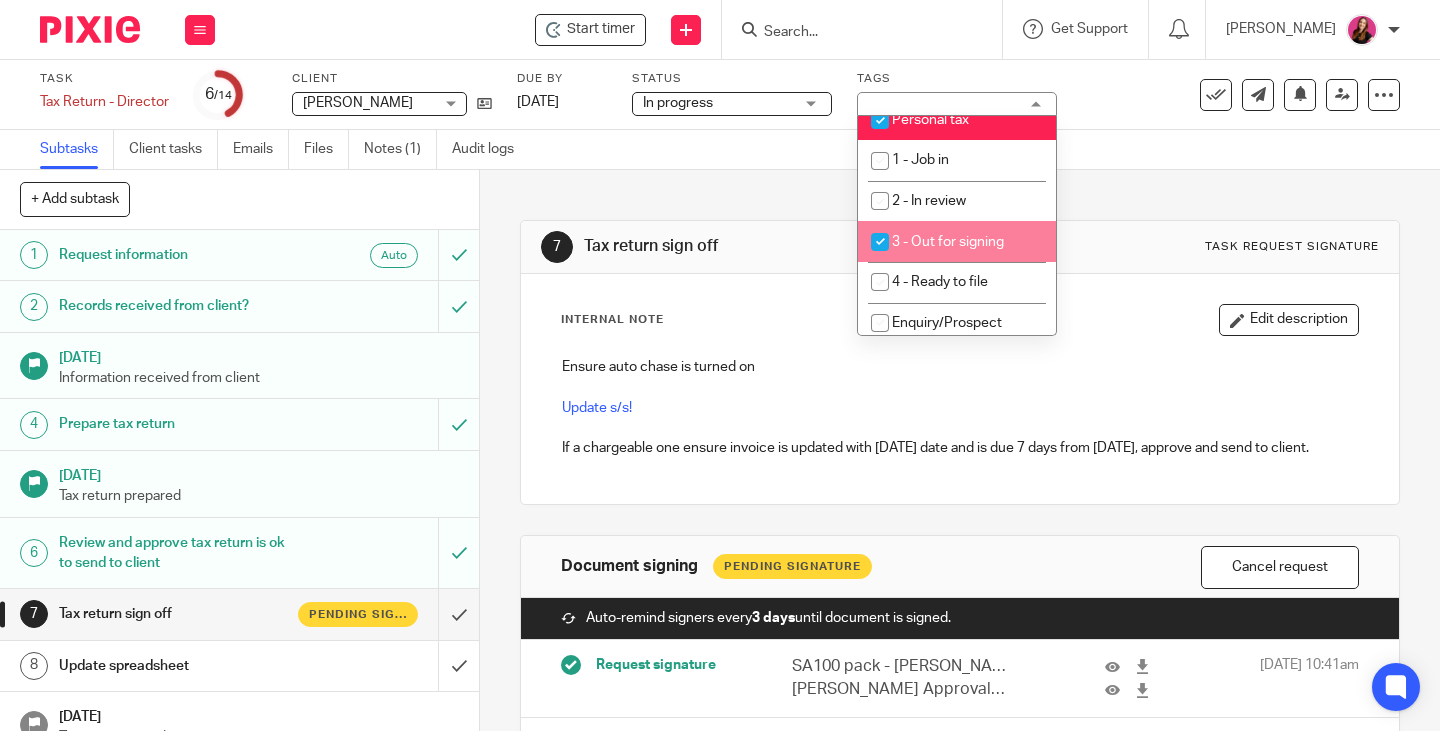 checkbox on "true" 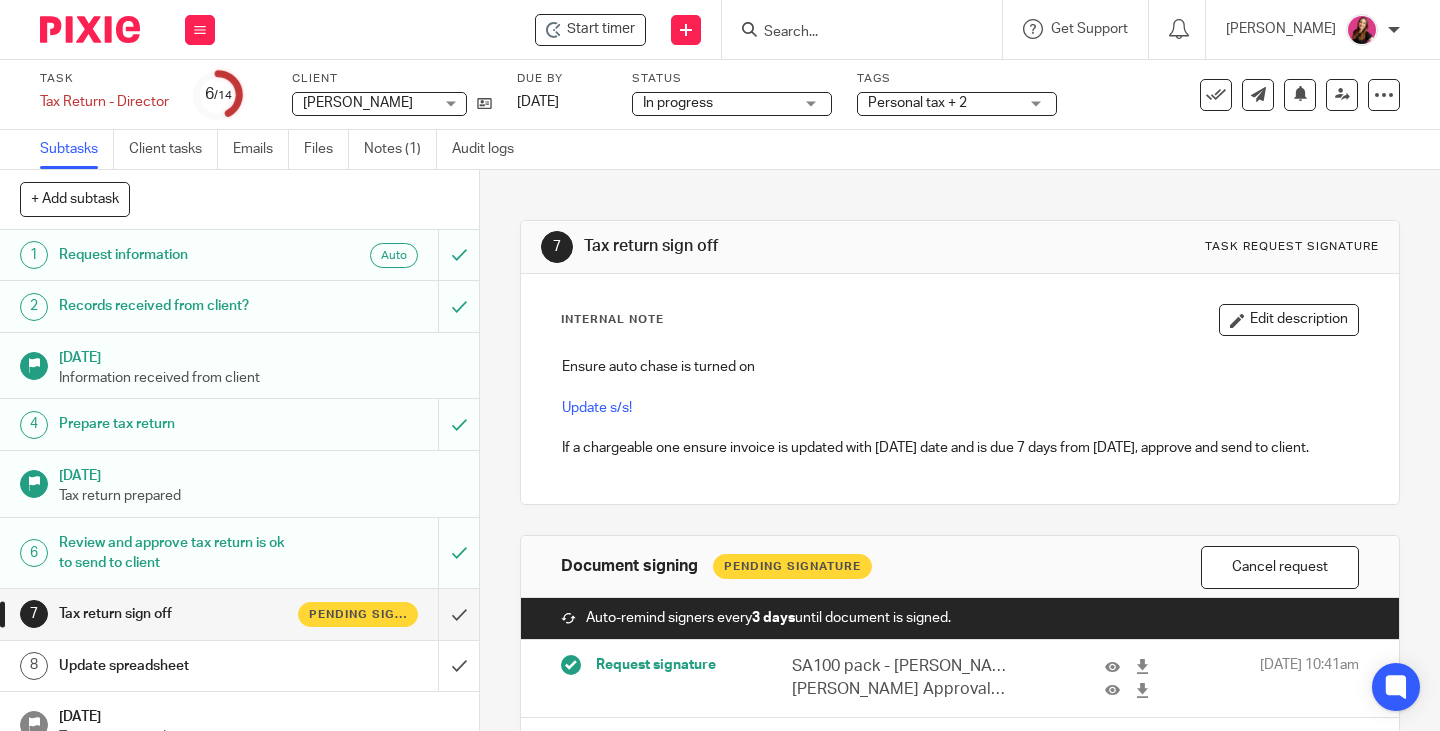 click on "7
Tax return sign off
Task request signature
Internal Note
Edit description
Ensure auto chase is turned on Update s/s! If a chargeable one ensure invoice is updated with today's date and is due 7 days from today, approve and send to client.
Document signing
Pending Signature
Cancel request
Auto-remind signers every  3 days  until document is signed.
Request signature
SA100 pack - Craig Morrison - 2025.pdf
Craig Morrison Approval statement SA.docx
10 Jul 2025 10:41am
Client access code for document signing
JJ321059D
Signatures
0 of 1 signed" at bounding box center [960, 569] 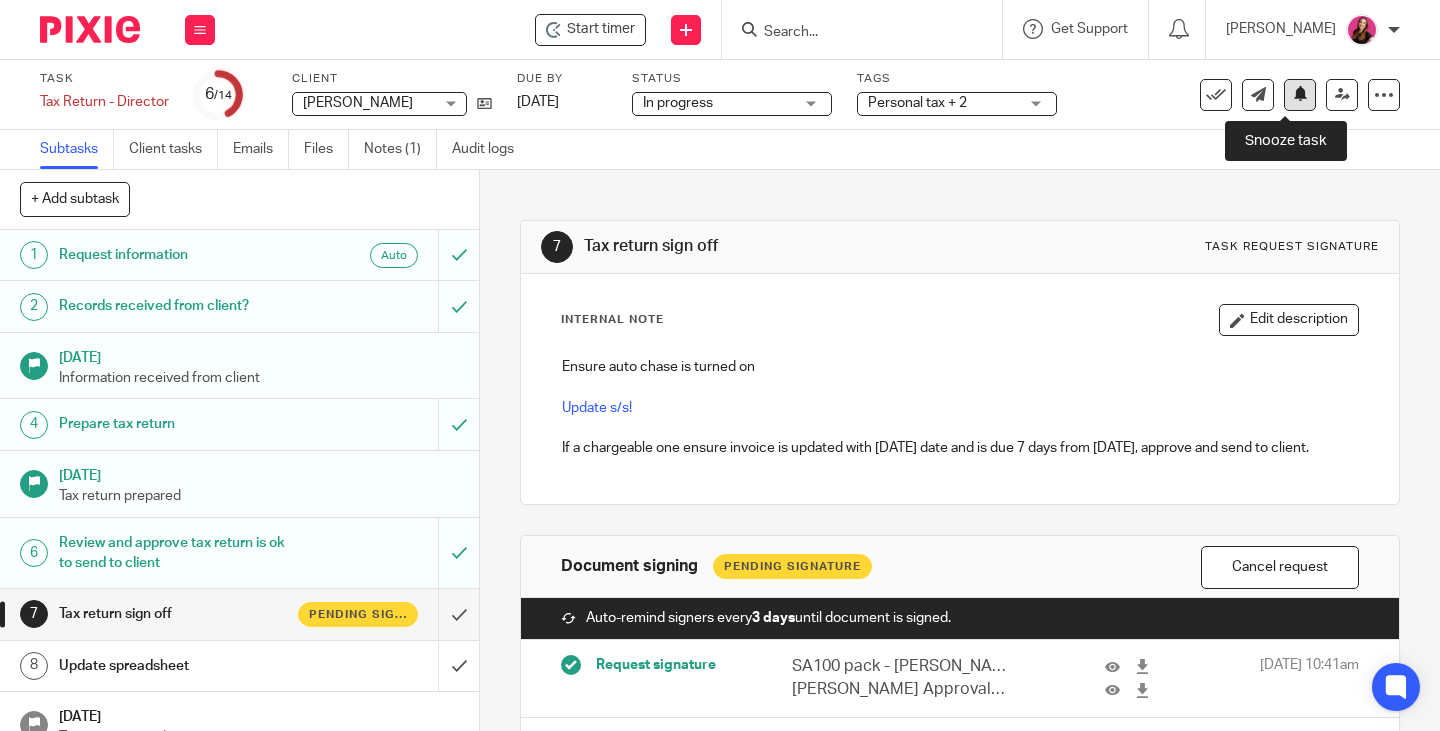 click at bounding box center (1300, 95) 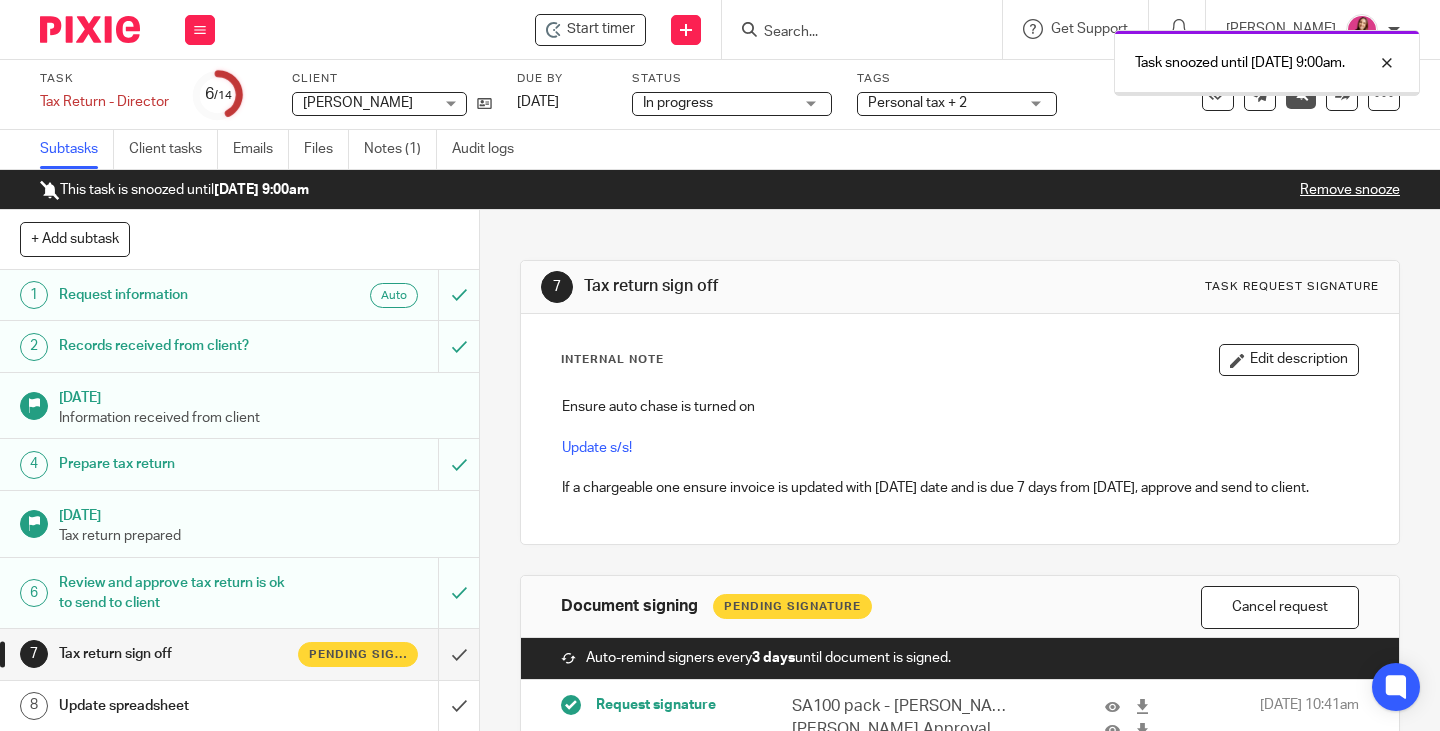 scroll, scrollTop: 0, scrollLeft: 0, axis: both 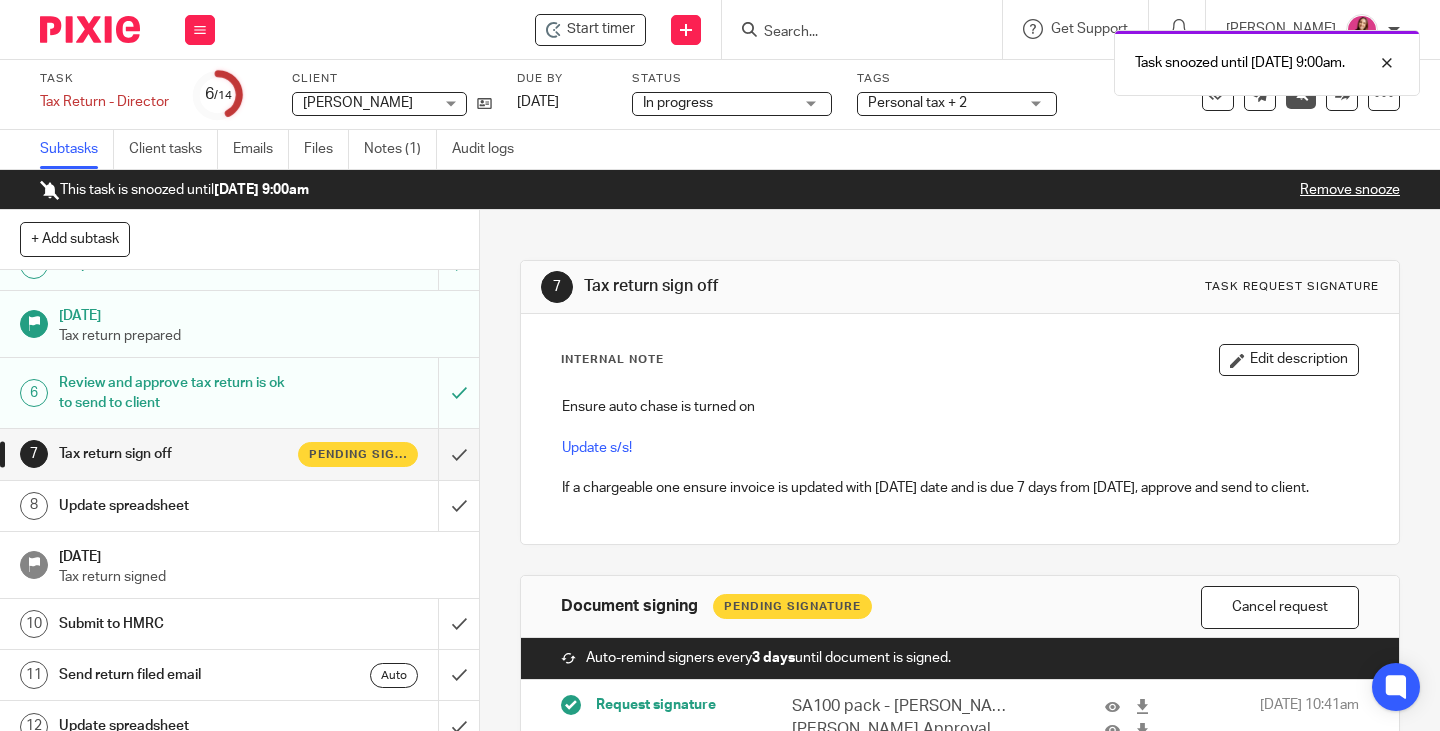 click on "Update spreadsheet" at bounding box center (179, 506) 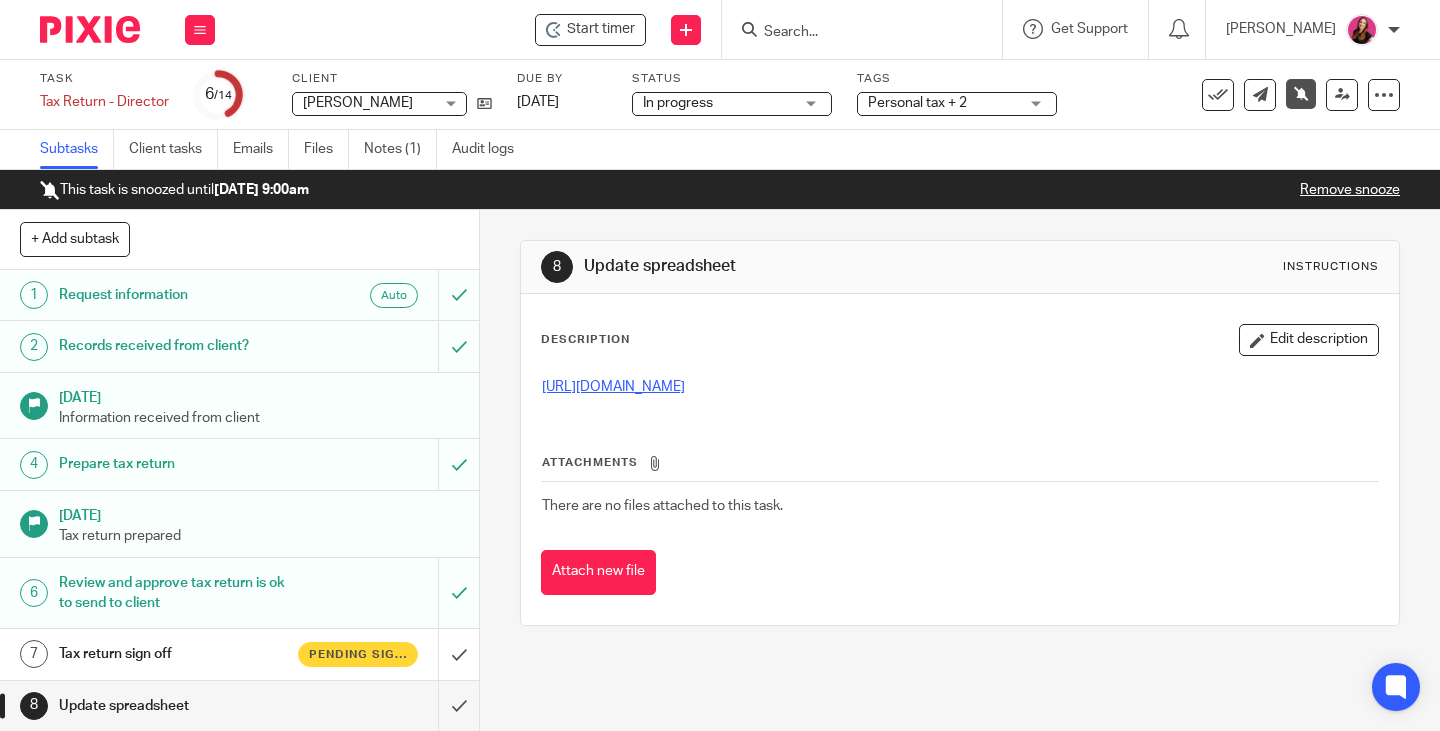 click on "[URL][DOMAIN_NAME]" at bounding box center (613, 387) 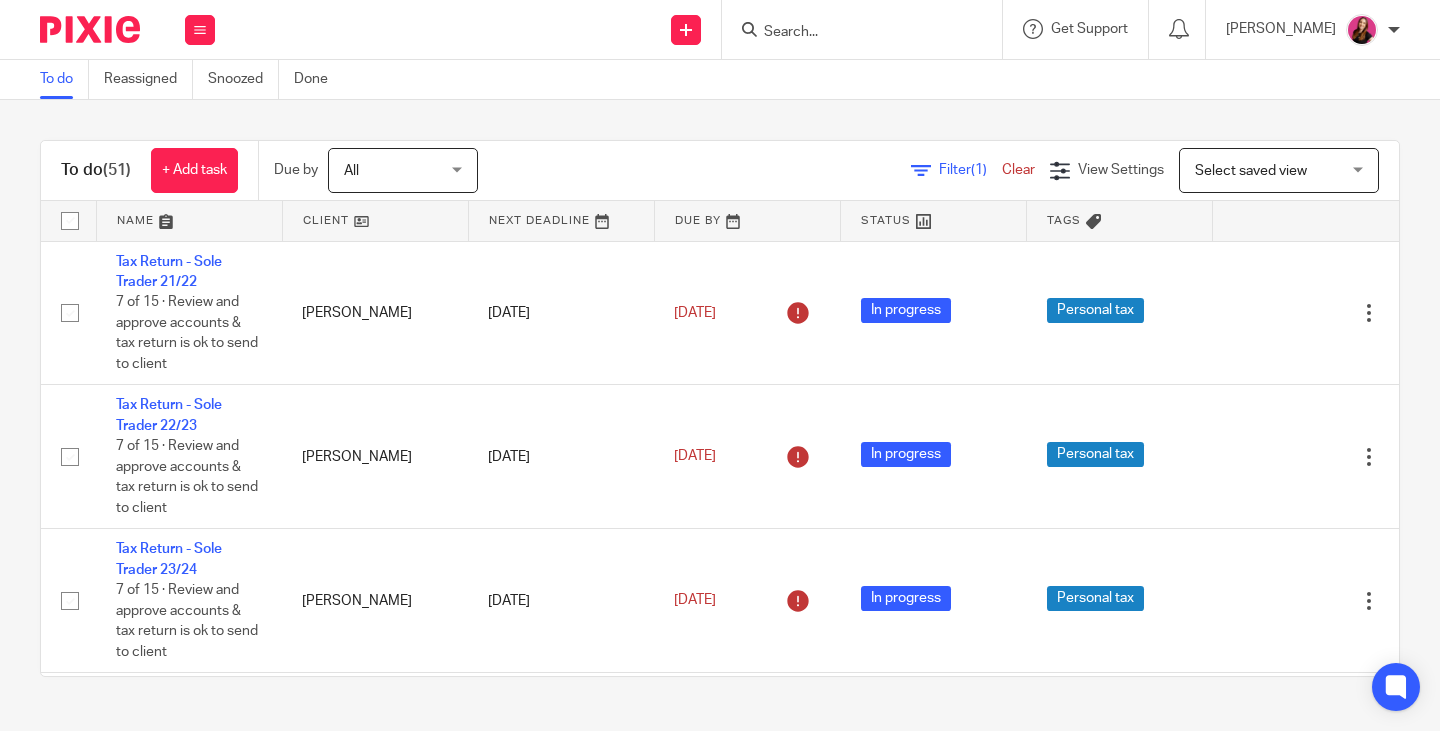 scroll, scrollTop: 0, scrollLeft: 0, axis: both 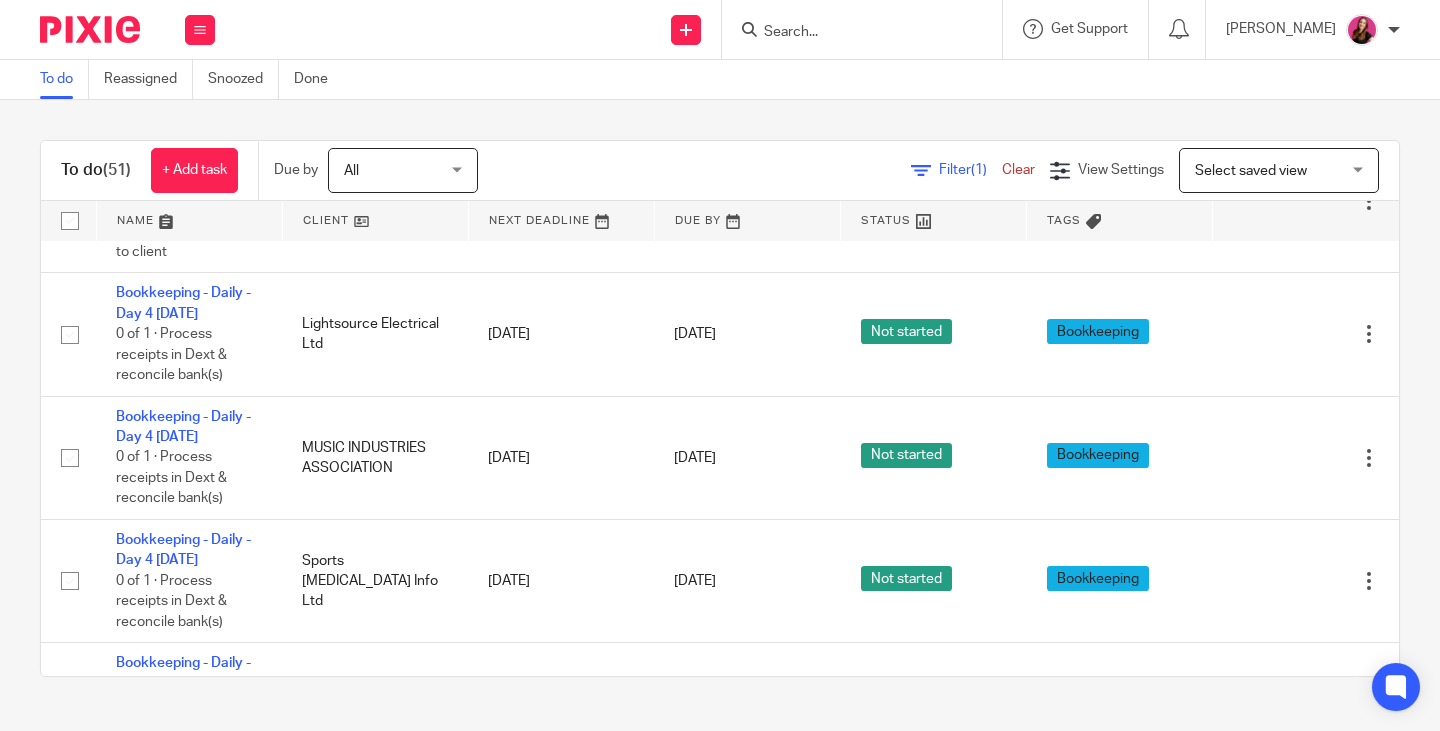 click at bounding box center (852, 33) 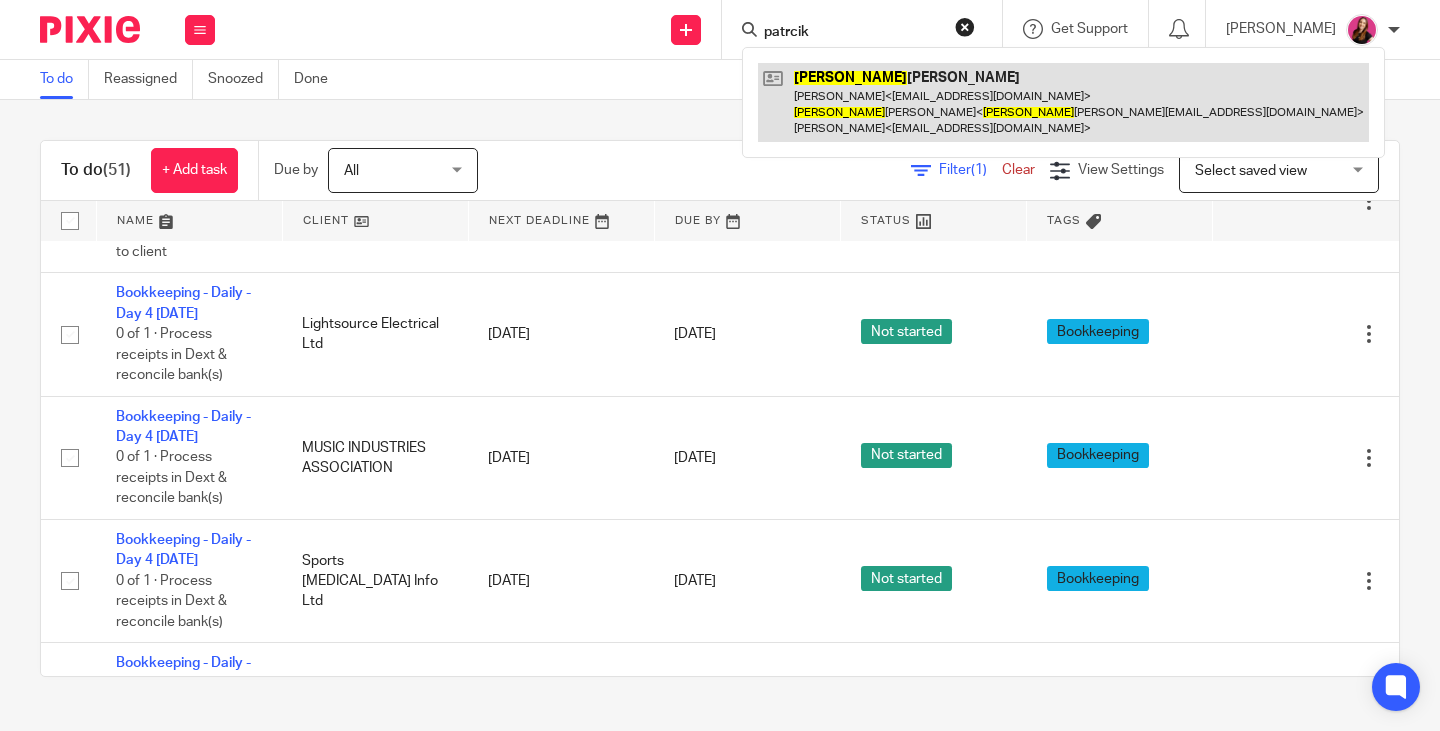 type on "patrcik" 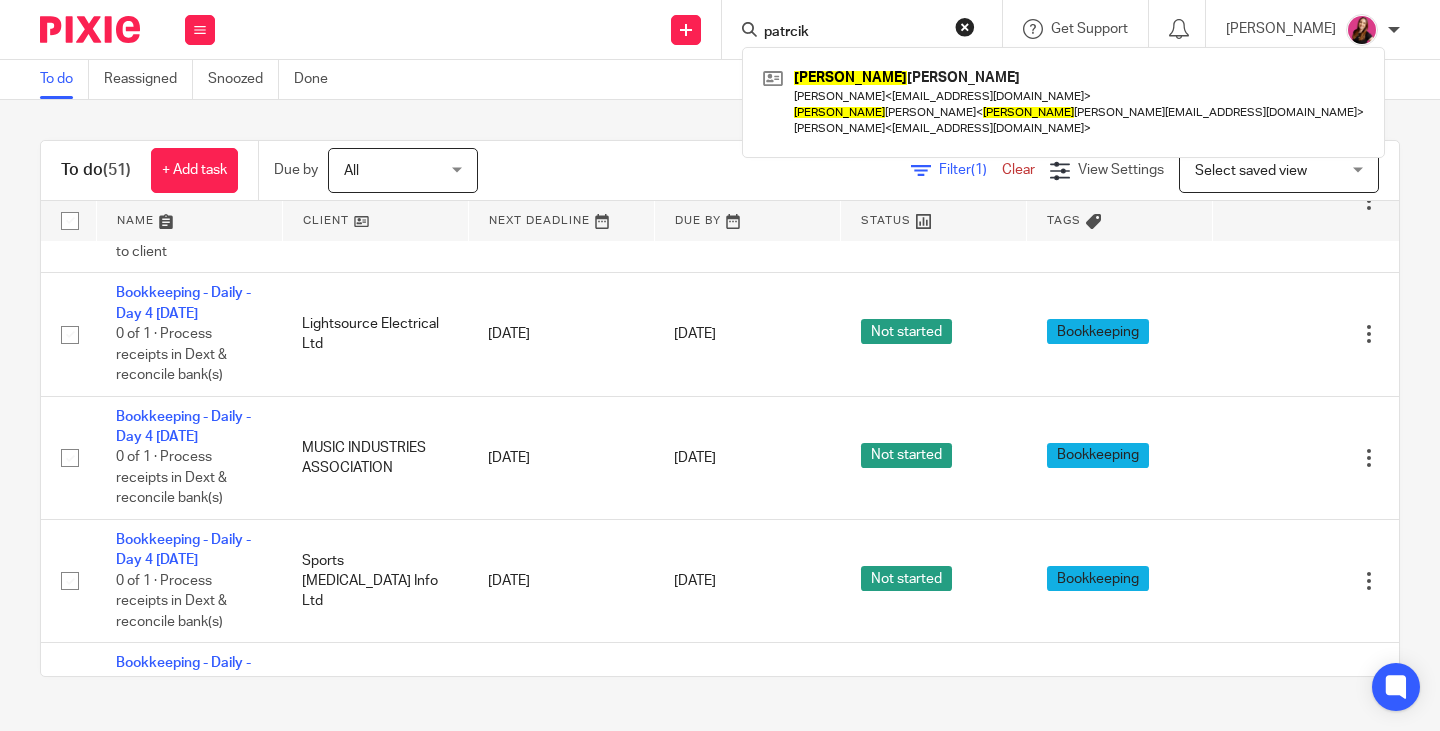 click at bounding box center [1063, 102] 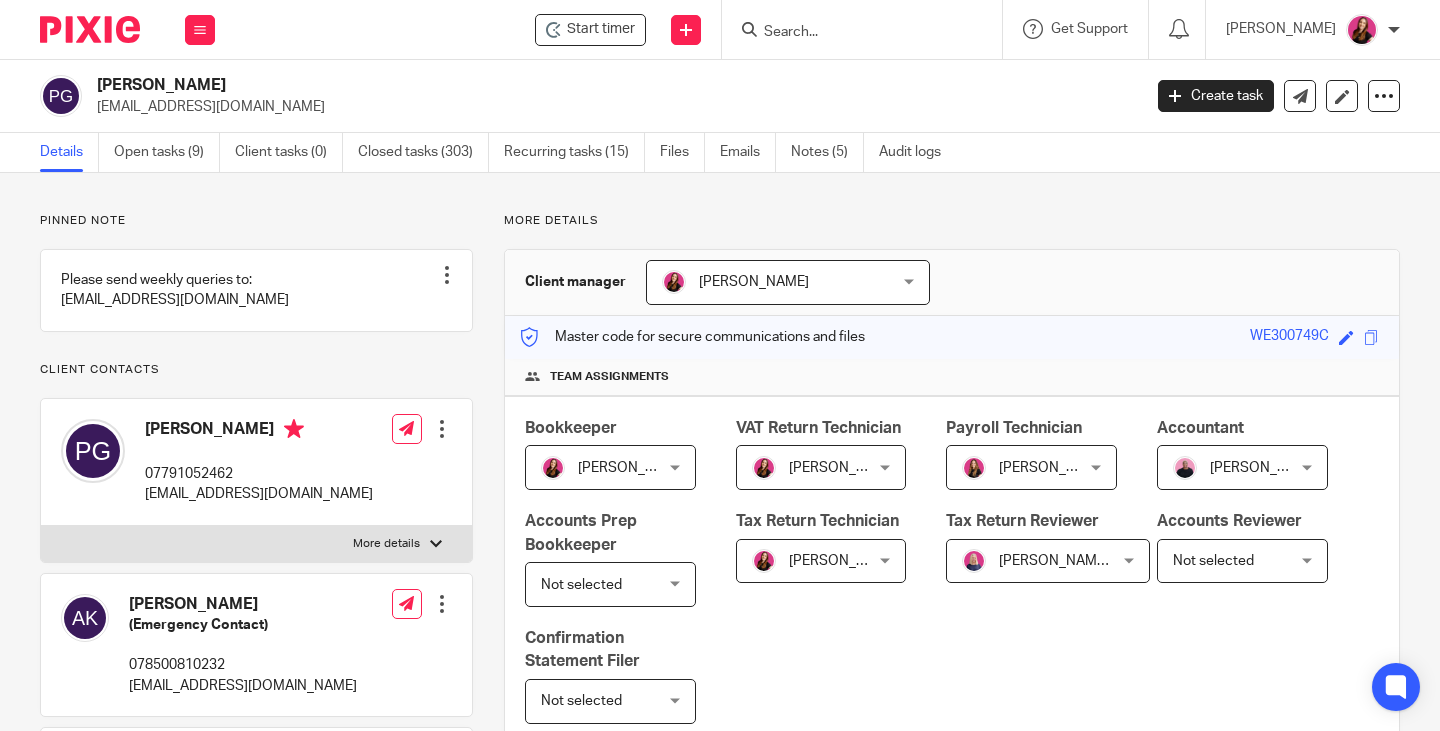 scroll, scrollTop: 0, scrollLeft: 0, axis: both 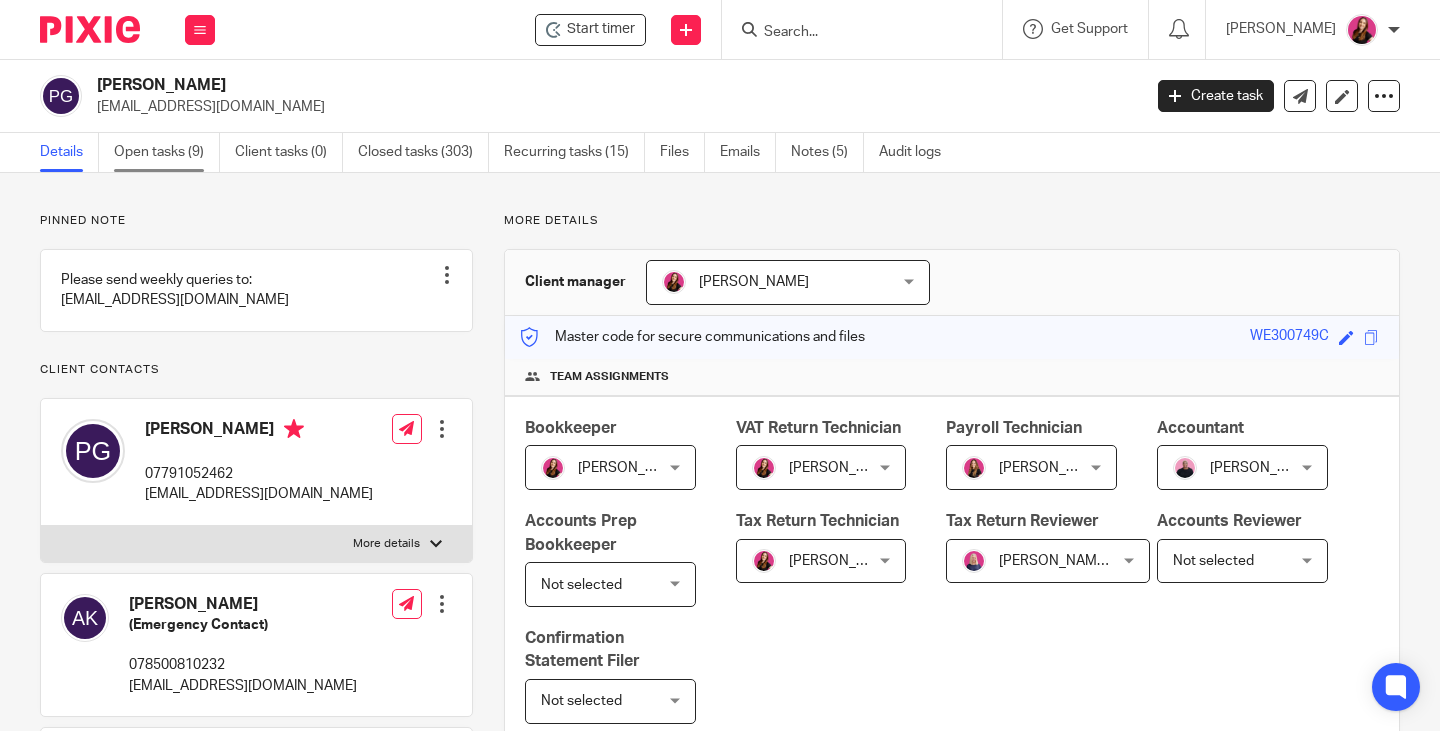 drag, startPoint x: 143, startPoint y: 150, endPoint x: 132, endPoint y: 138, distance: 16.27882 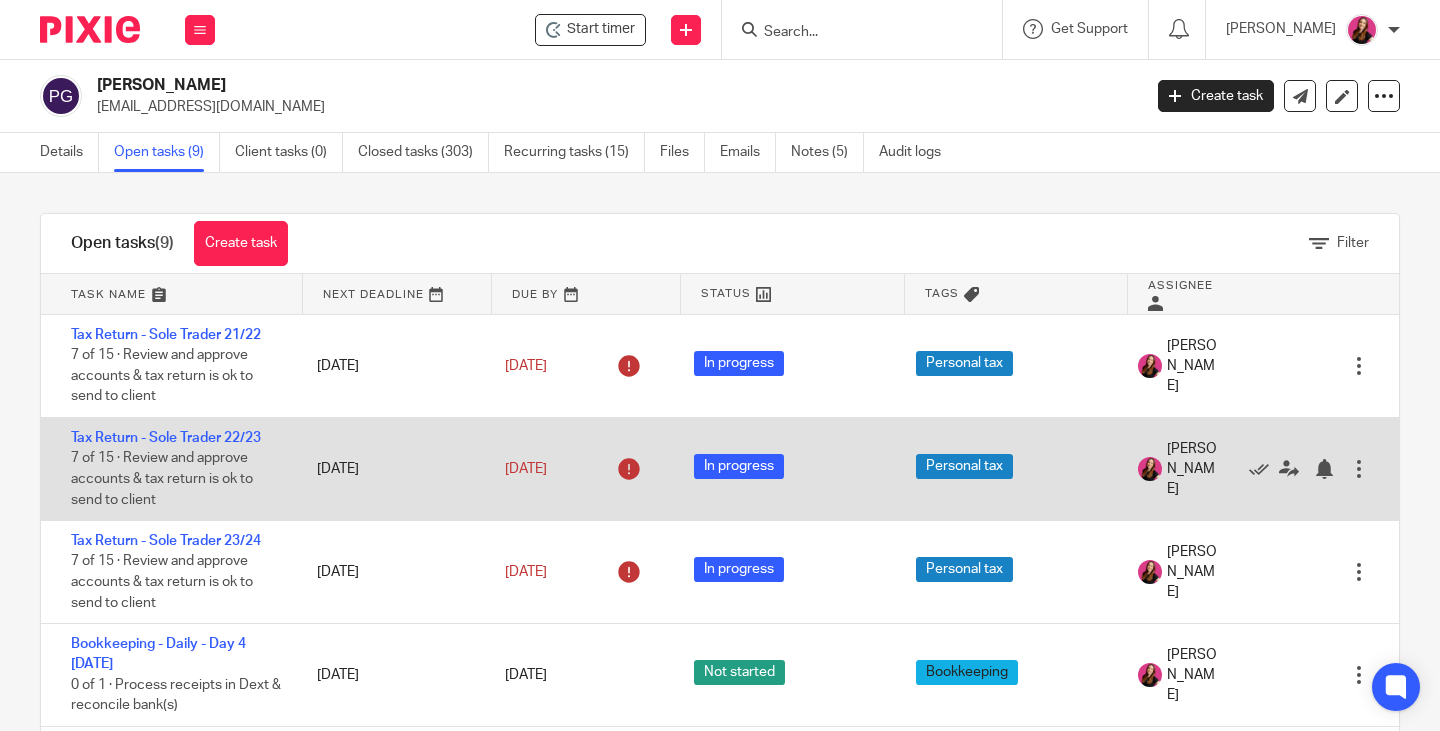 scroll, scrollTop: 0, scrollLeft: 0, axis: both 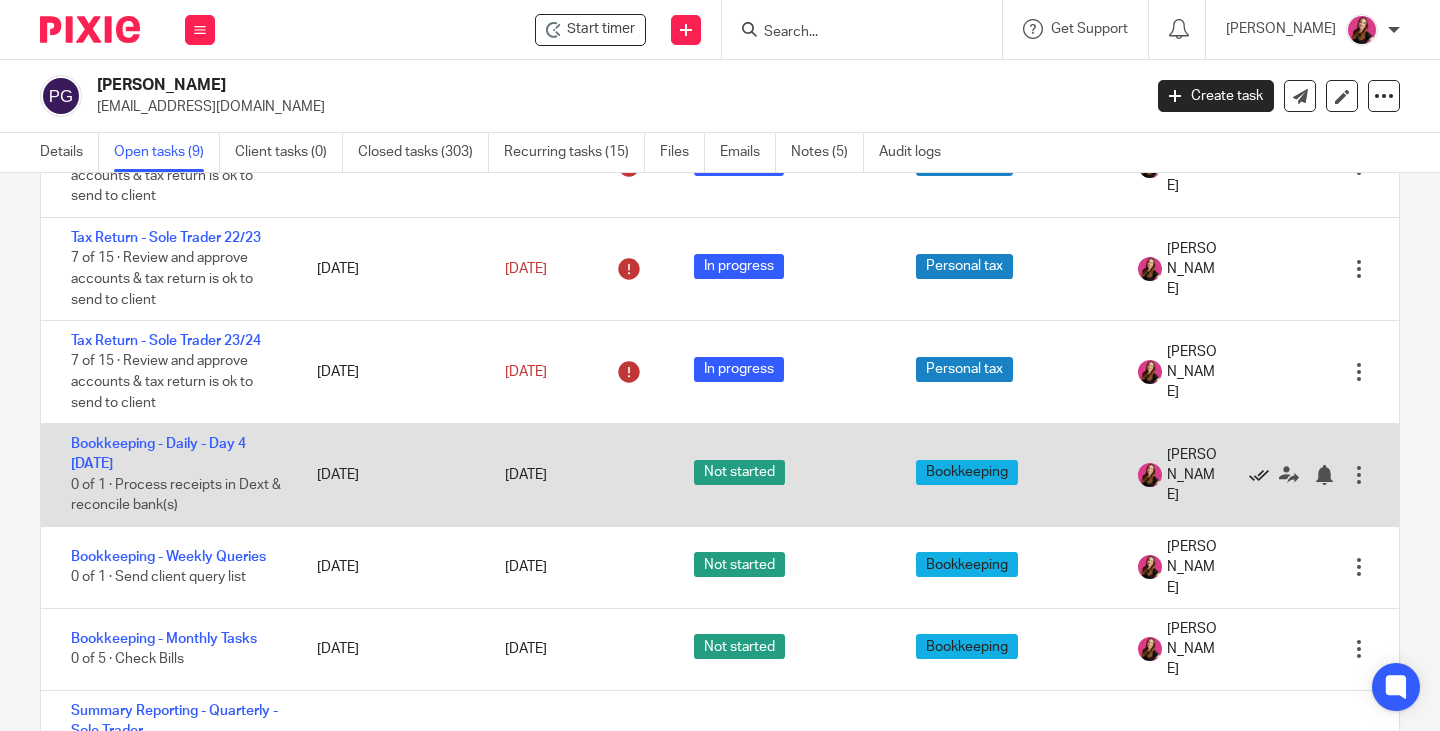 click at bounding box center [1259, 475] 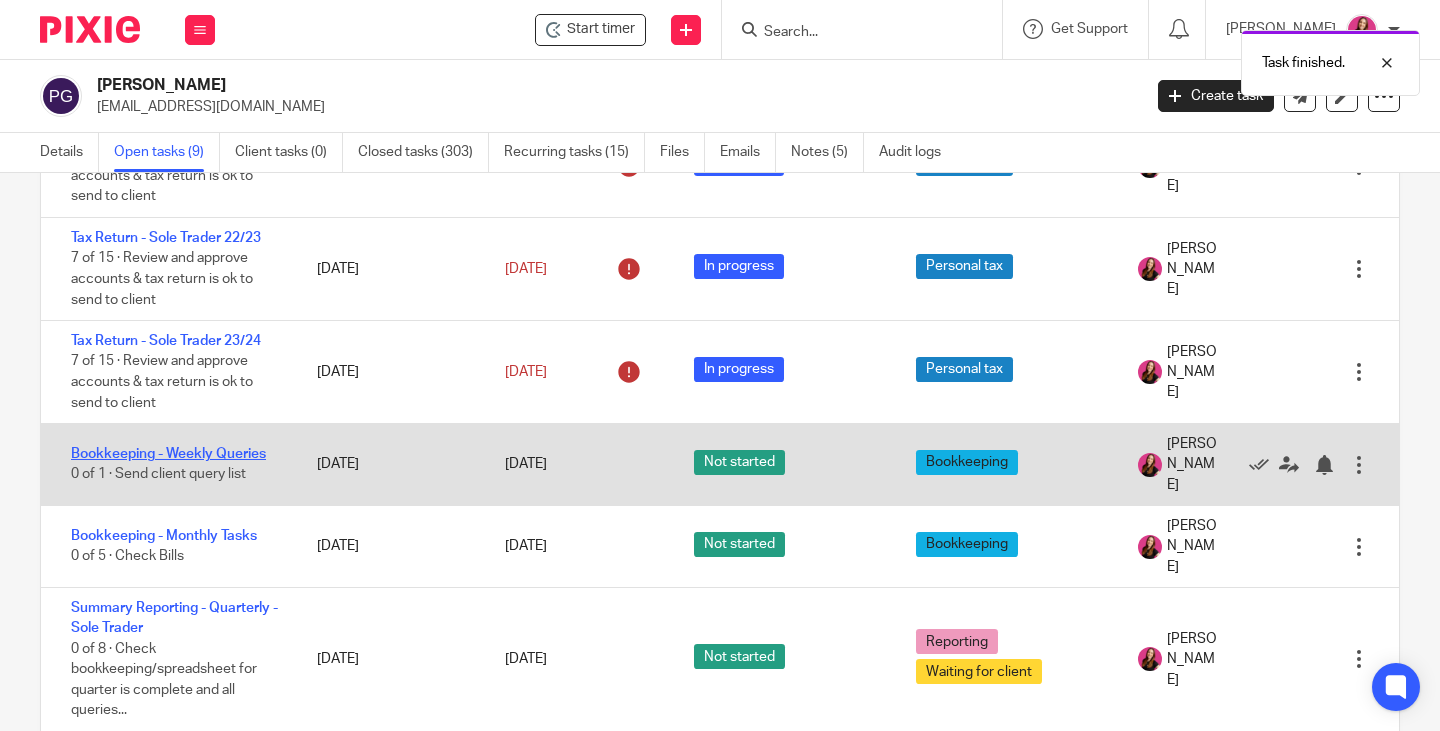 click on "Bookkeeping - Weekly Queries" at bounding box center (168, 454) 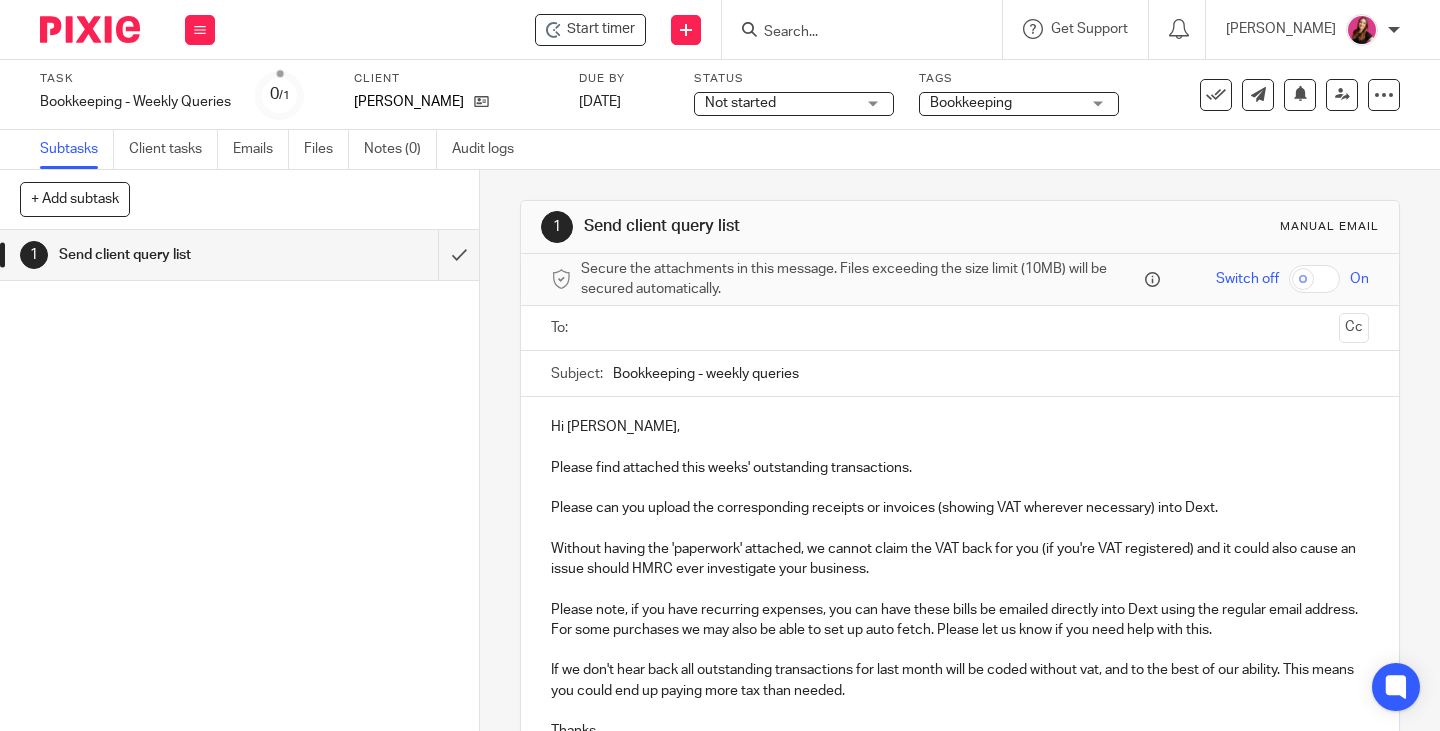 scroll, scrollTop: 0, scrollLeft: 0, axis: both 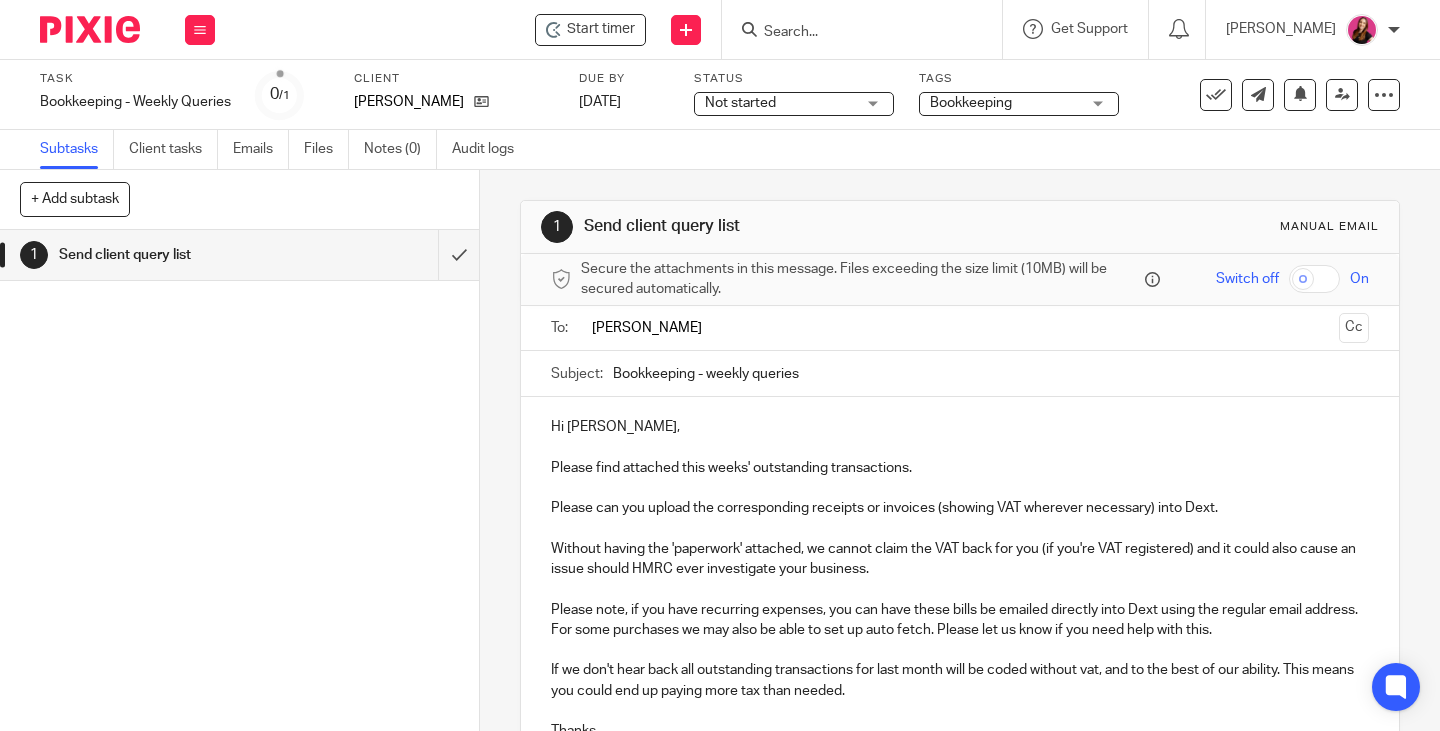 type on "paul" 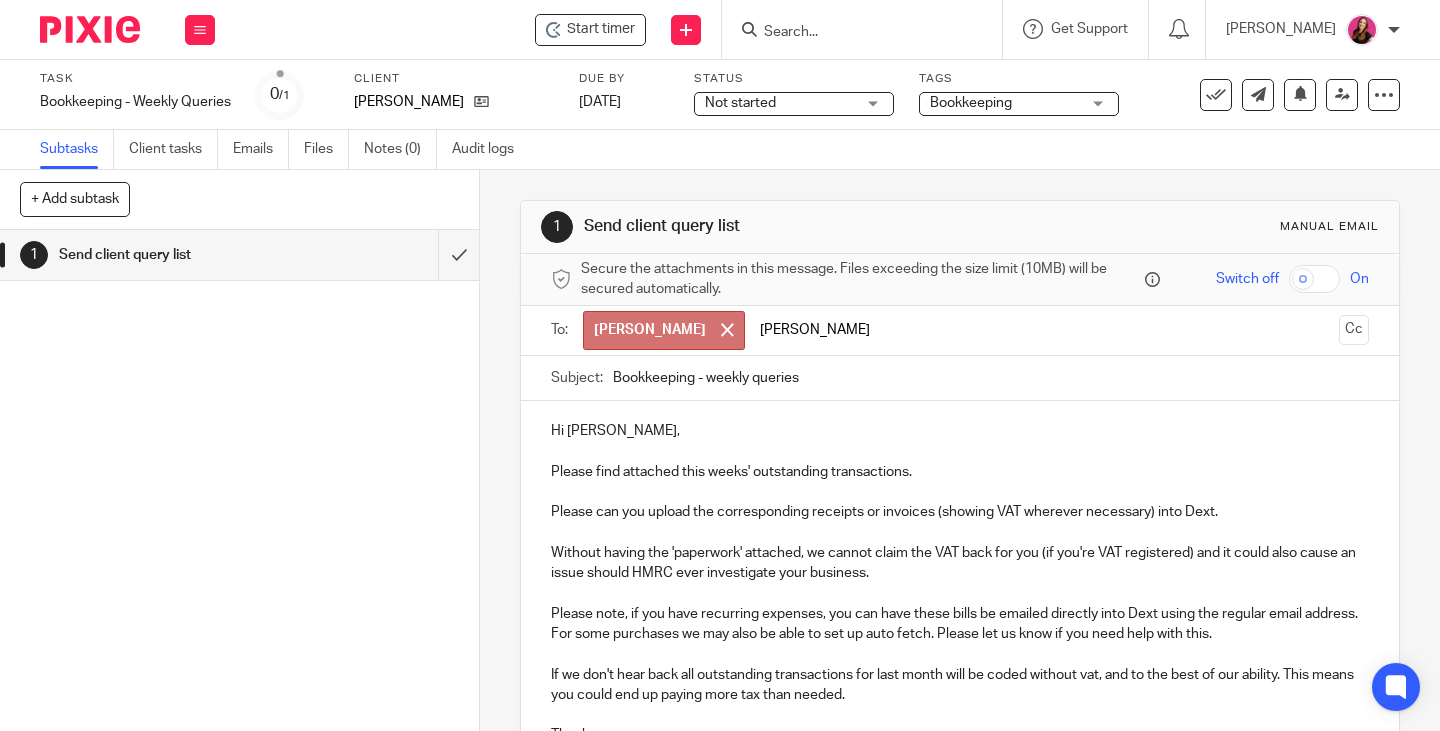 type 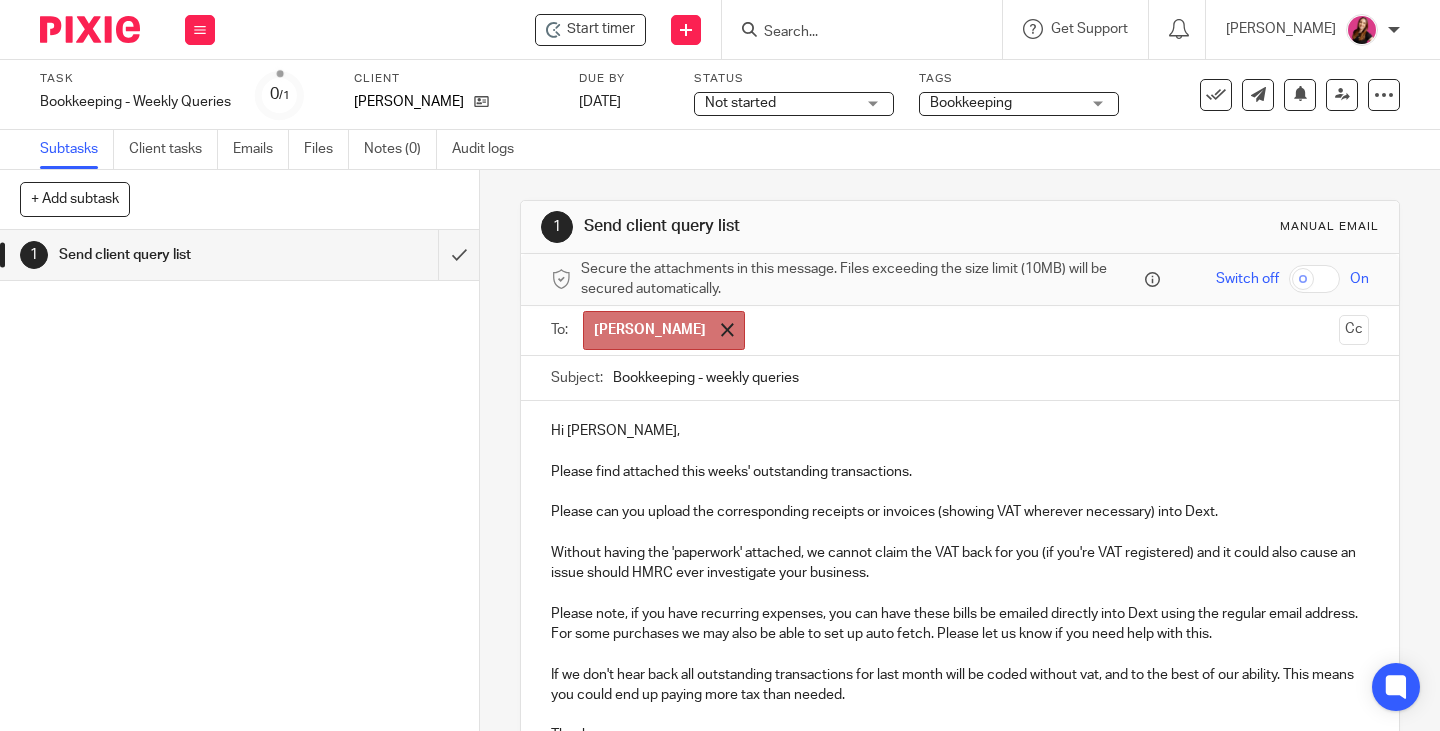 click at bounding box center (727, 329) 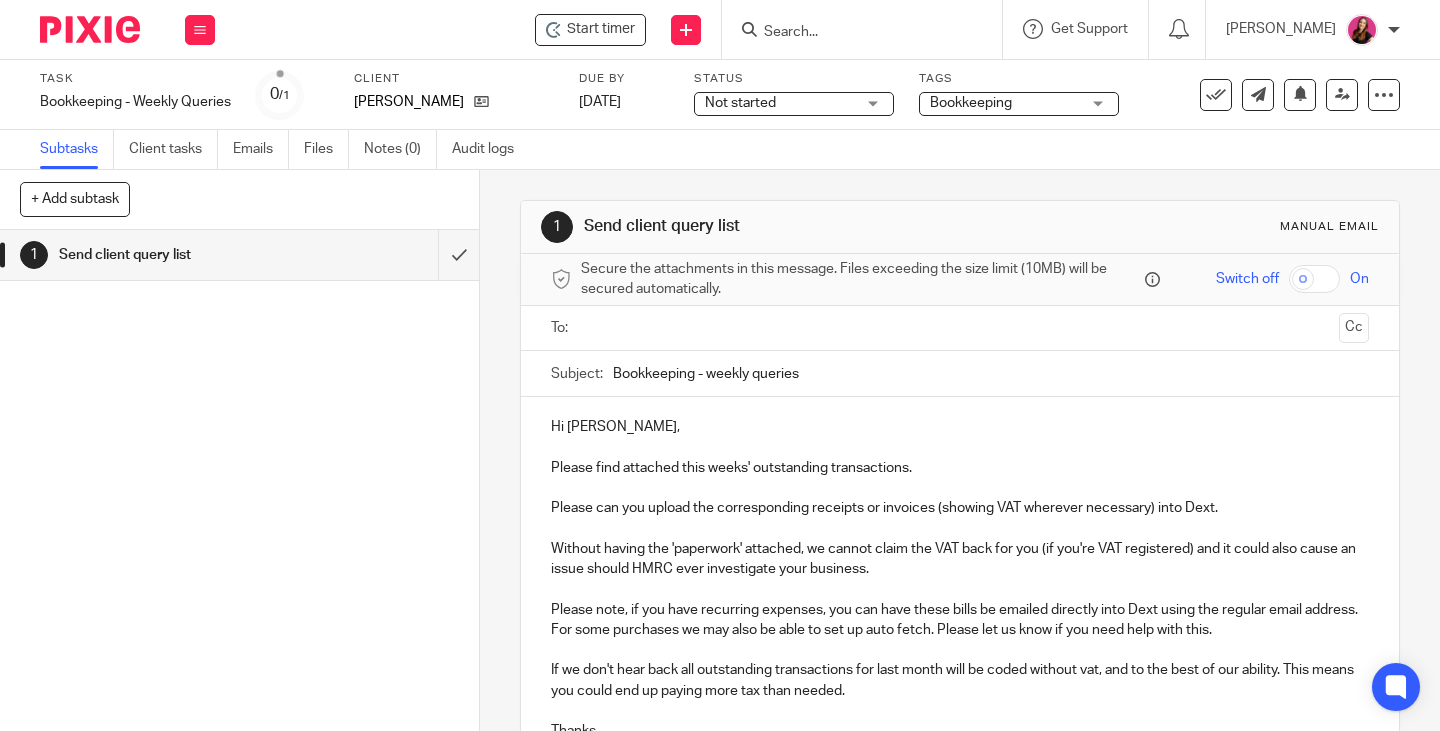 click at bounding box center [959, 328] 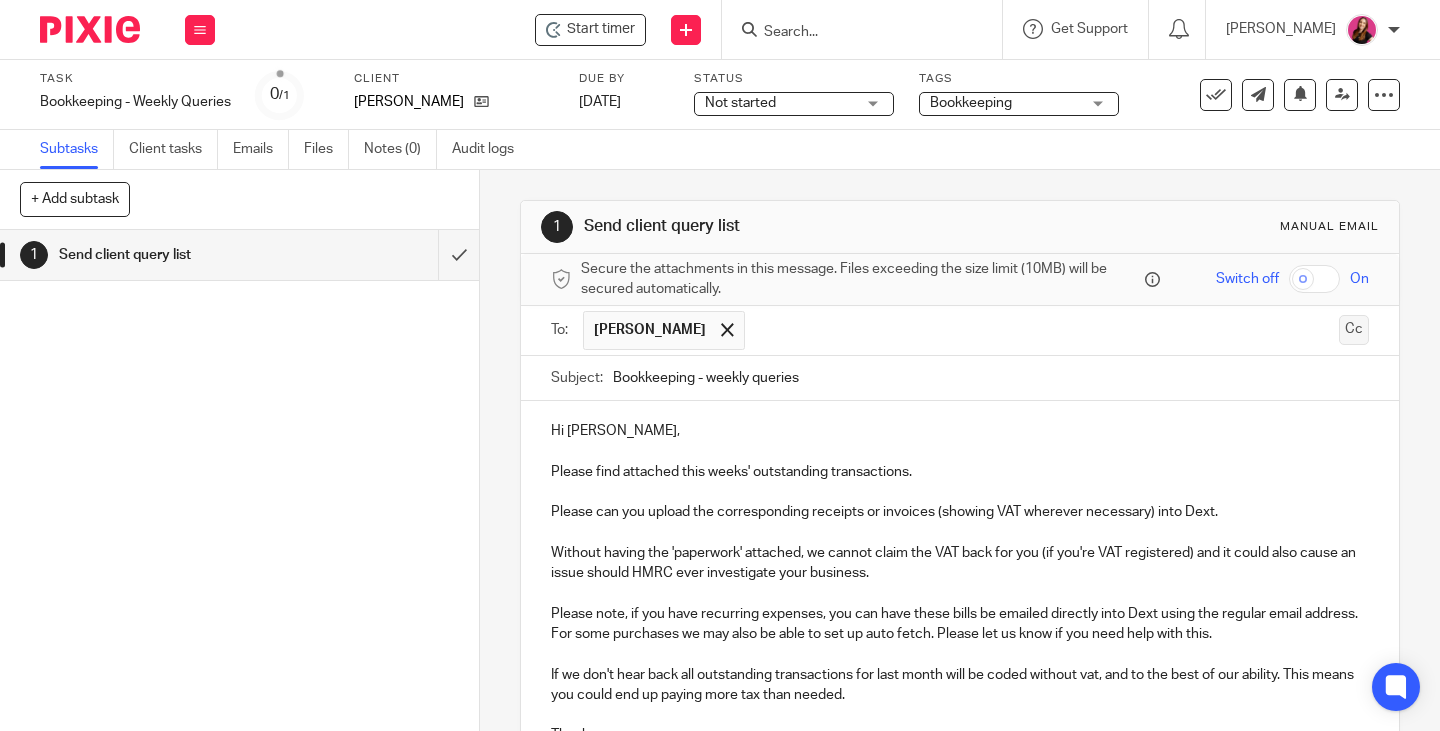 click on "Cc" at bounding box center [1354, 330] 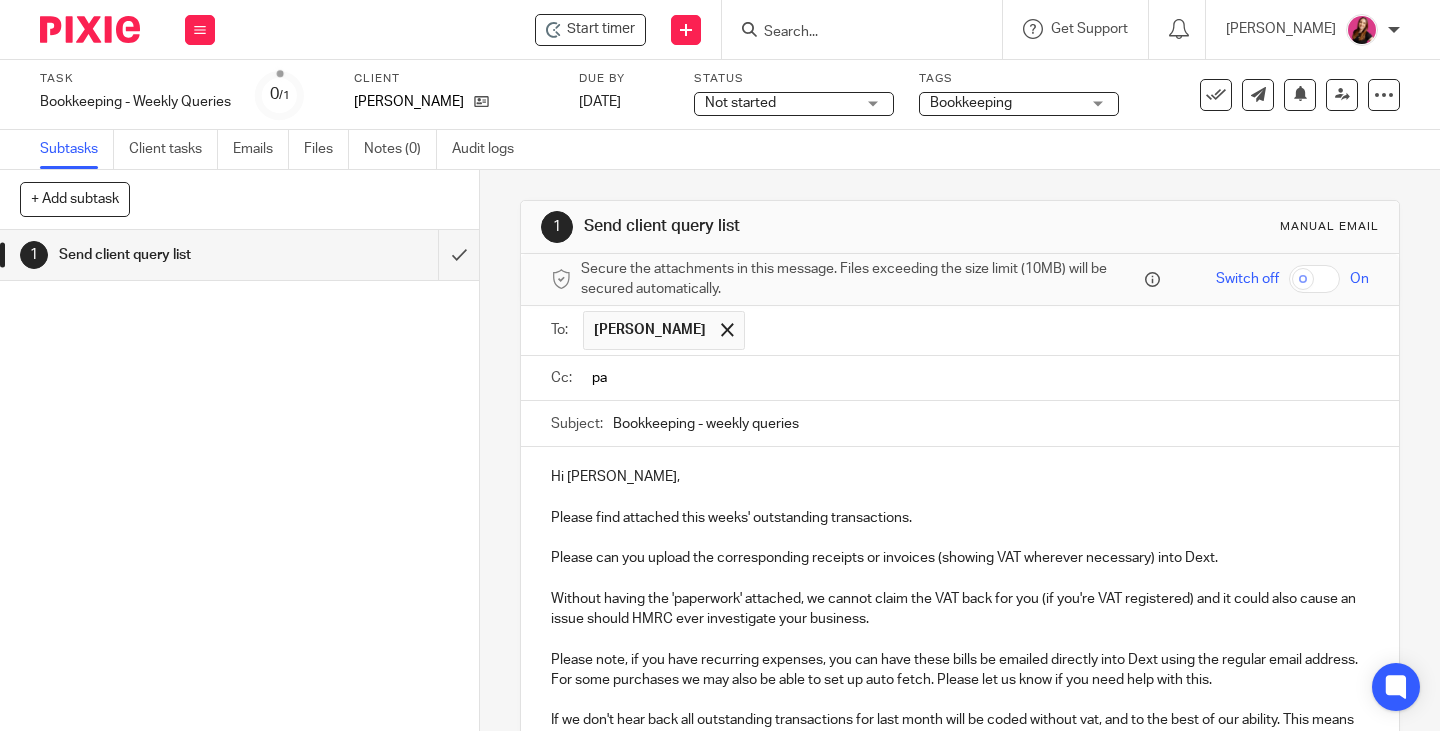 type on "p" 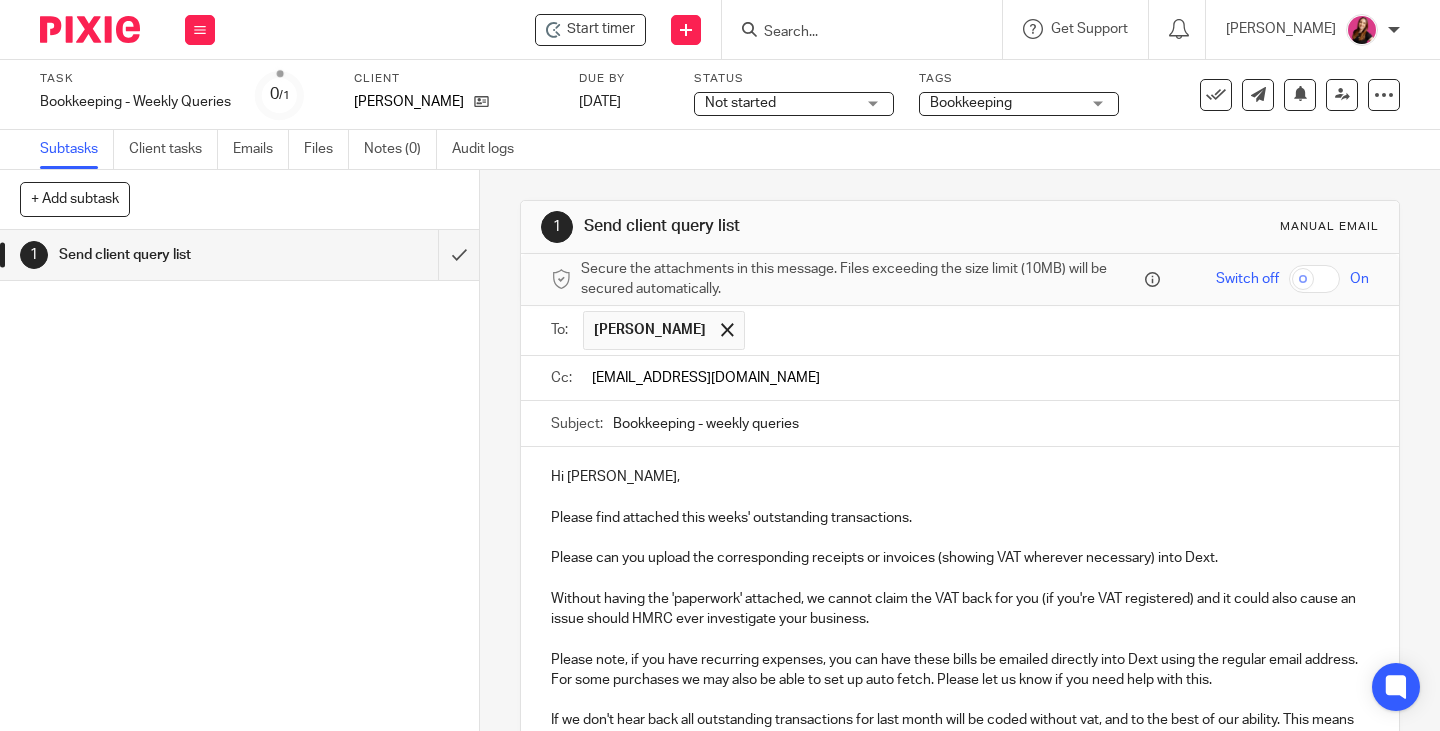 type on "paulsfarmbardfield@outlook.com" 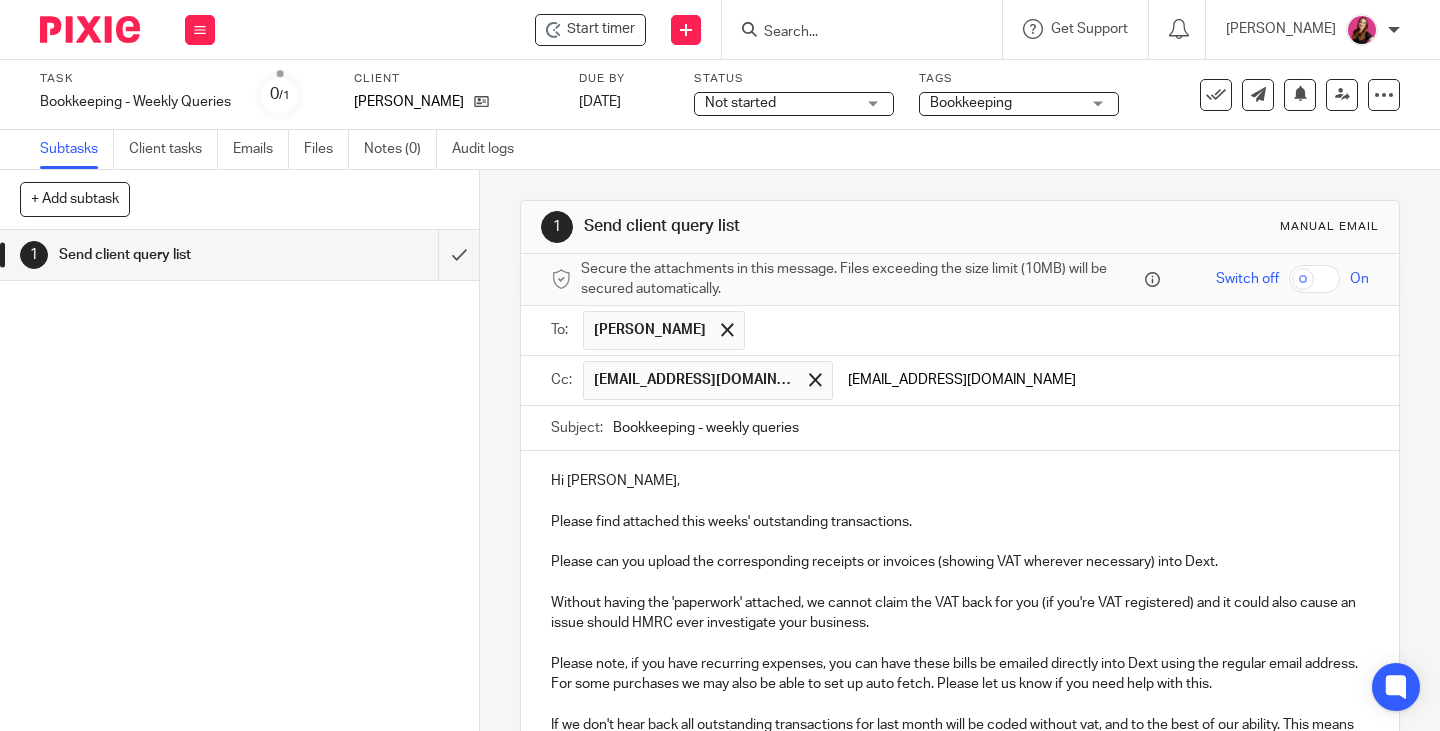 type 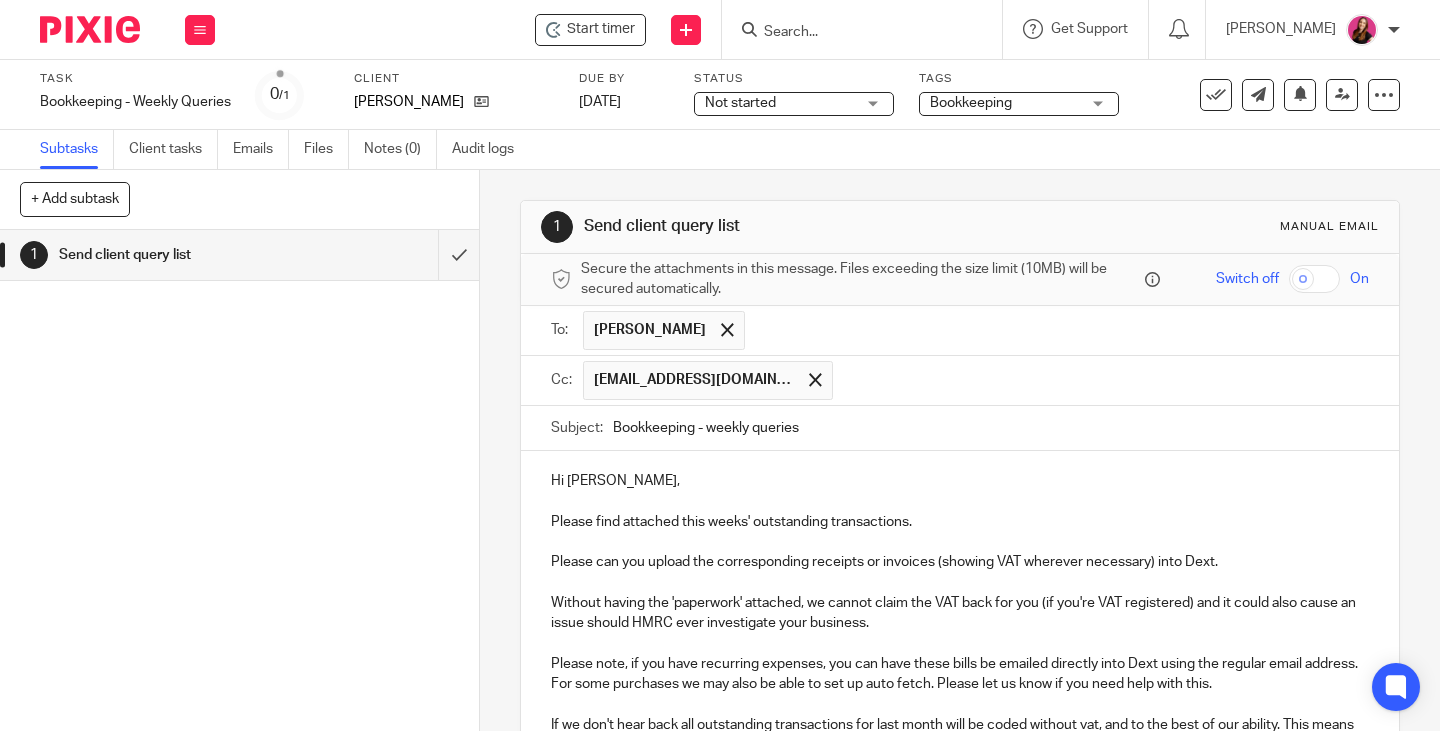 click on "Hi Patrick," at bounding box center (960, 481) 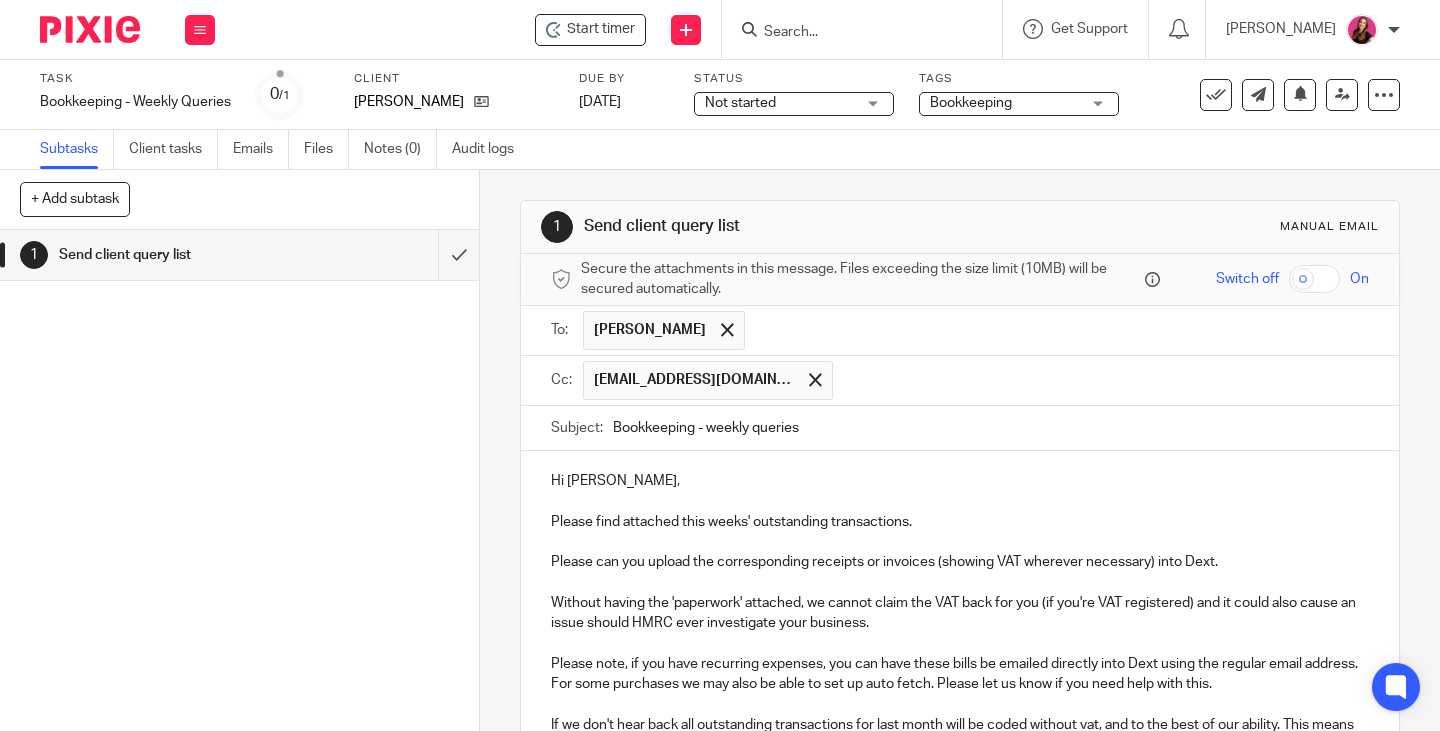 click on "Bookkeeping - weekly queries" at bounding box center (991, 428) 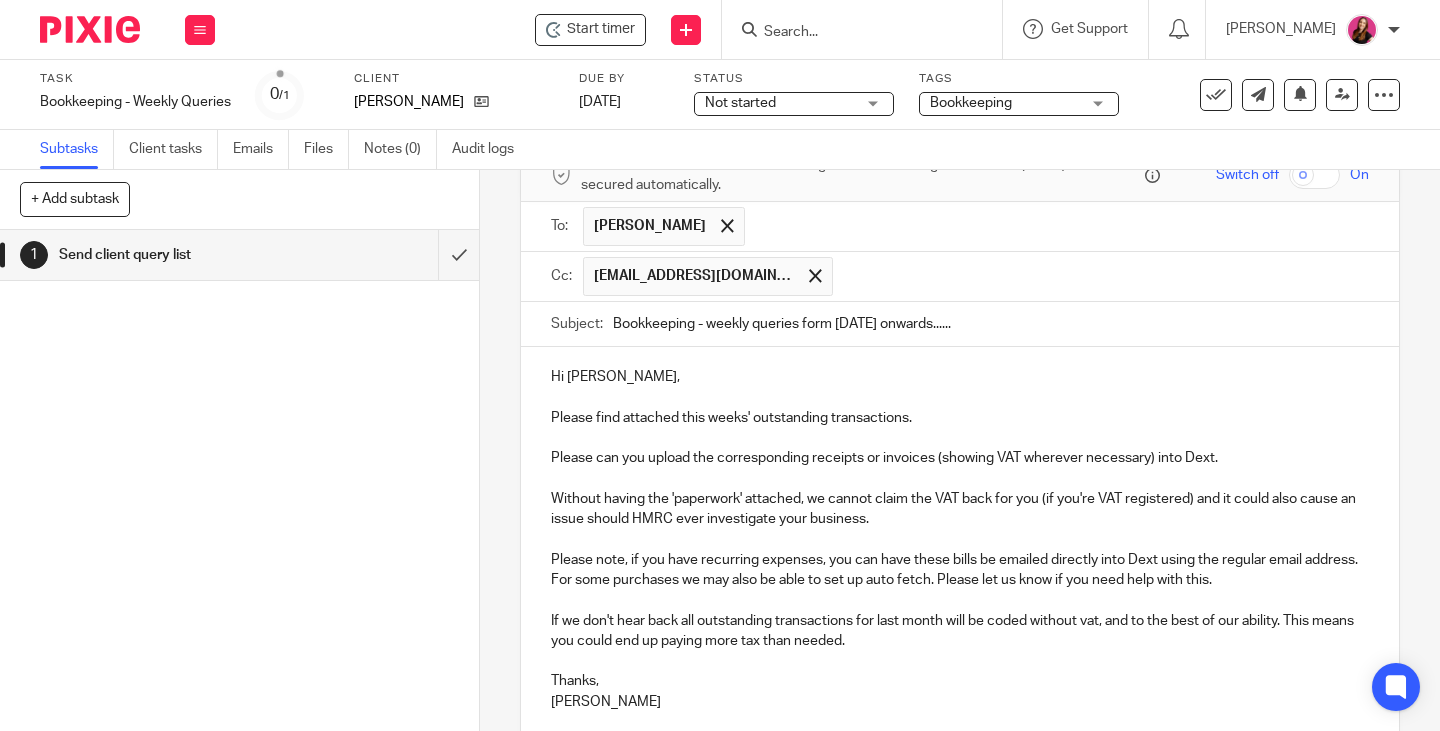 scroll, scrollTop: 200, scrollLeft: 0, axis: vertical 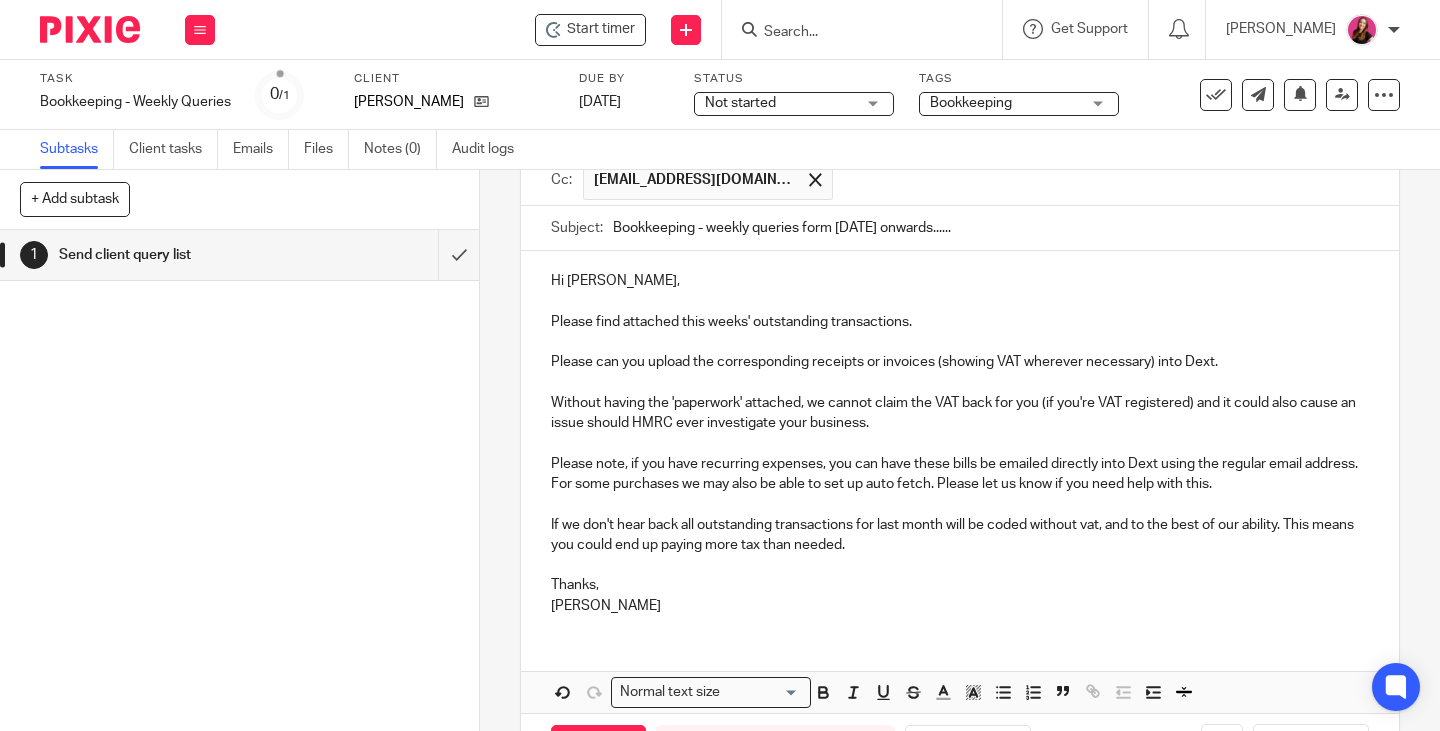 type on "Bookkeeping - weekly queries form 1st July onwards......" 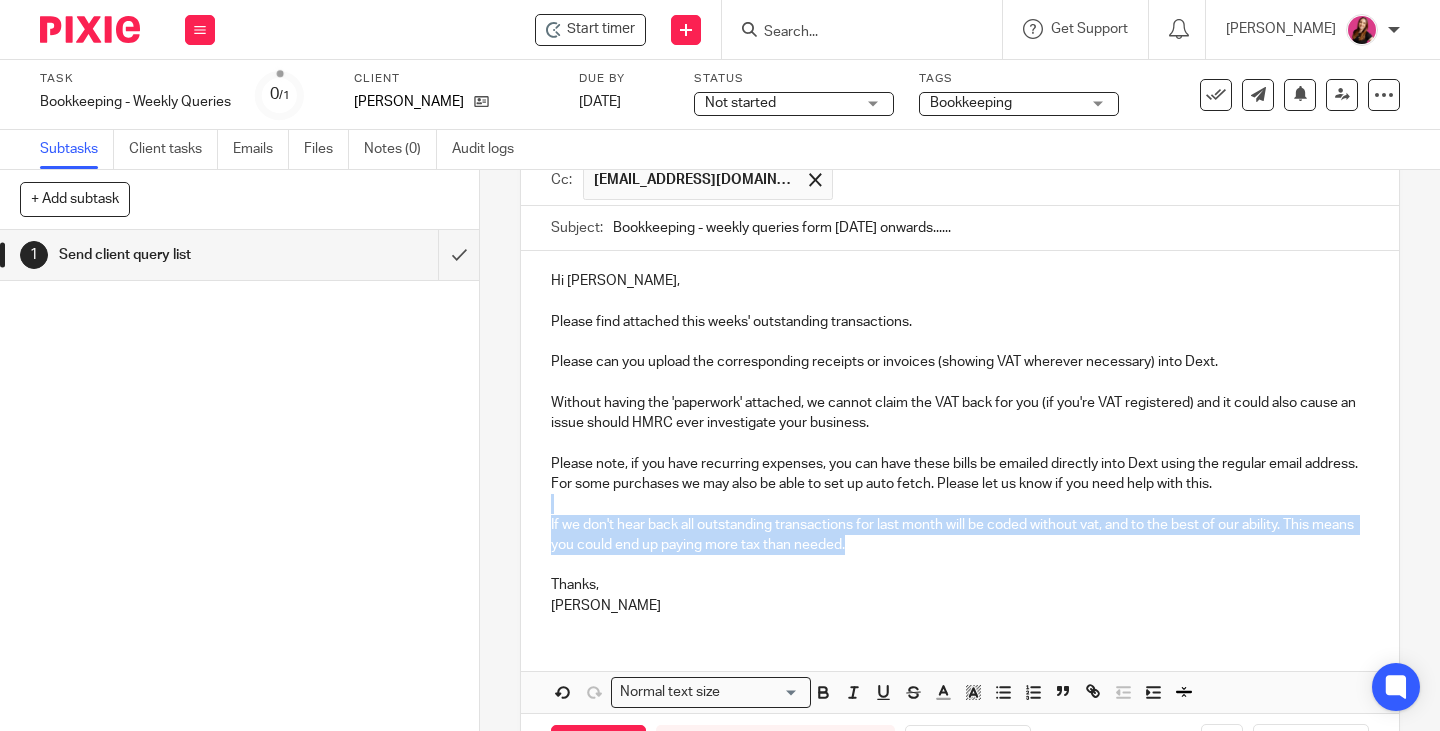 drag, startPoint x: 895, startPoint y: 546, endPoint x: 546, endPoint y: 509, distance: 350.95584 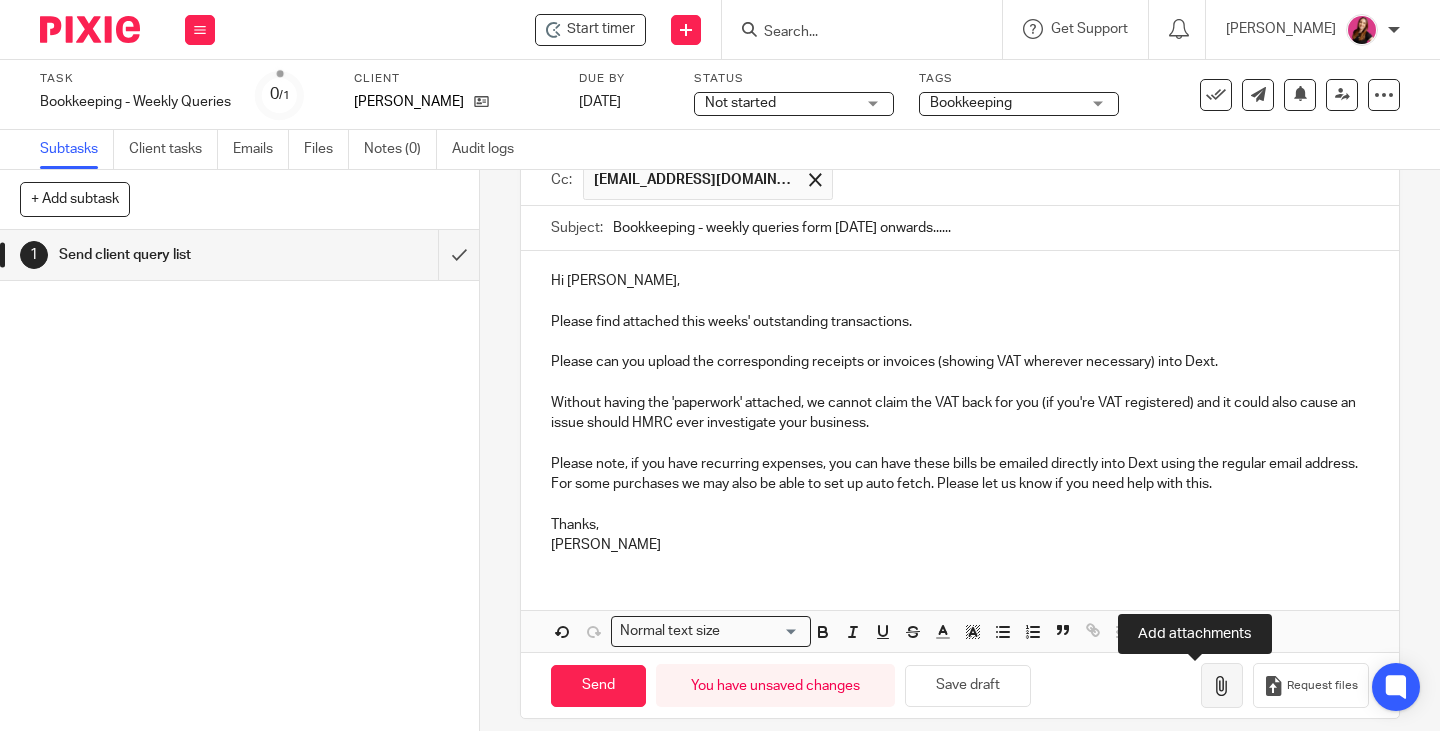 click at bounding box center (1222, 685) 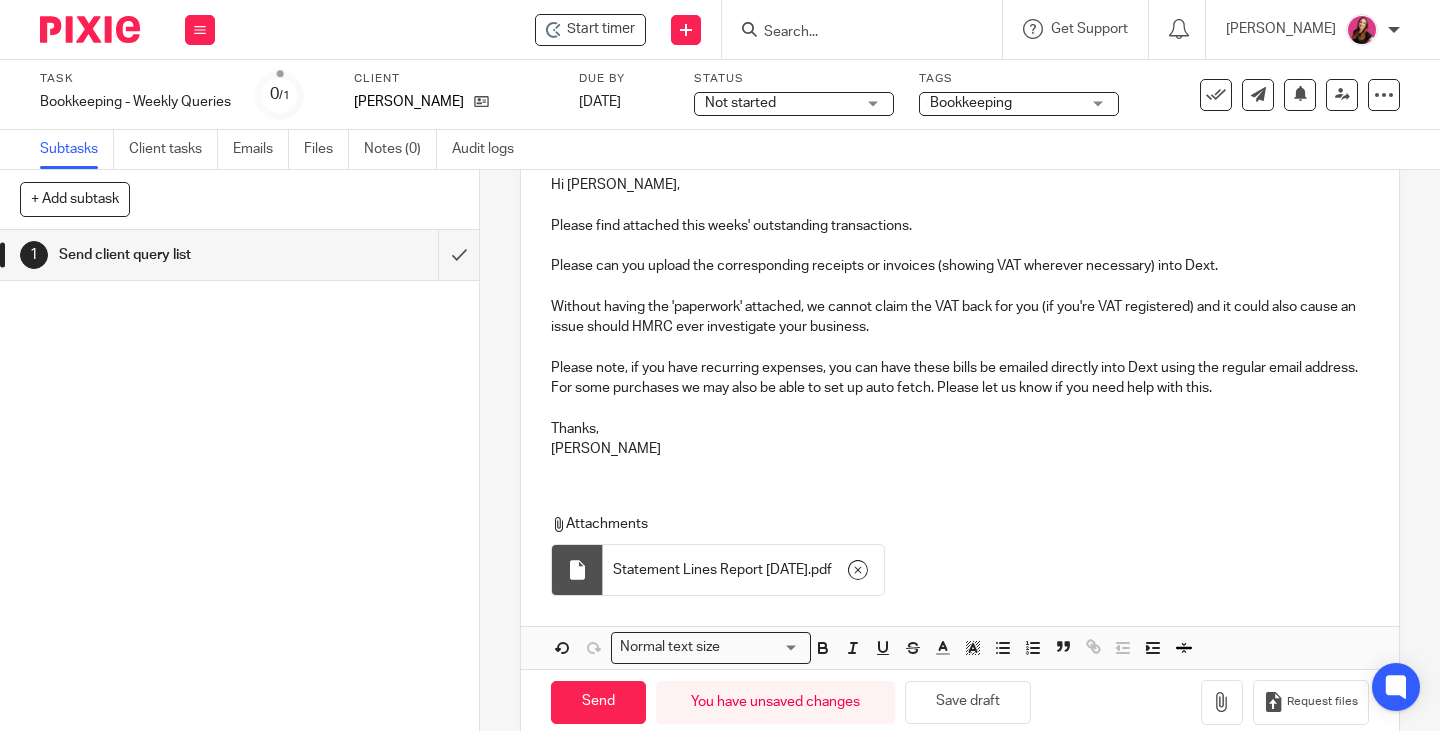 scroll, scrollTop: 331, scrollLeft: 0, axis: vertical 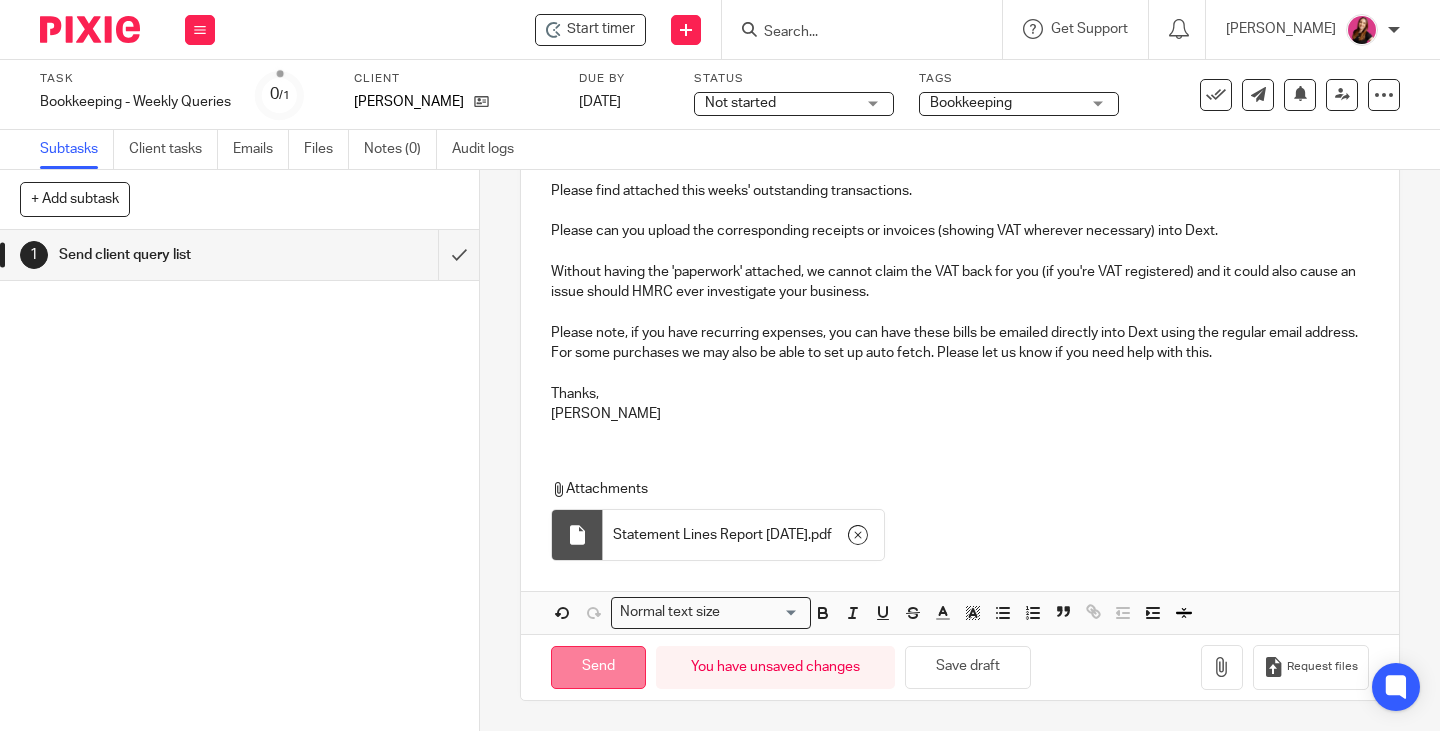 click on "Send" at bounding box center (598, 667) 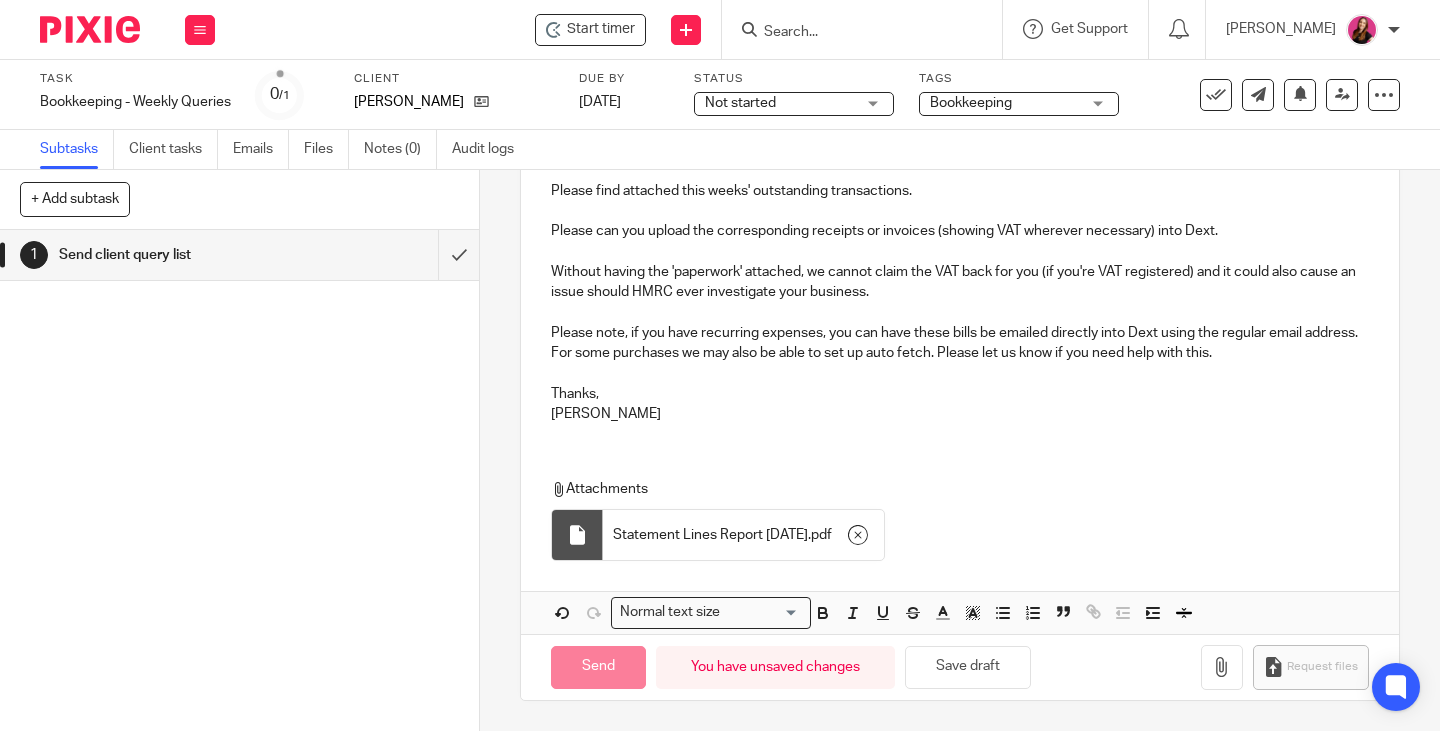 type on "Sent" 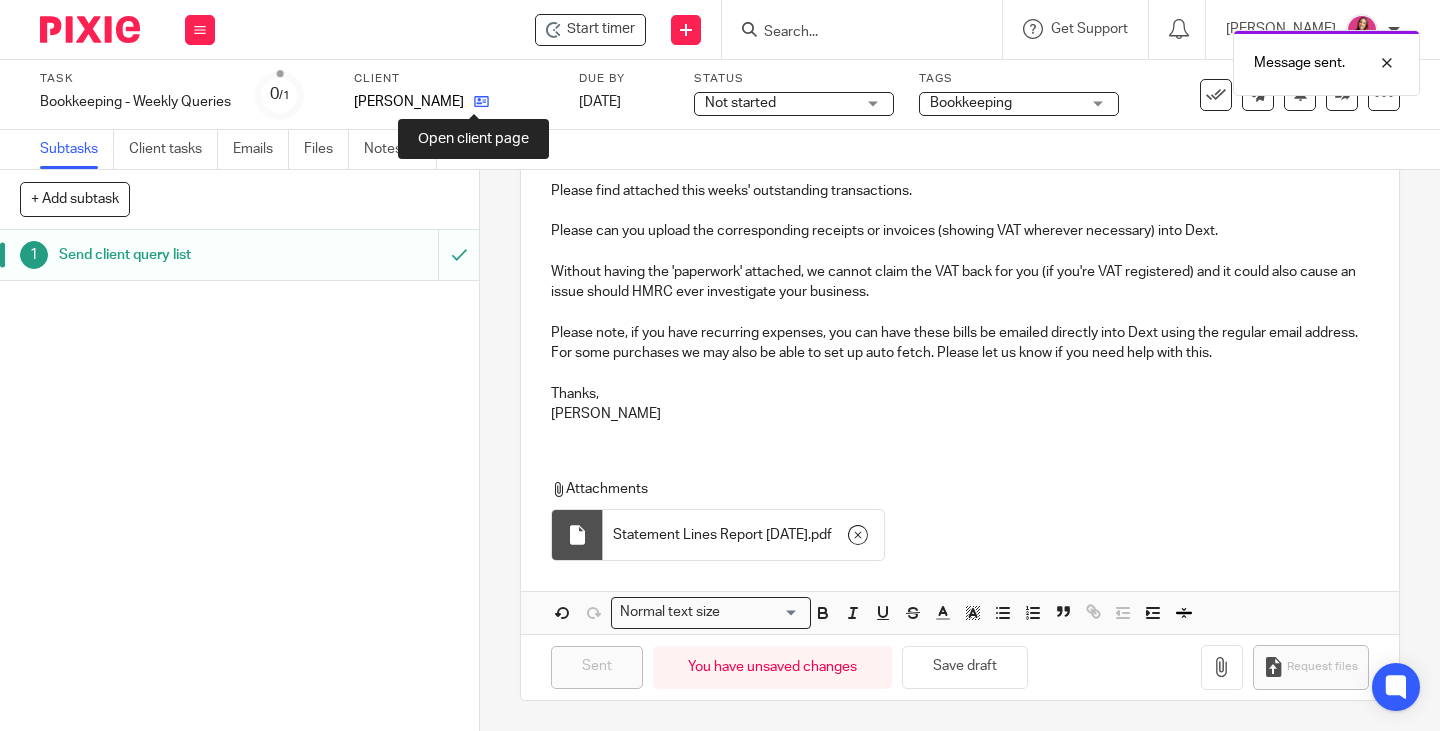 click at bounding box center [481, 101] 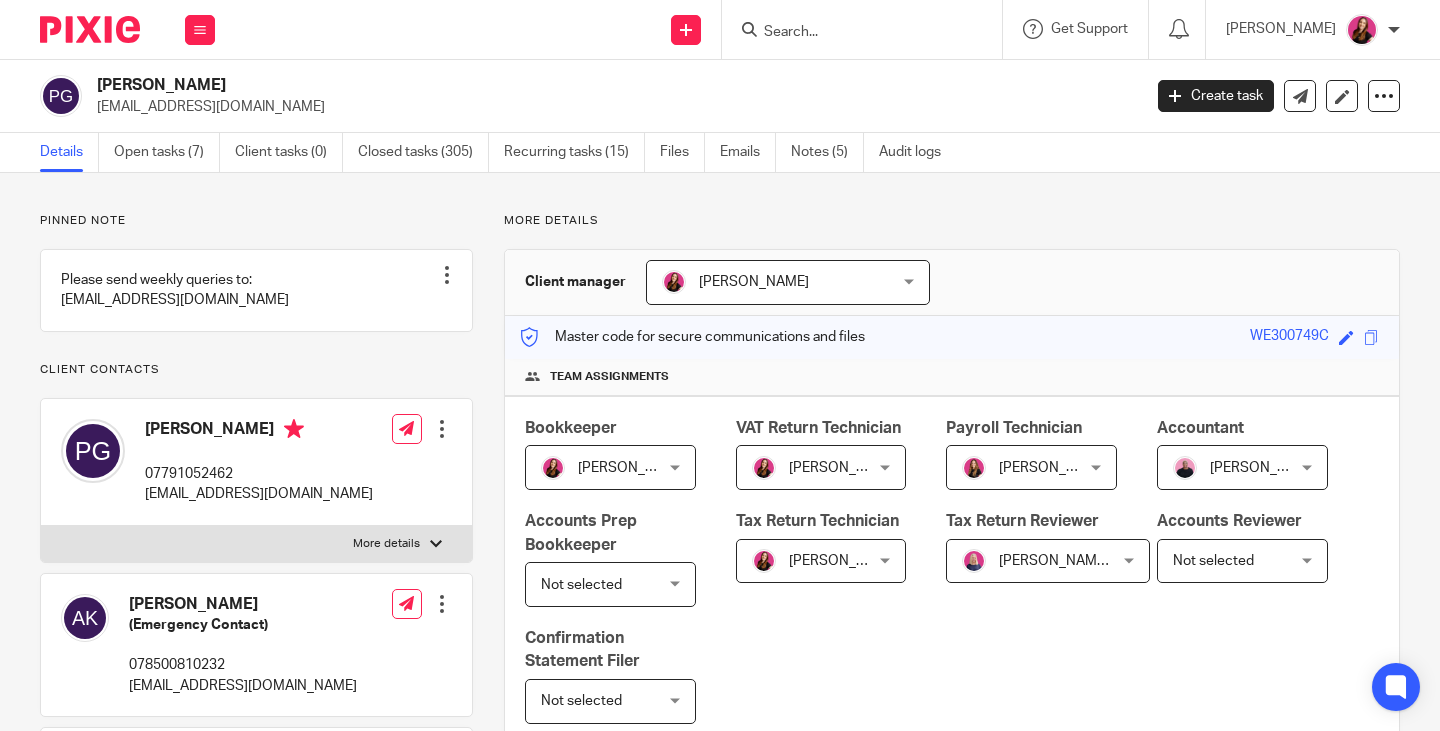 scroll, scrollTop: 0, scrollLeft: 0, axis: both 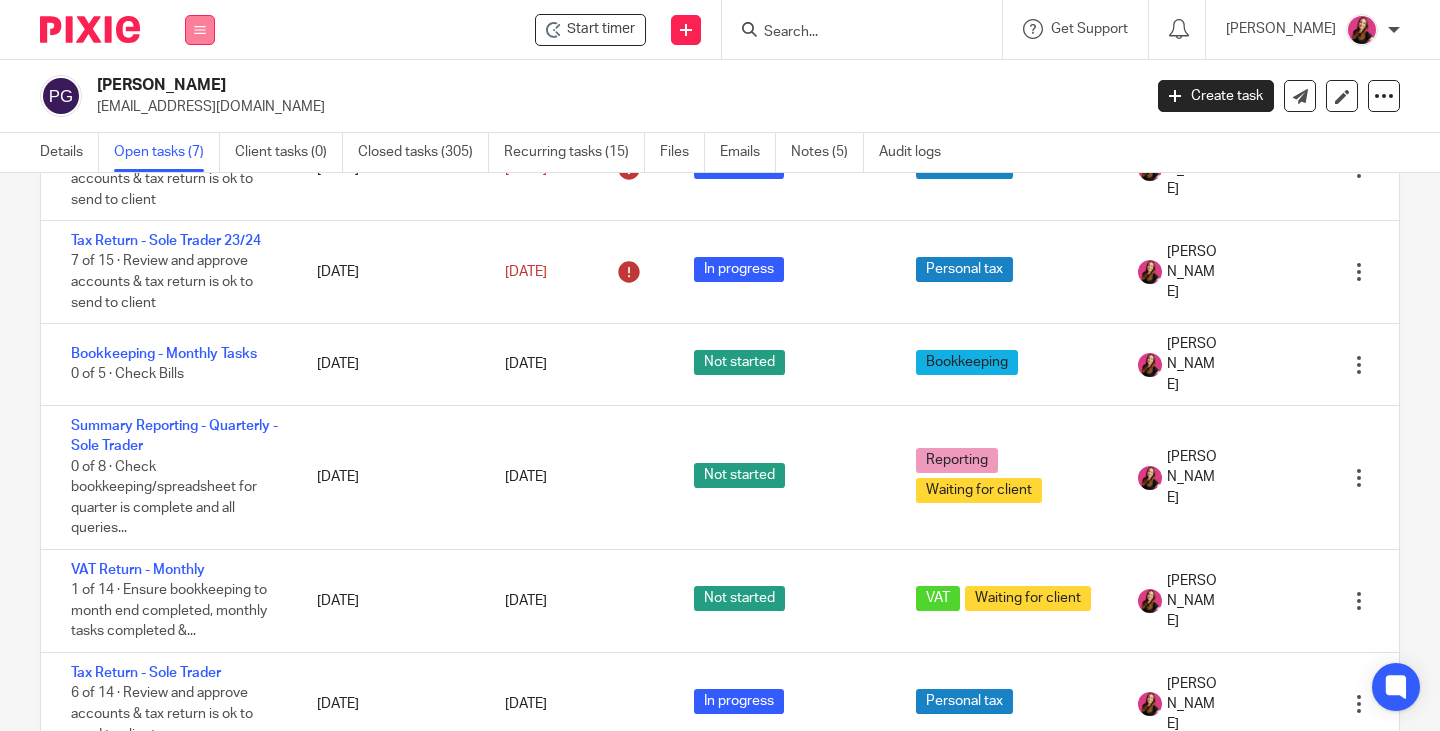 click at bounding box center [200, 30] 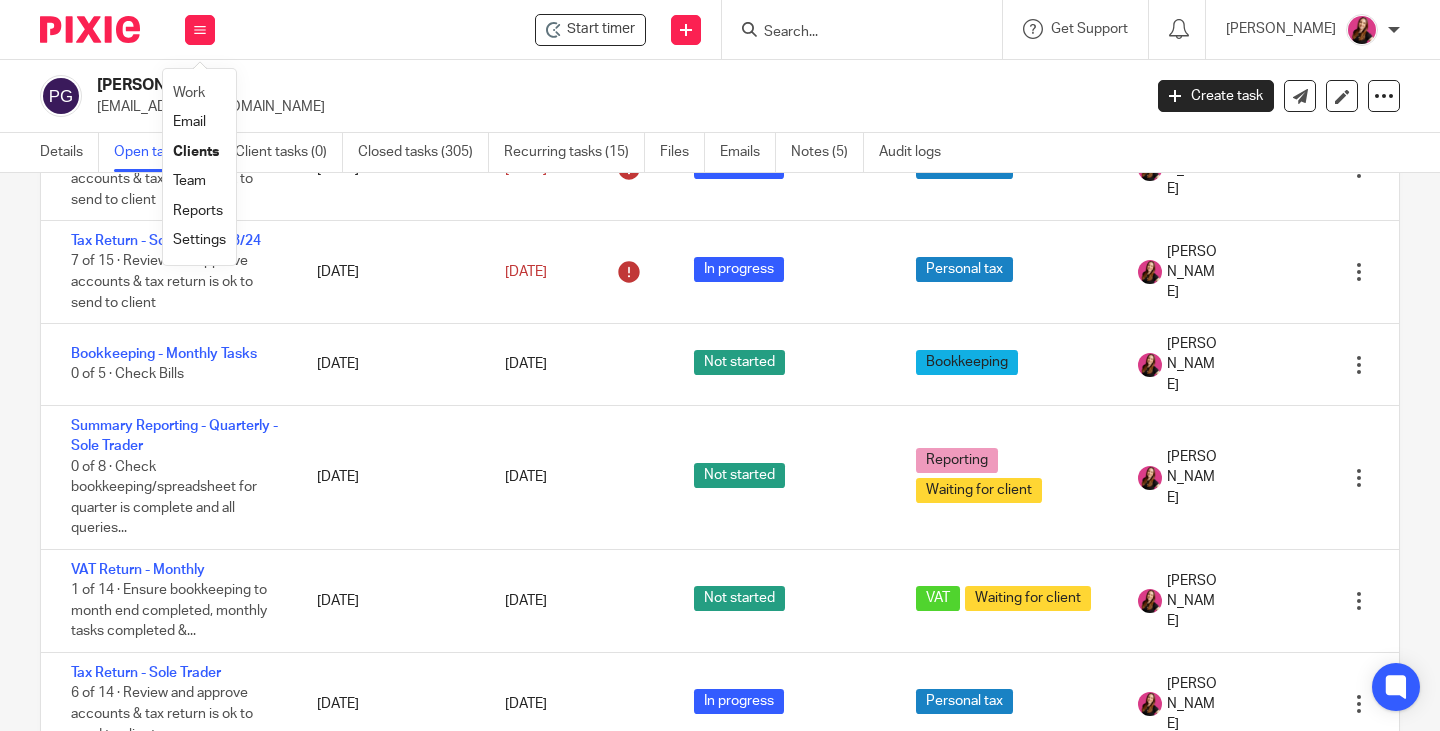 click on "Work" at bounding box center [199, 93] 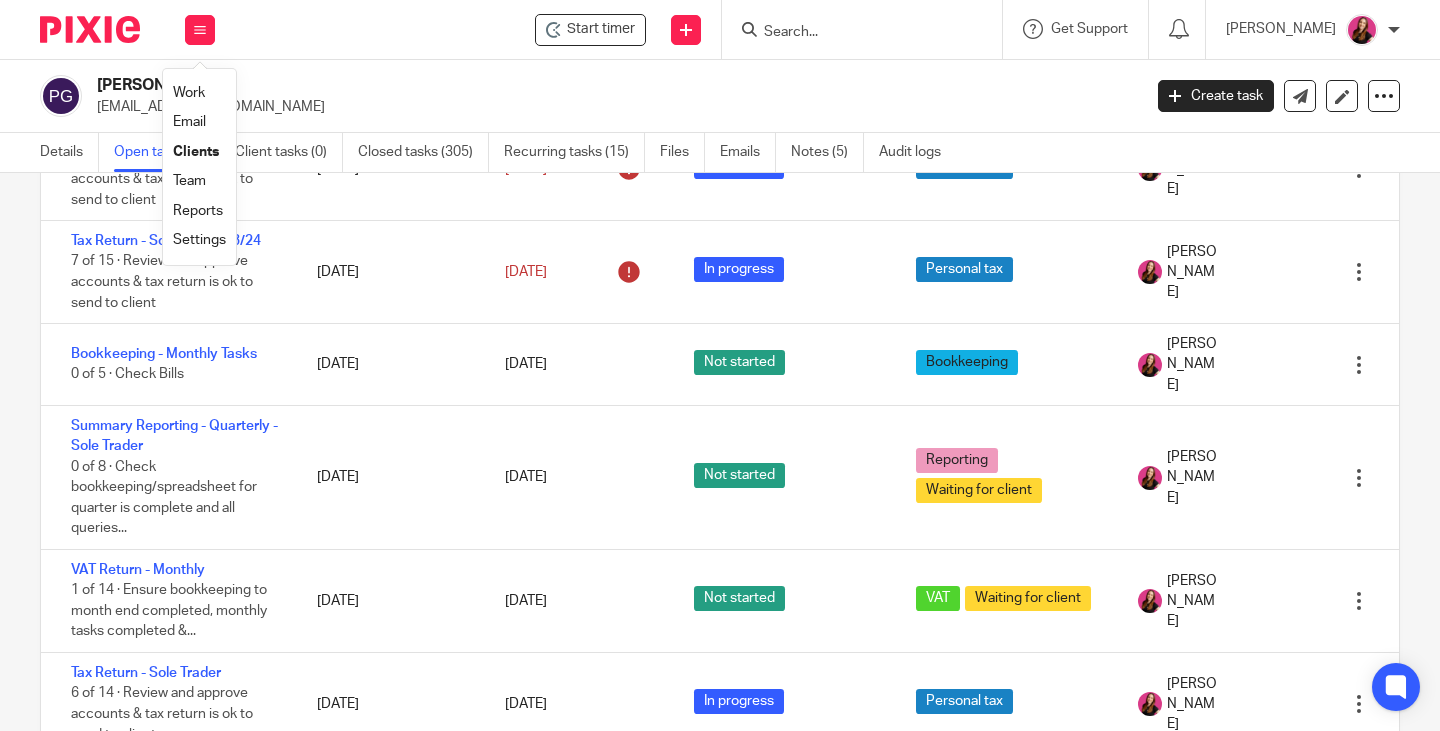 click on "Work" at bounding box center [189, 93] 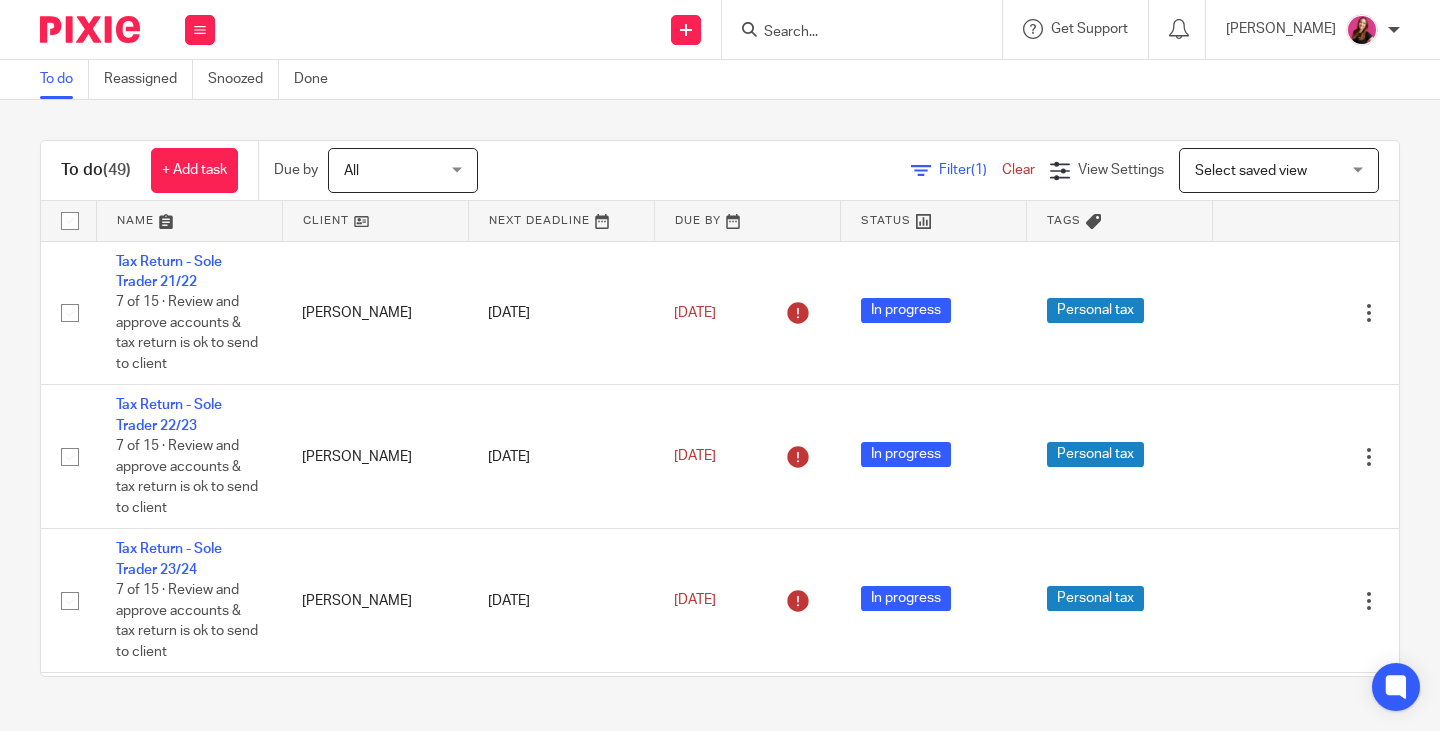 scroll, scrollTop: 0, scrollLeft: 0, axis: both 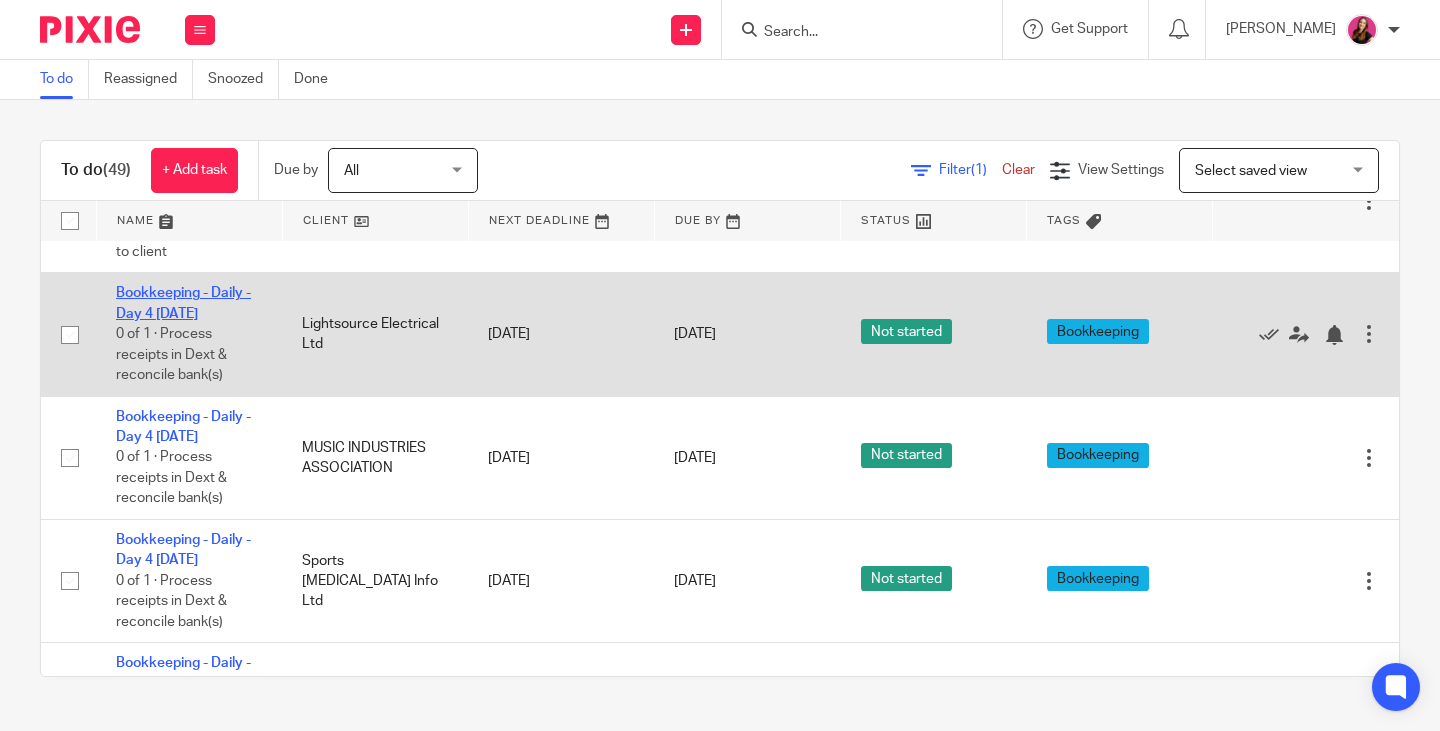 click on "Bookkeeping - Daily - Day 4 [DATE]" at bounding box center [183, 303] 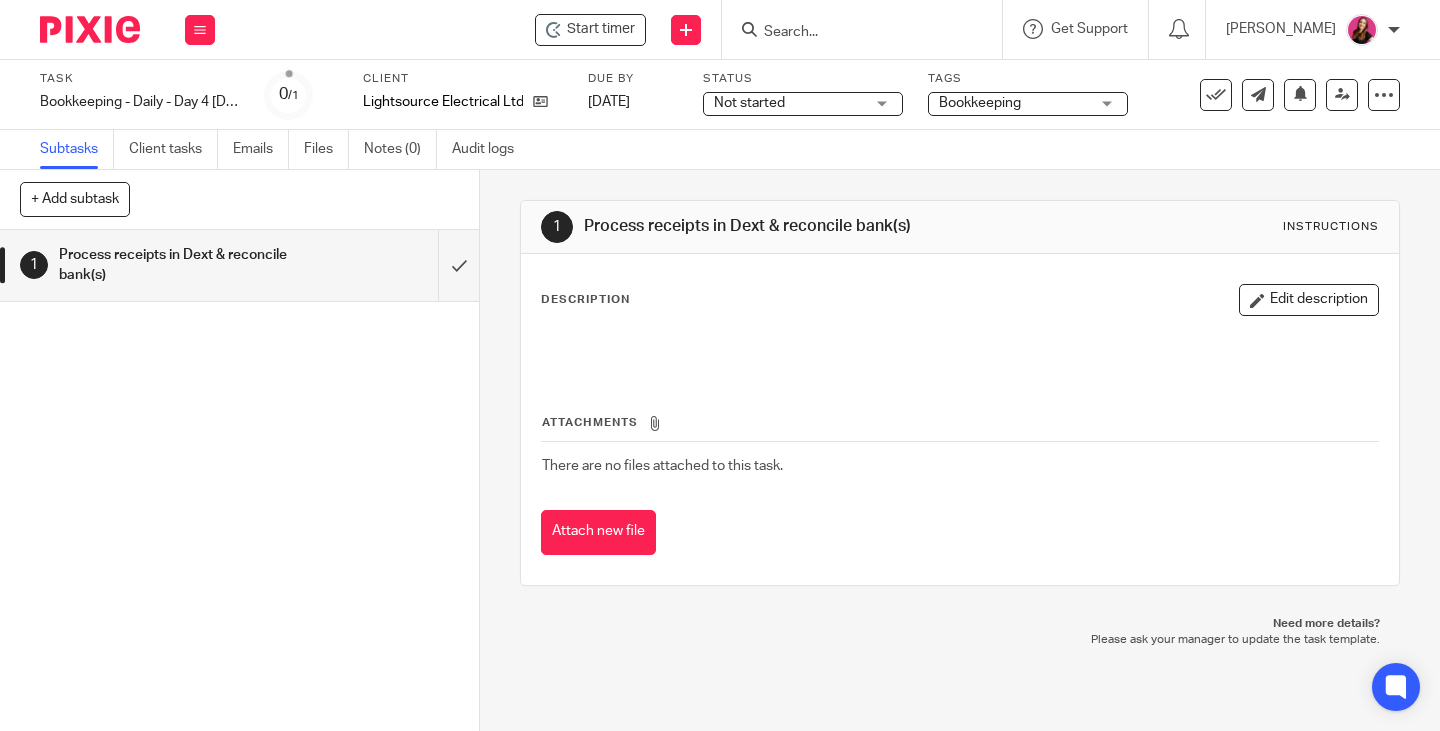 scroll, scrollTop: 0, scrollLeft: 0, axis: both 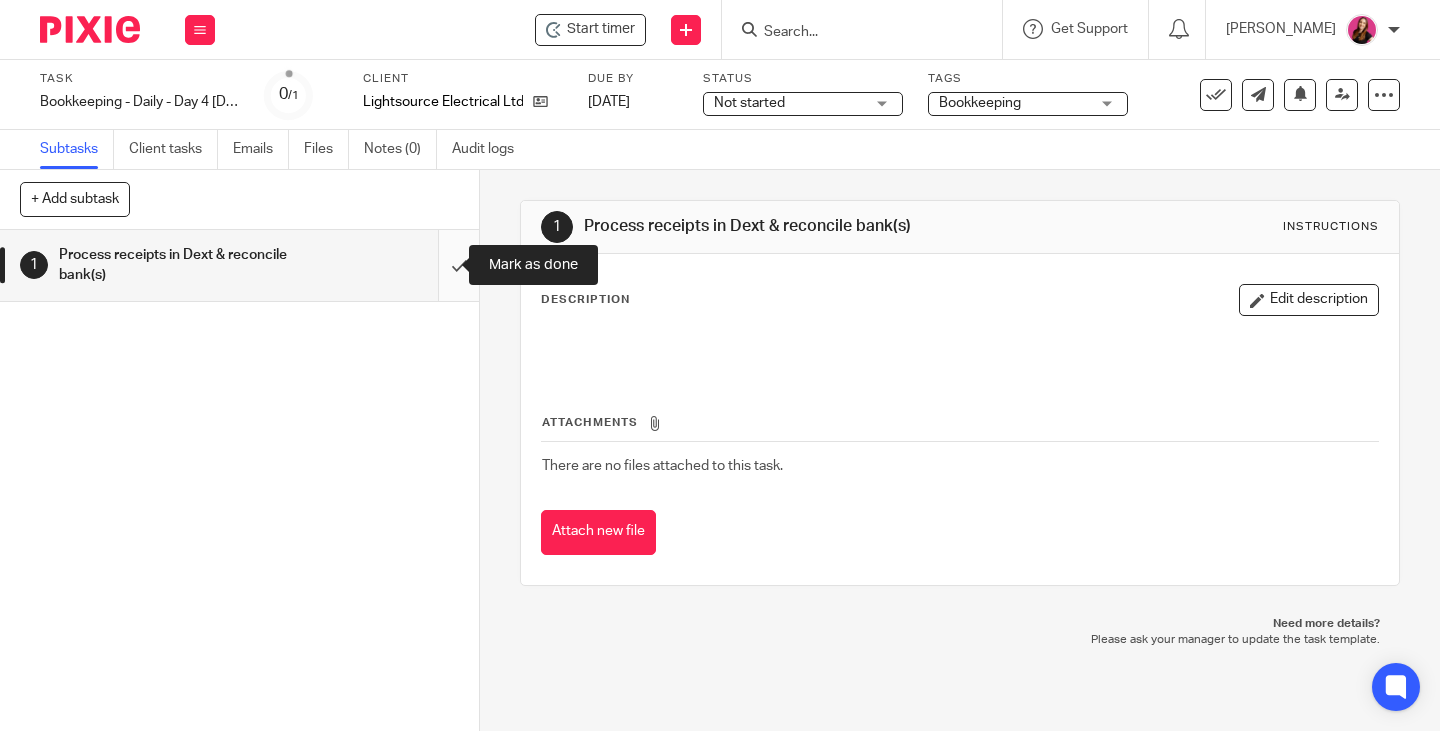 click at bounding box center [239, 265] 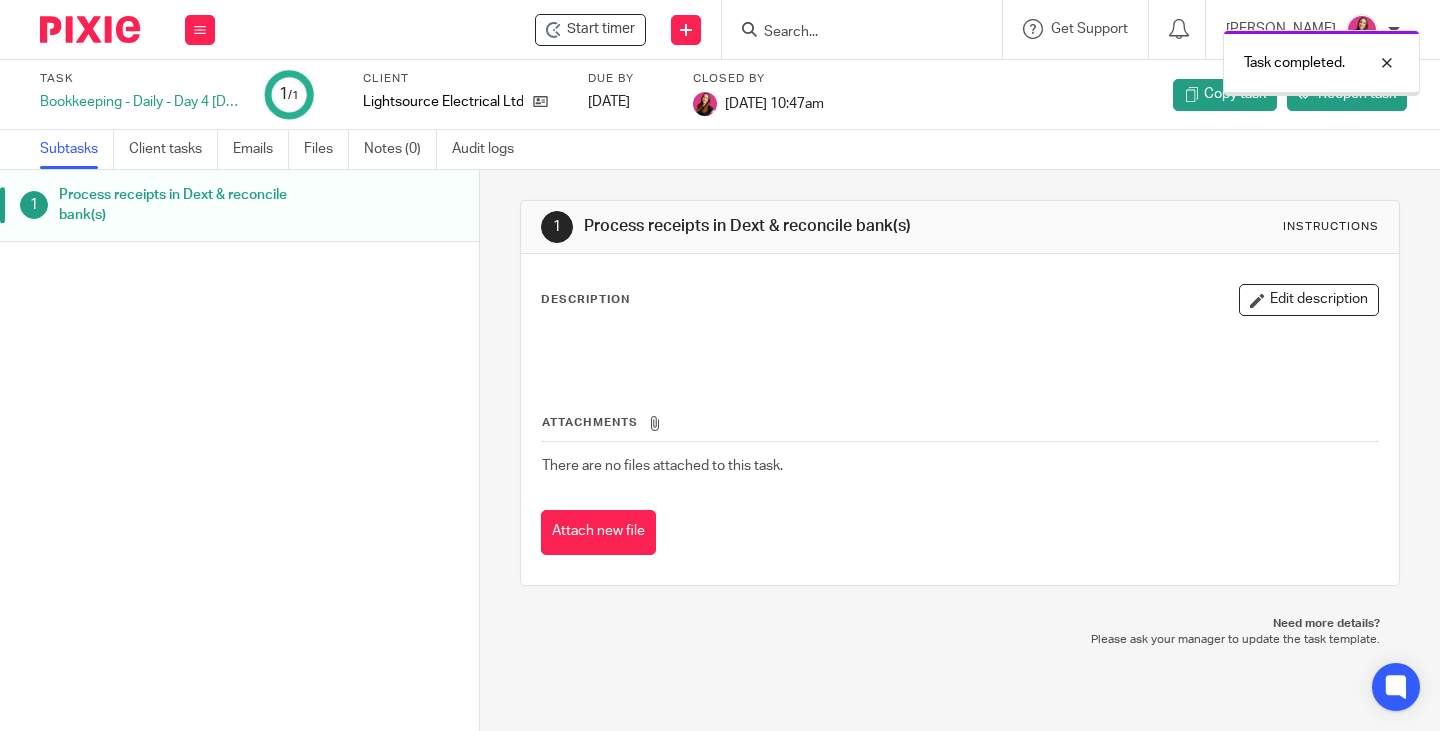 scroll, scrollTop: 0, scrollLeft: 0, axis: both 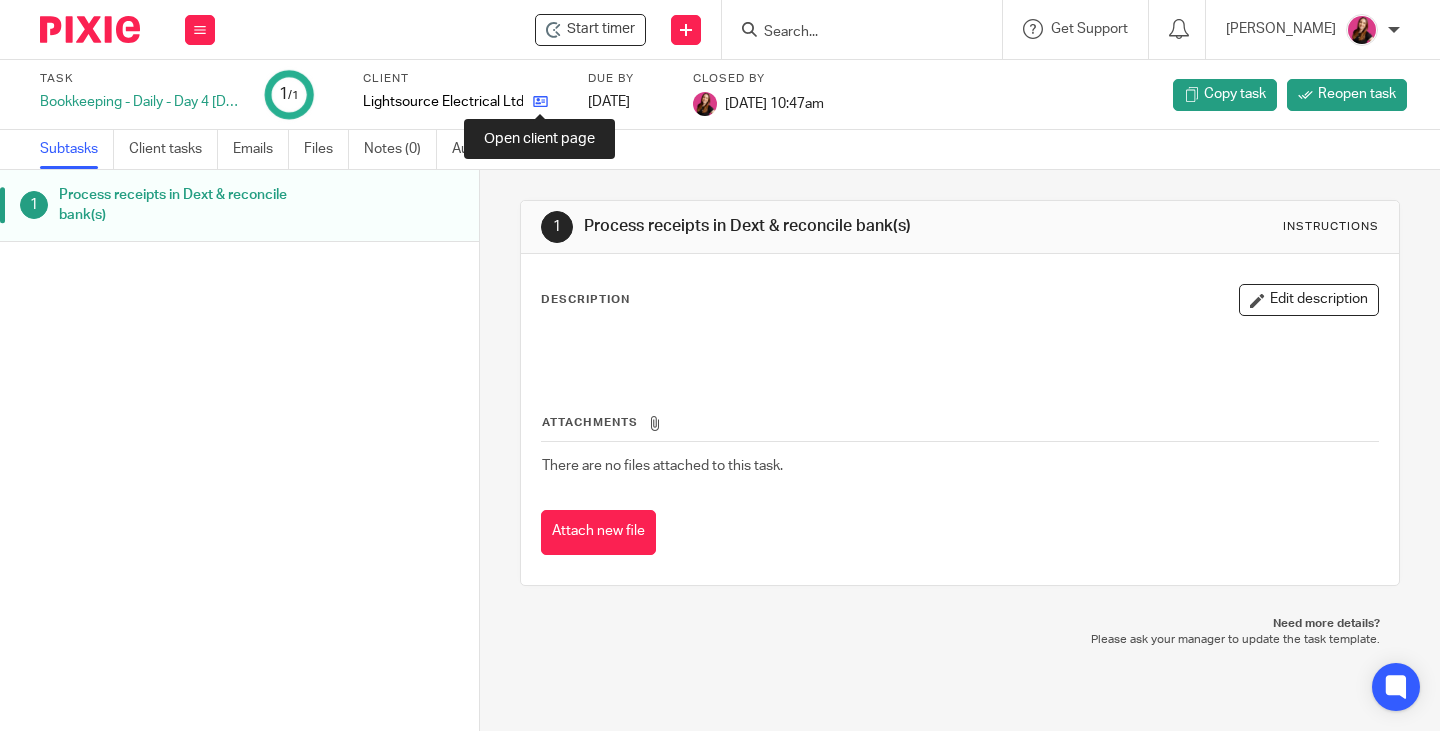 click at bounding box center [540, 101] 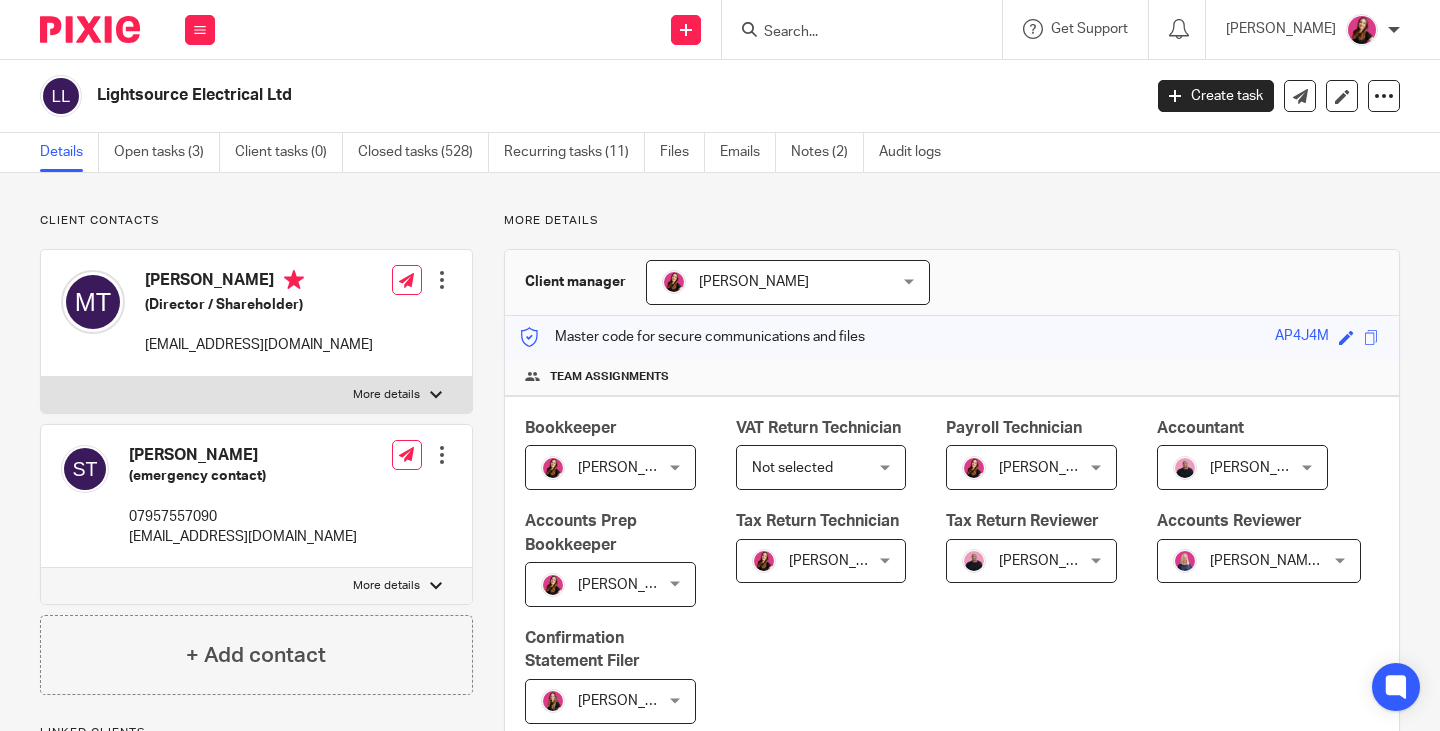 scroll, scrollTop: 0, scrollLeft: 0, axis: both 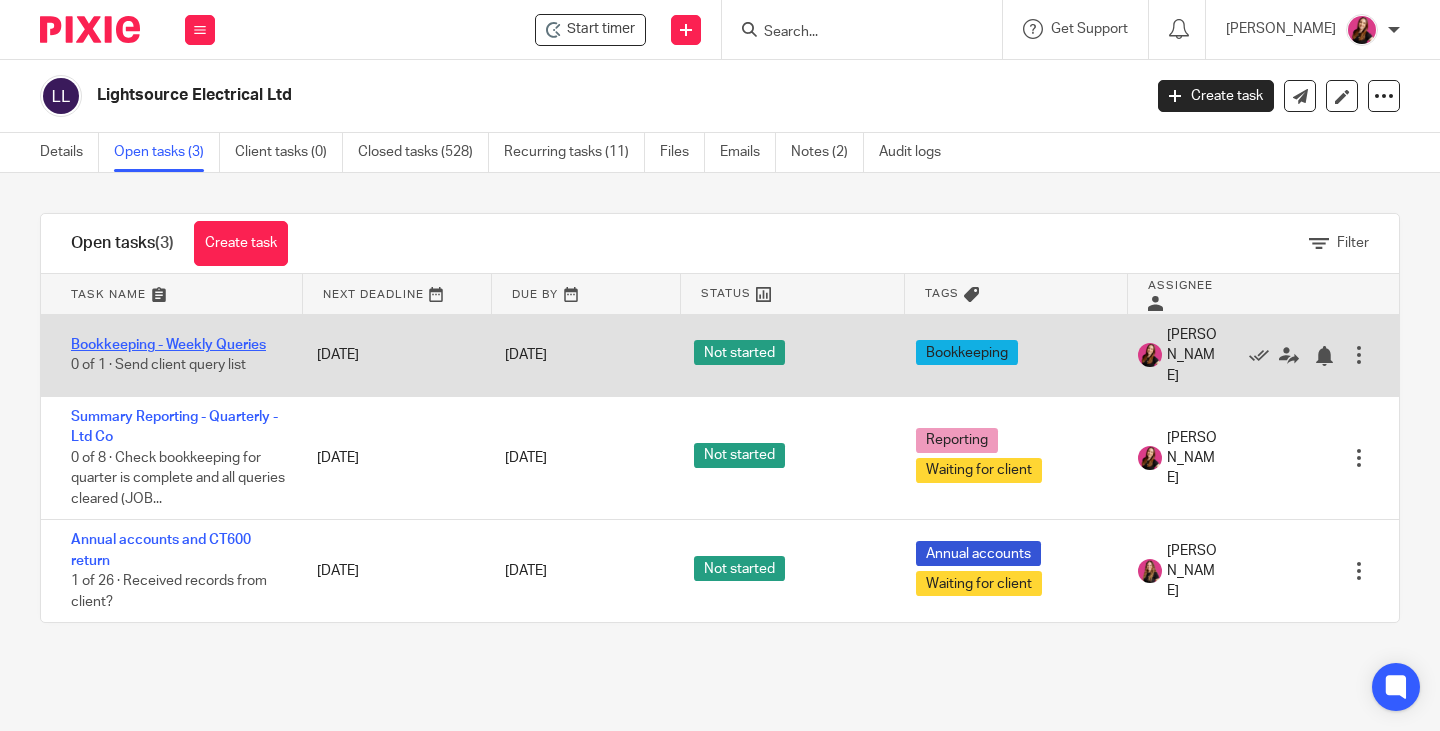 click on "Bookkeeping - Weekly Queries" at bounding box center [168, 345] 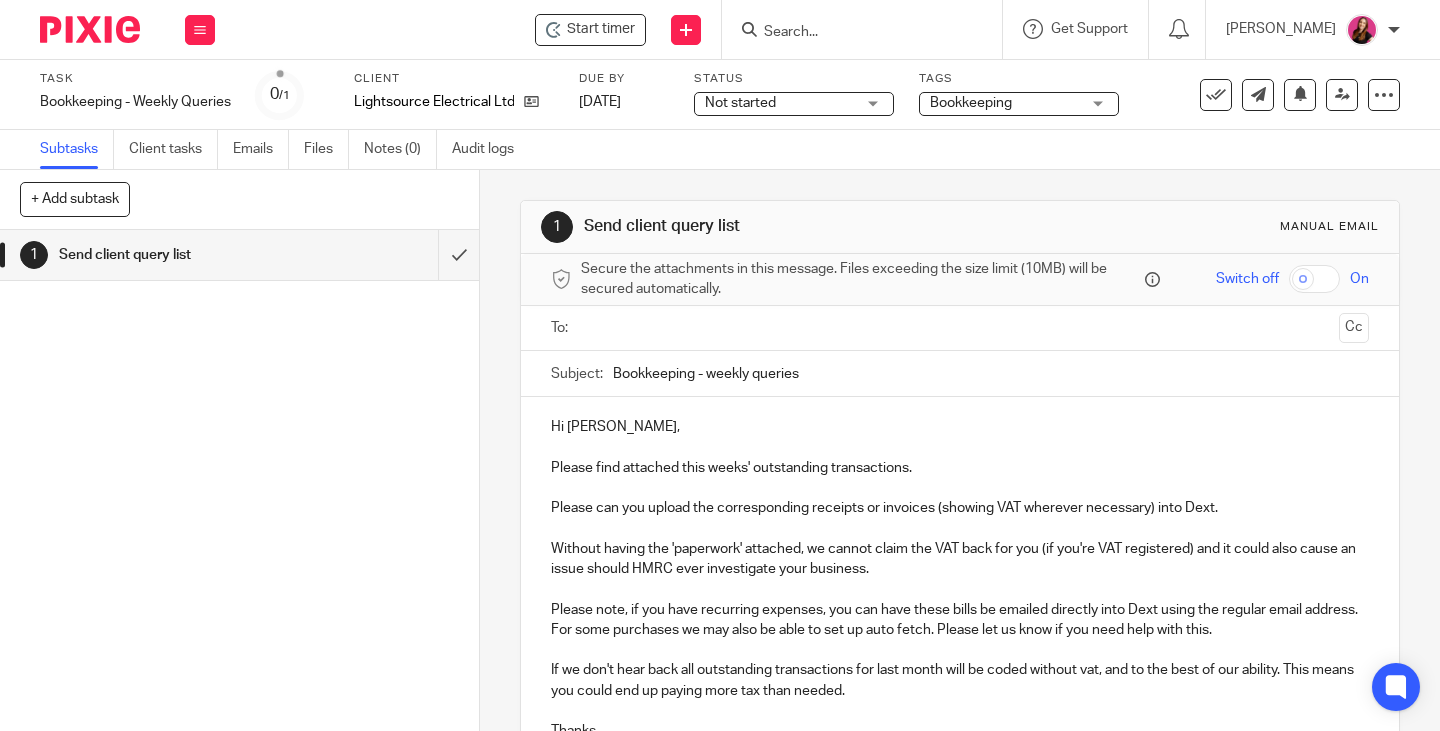 click at bounding box center [959, 328] 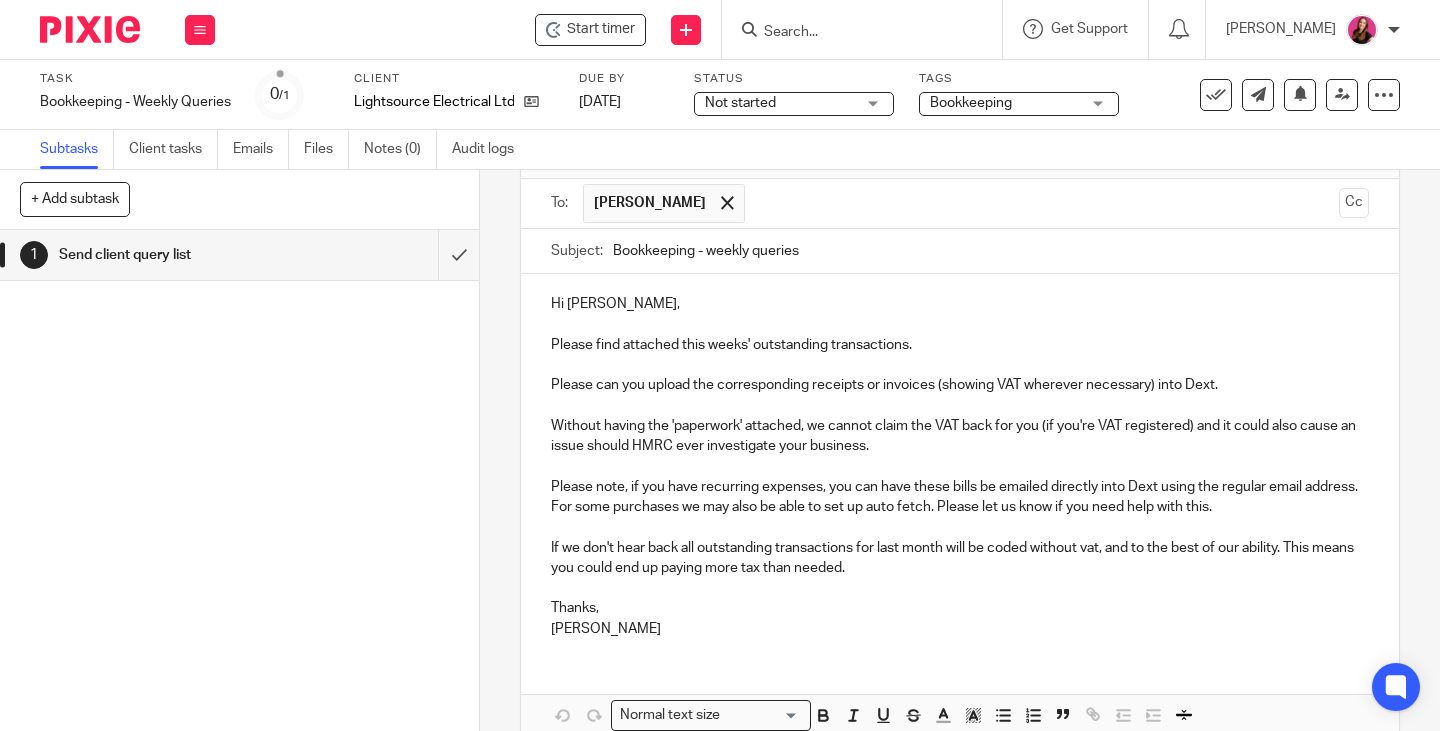 scroll, scrollTop: 200, scrollLeft: 0, axis: vertical 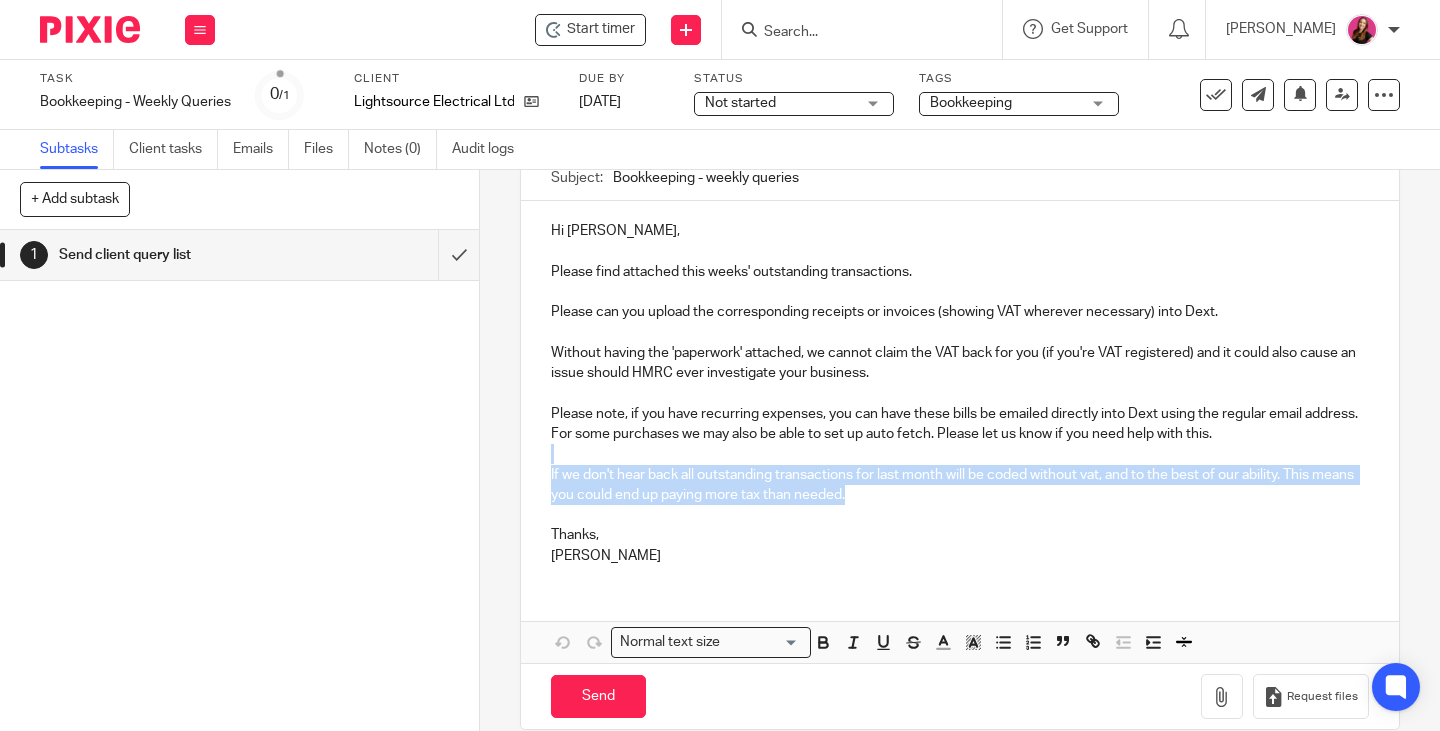 drag, startPoint x: 905, startPoint y: 494, endPoint x: 501, endPoint y: 457, distance: 405.69077 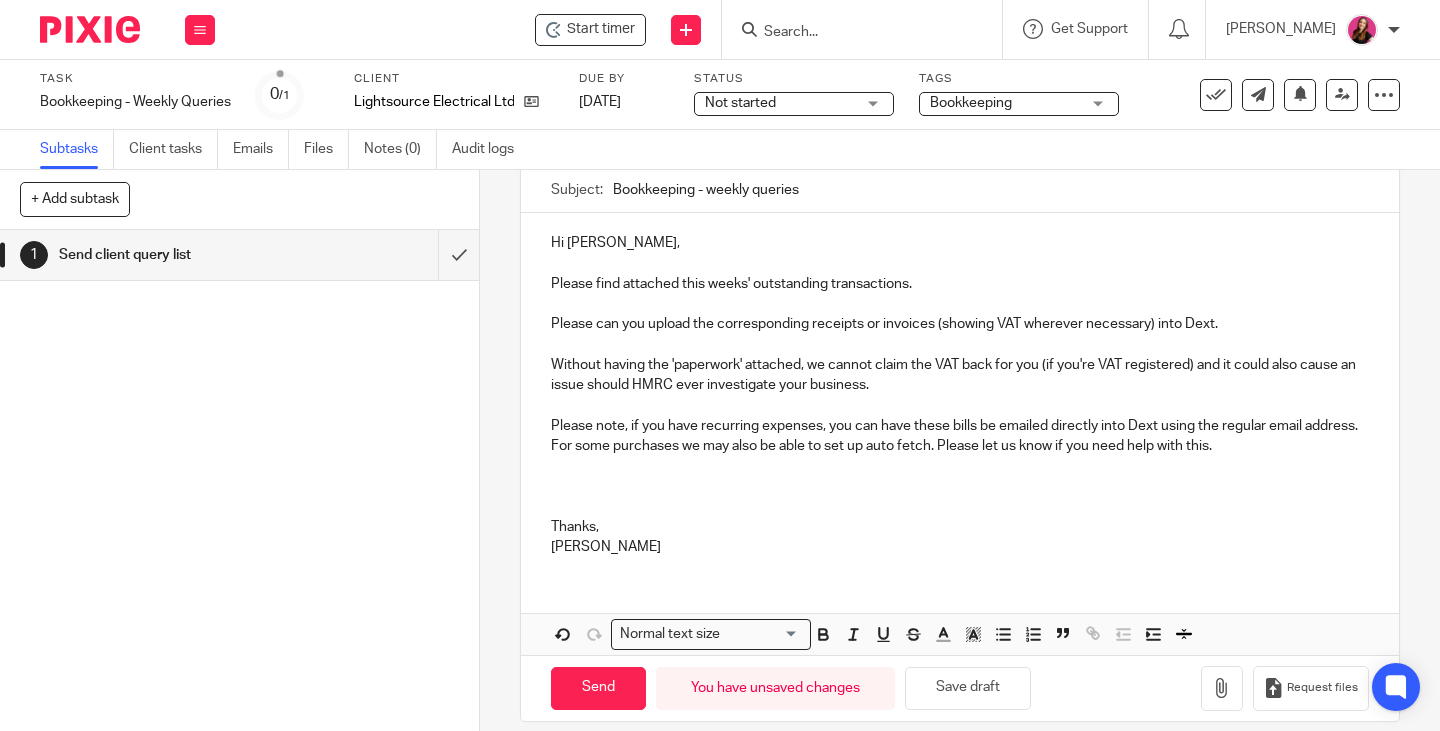 scroll, scrollTop: 200, scrollLeft: 0, axis: vertical 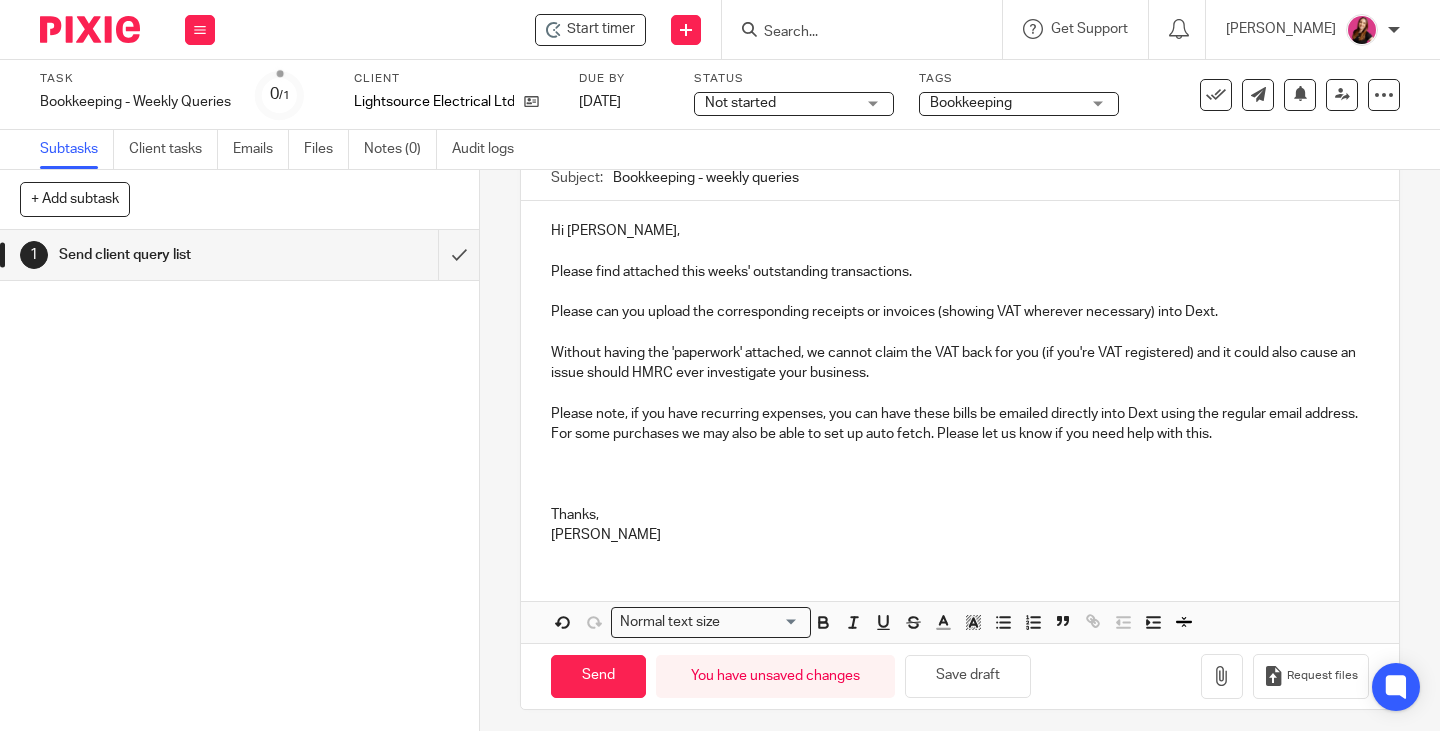 type 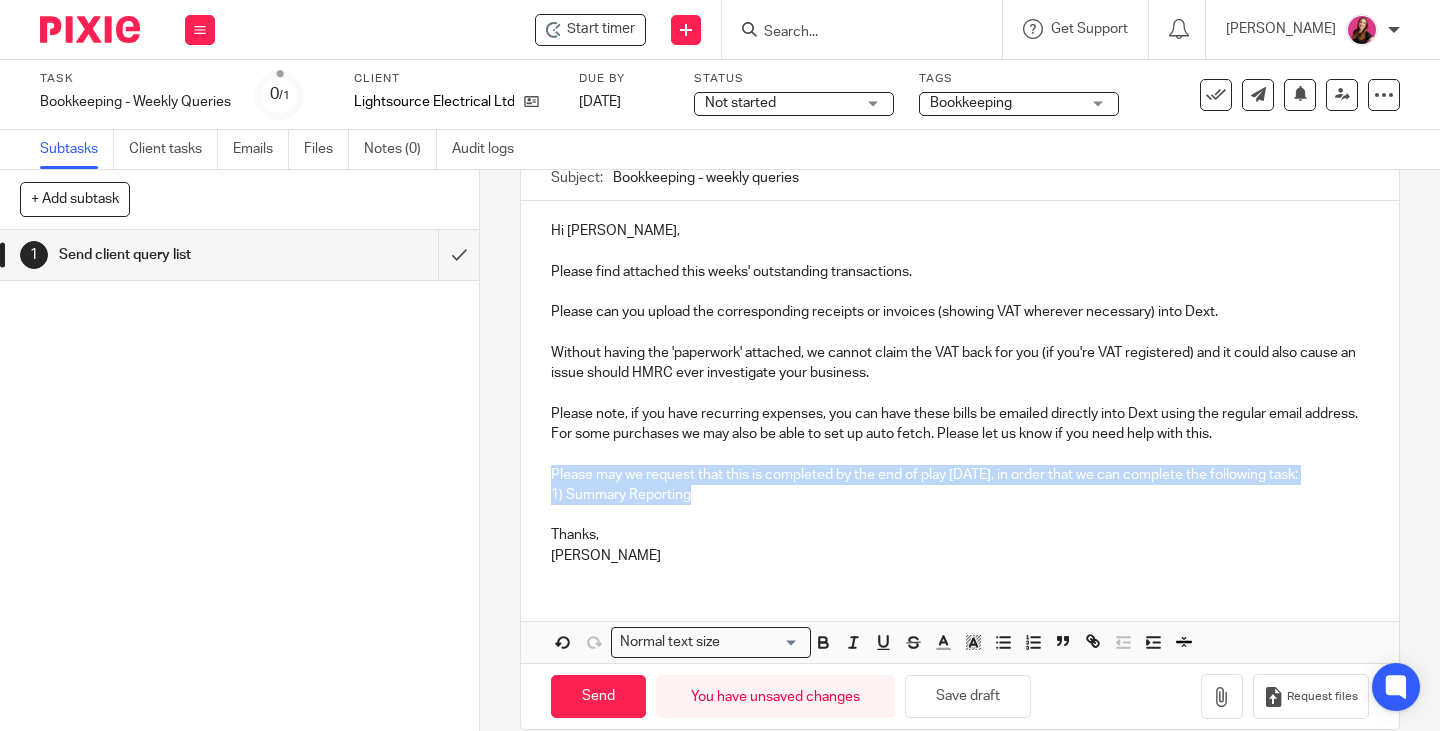 drag, startPoint x: 533, startPoint y: 505, endPoint x: 518, endPoint y: 467, distance: 40.853397 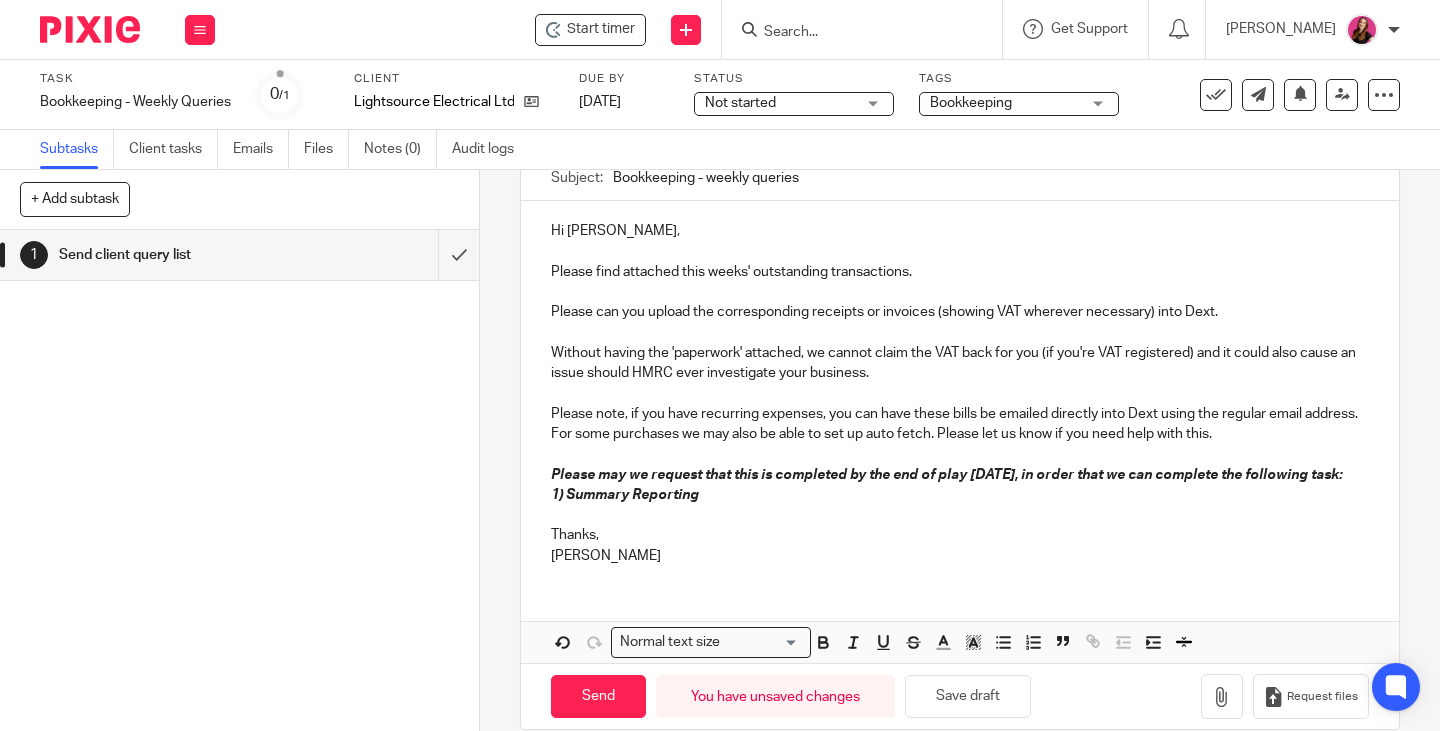 click on "Thanks," 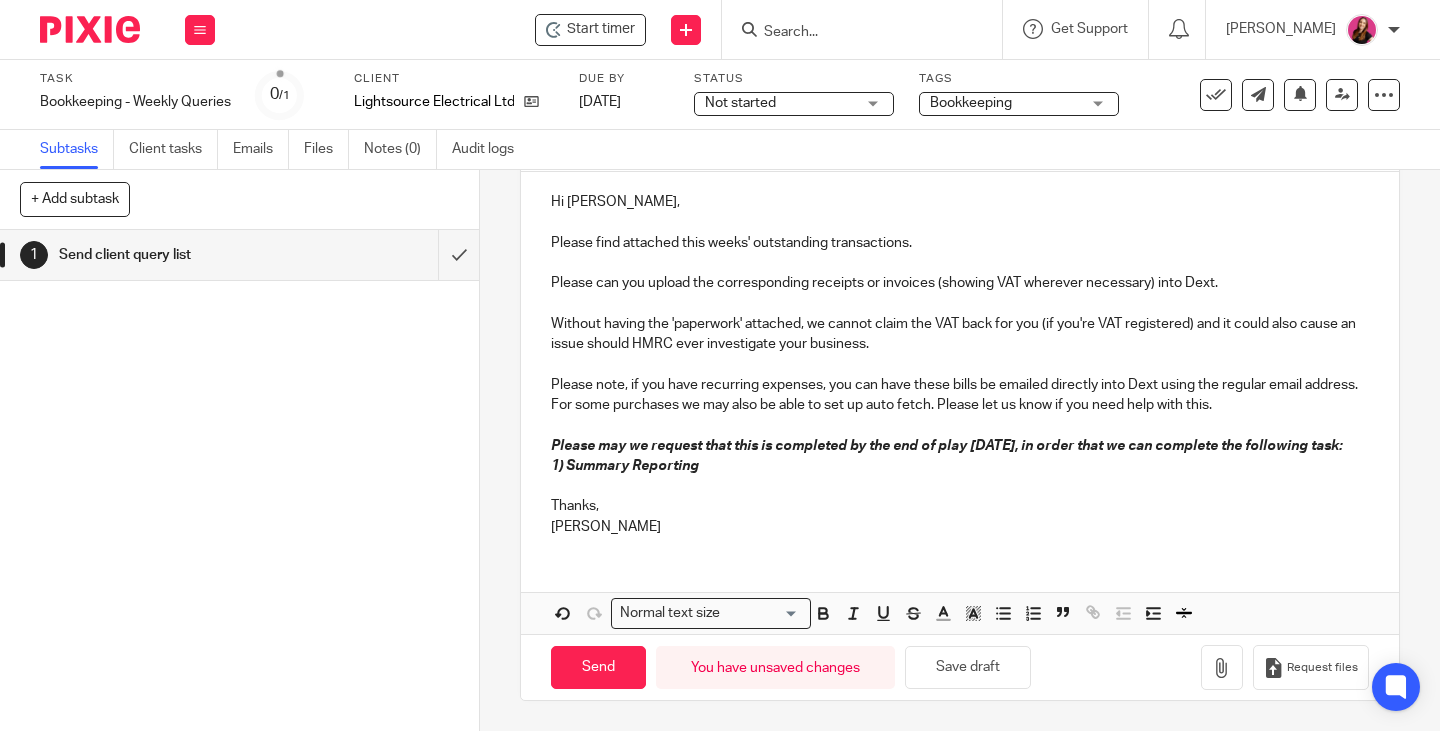 scroll, scrollTop: 249, scrollLeft: 0, axis: vertical 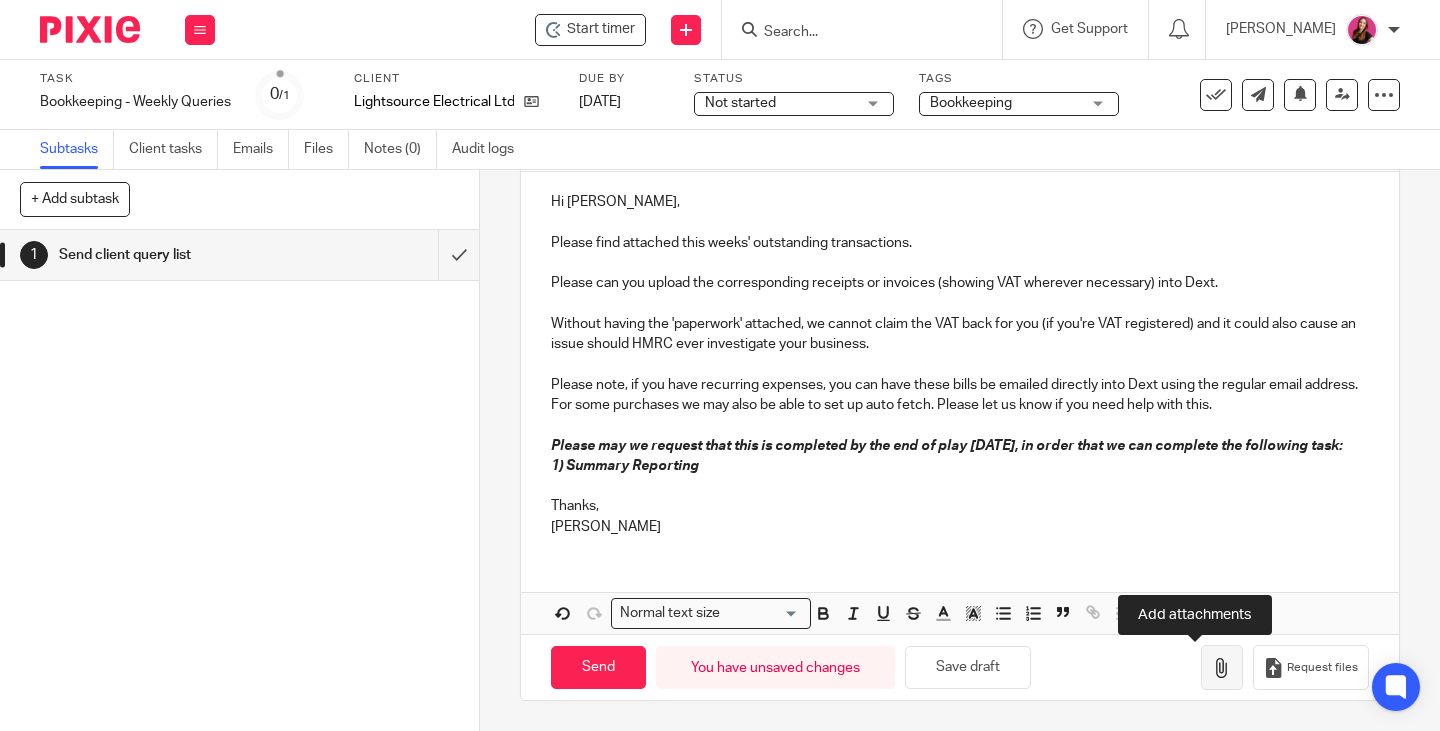 click 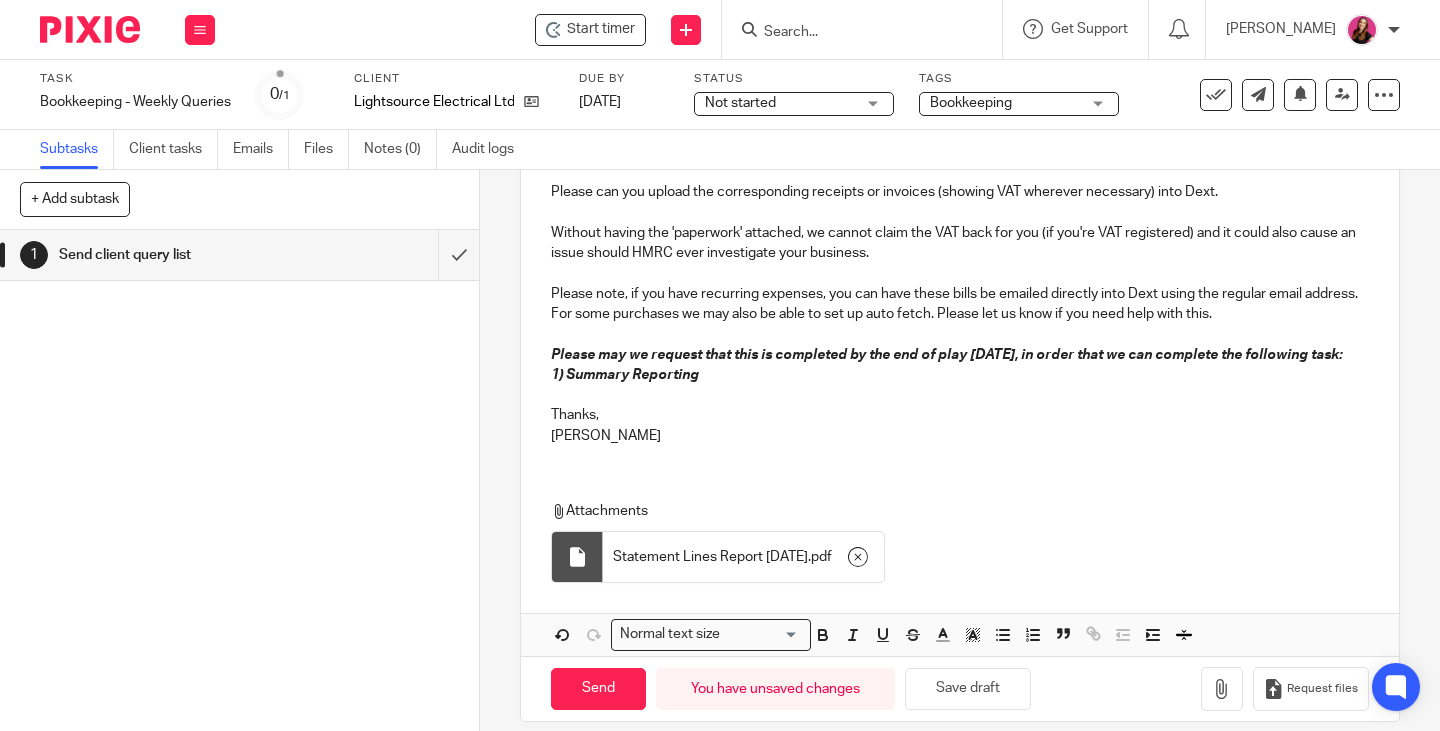 scroll, scrollTop: 362, scrollLeft: 0, axis: vertical 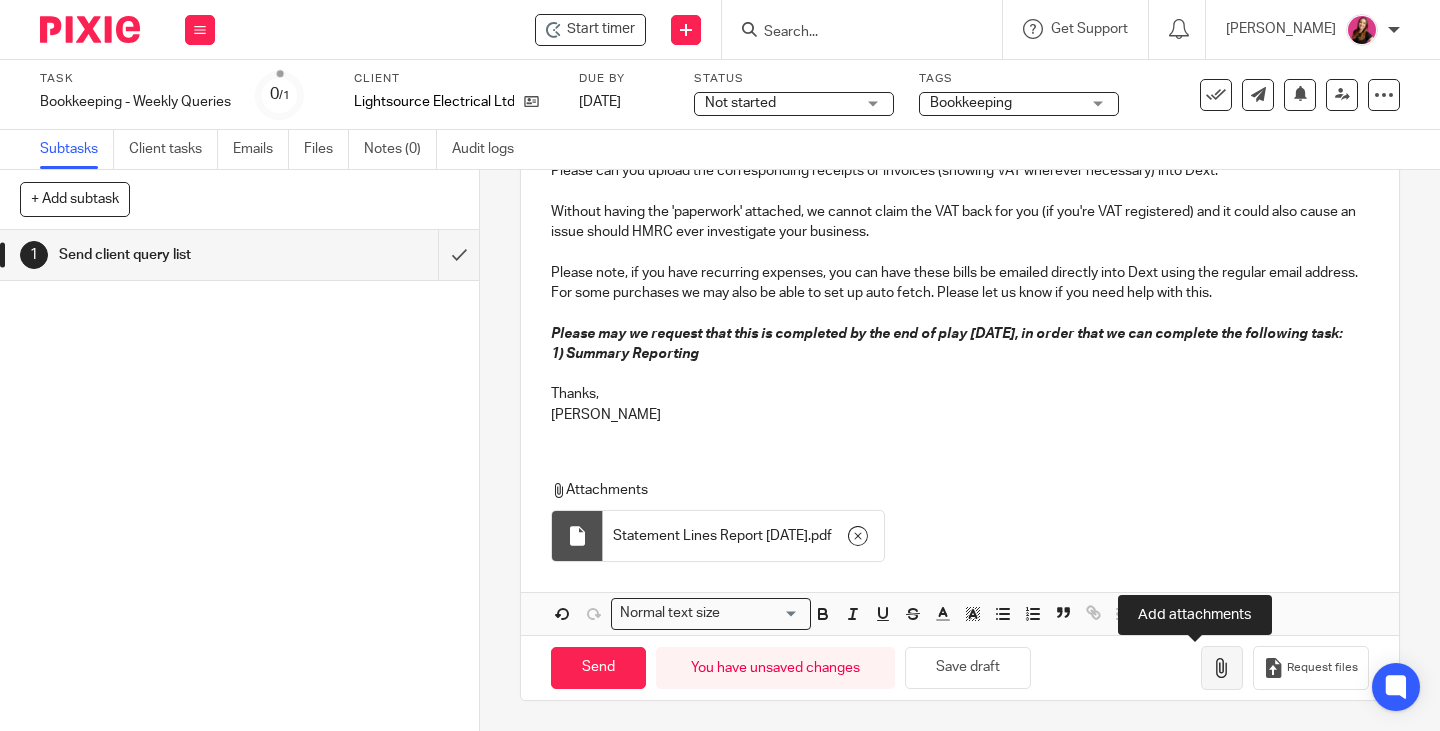 click 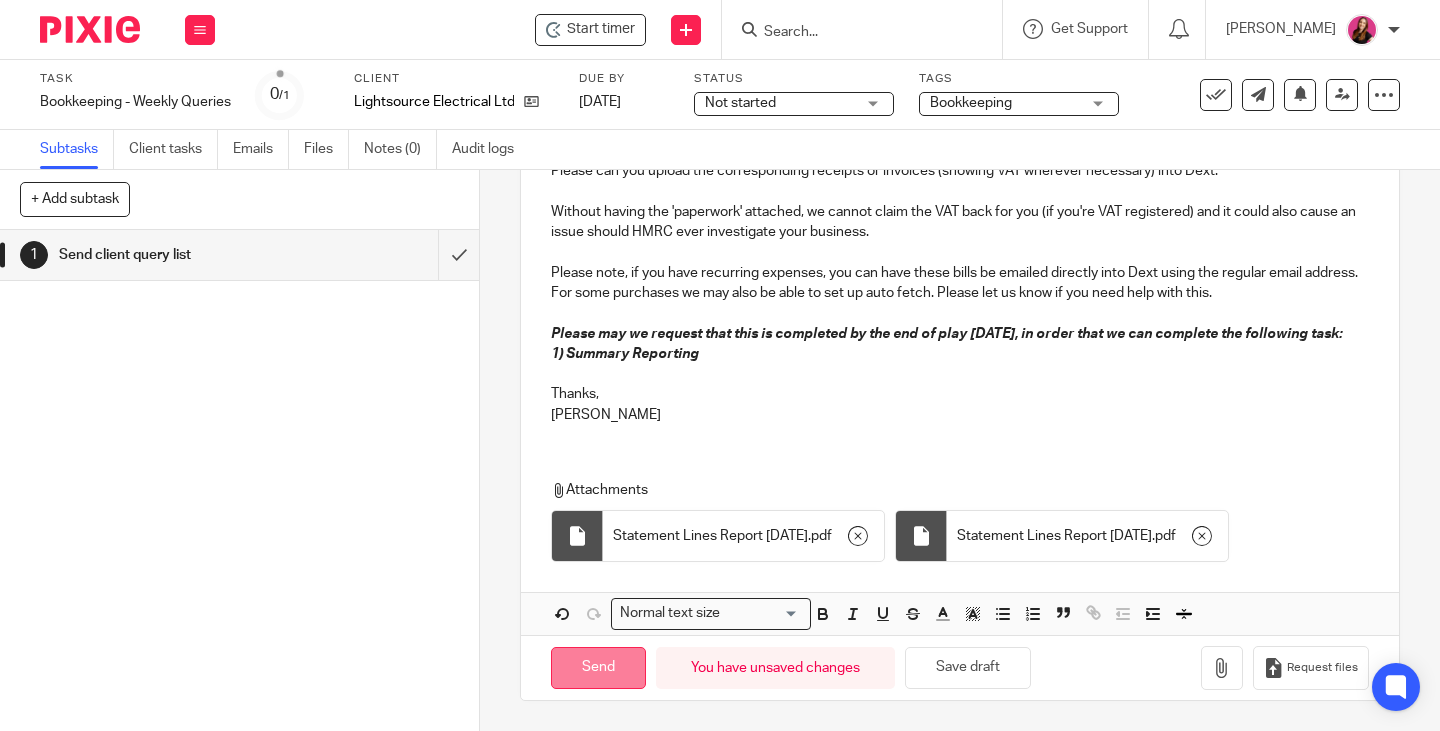 click on "Send" 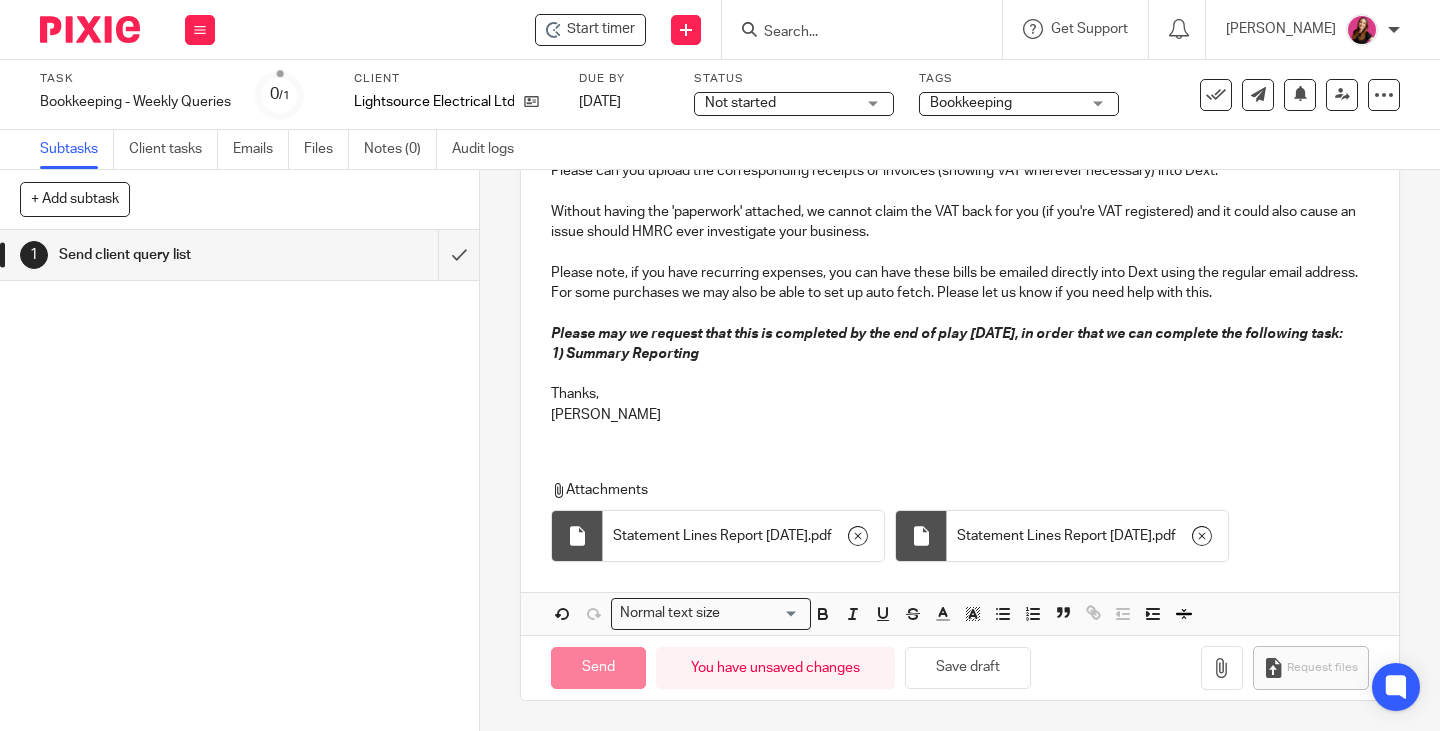 type on "Sent" 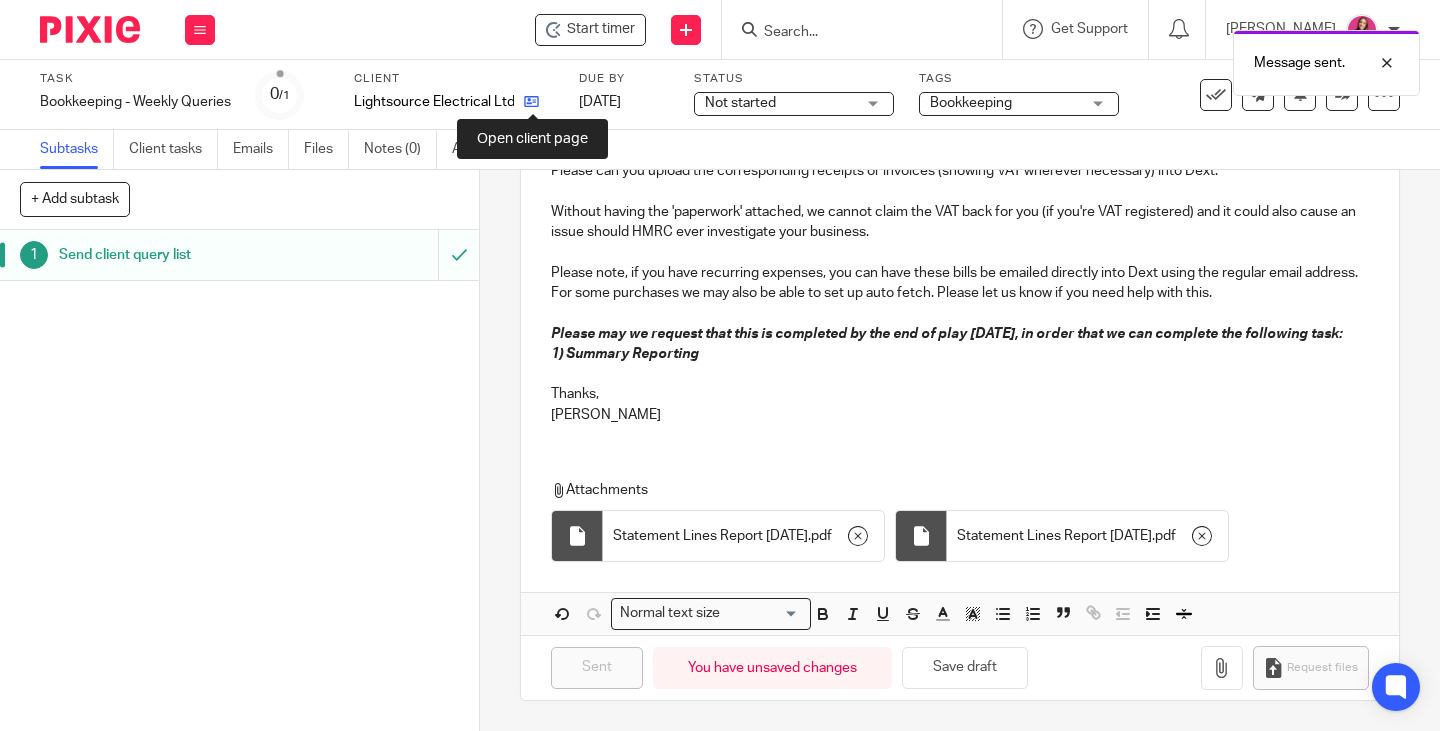 click 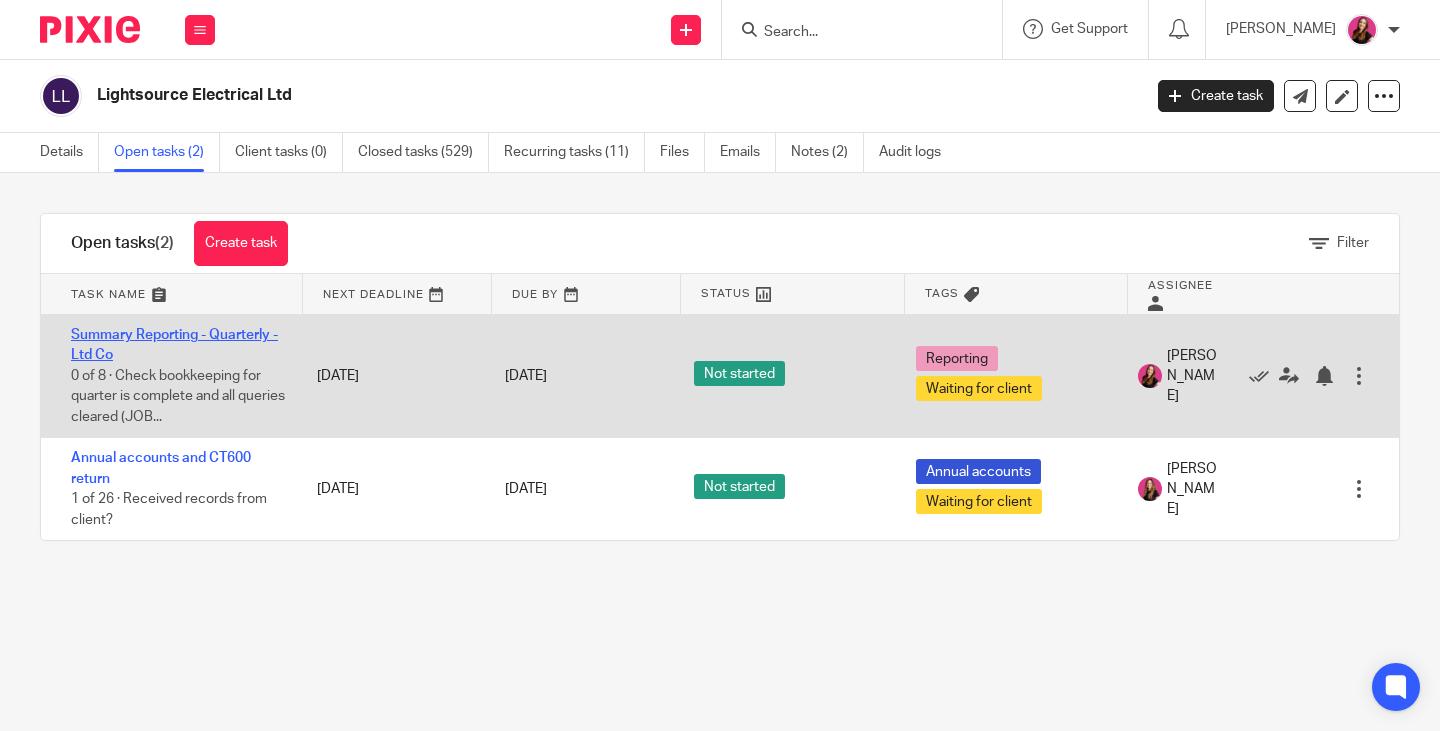 scroll, scrollTop: 0, scrollLeft: 0, axis: both 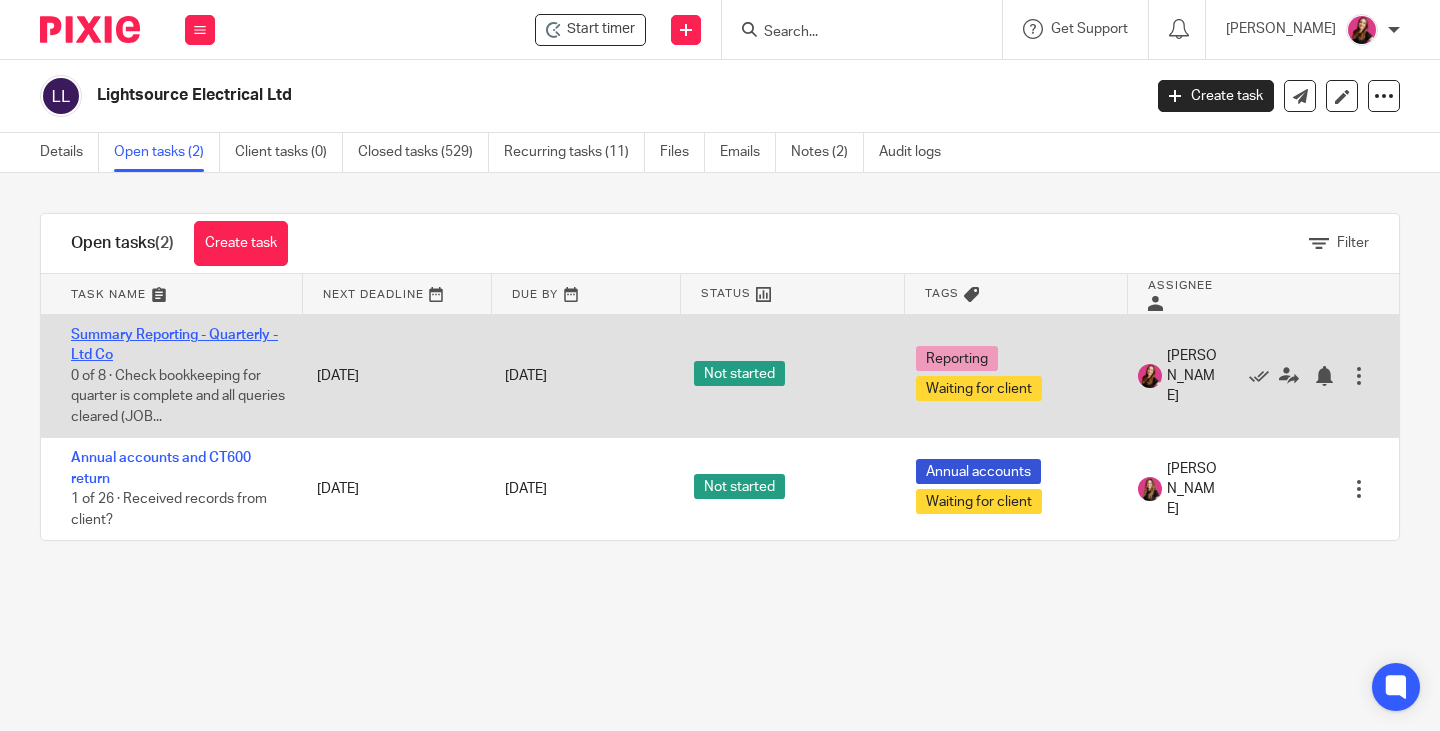 click on "Summary Reporting - Quarterly - Ltd Co" at bounding box center [174, 345] 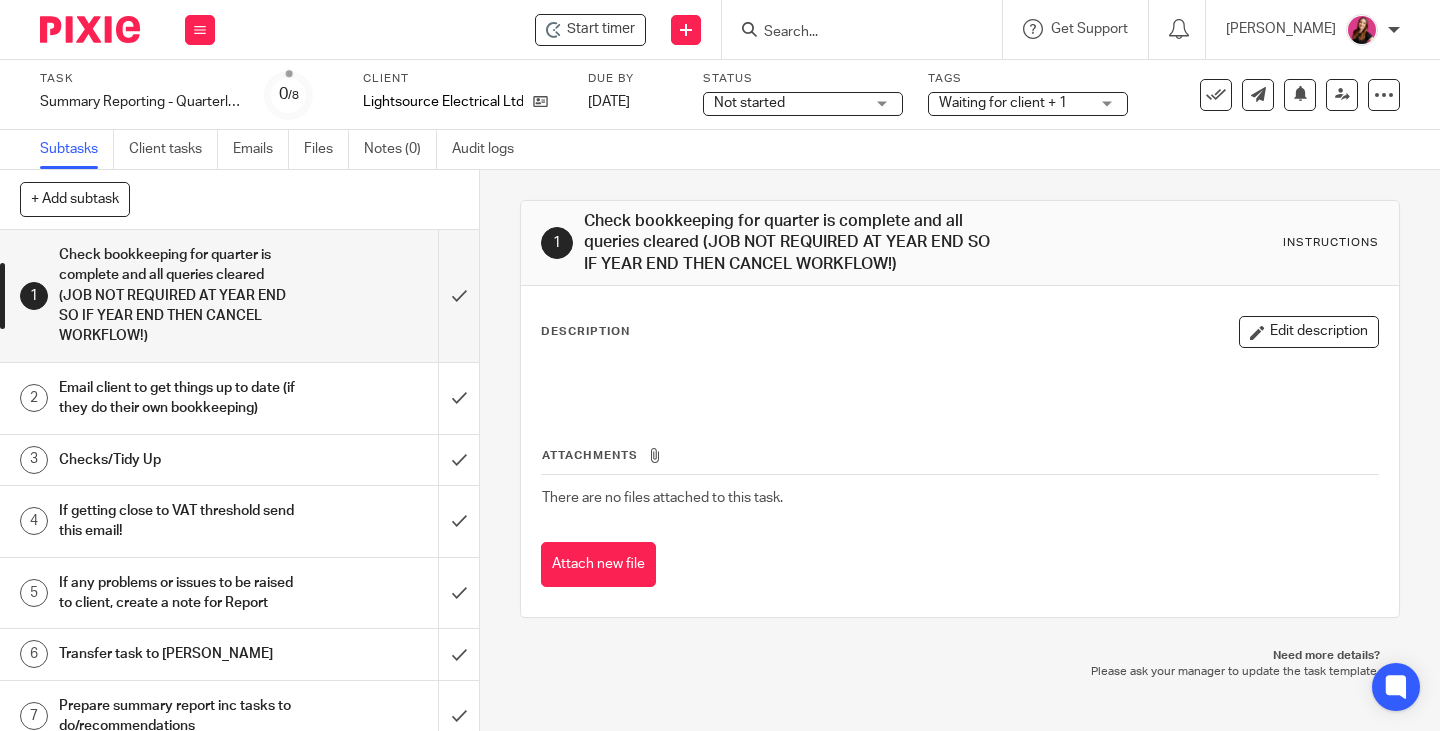 scroll, scrollTop: 0, scrollLeft: 0, axis: both 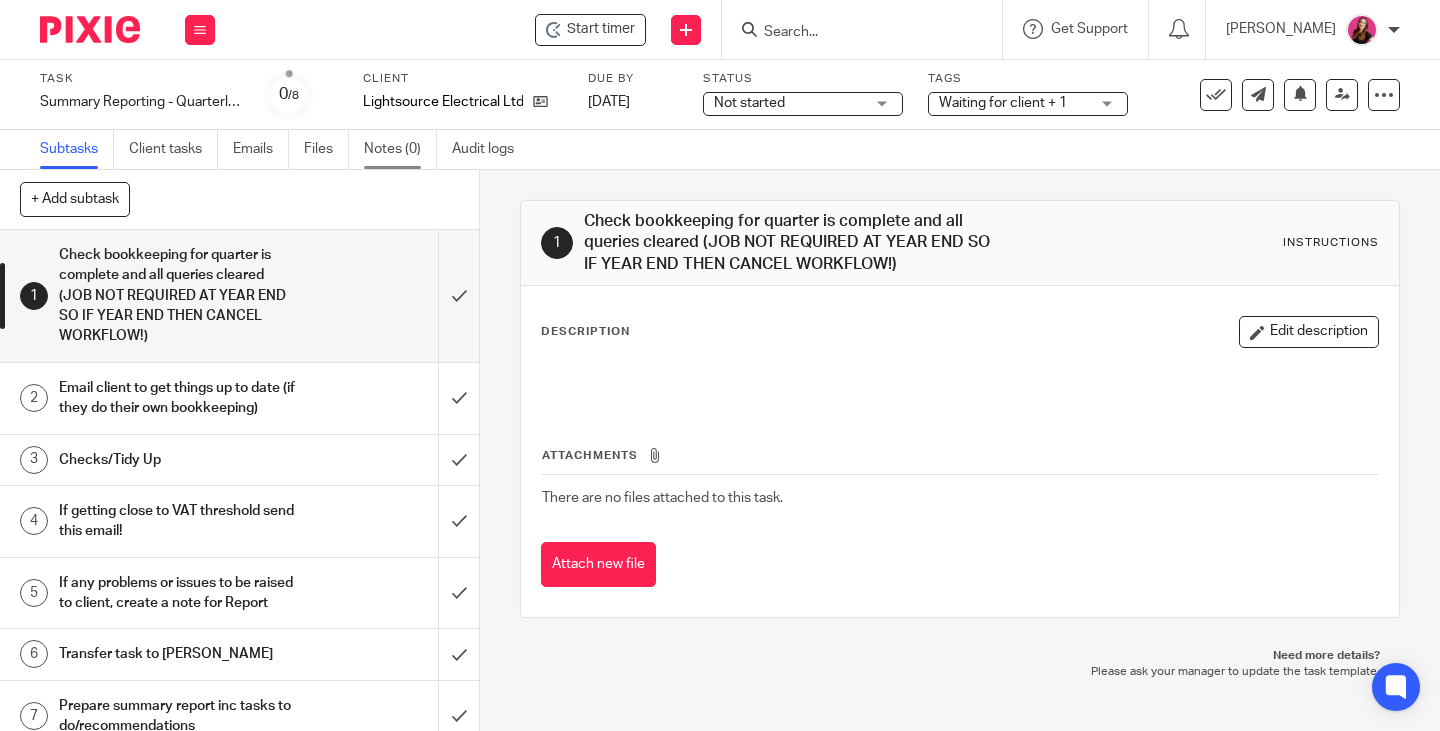 click on "Notes (0)" at bounding box center (400, 149) 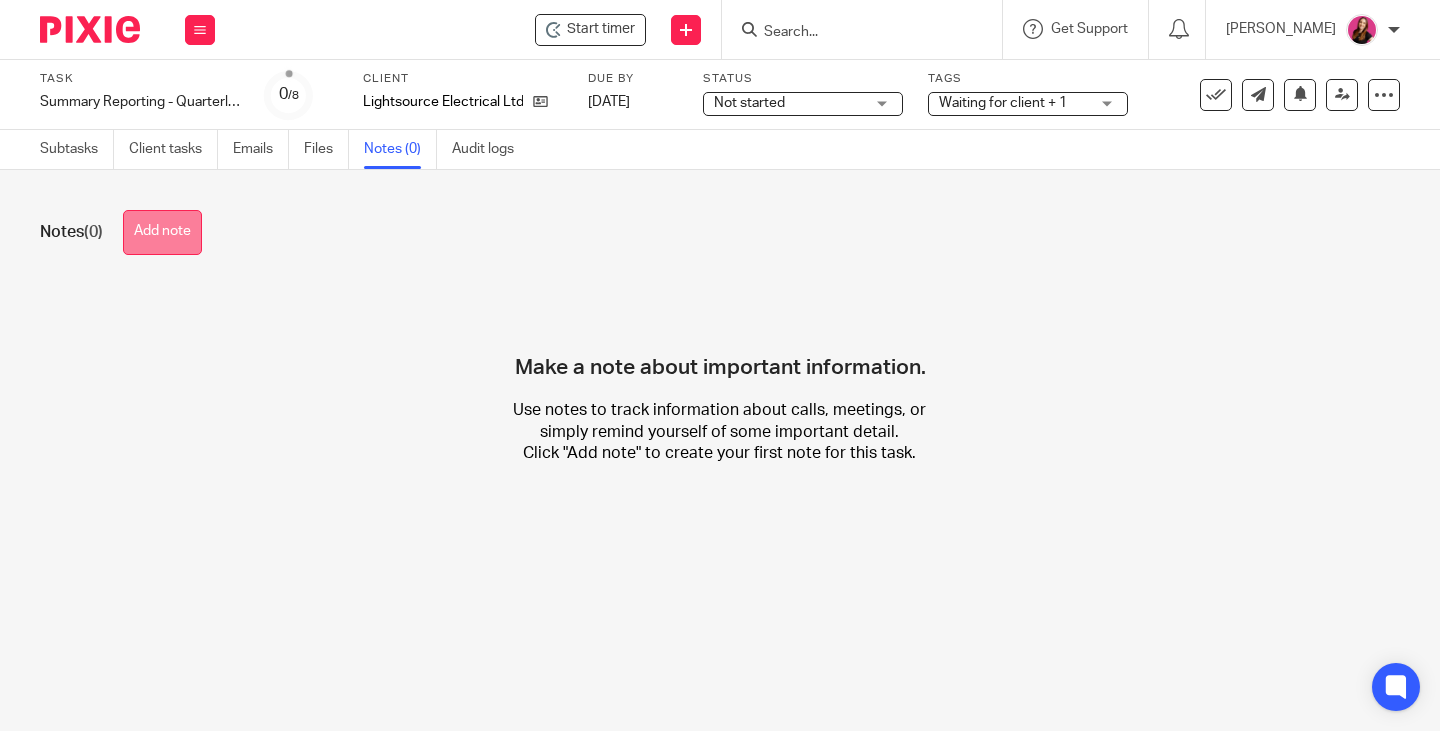 scroll, scrollTop: 0, scrollLeft: 0, axis: both 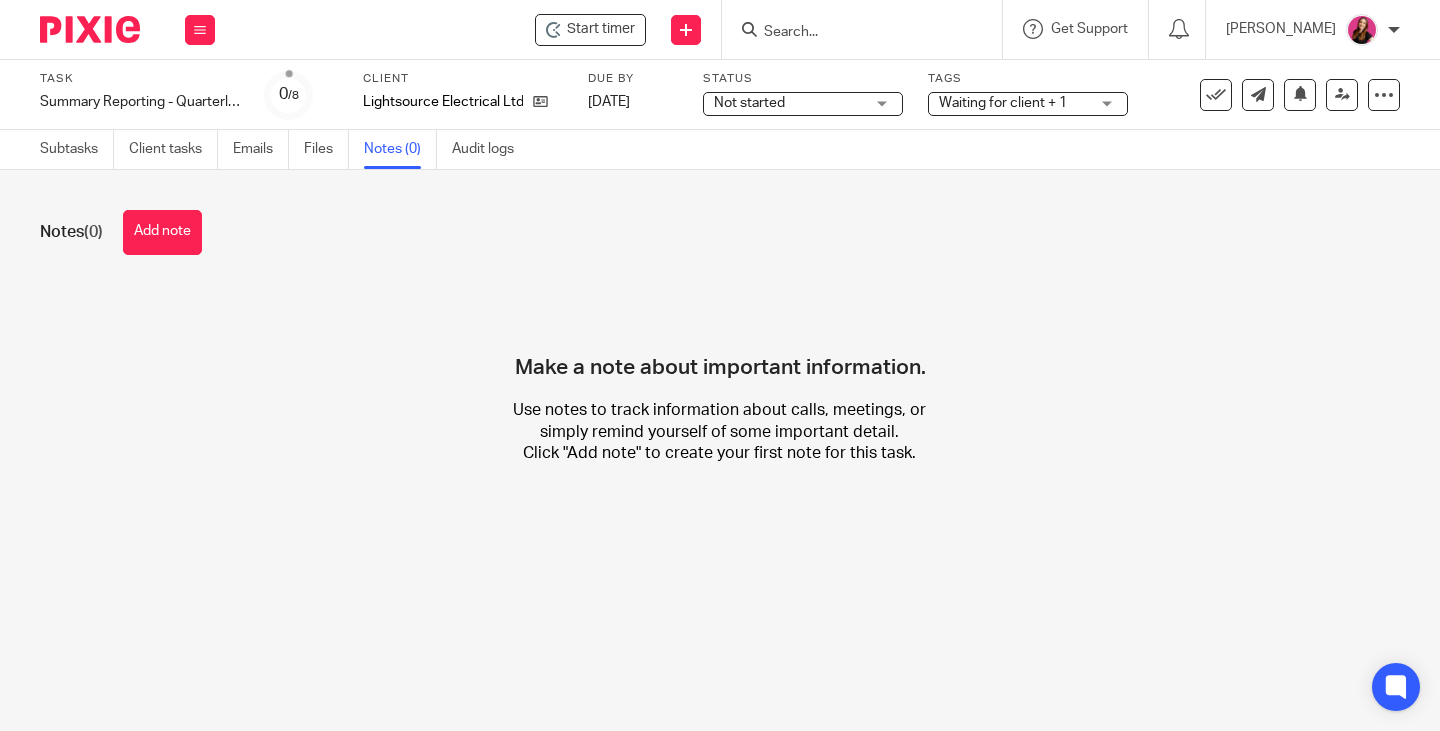click on "Add note" at bounding box center [162, 232] 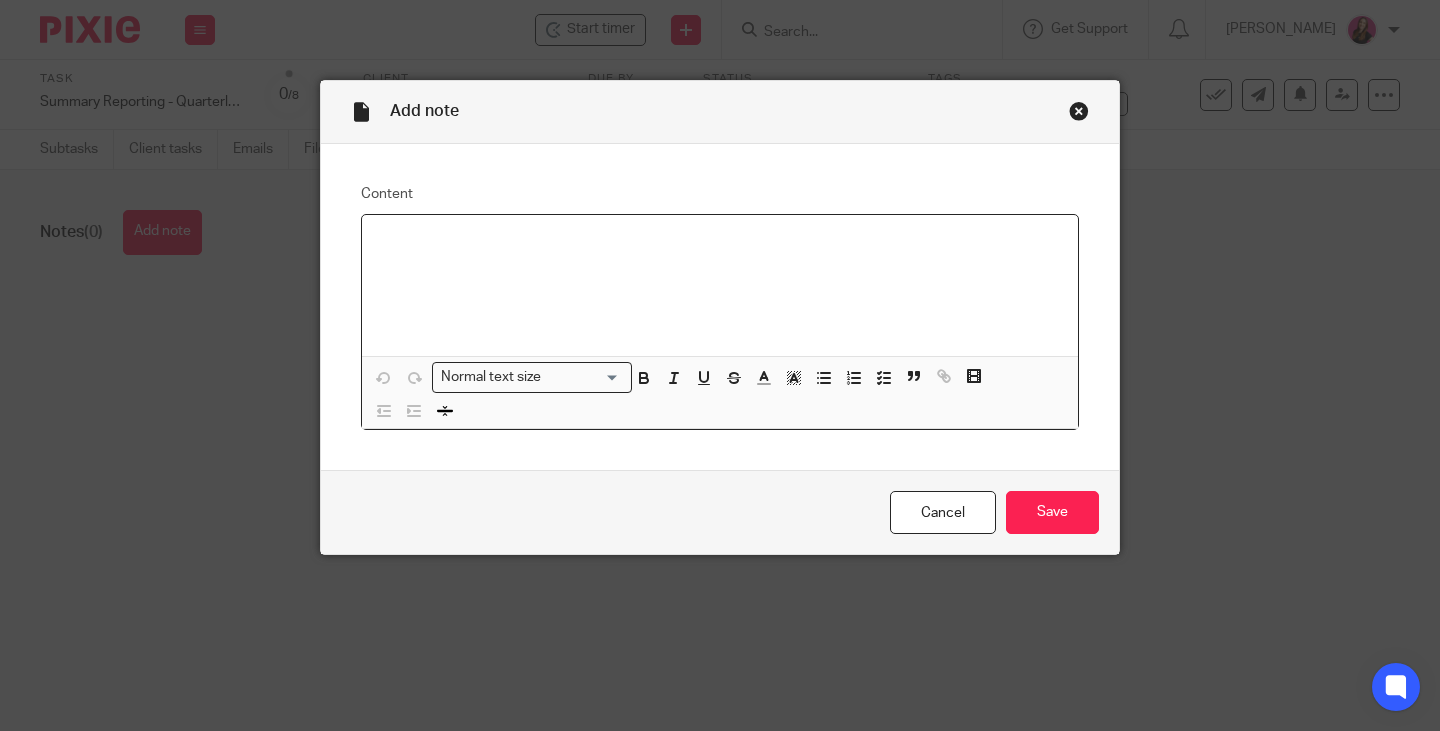 type 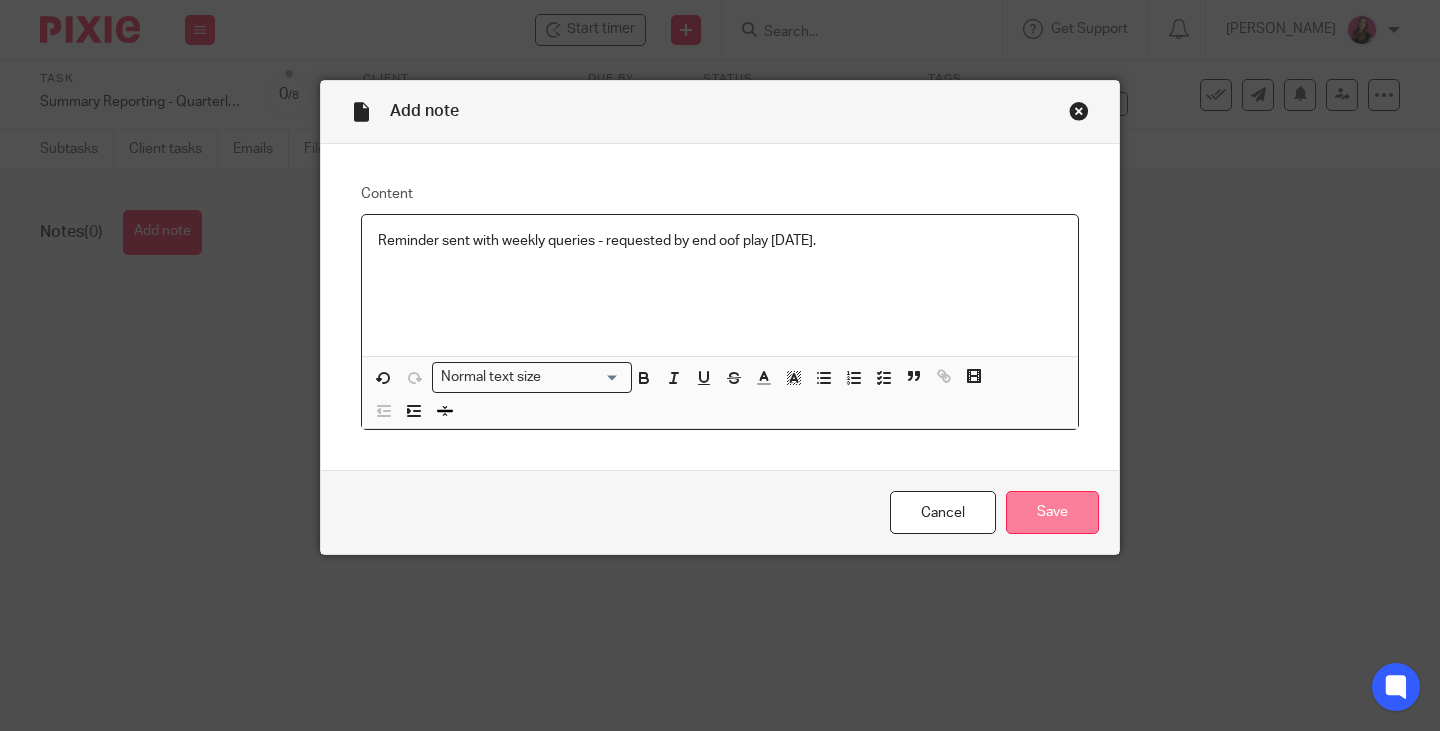 click on "Save" at bounding box center [1052, 512] 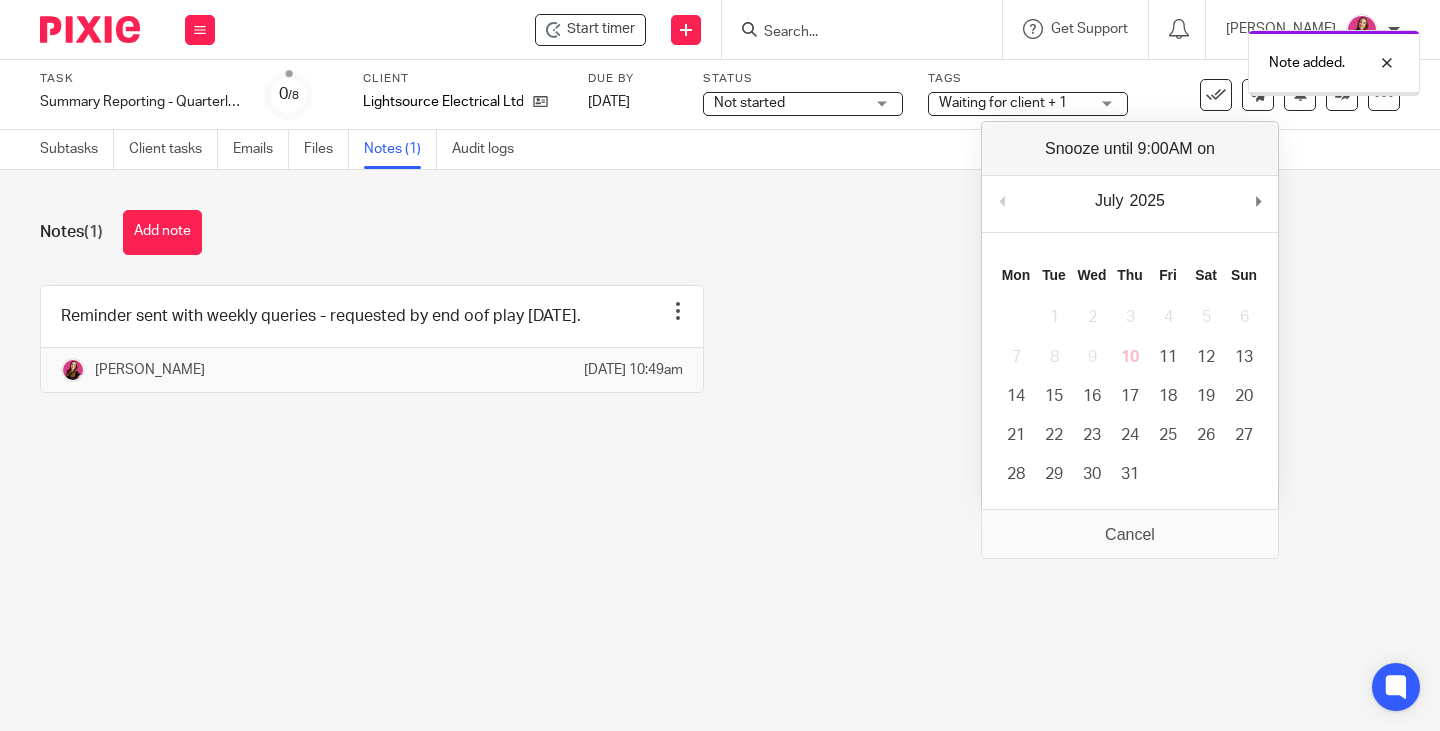 scroll, scrollTop: 0, scrollLeft: 0, axis: both 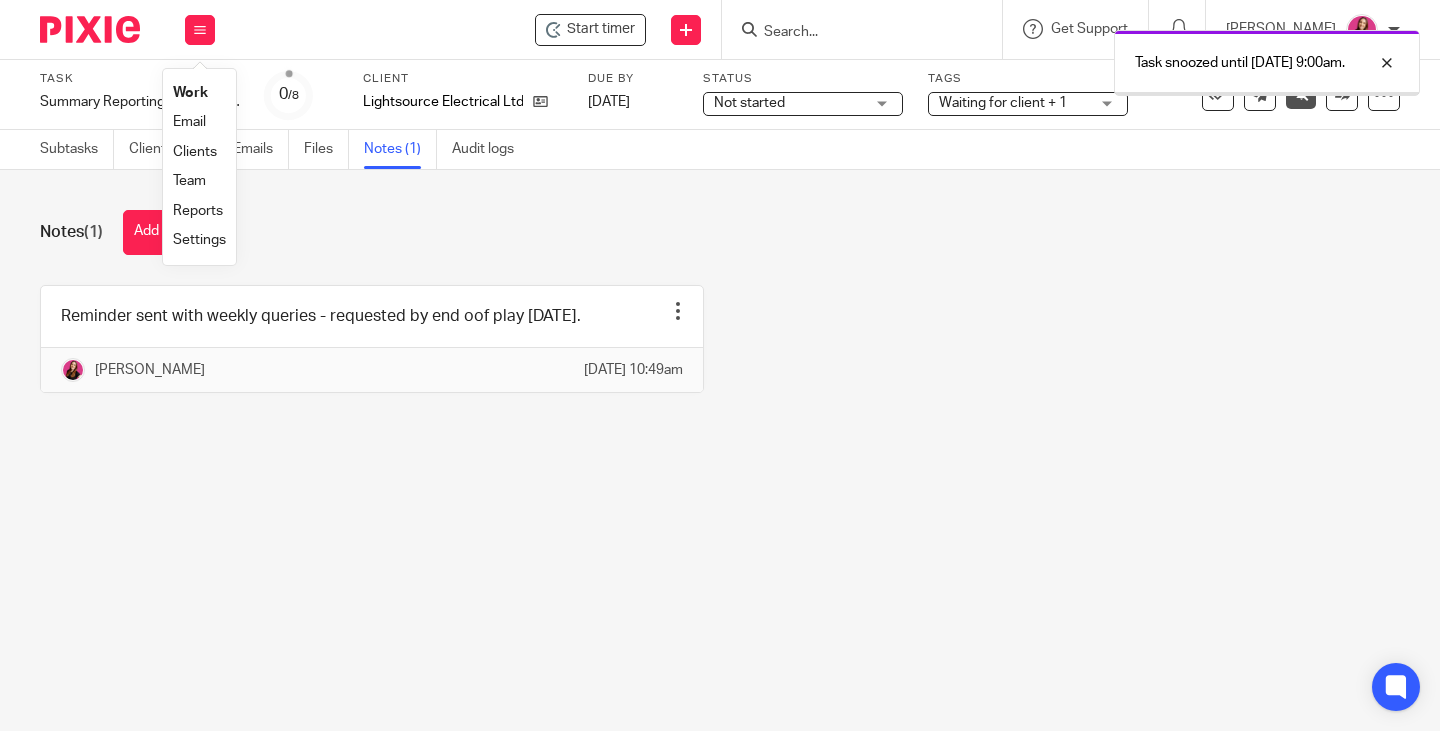 click on "Work" at bounding box center (199, 93) 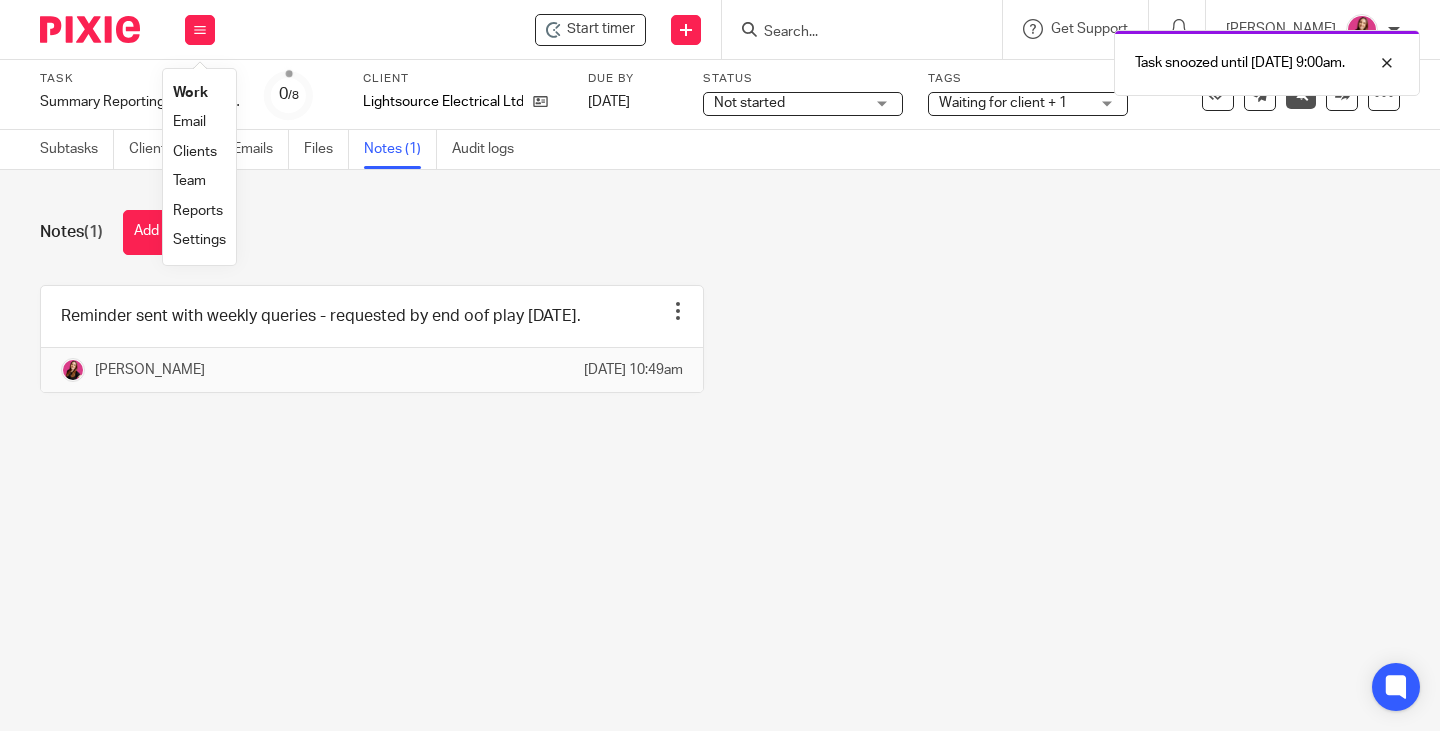 click on "Work" at bounding box center (190, 93) 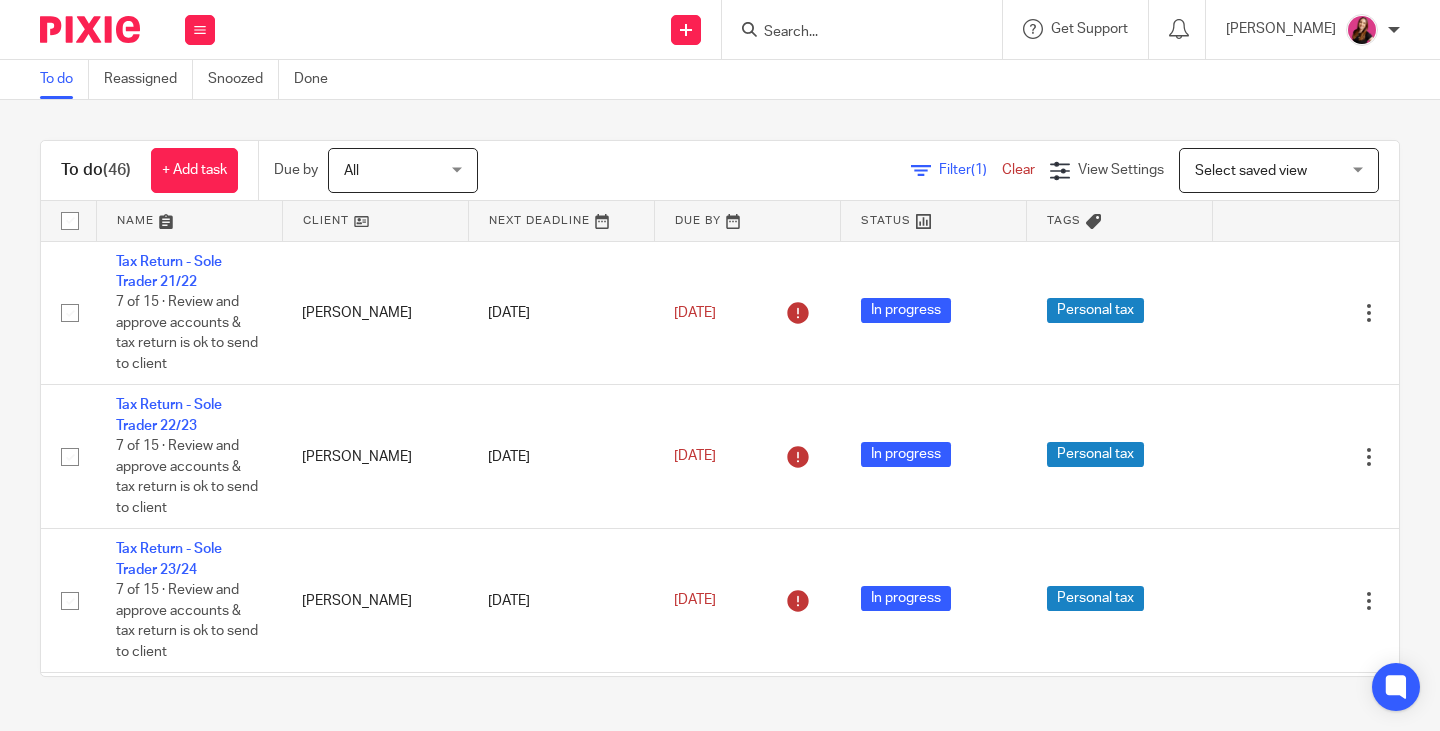 scroll, scrollTop: 0, scrollLeft: 0, axis: both 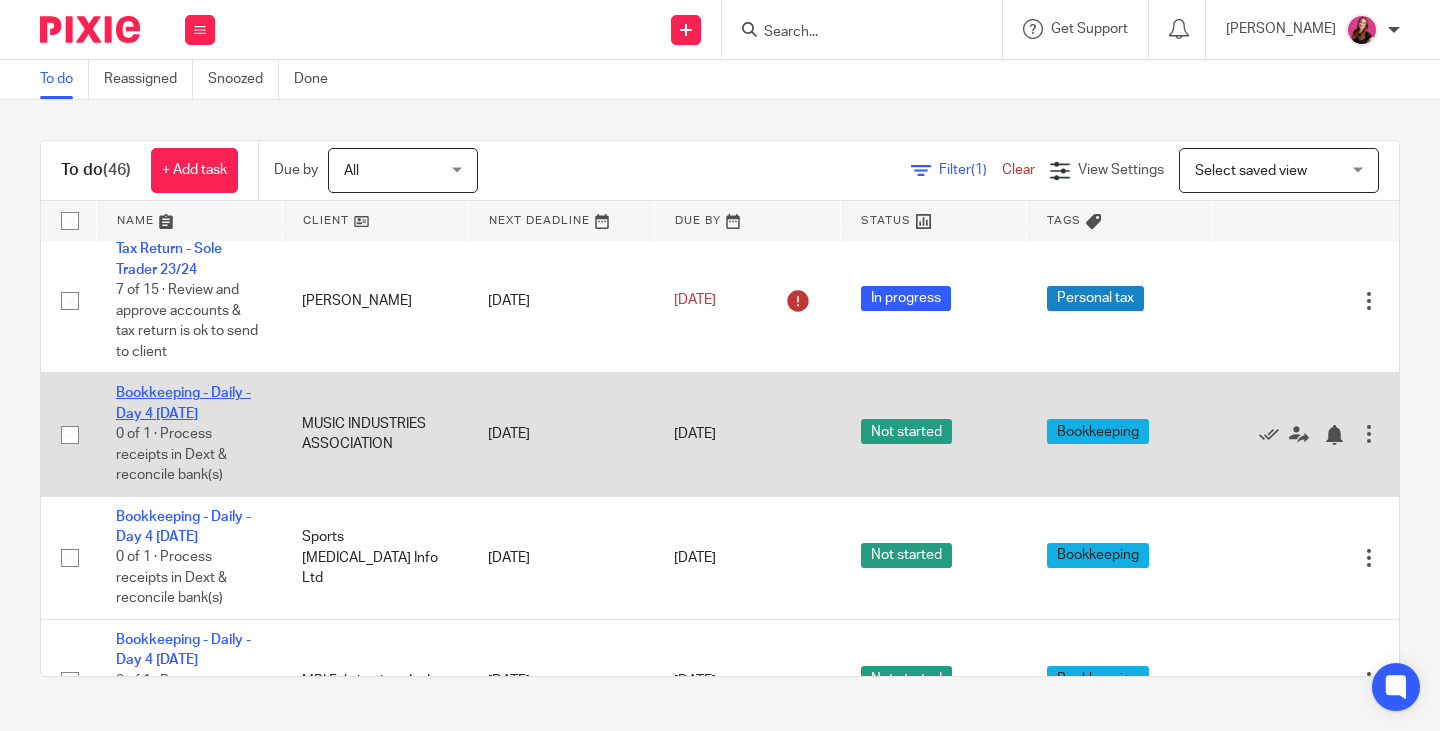 click on "Bookkeeping - Daily - Day 4 Thursday" at bounding box center (183, 403) 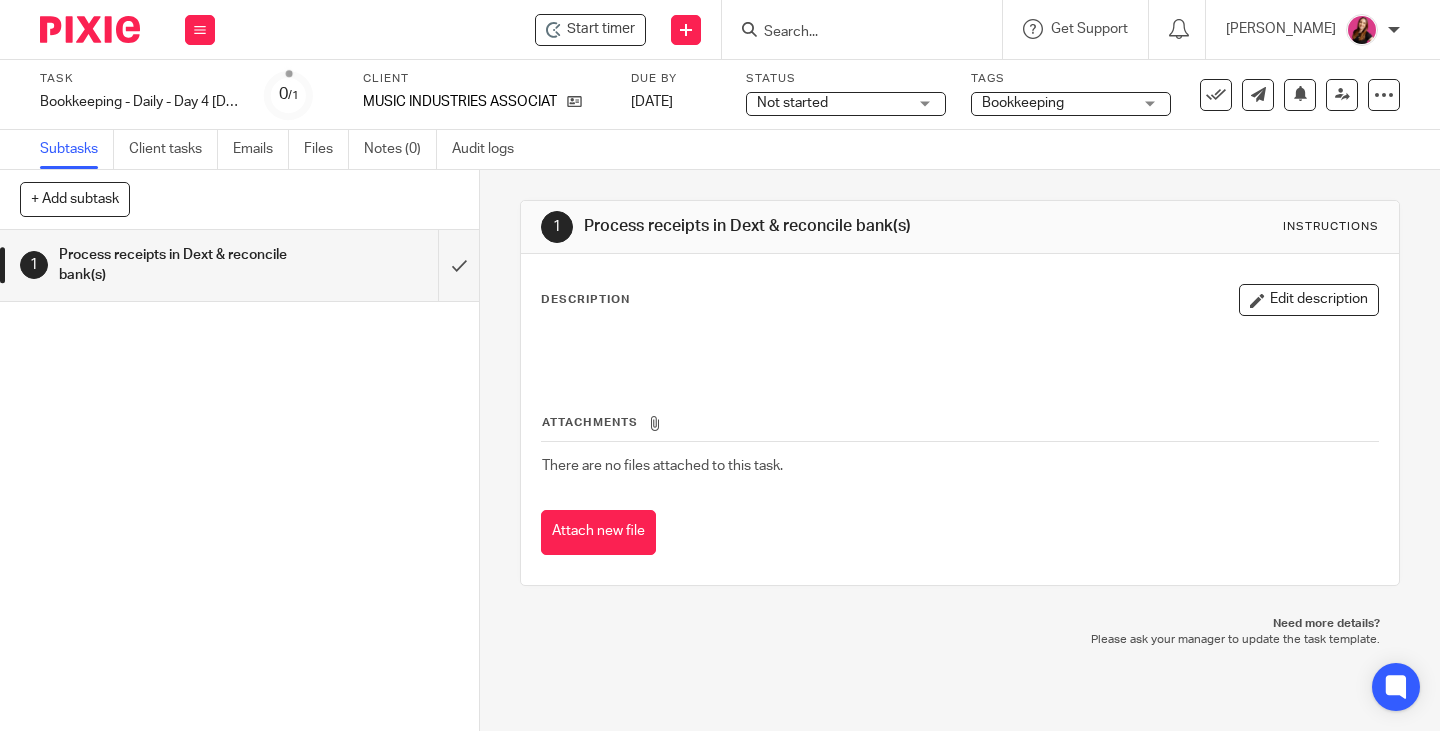 scroll, scrollTop: 0, scrollLeft: 0, axis: both 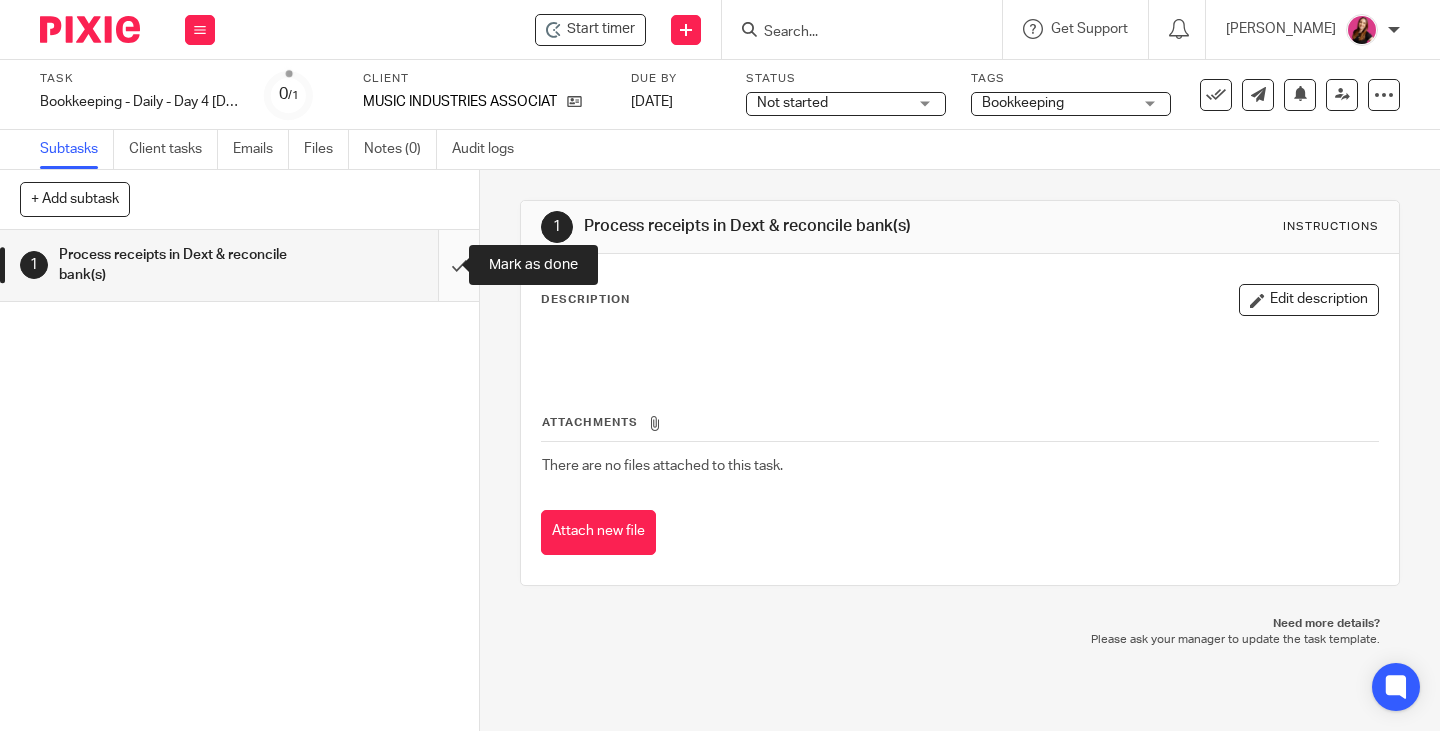 click at bounding box center (239, 265) 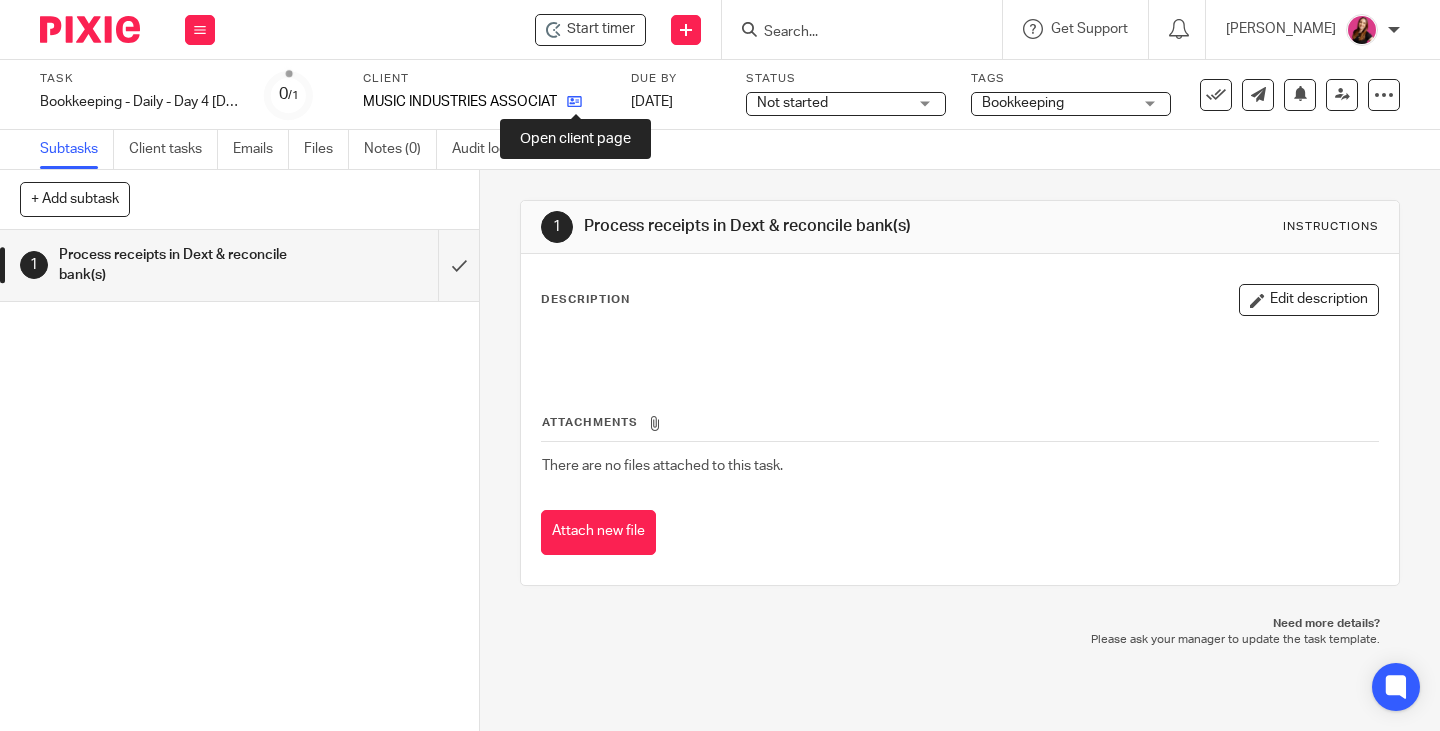 click at bounding box center [574, 101] 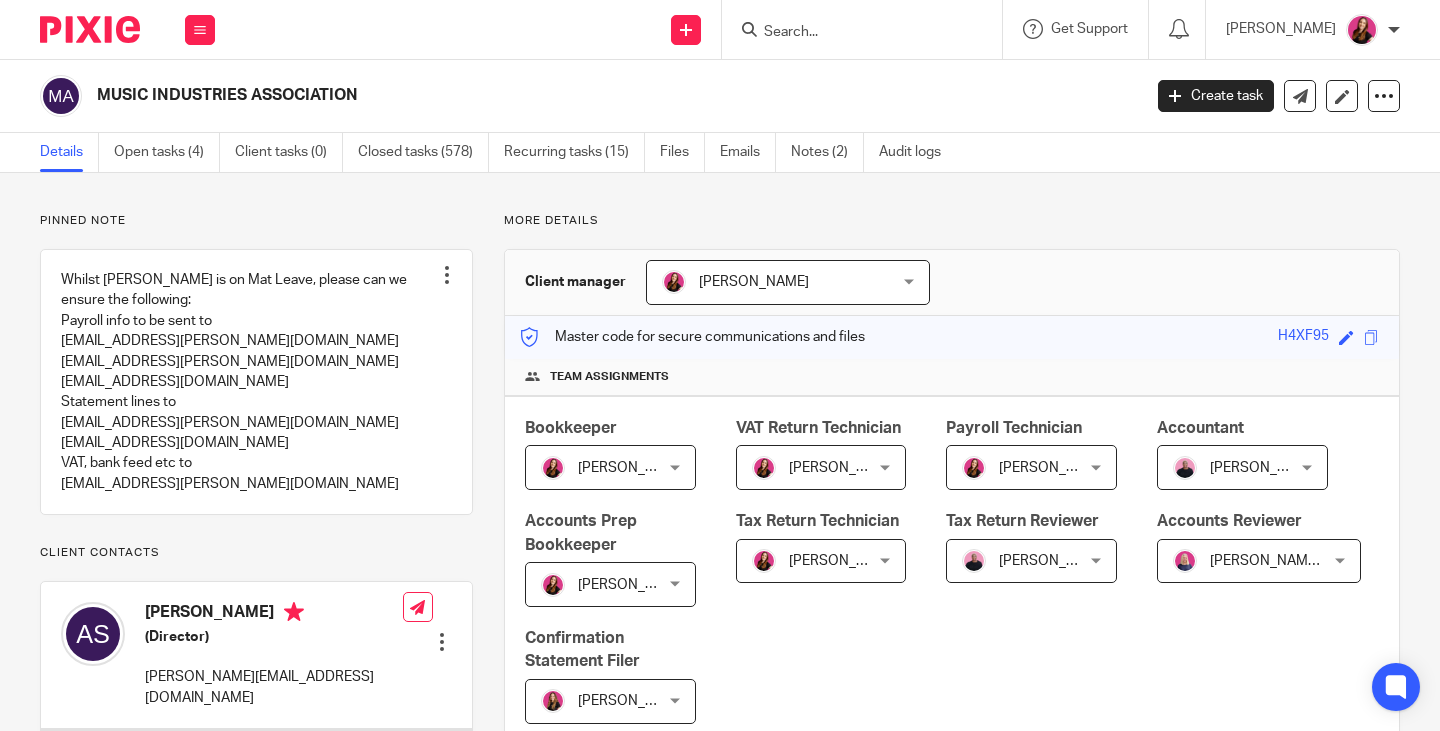 scroll, scrollTop: 0, scrollLeft: 0, axis: both 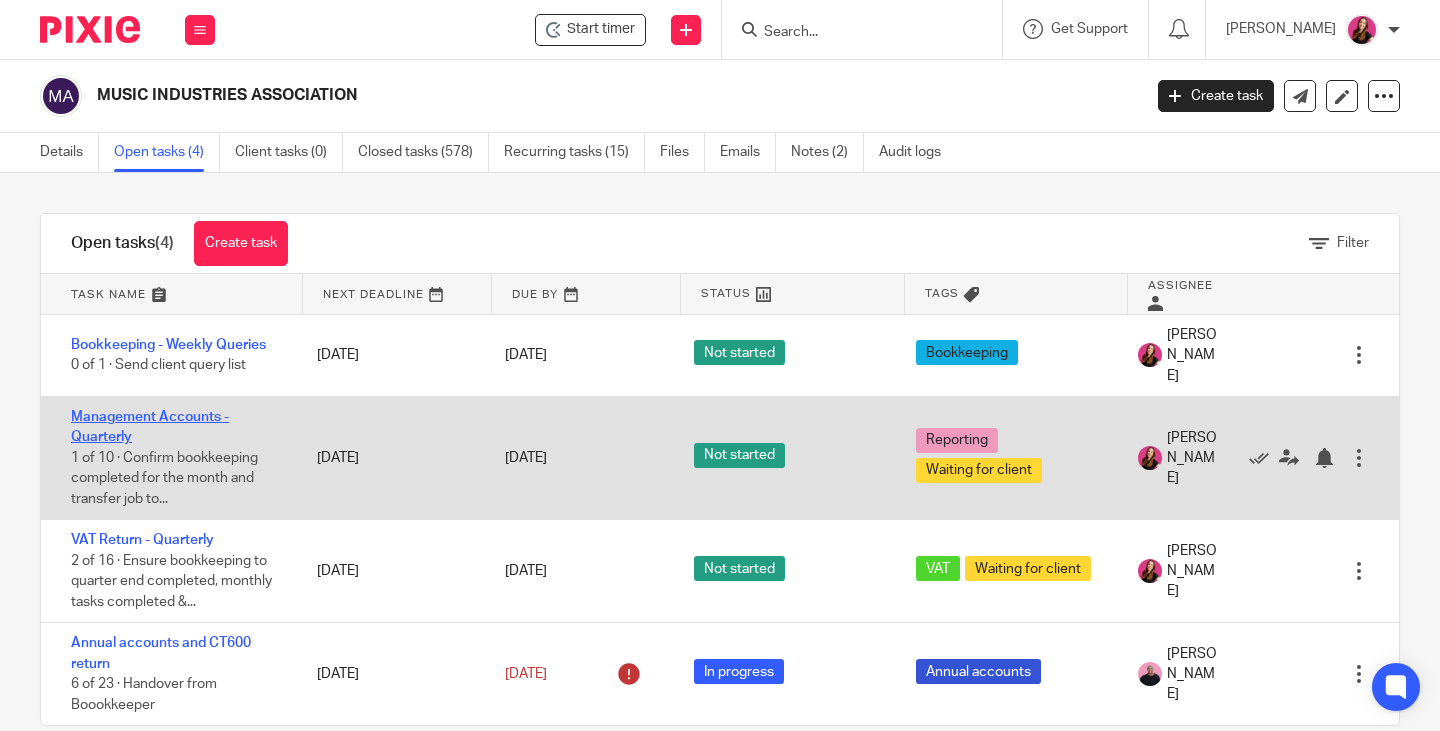 click on "Management Accounts - Quarterly" at bounding box center (150, 427) 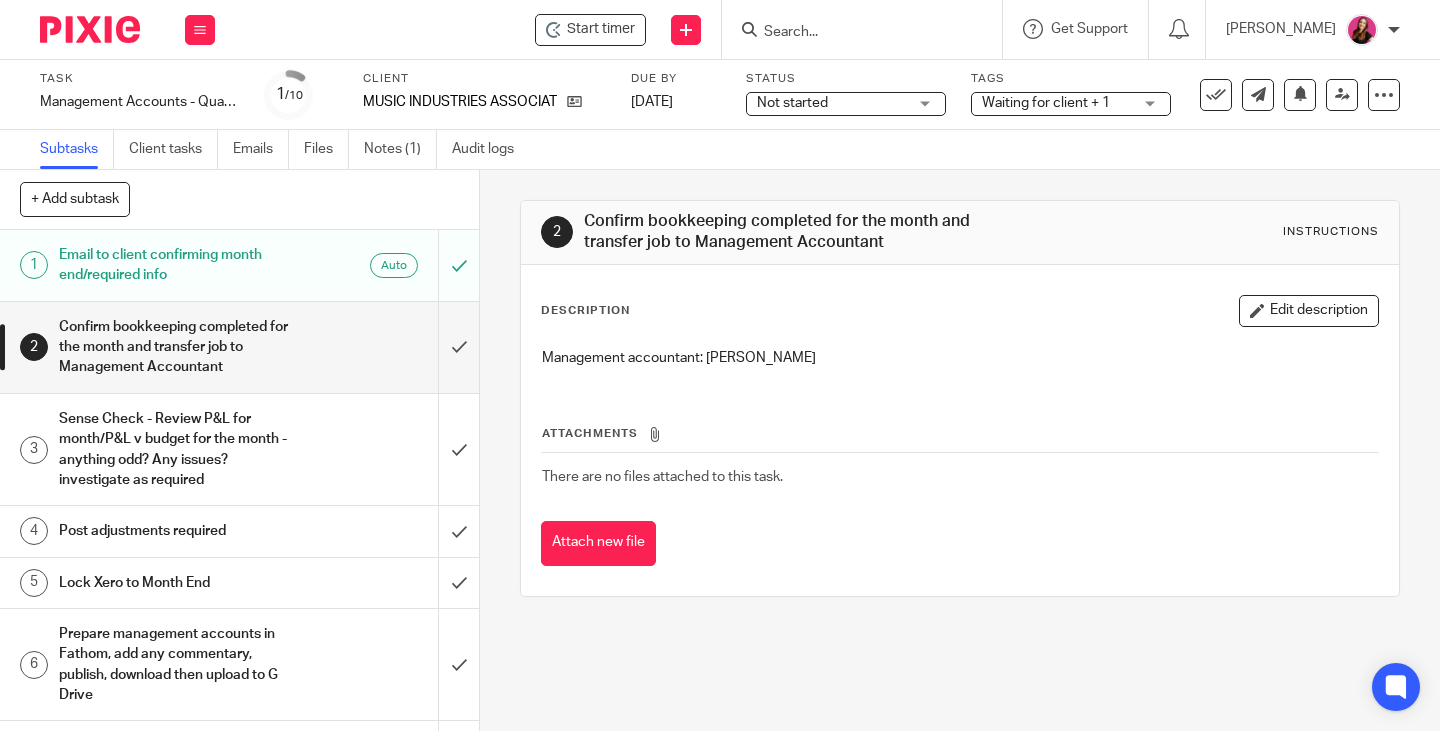 scroll, scrollTop: 0, scrollLeft: 0, axis: both 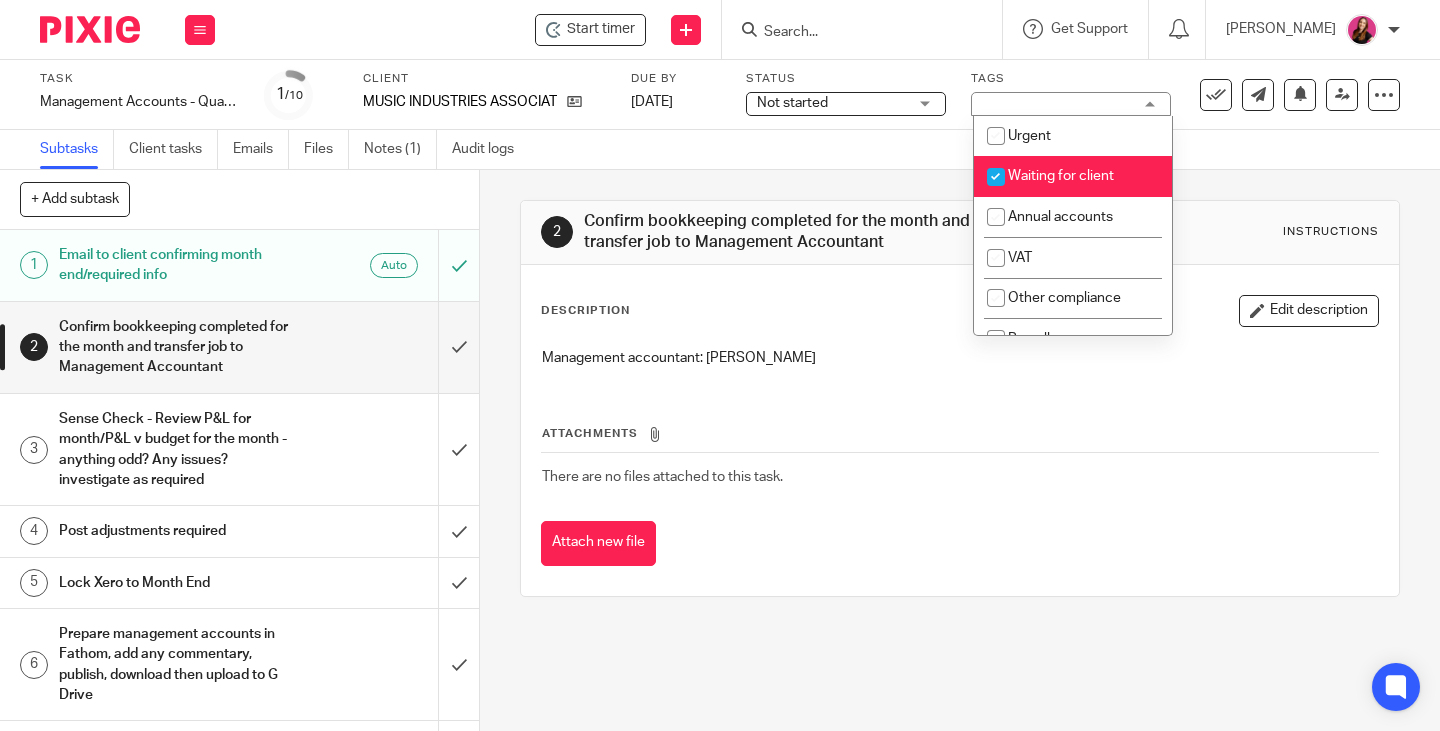 click on "Waiting for client" at bounding box center (1061, 176) 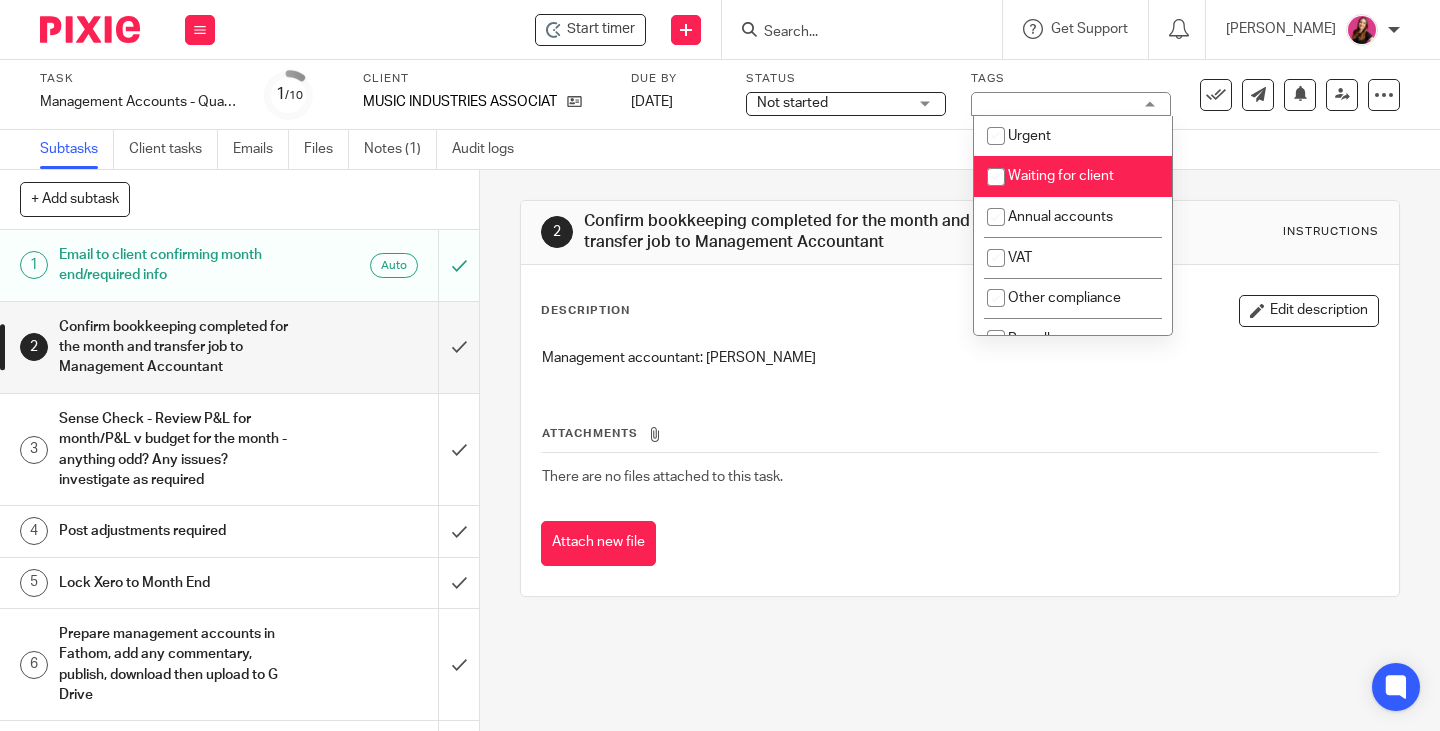 checkbox on "false" 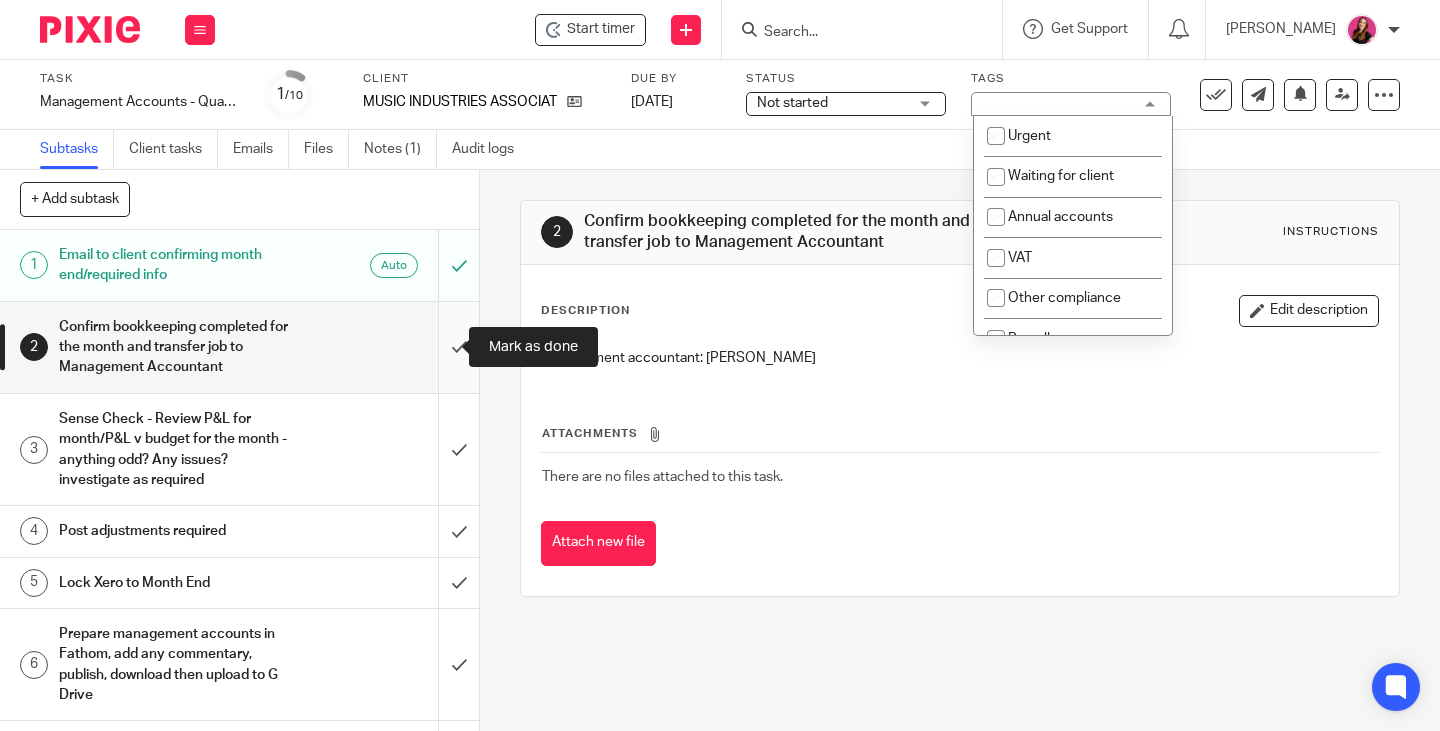 click at bounding box center (239, 347) 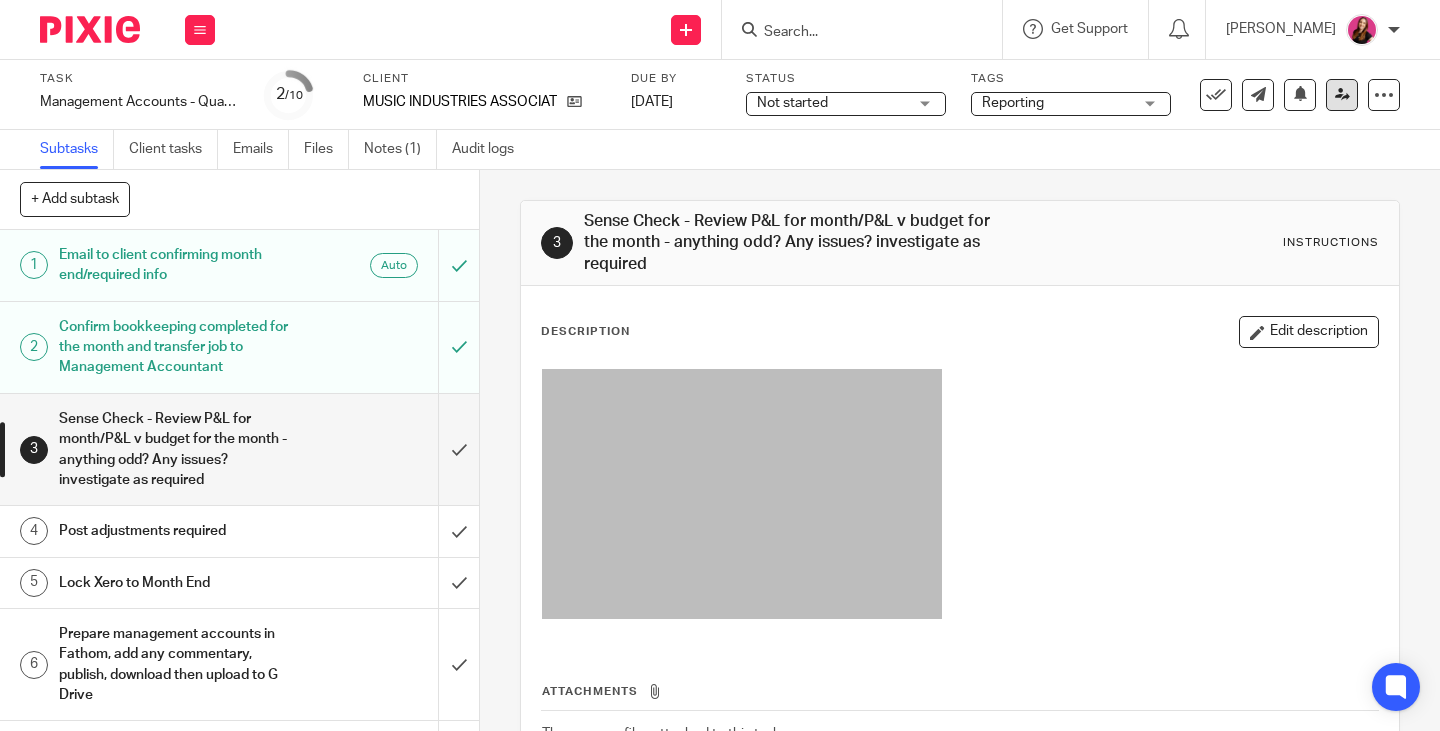 scroll, scrollTop: 0, scrollLeft: 0, axis: both 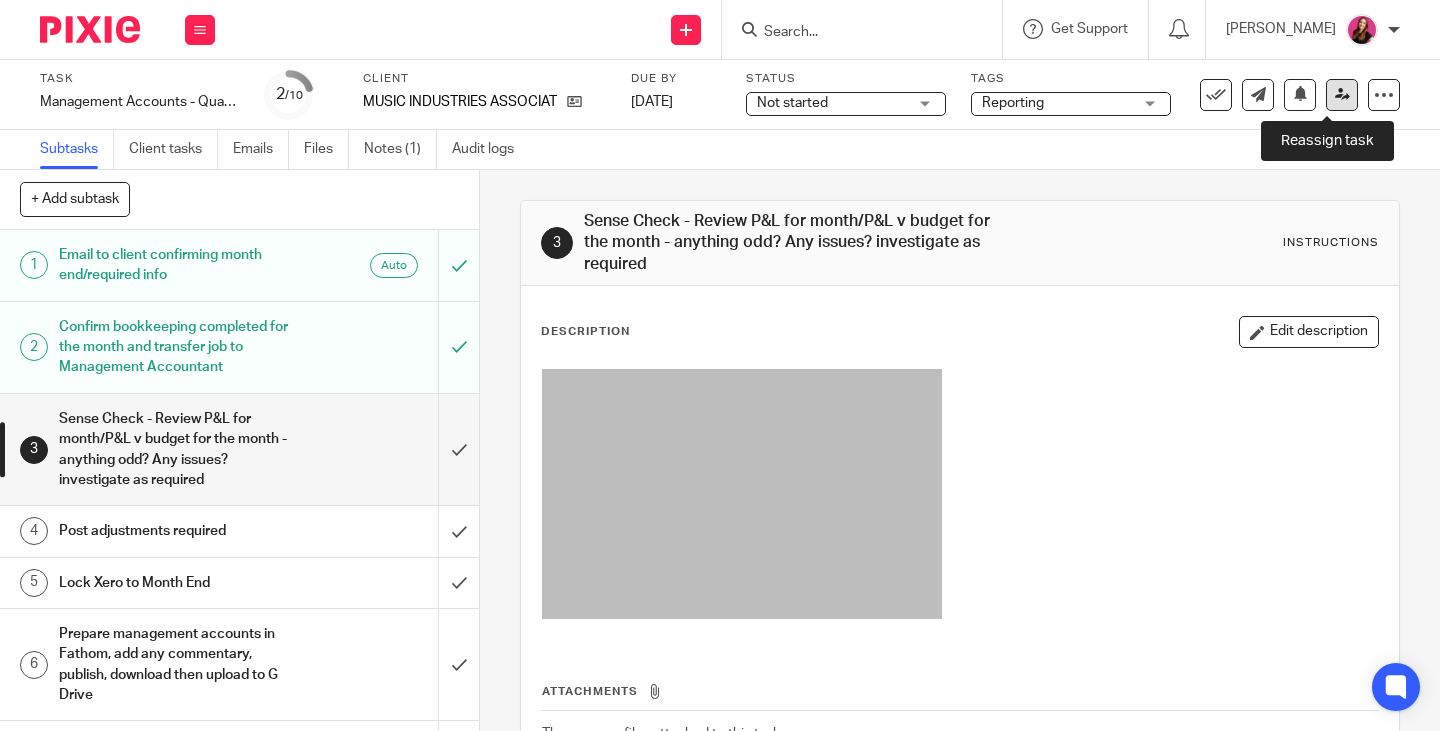 click at bounding box center [1342, 95] 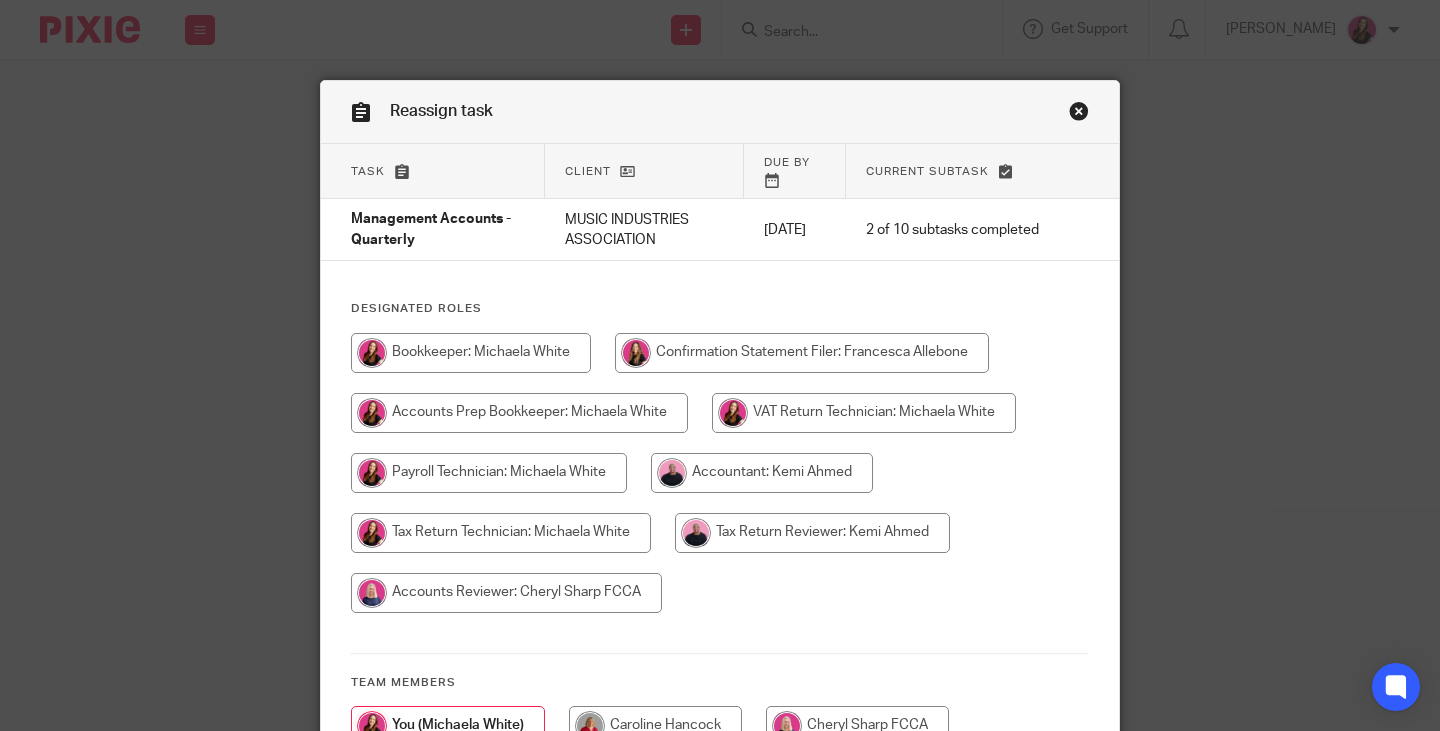 scroll, scrollTop: 0, scrollLeft: 0, axis: both 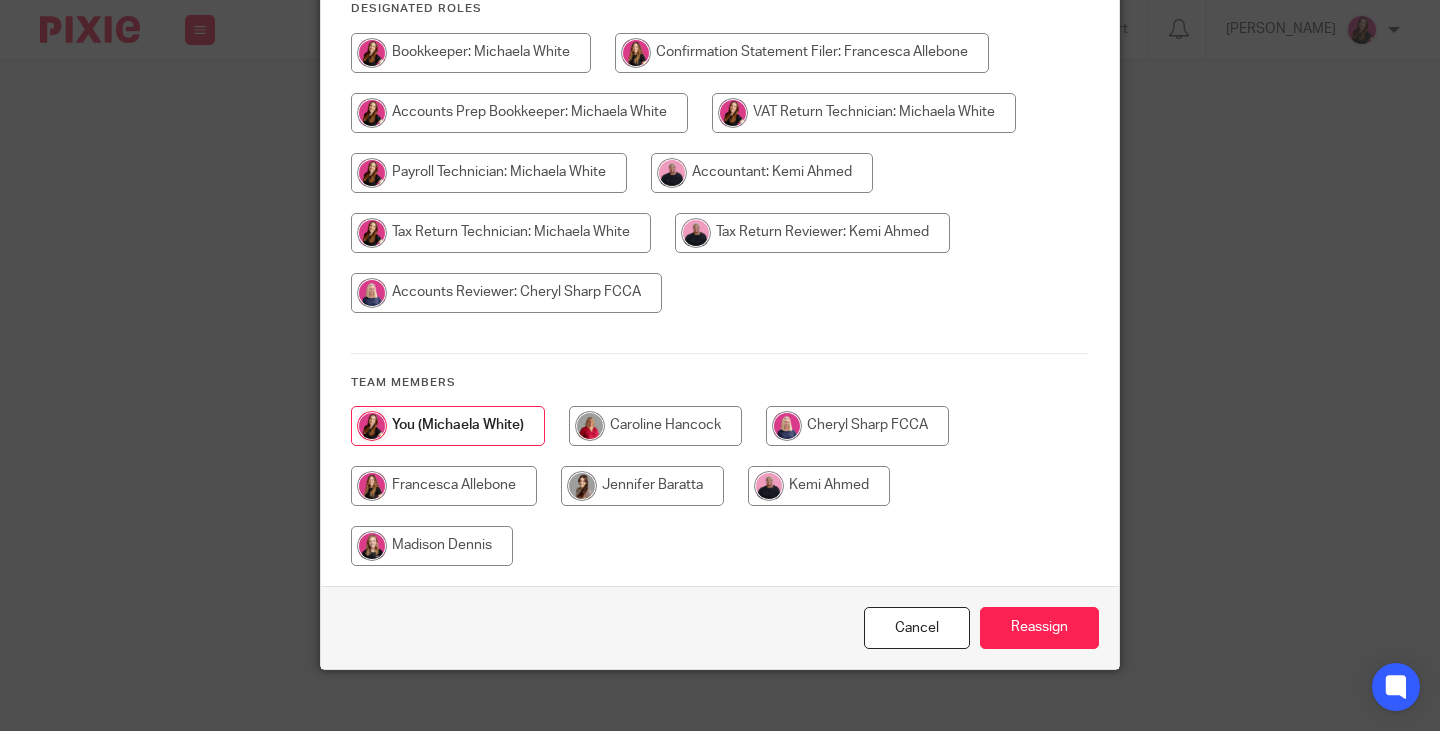 click at bounding box center [762, 173] 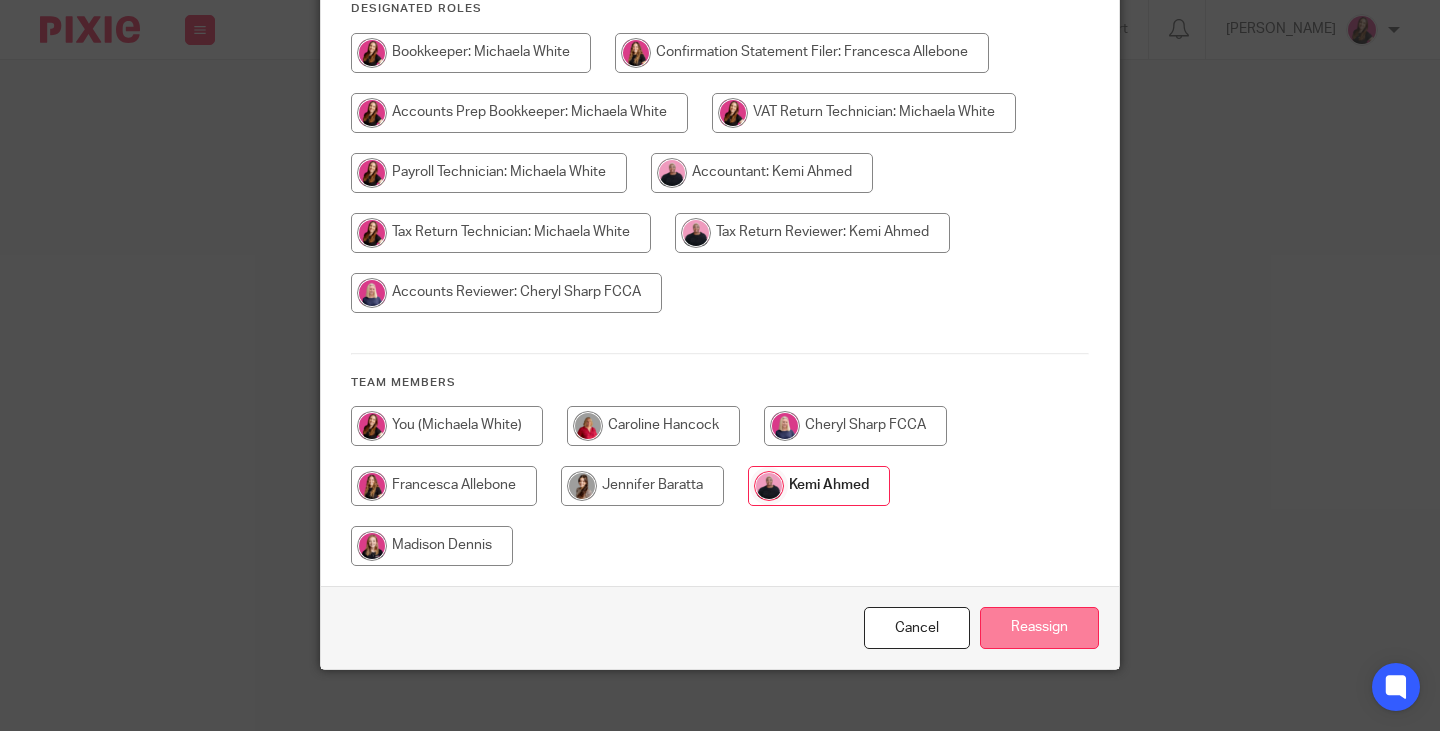 click on "Reassign" at bounding box center [1039, 628] 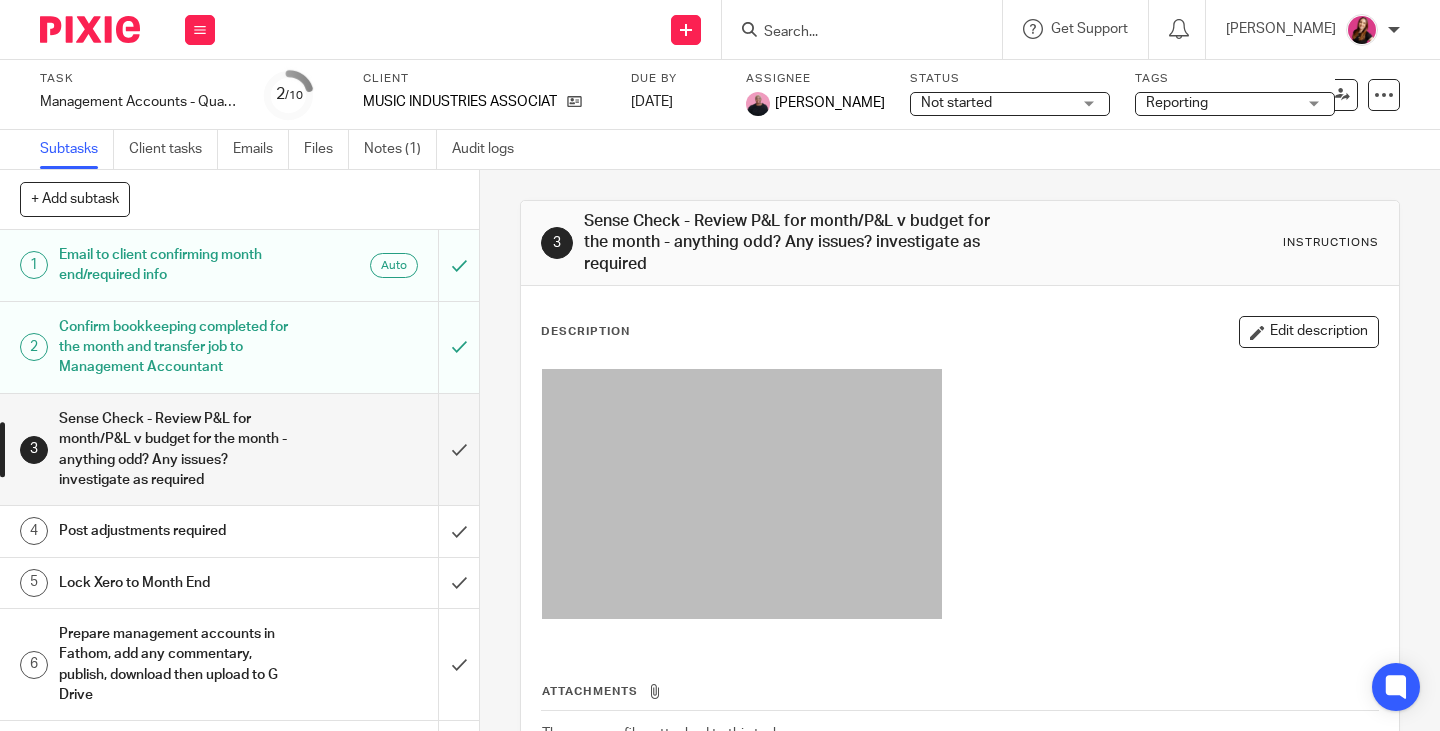 scroll, scrollTop: 0, scrollLeft: 0, axis: both 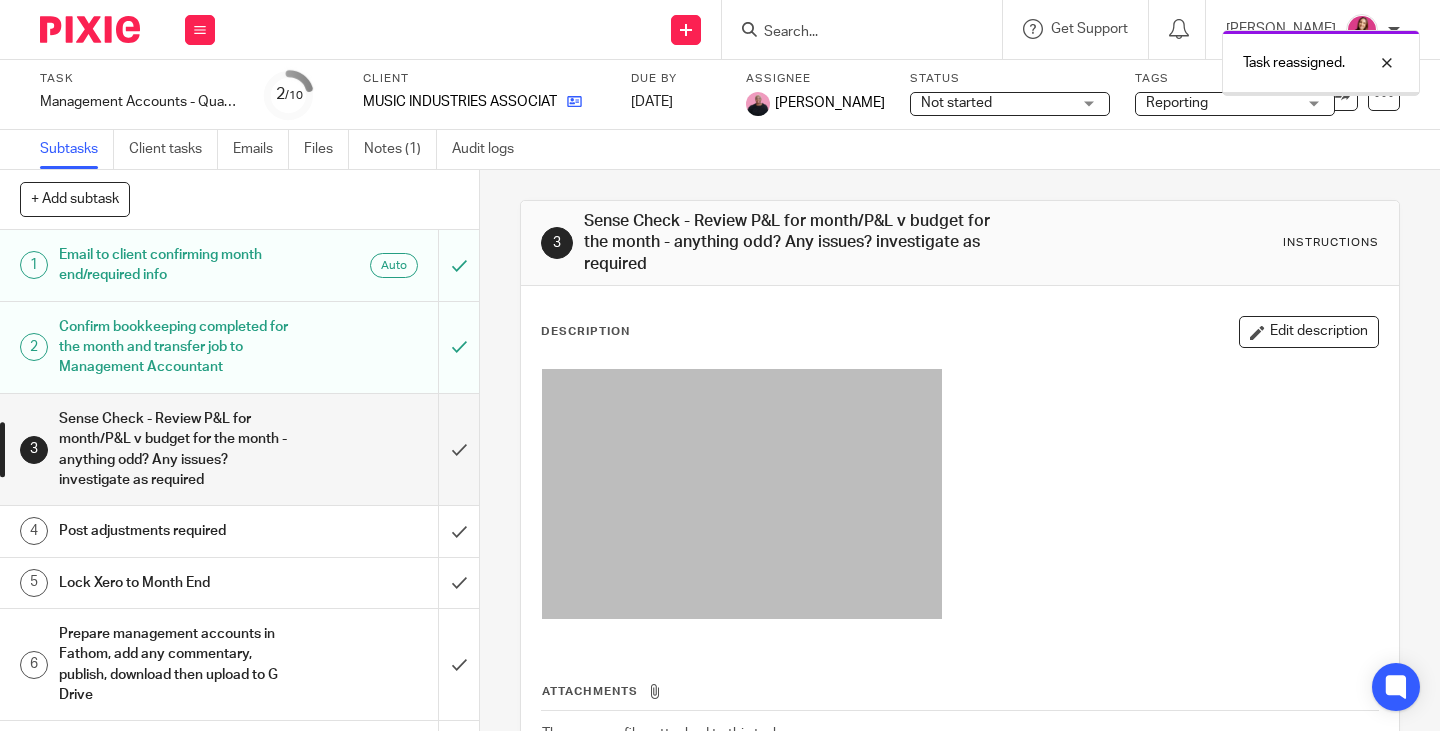 click at bounding box center (574, 101) 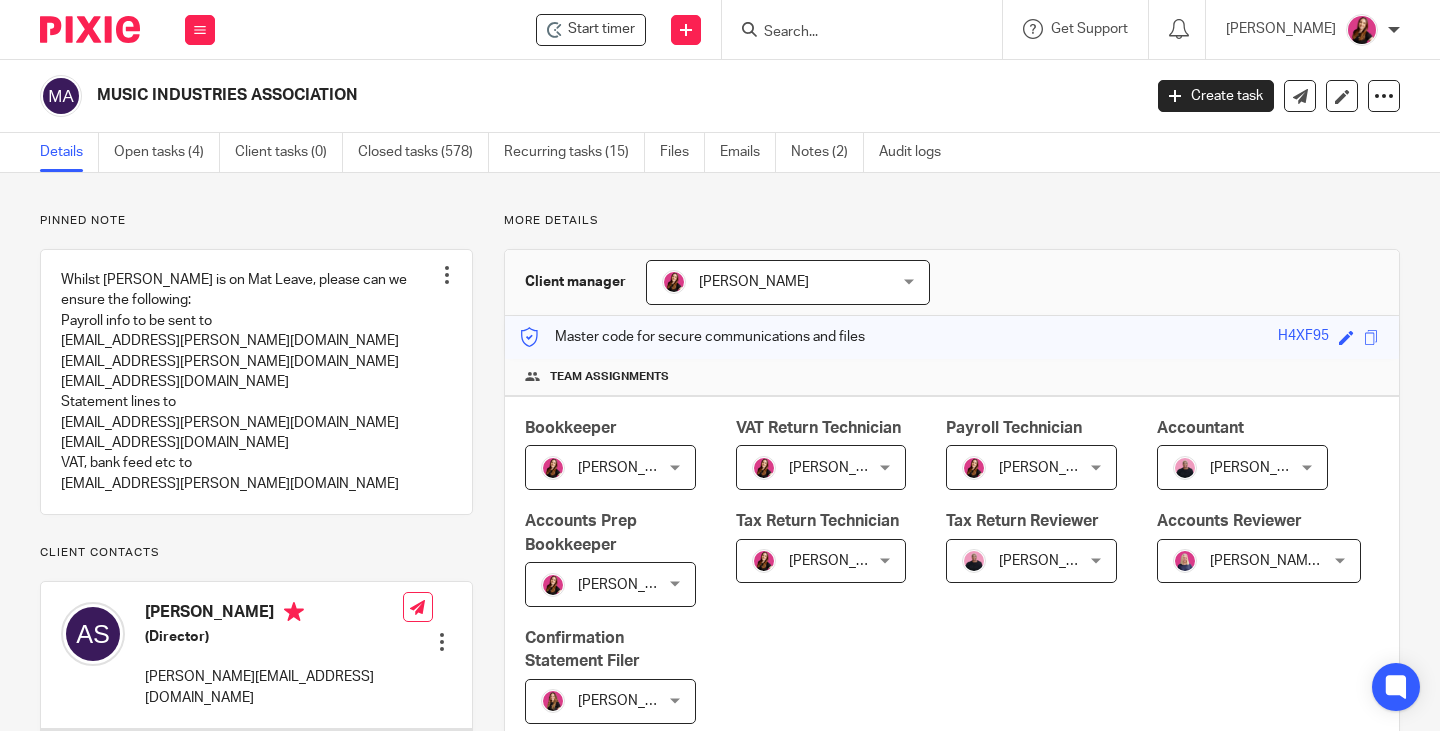 click on "Open tasks (4)" at bounding box center (167, 152) 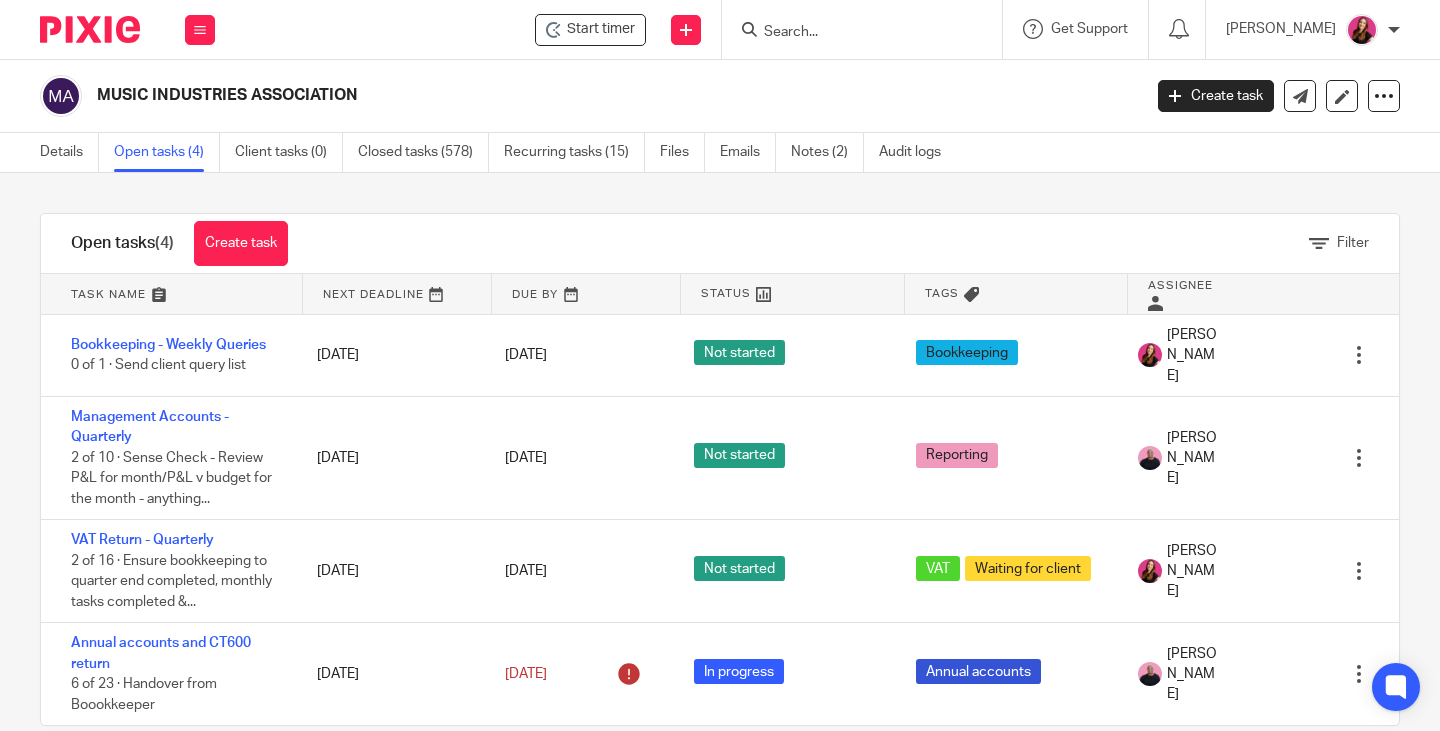 scroll, scrollTop: 0, scrollLeft: 0, axis: both 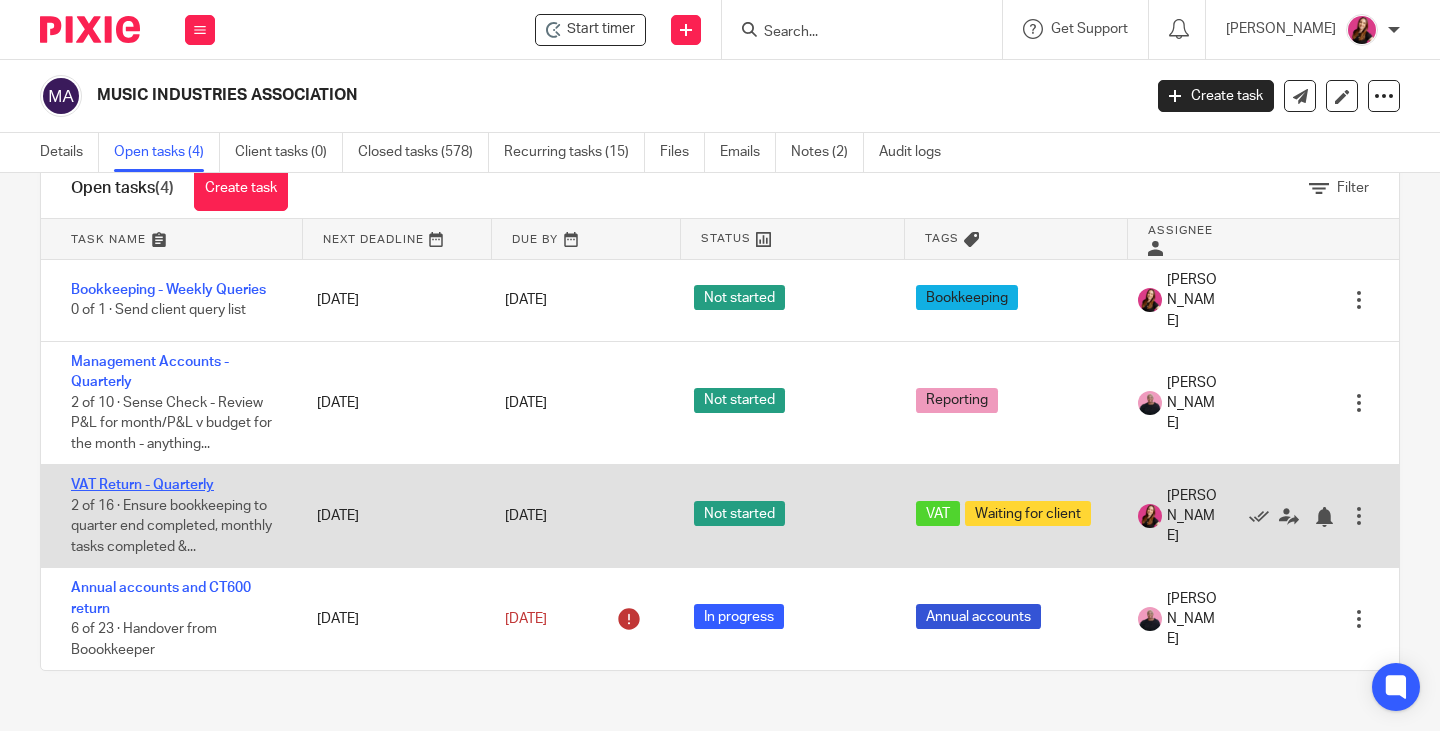click on "VAT Return - Quarterly" at bounding box center (142, 485) 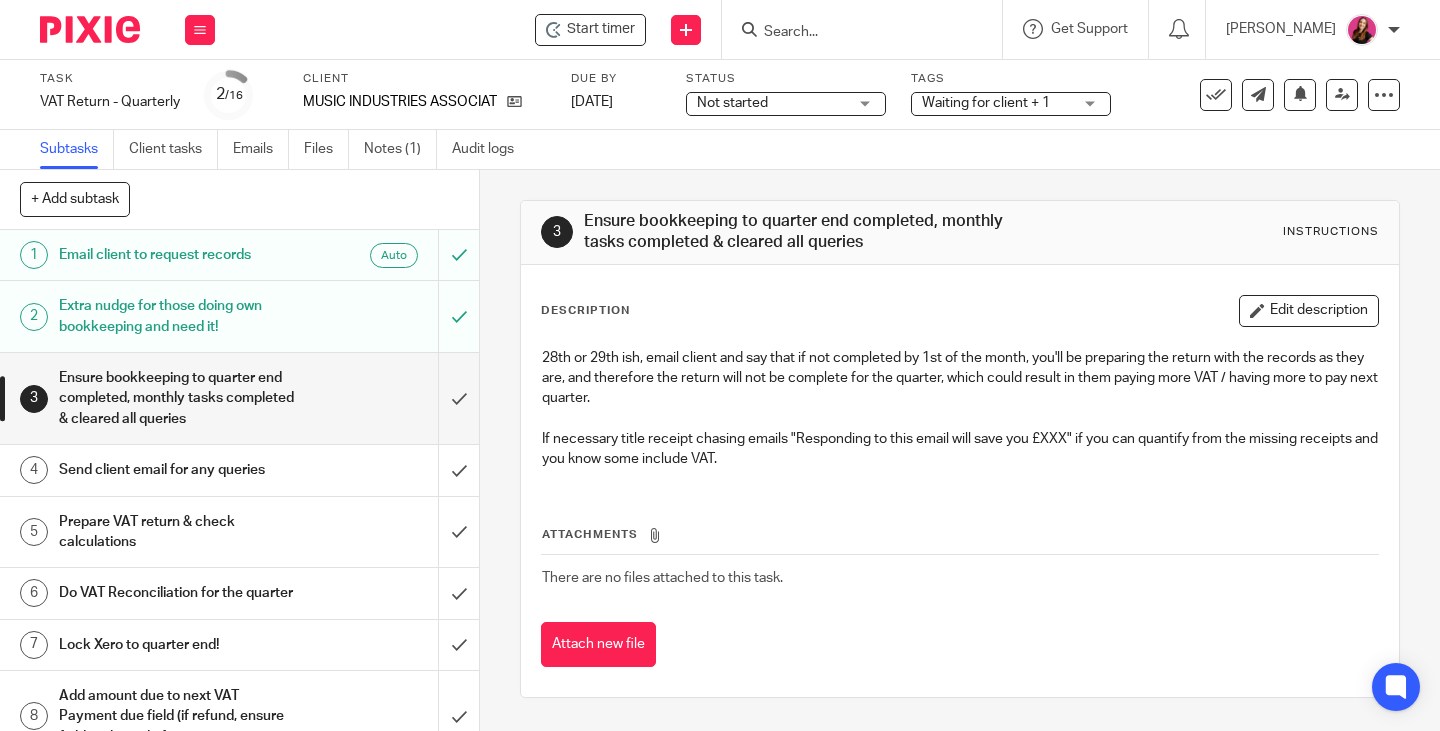 scroll, scrollTop: 0, scrollLeft: 0, axis: both 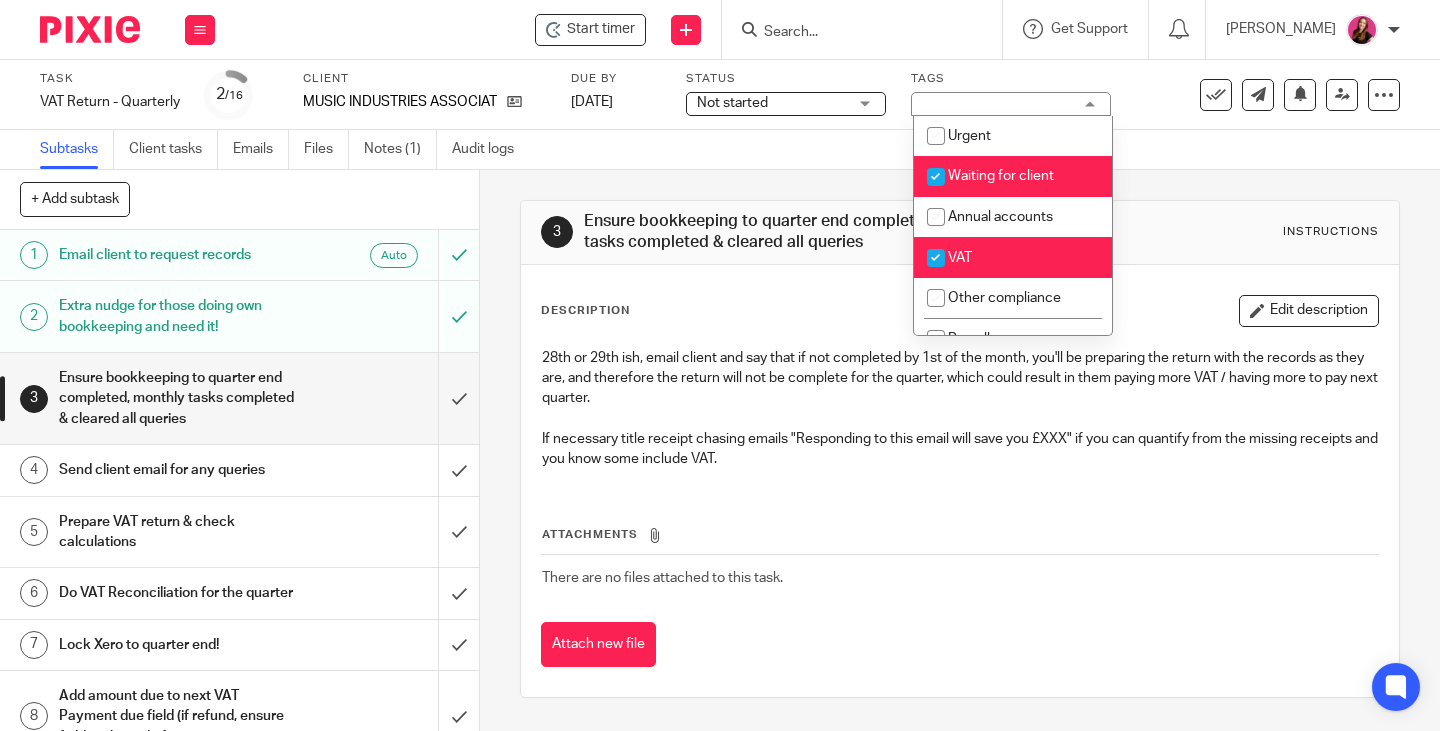 click on "Waiting for client" at bounding box center (1013, 176) 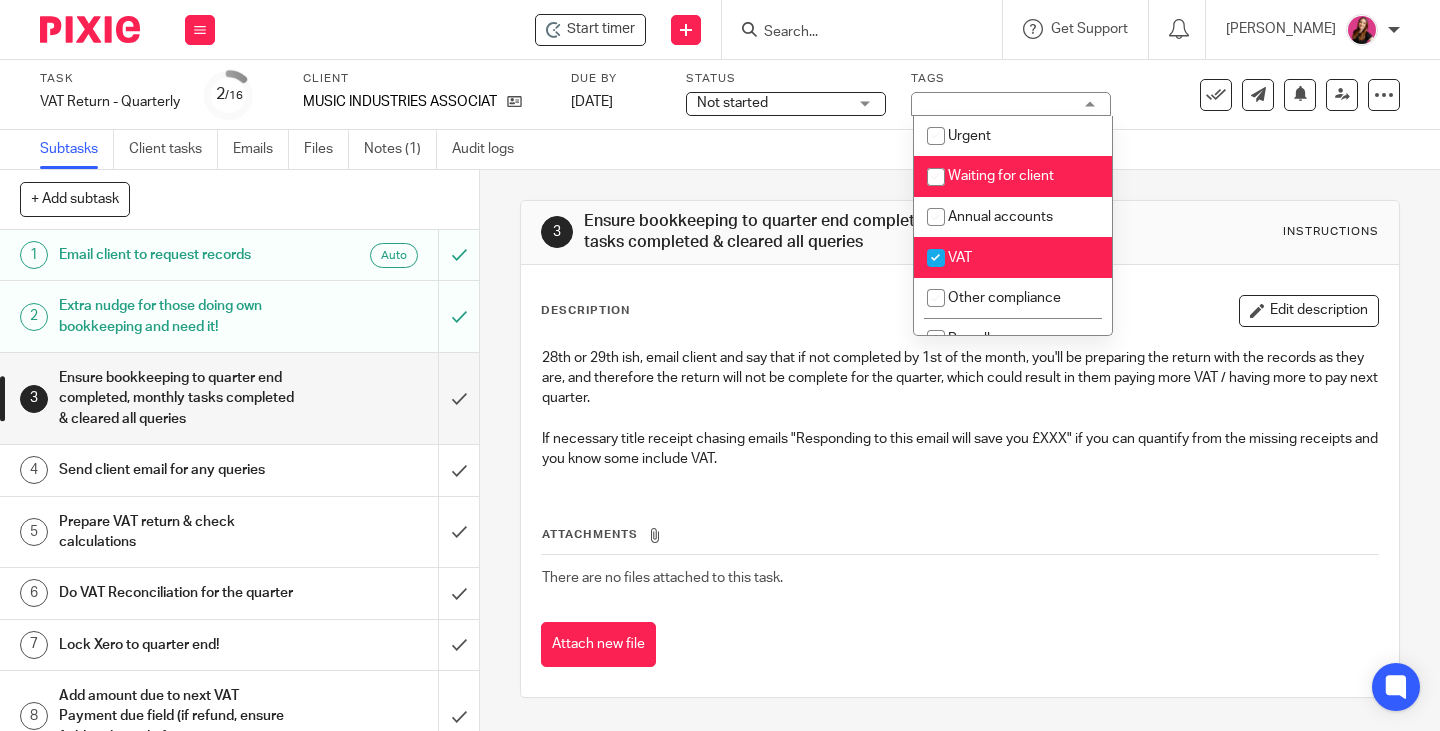 checkbox on "false" 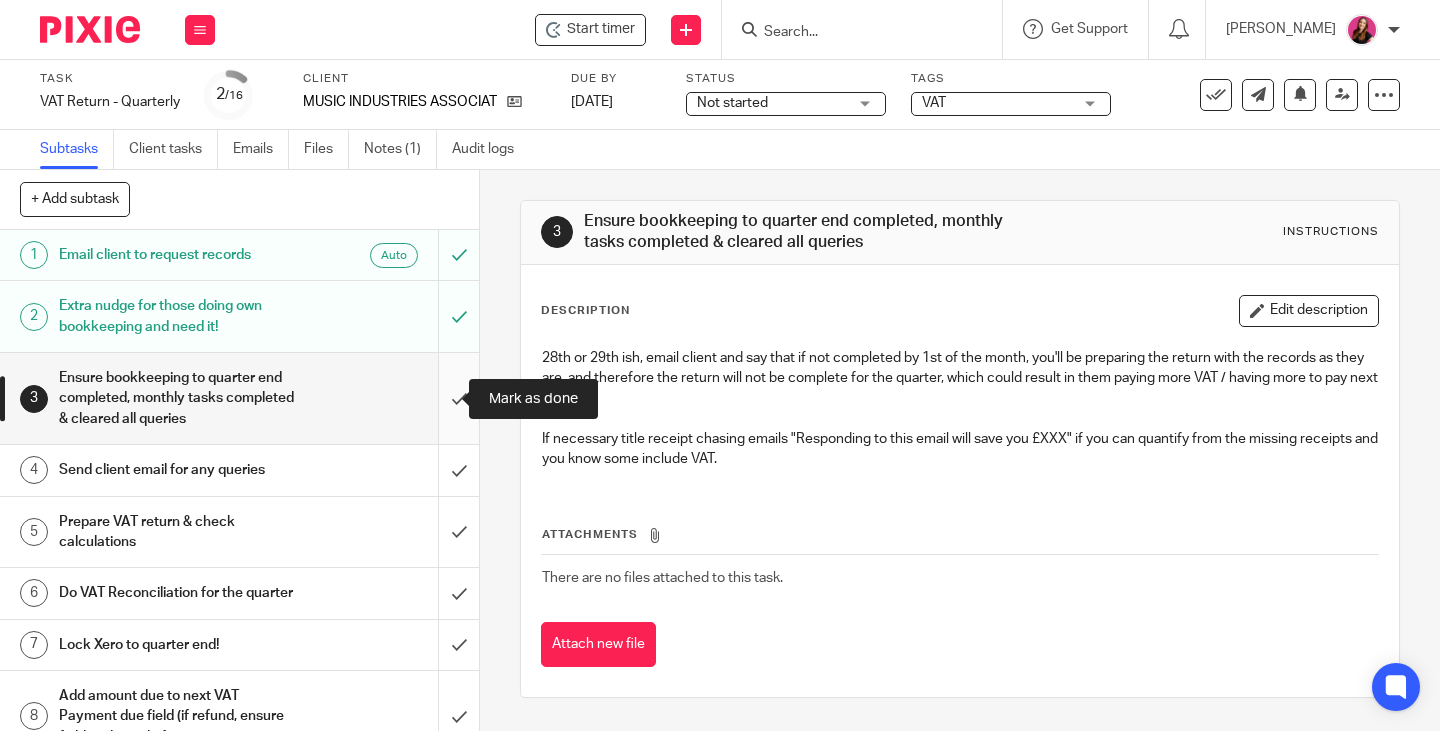 click at bounding box center (239, 398) 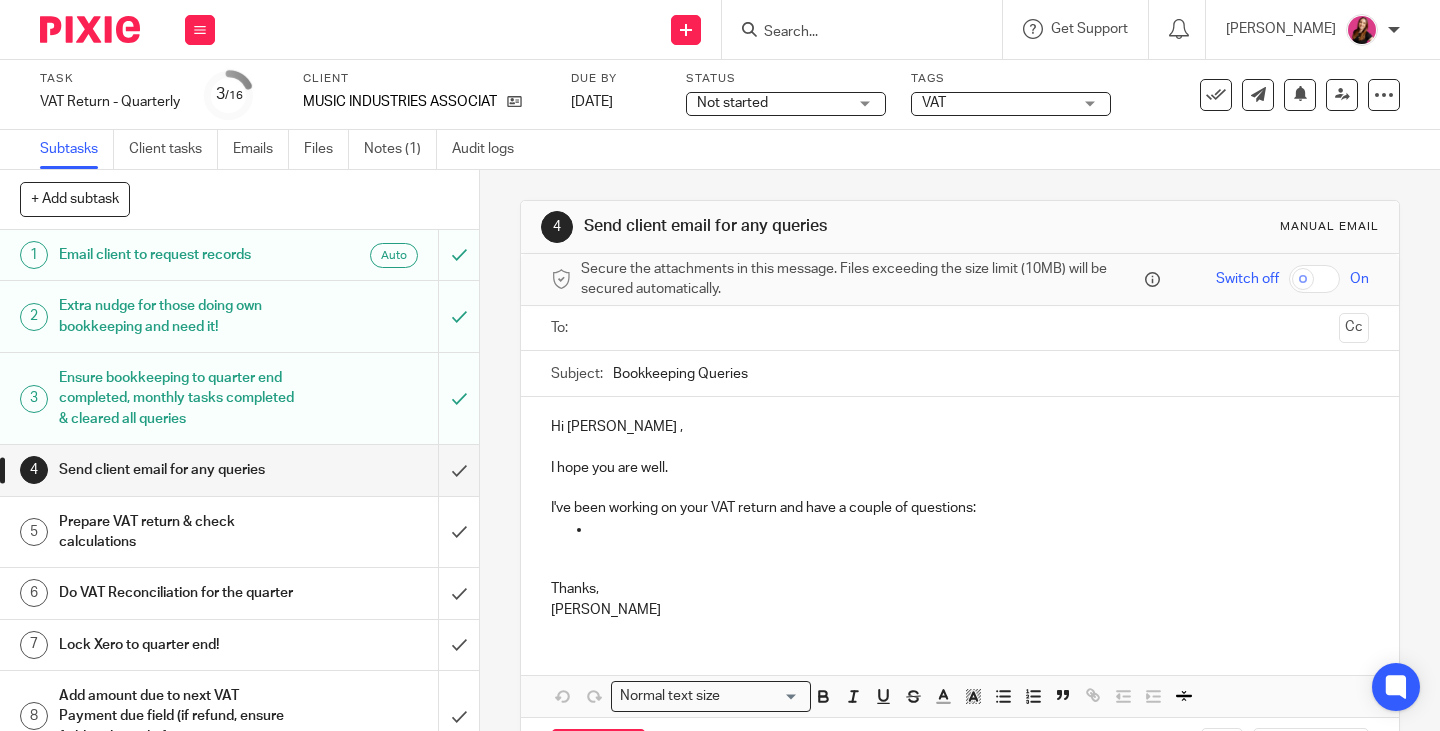 scroll, scrollTop: 0, scrollLeft: 0, axis: both 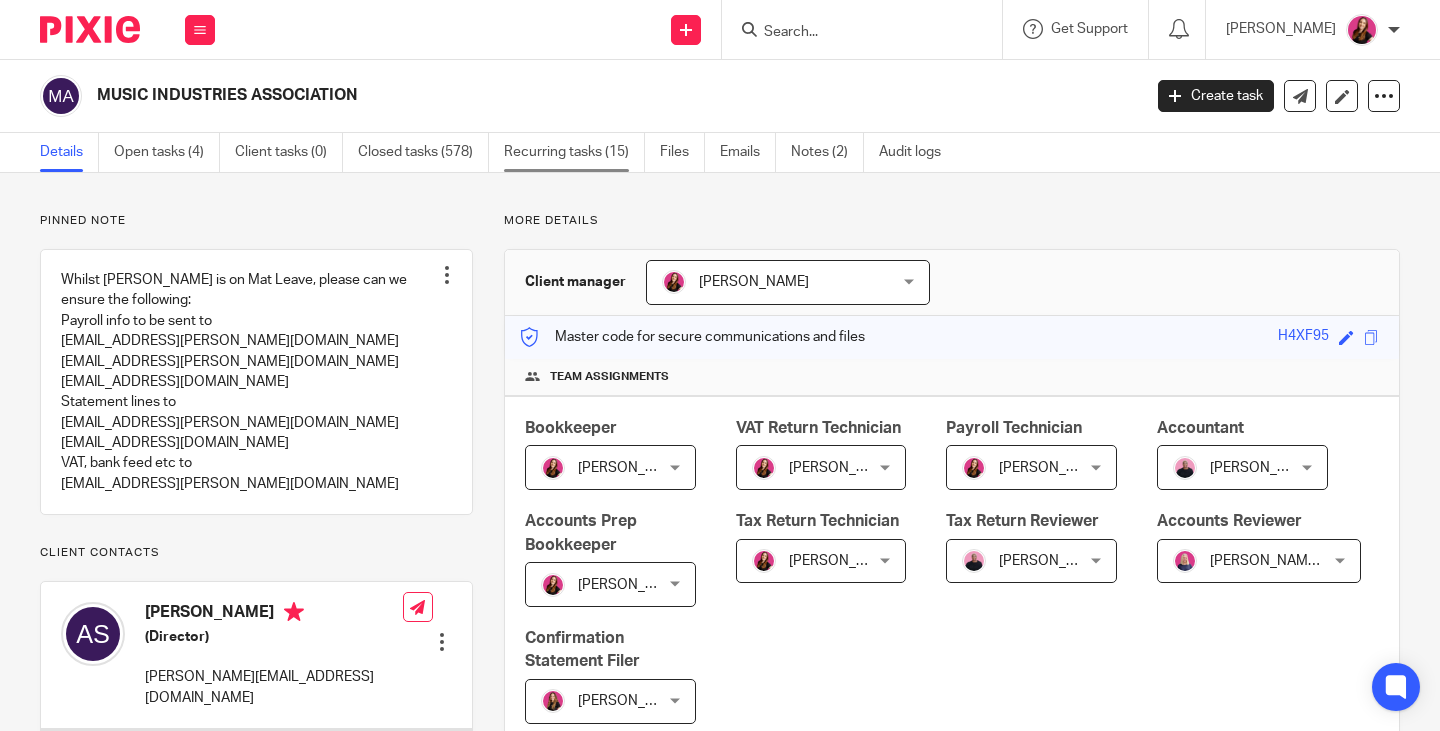 click on "Open tasks (4)" at bounding box center [167, 152] 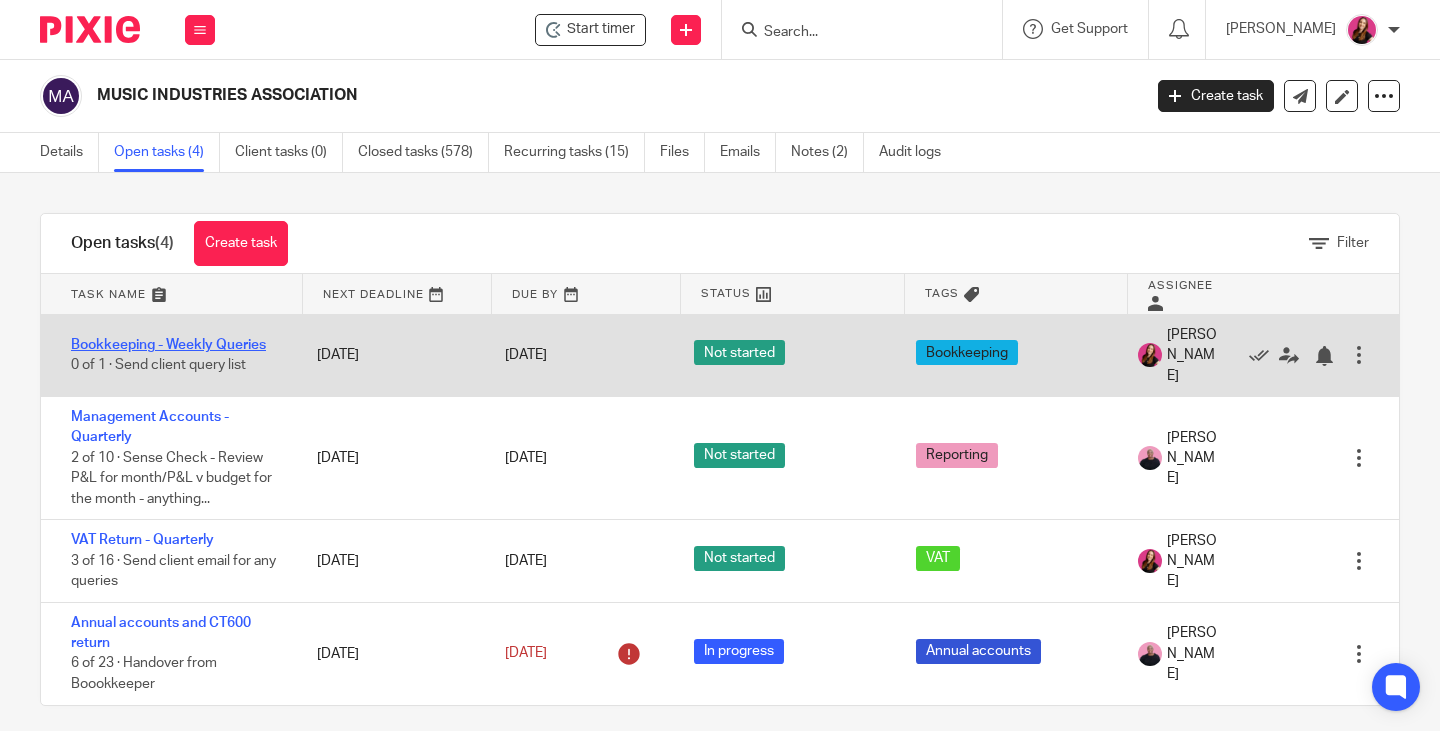 scroll, scrollTop: 0, scrollLeft: 0, axis: both 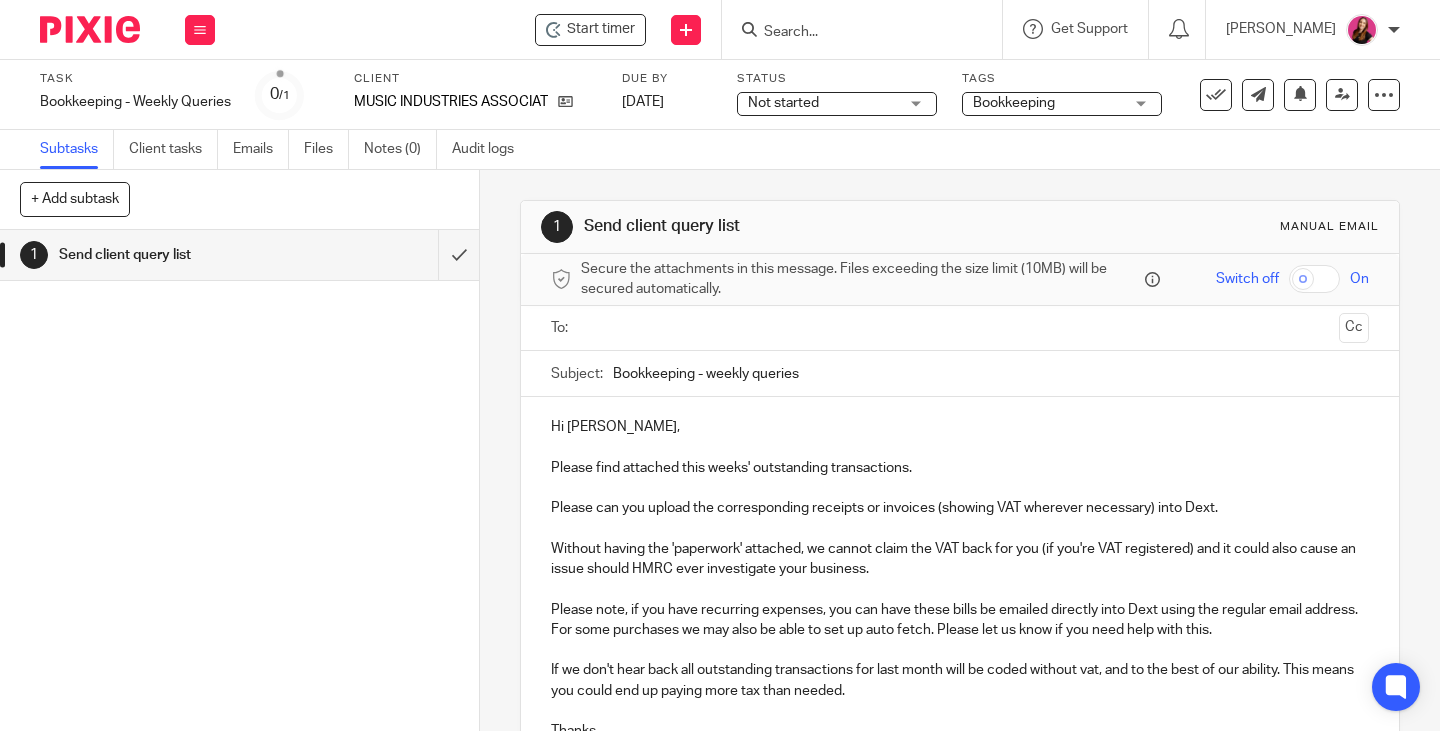 click at bounding box center [959, 328] 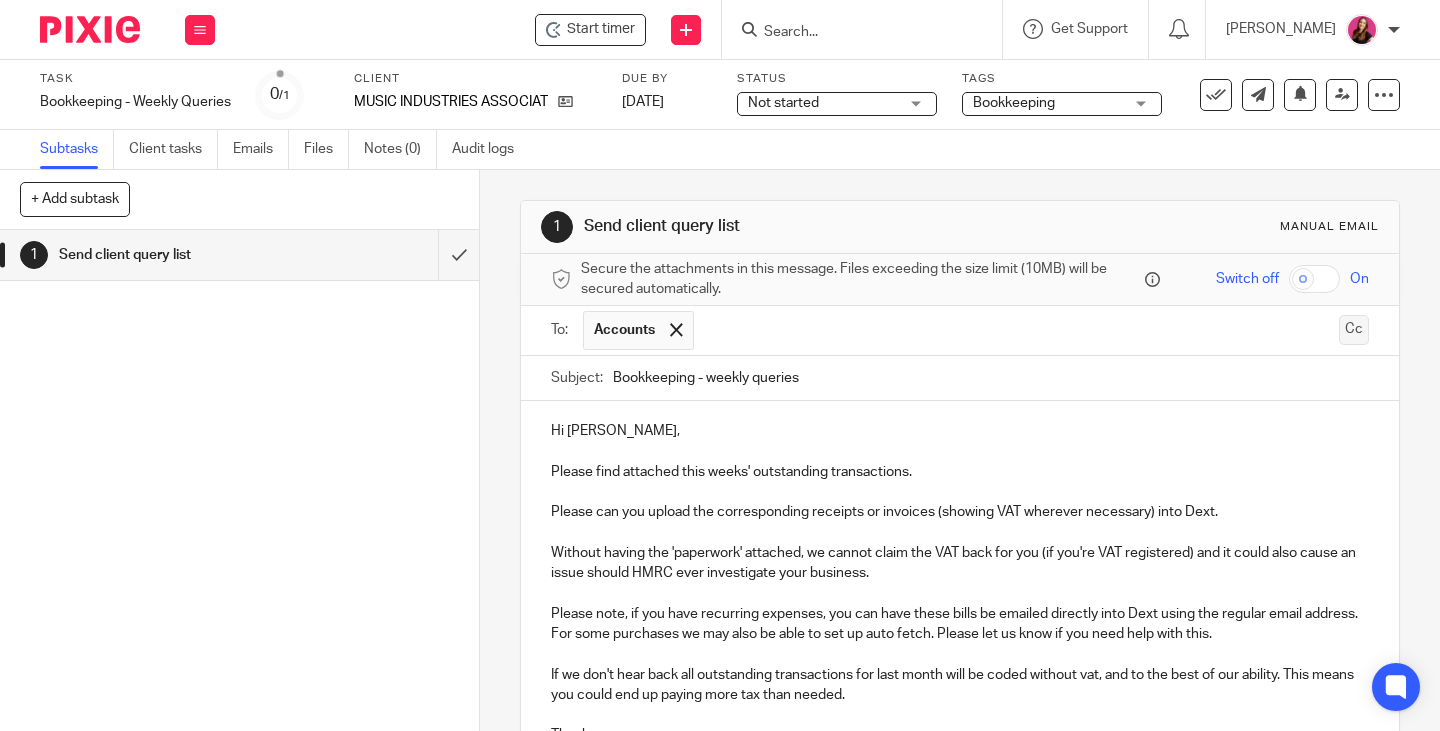 click on "Cc" at bounding box center [1354, 330] 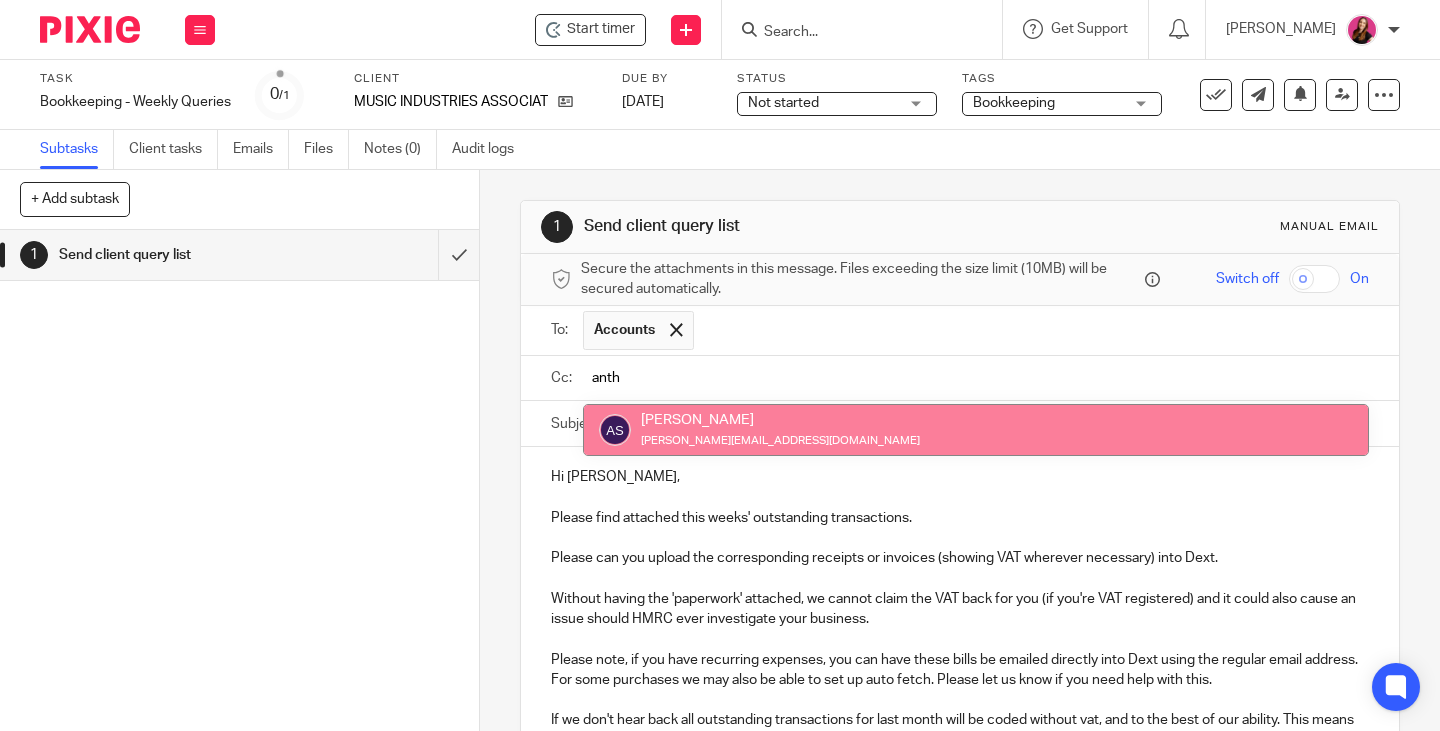 type on "anth" 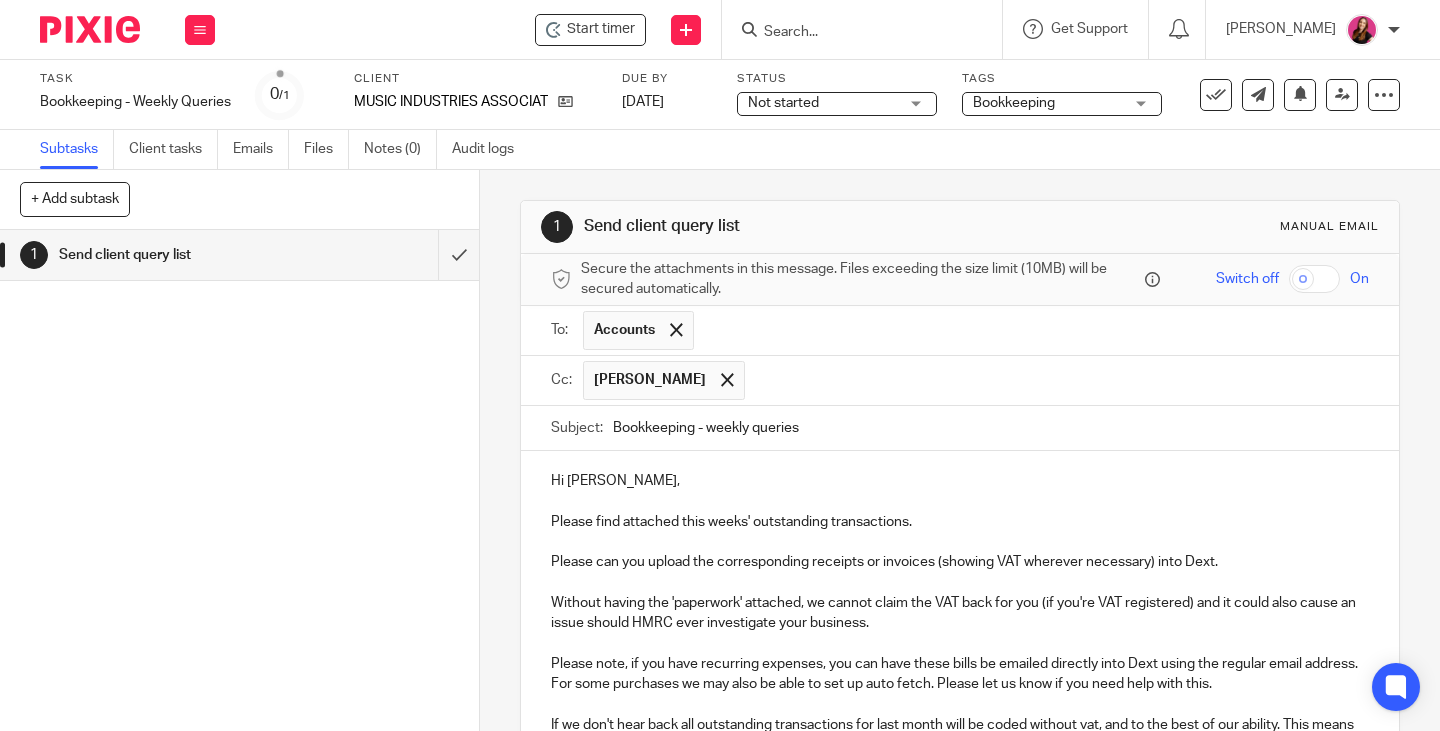 click on "Hi Anthony," at bounding box center (960, 481) 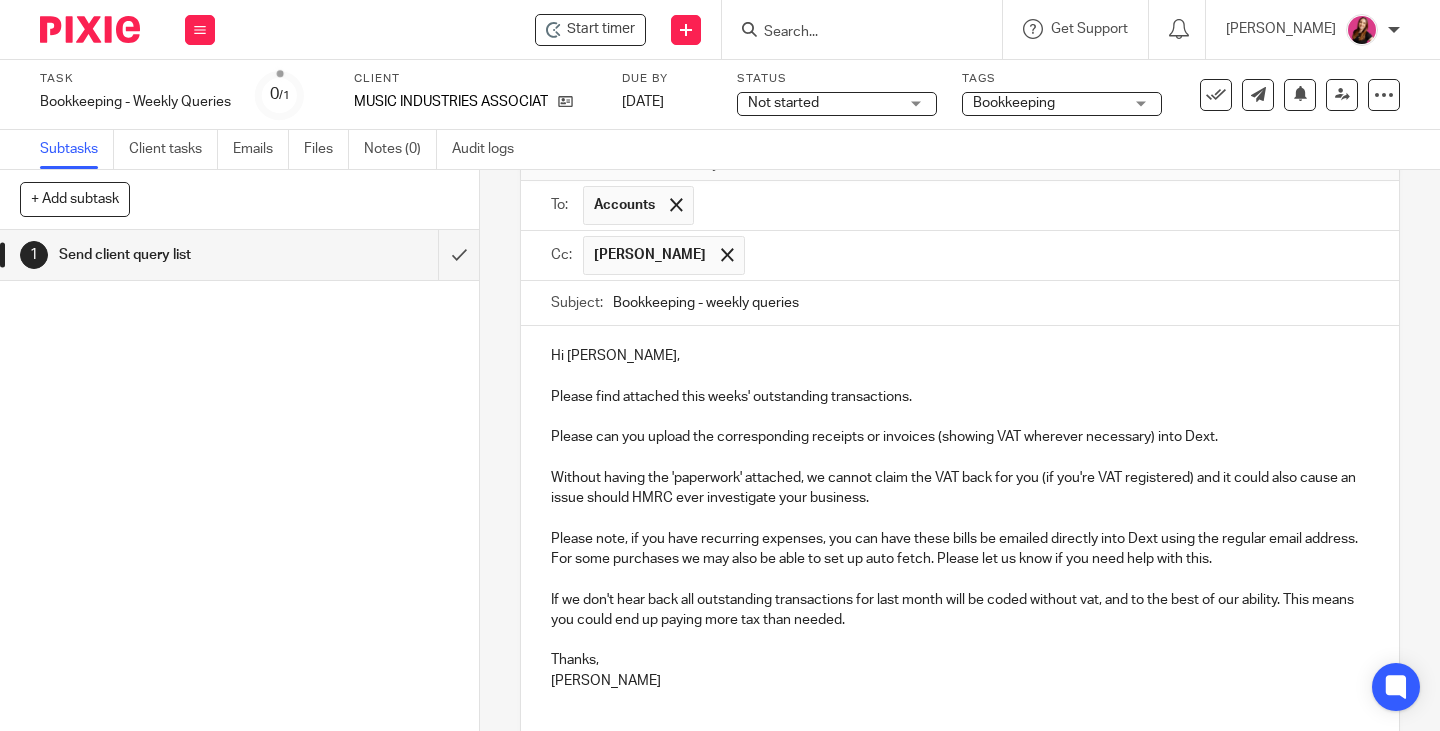 scroll, scrollTop: 279, scrollLeft: 0, axis: vertical 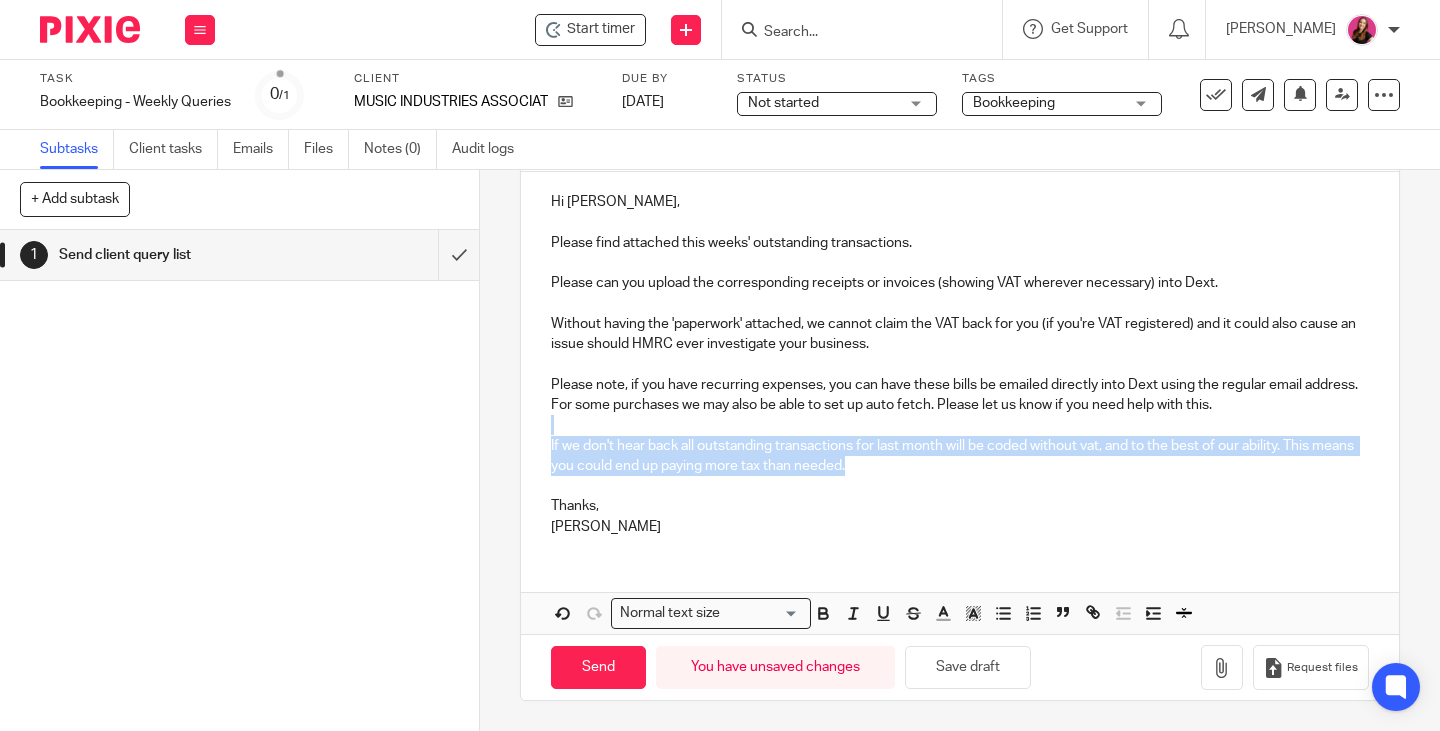 drag, startPoint x: 910, startPoint y: 466, endPoint x: 523, endPoint y: 431, distance: 388.57947 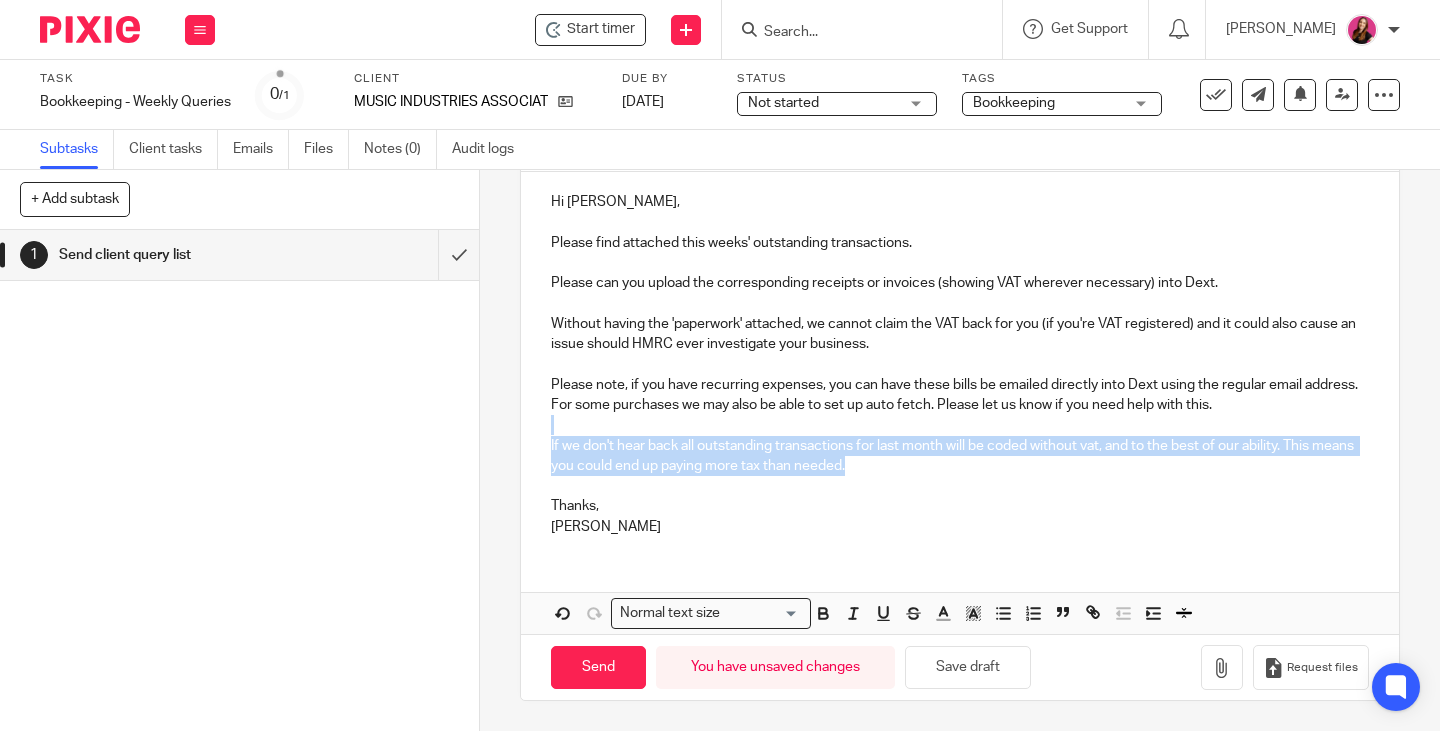 click on "Hi Alison, Please find attached this weeks' outstanding transactions. Please can you upload the corresponding receipts or invoices (showing VAT wherever necessary) into Dext. Without having the 'paperwork' attached, we cannot claim the VAT back for you (if you're VAT registered) and it could also cause an issue should HMRC ever investigate your business. Please note, if you have recurring expenses, you can have these bills be emailed directly into Dext using the regular email address. For some purchases we may also be able to set up auto fetch. Please let us know if you need help with this. If we don't hear back all outstanding transactions for last month will be coded without vat, and to the best of our ability. This means you could end up paying more tax than needed. Thanks, Michaela" at bounding box center [960, 362] 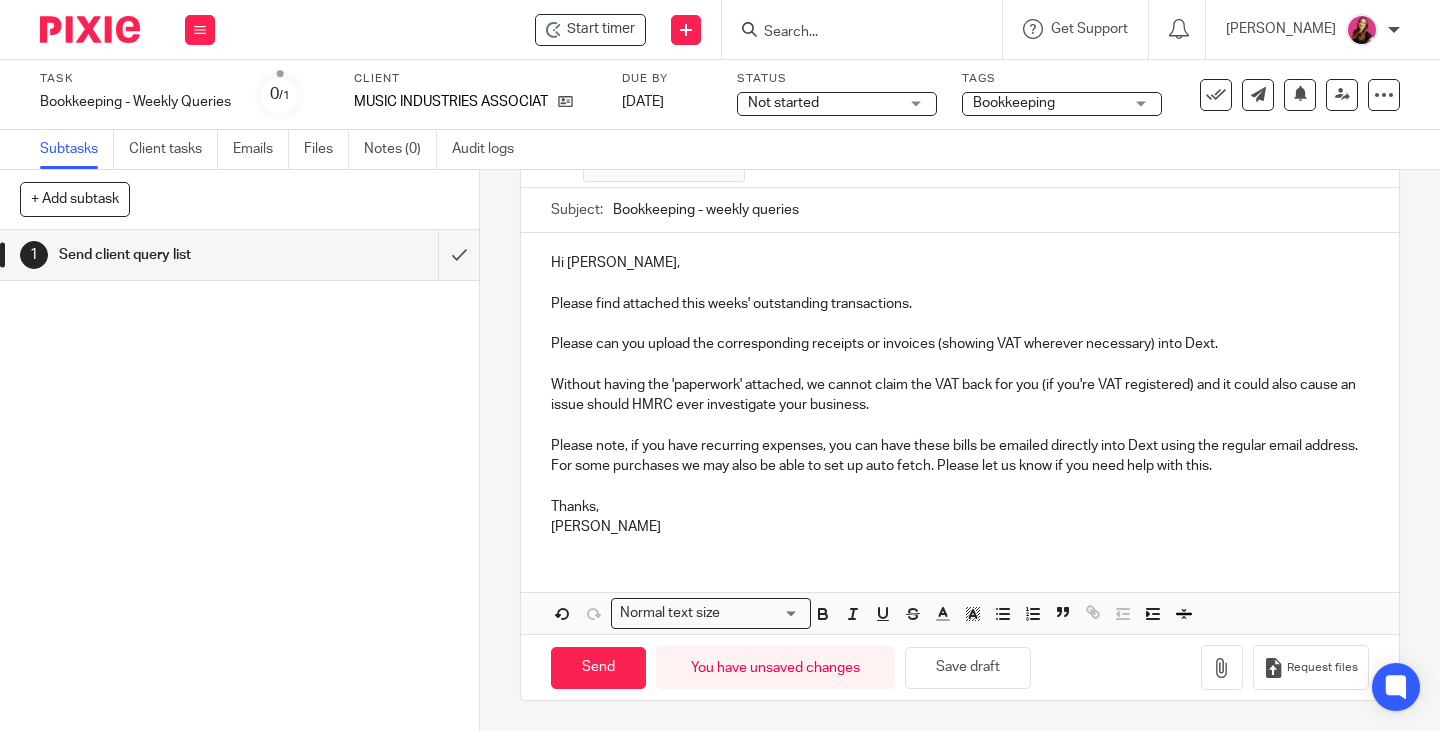 scroll, scrollTop: 218, scrollLeft: 0, axis: vertical 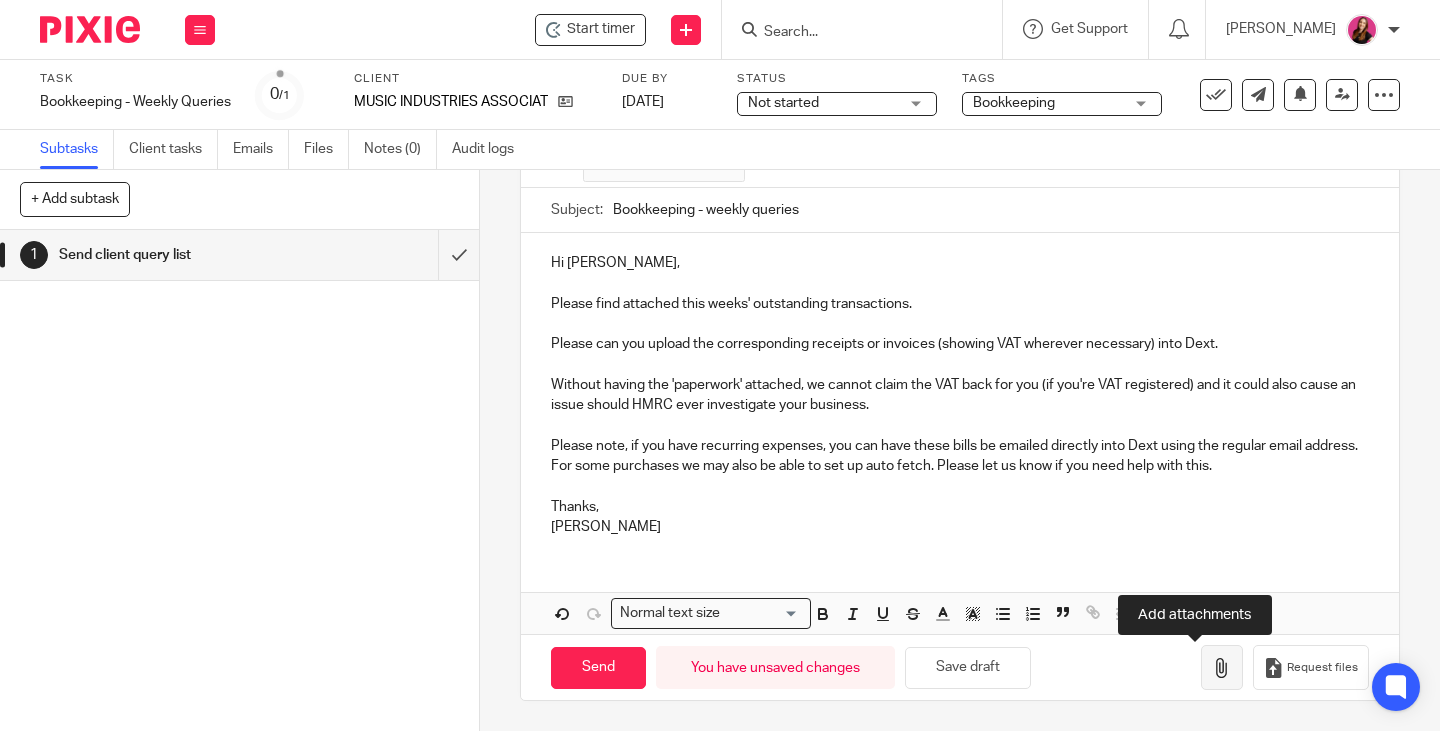 click at bounding box center [1222, 667] 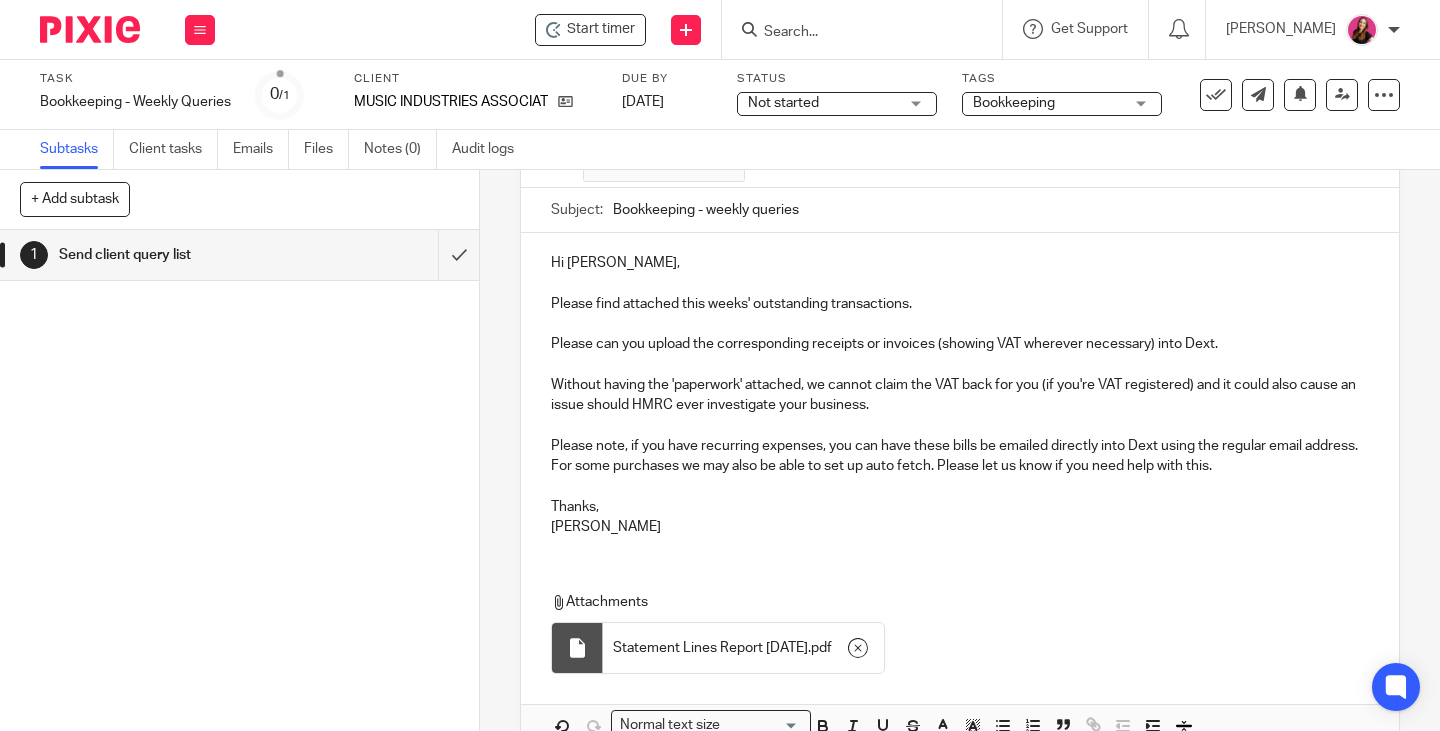 scroll, scrollTop: 331, scrollLeft: 0, axis: vertical 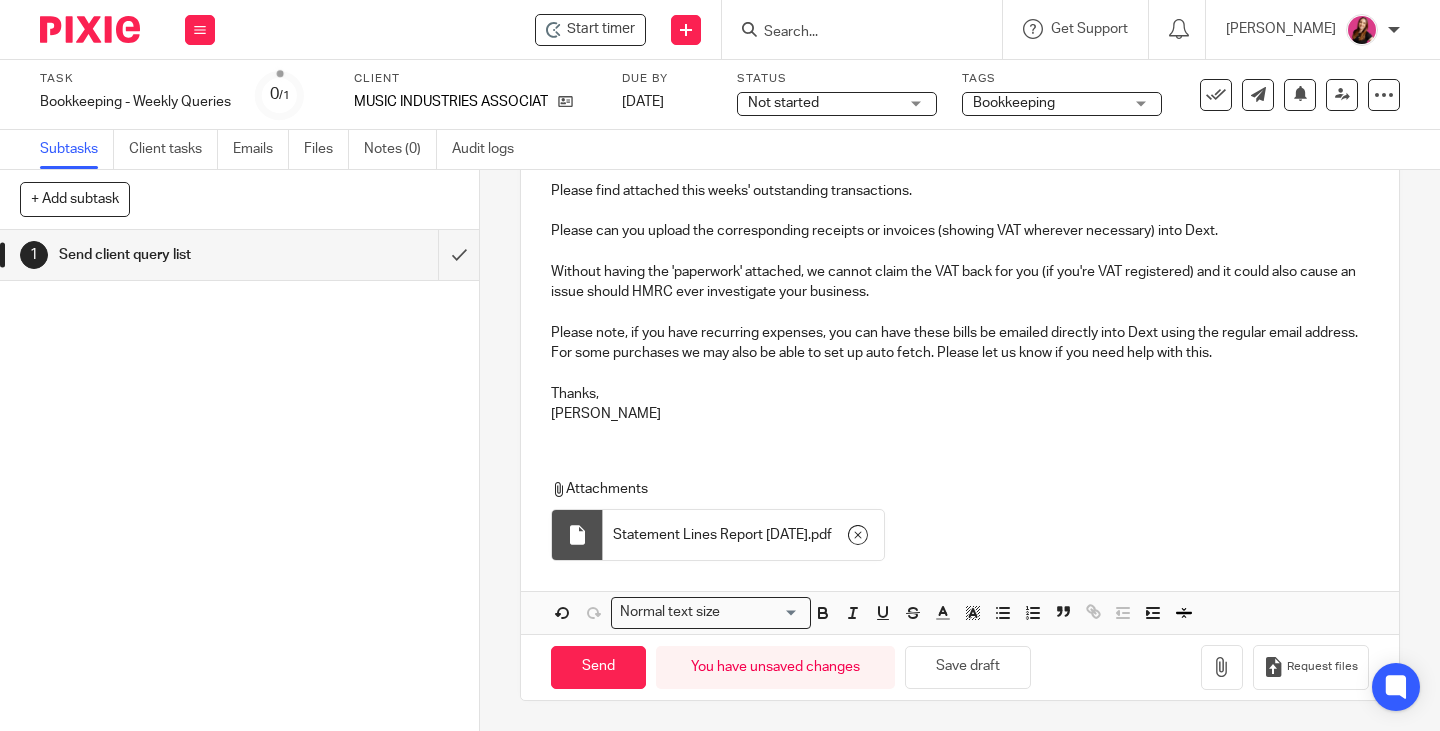 click on "Send
You have unsaved changes
Save draft" at bounding box center (791, 667) 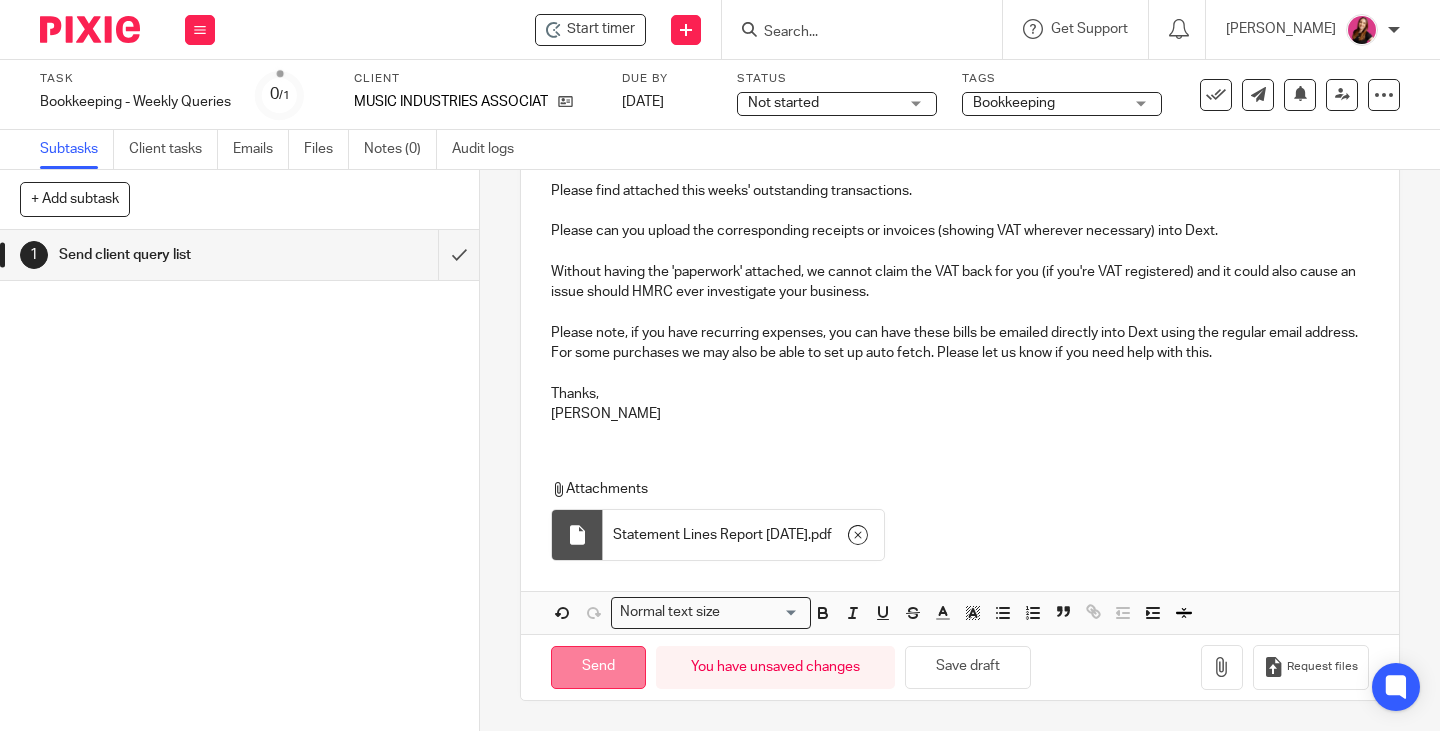click on "Send" at bounding box center (598, 667) 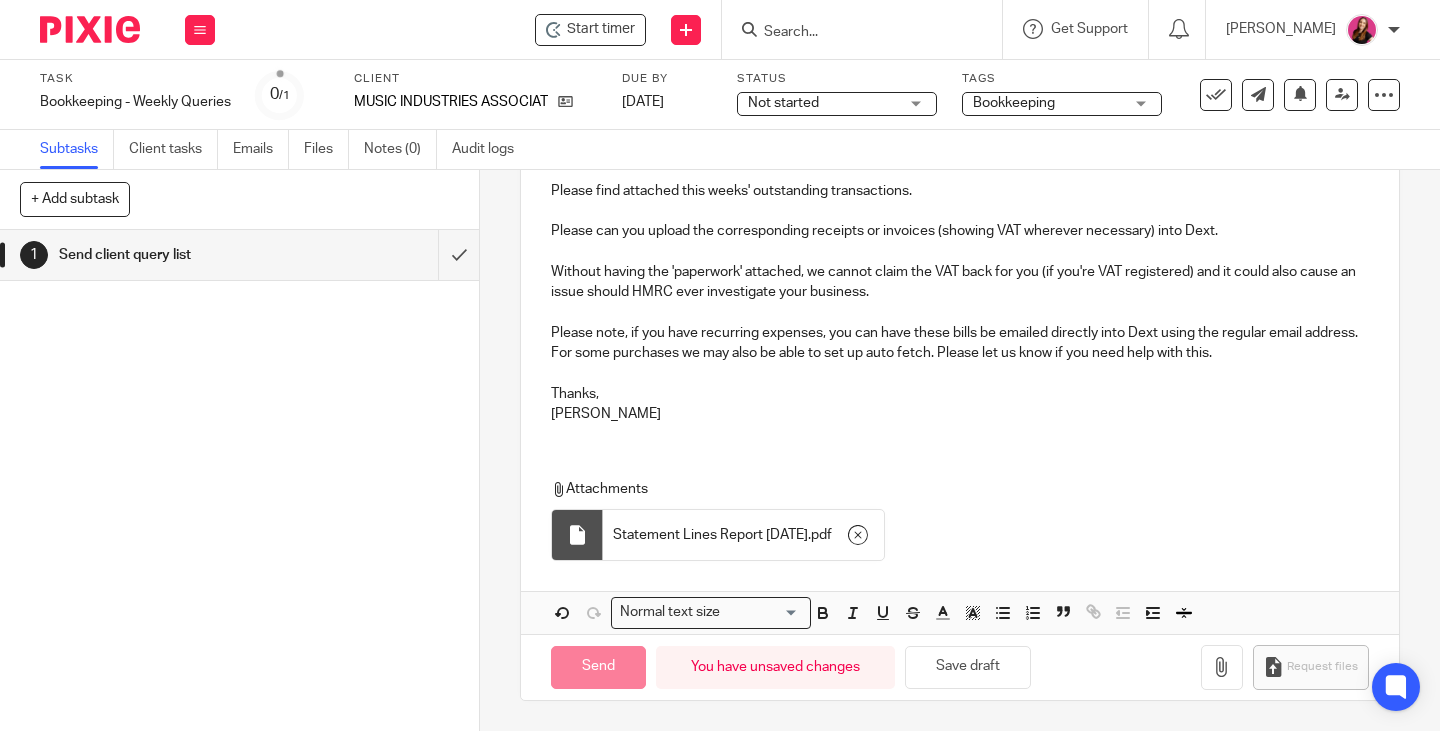 type on "Sent" 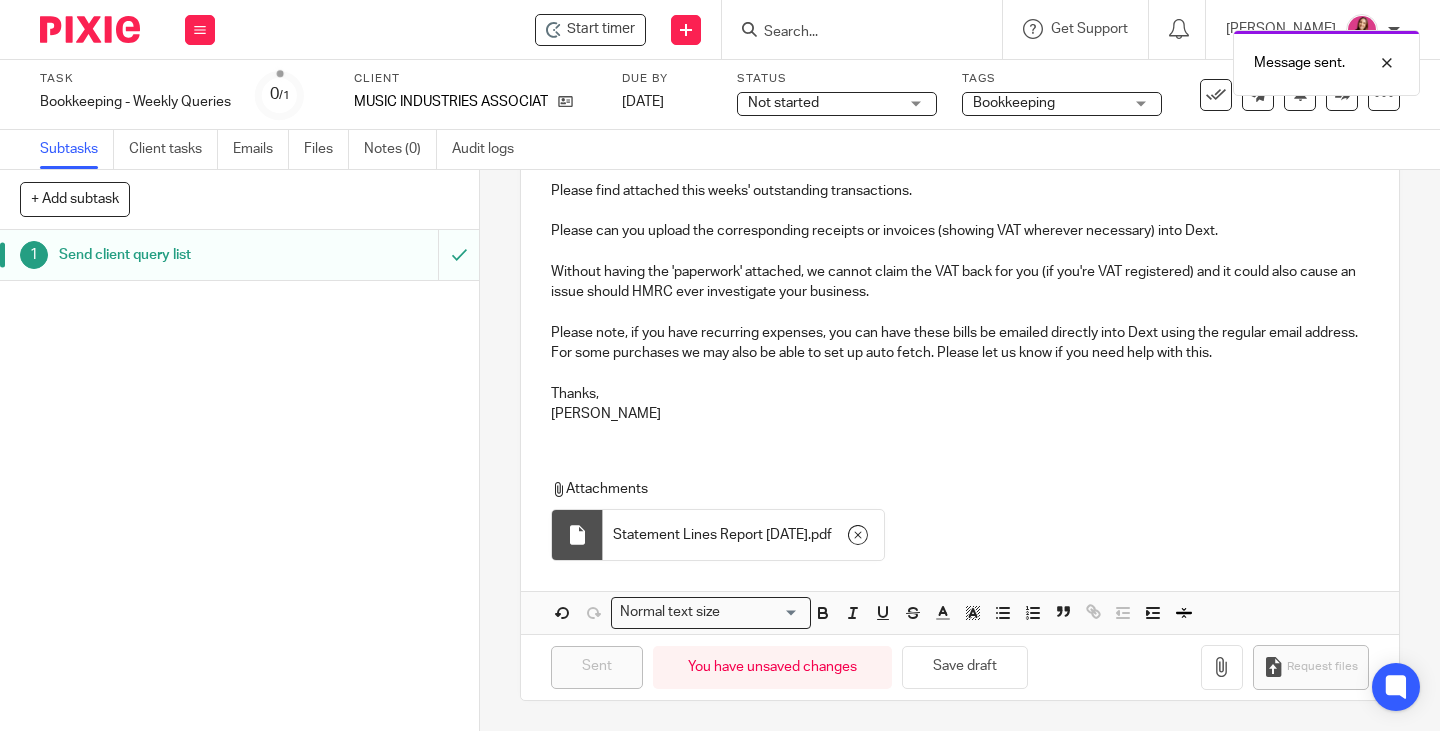 scroll, scrollTop: 0, scrollLeft: 0, axis: both 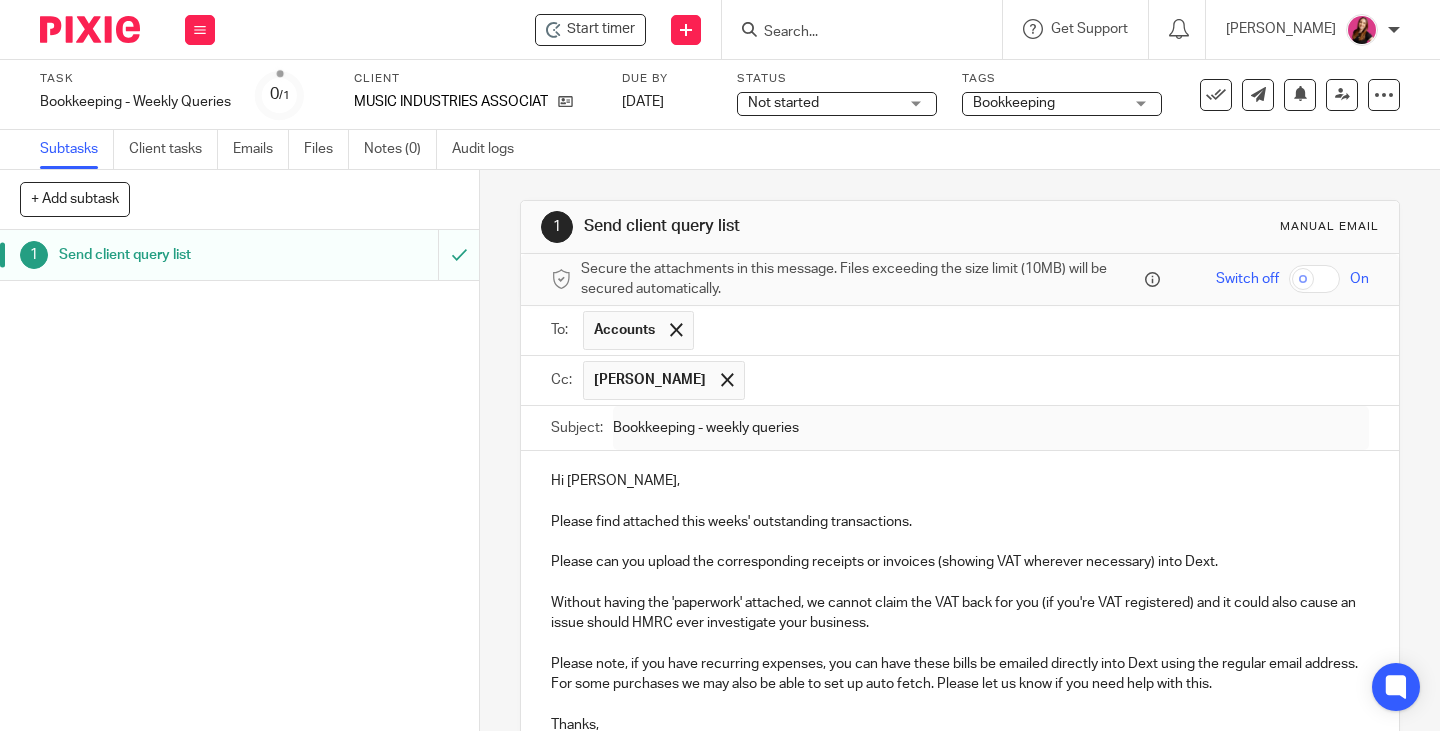 click at bounding box center (852, 33) 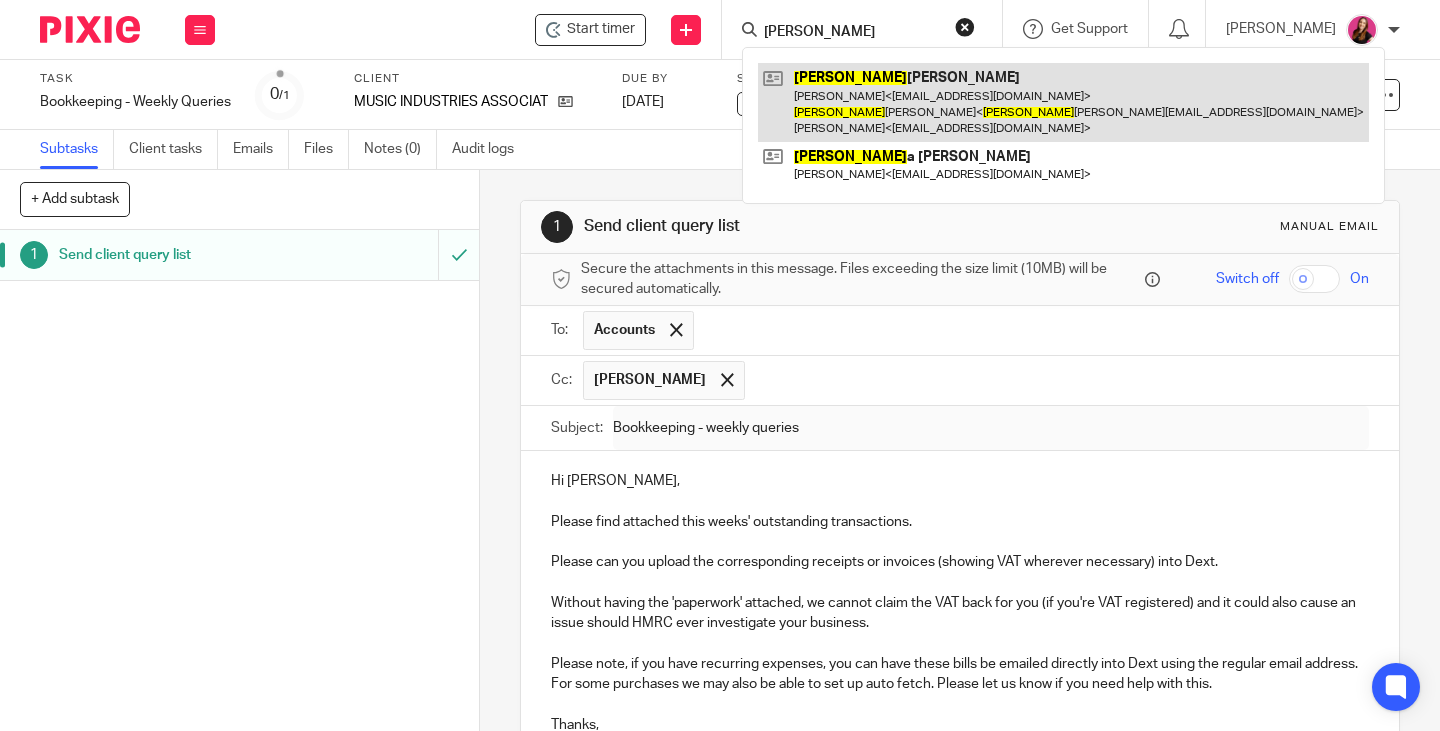 type on "patrick" 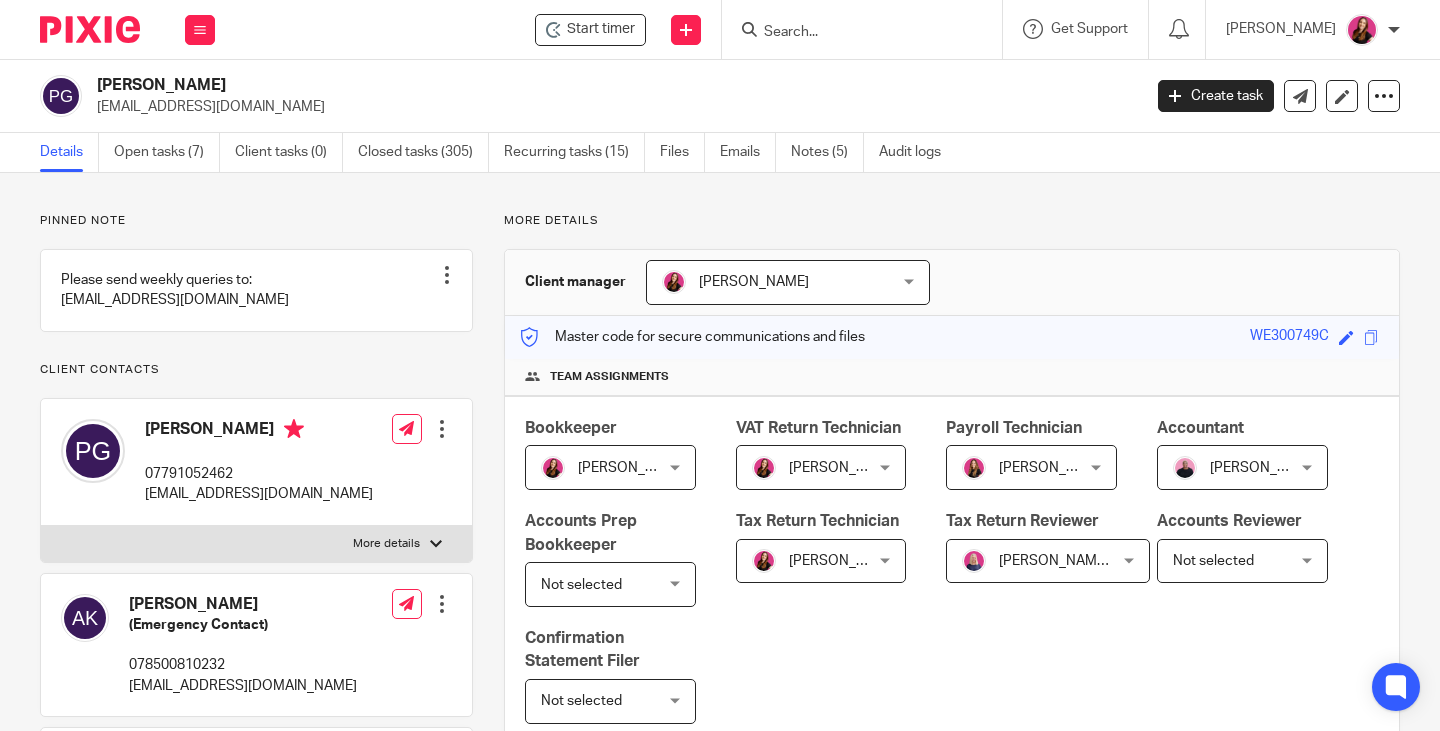 scroll, scrollTop: 0, scrollLeft: 0, axis: both 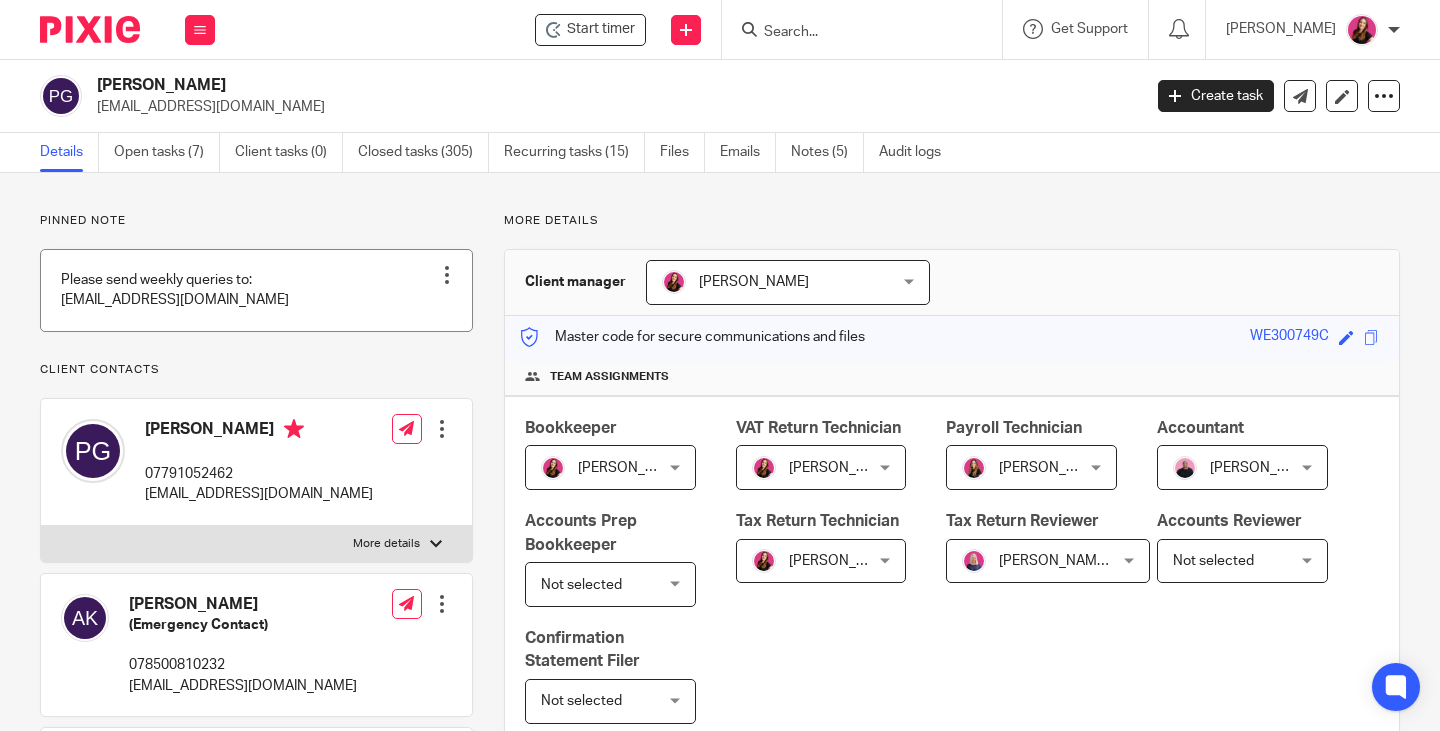 click at bounding box center (447, 275) 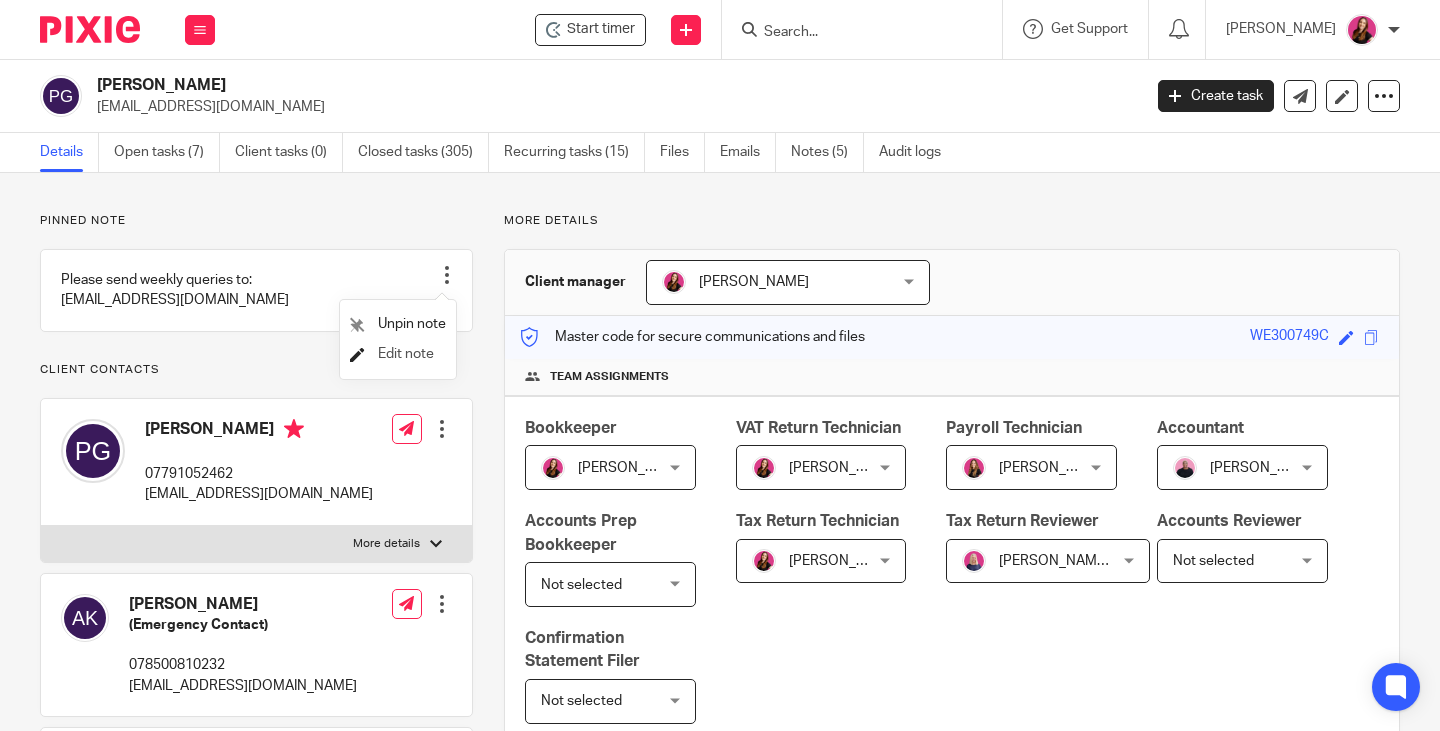 click on "Edit note" at bounding box center (406, 354) 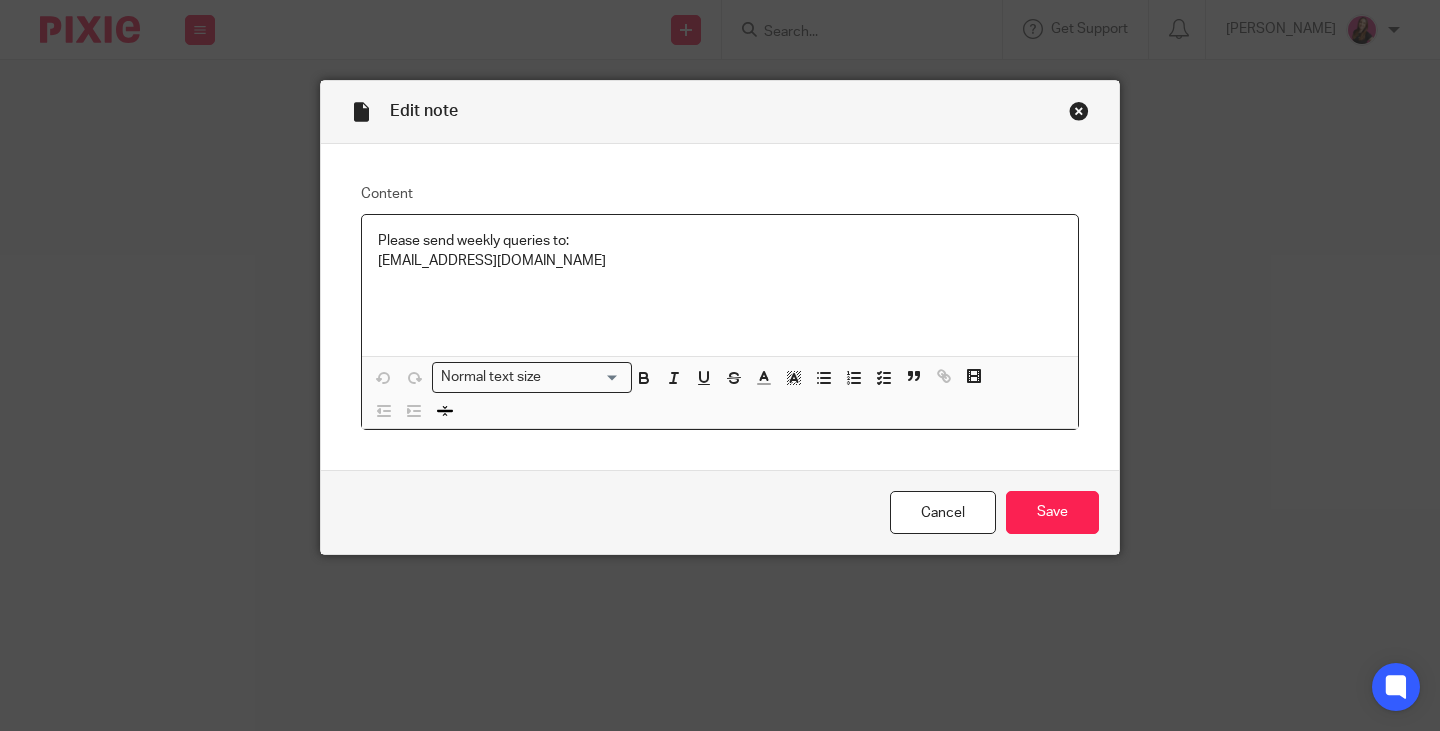 scroll, scrollTop: 0, scrollLeft: 0, axis: both 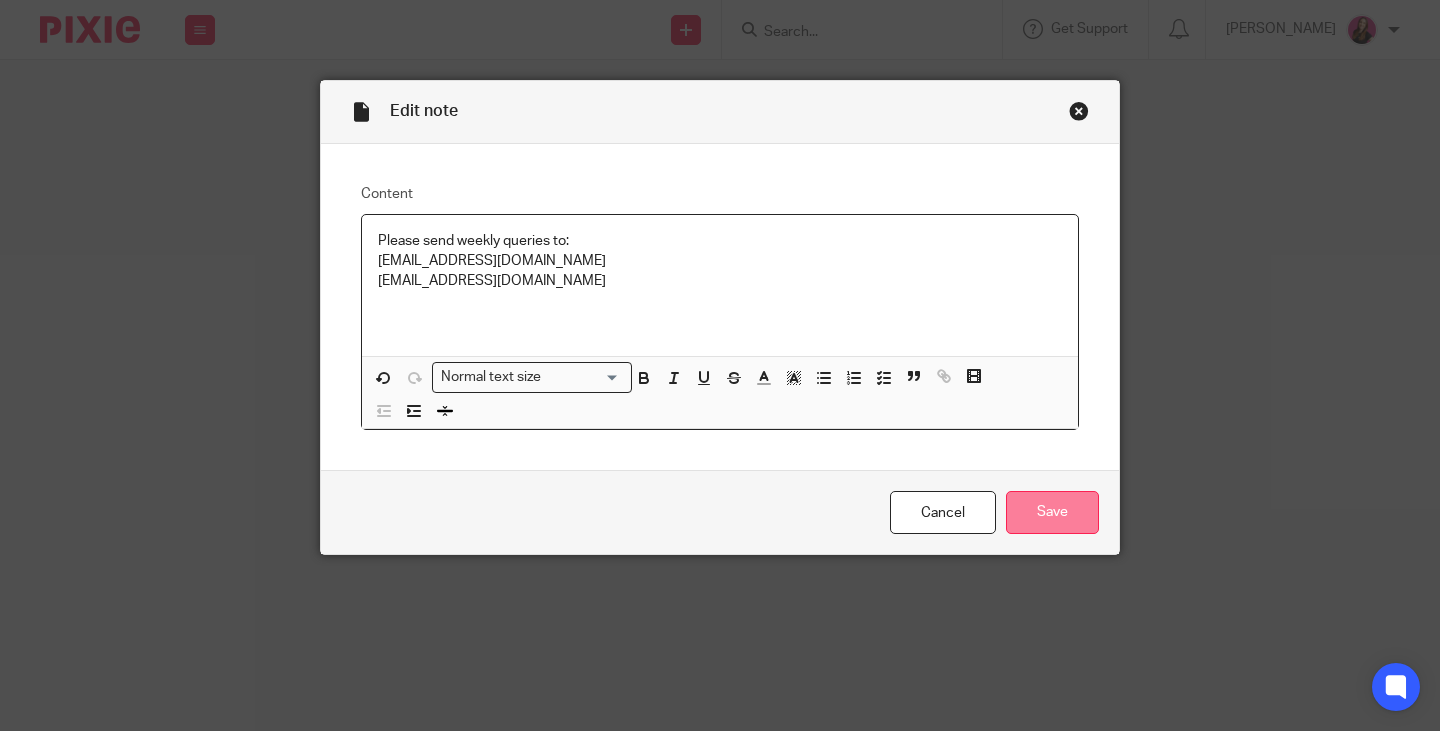 click on "Save" at bounding box center (1052, 512) 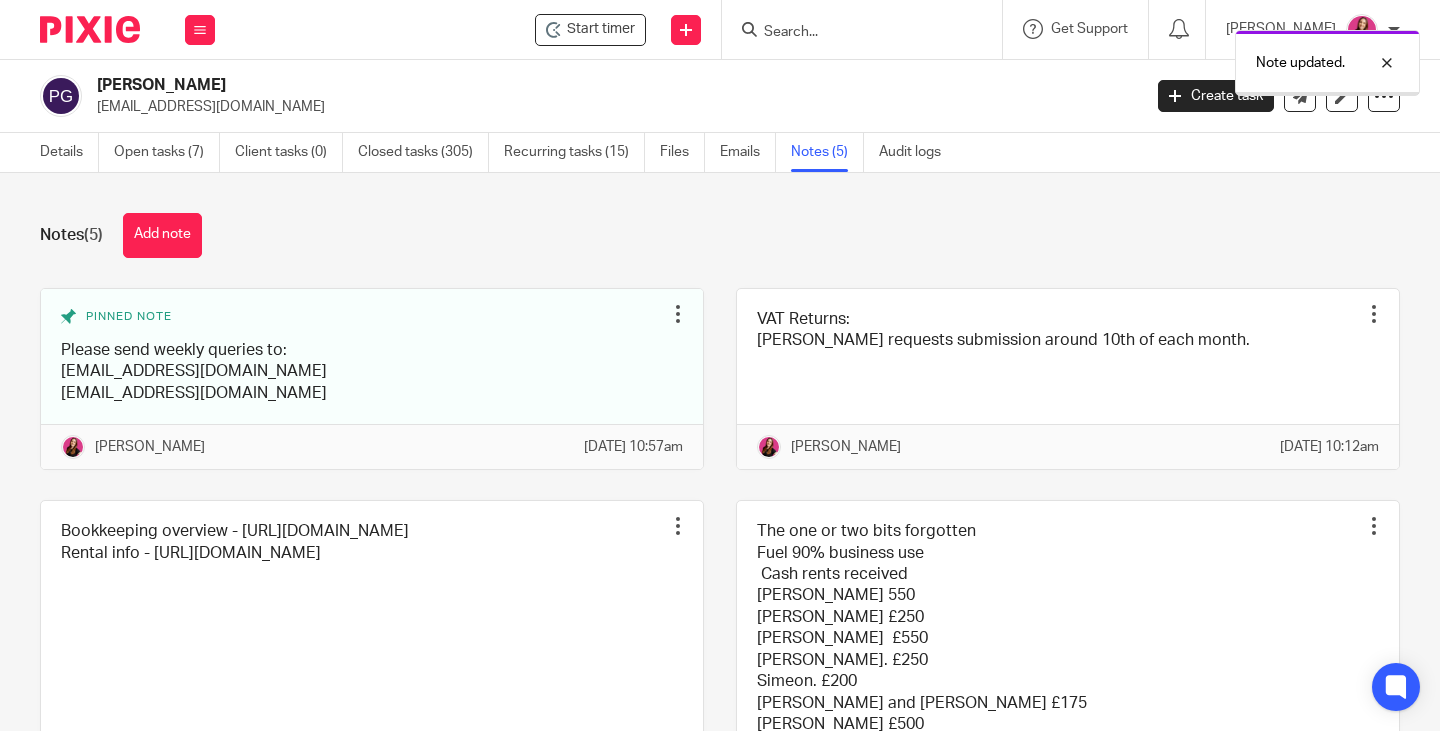scroll, scrollTop: 0, scrollLeft: 0, axis: both 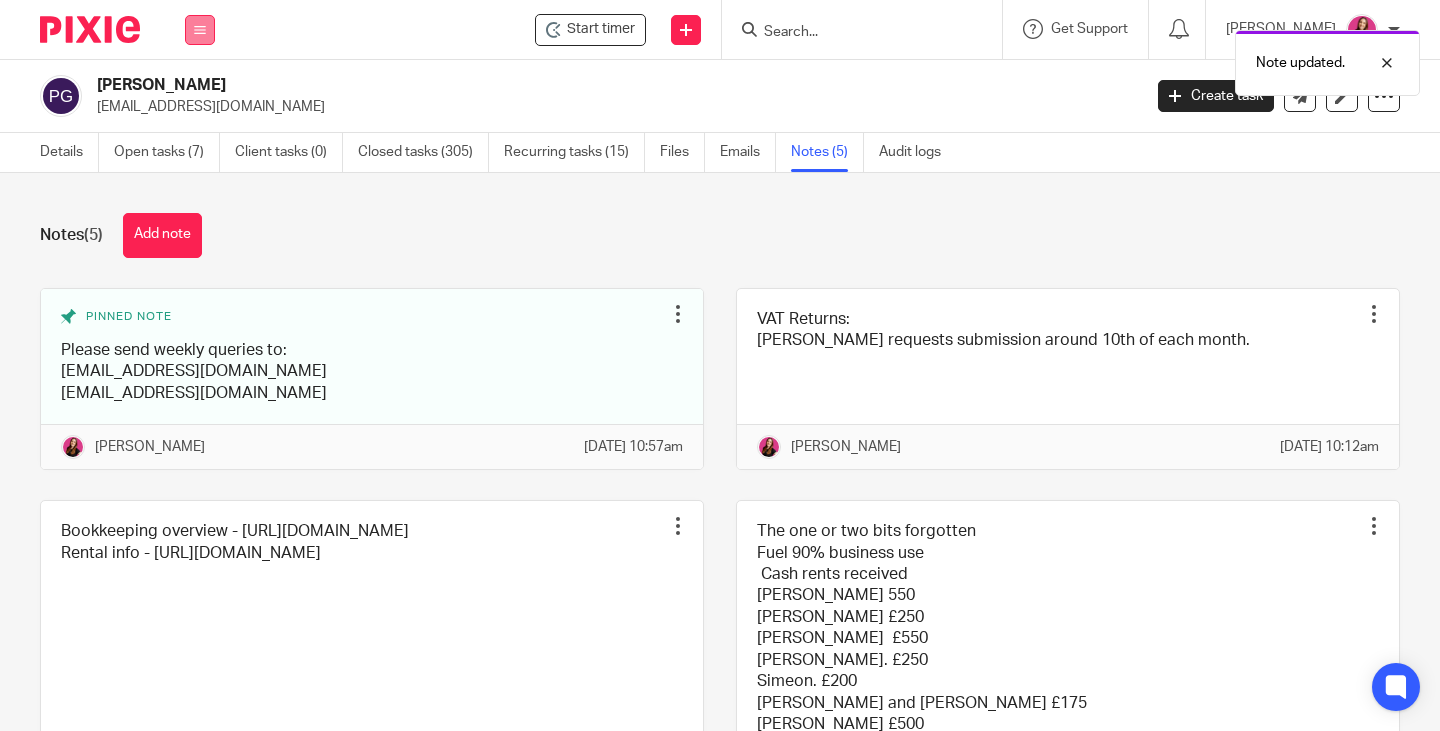 click at bounding box center [200, 30] 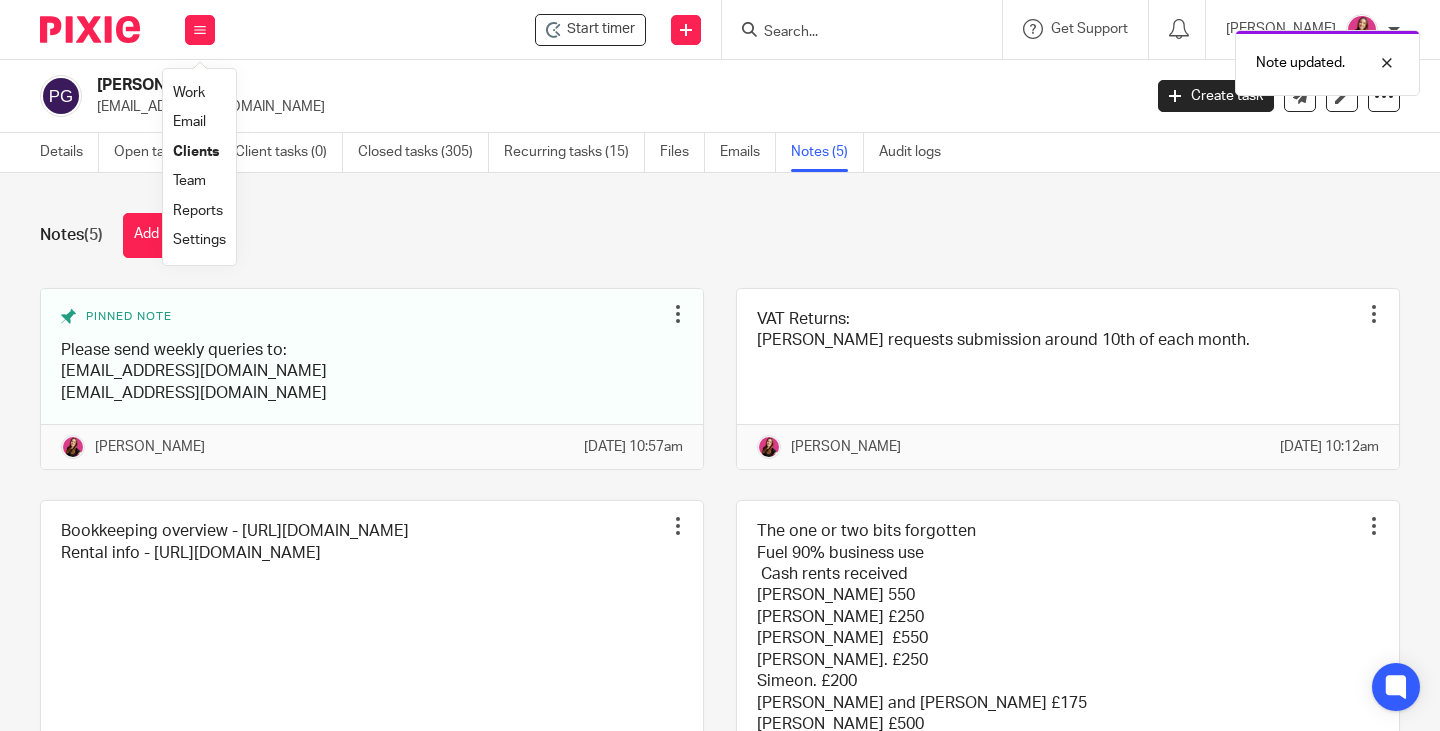 click on "Work" at bounding box center [189, 93] 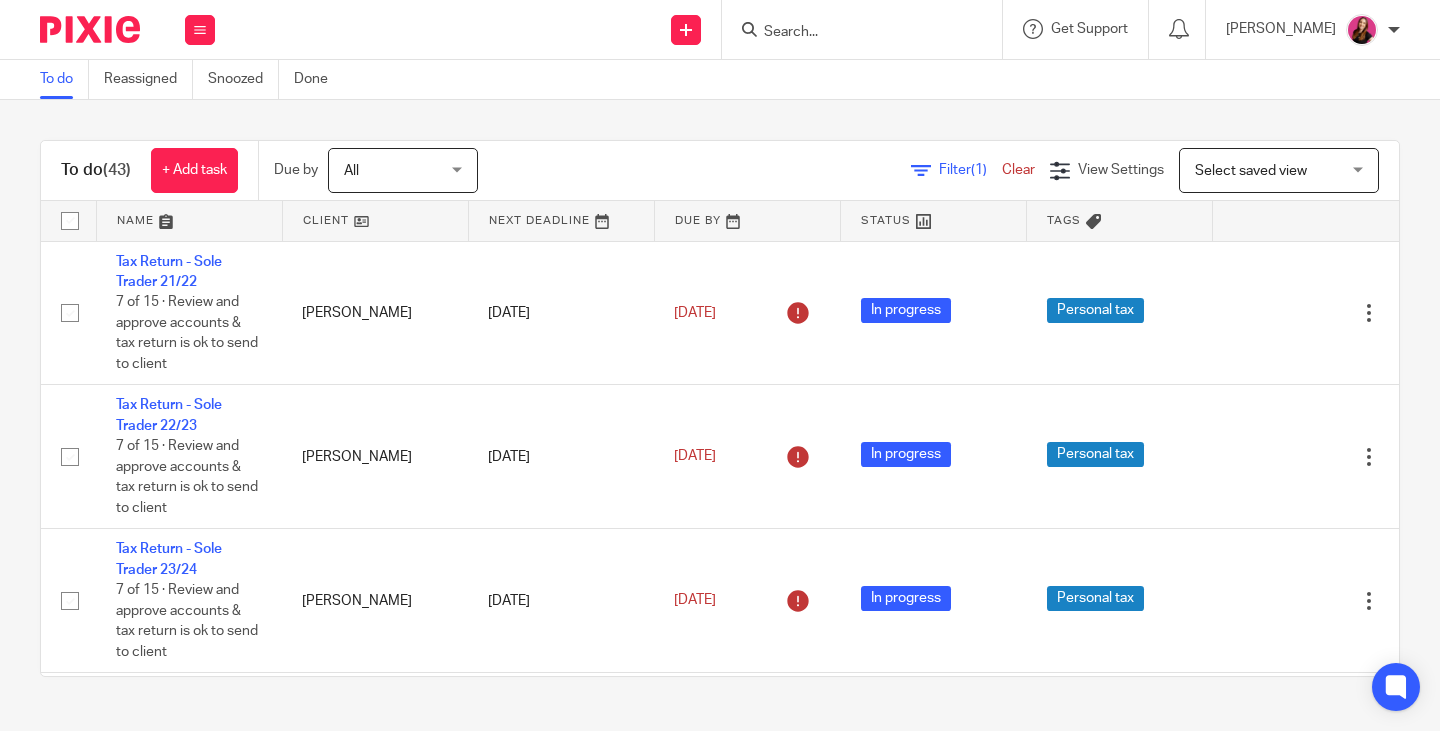 scroll, scrollTop: 0, scrollLeft: 0, axis: both 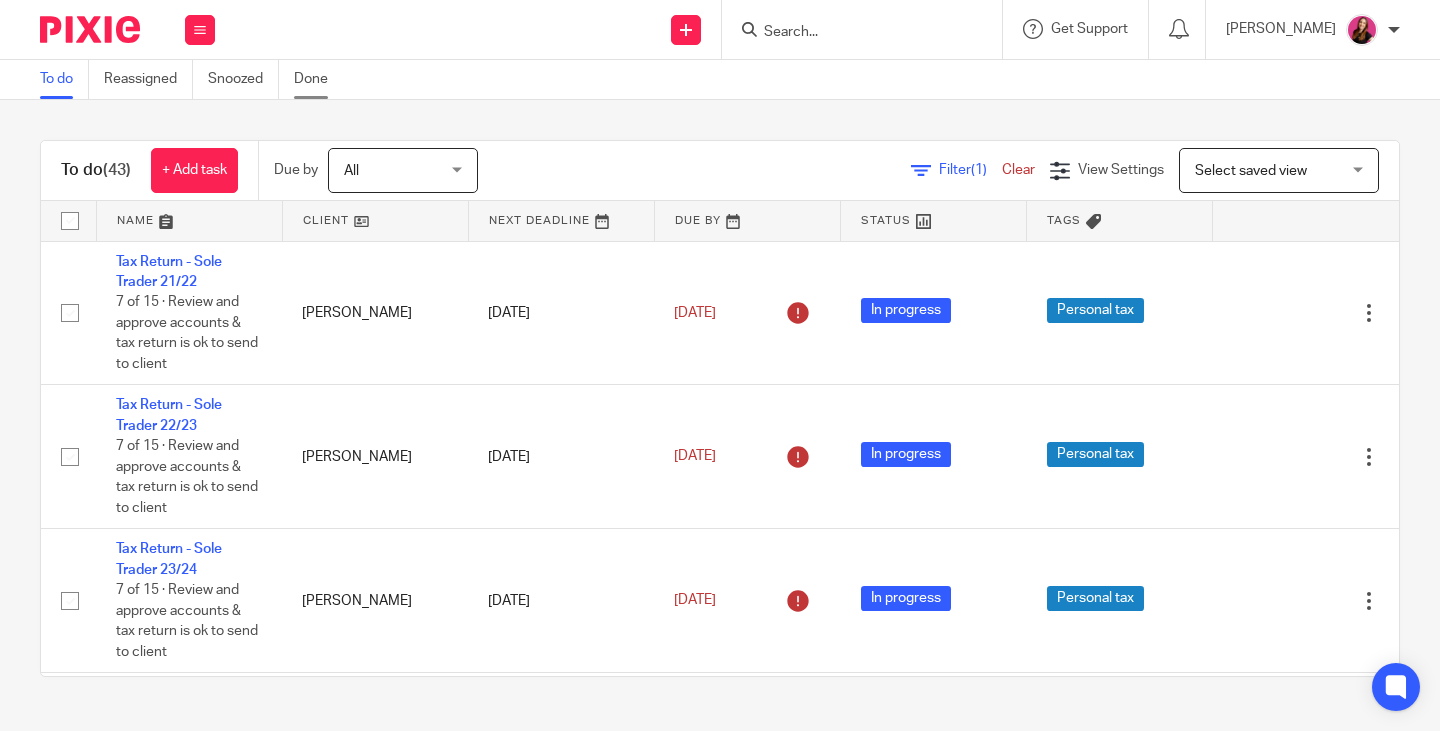 click on "Done" at bounding box center [318, 79] 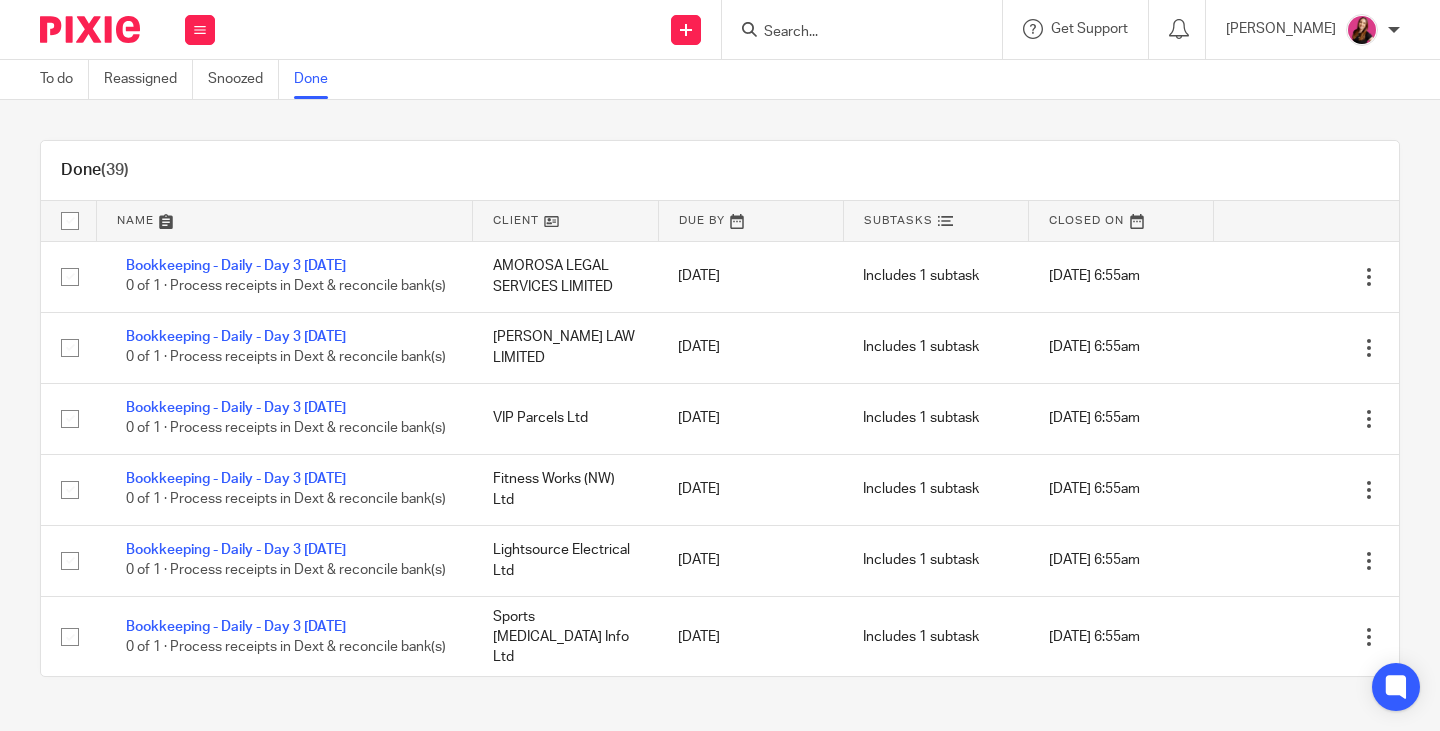 scroll, scrollTop: 0, scrollLeft: 0, axis: both 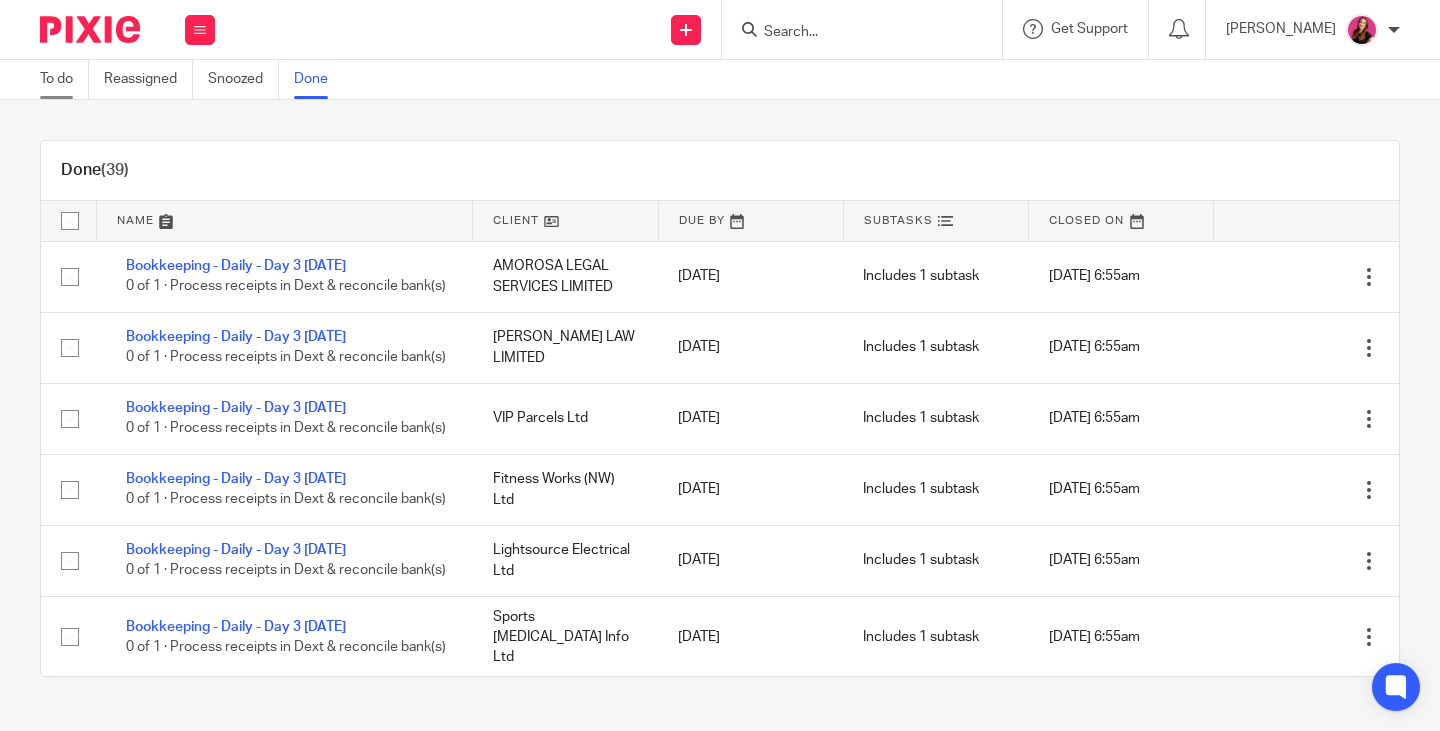 click on "To do" at bounding box center (64, 79) 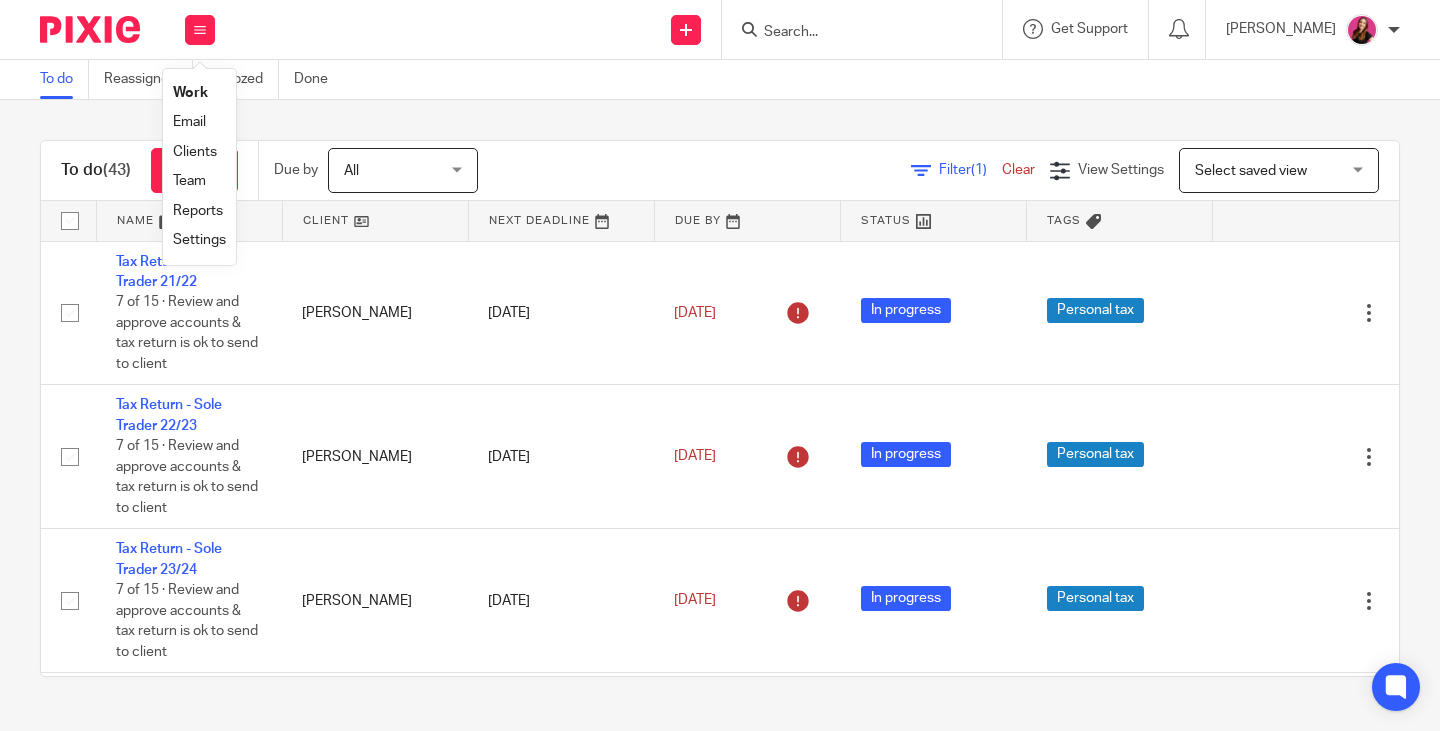scroll, scrollTop: 0, scrollLeft: 0, axis: both 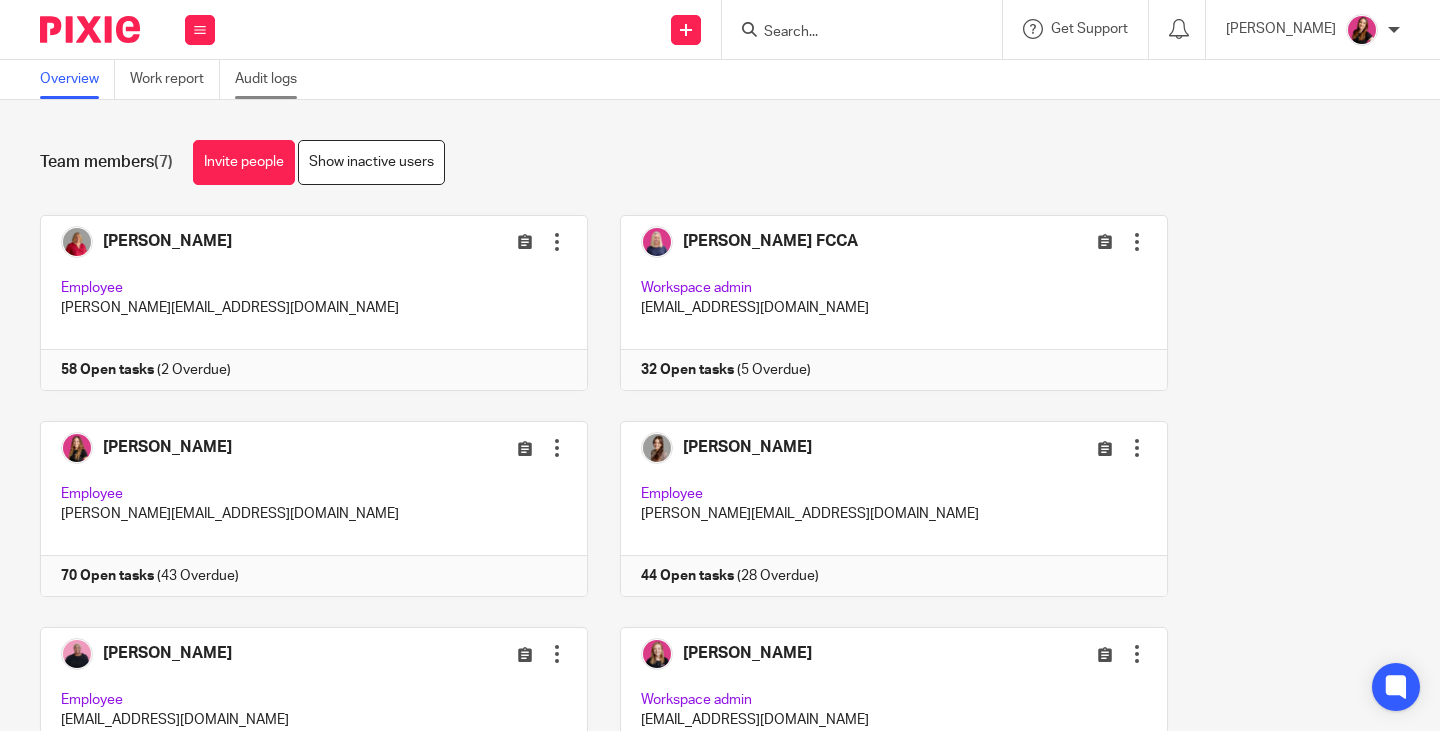 click on "Audit logs" at bounding box center [273, 79] 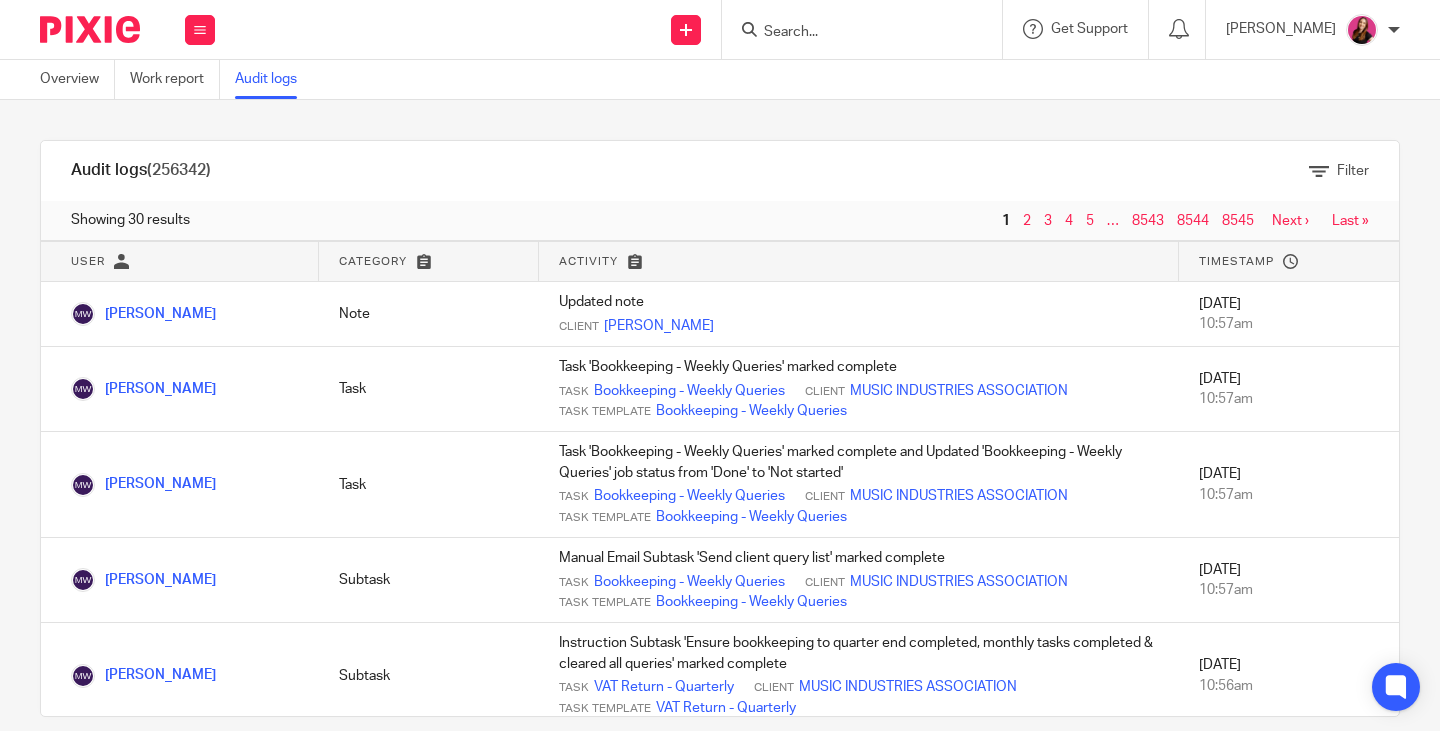 scroll, scrollTop: 0, scrollLeft: 0, axis: both 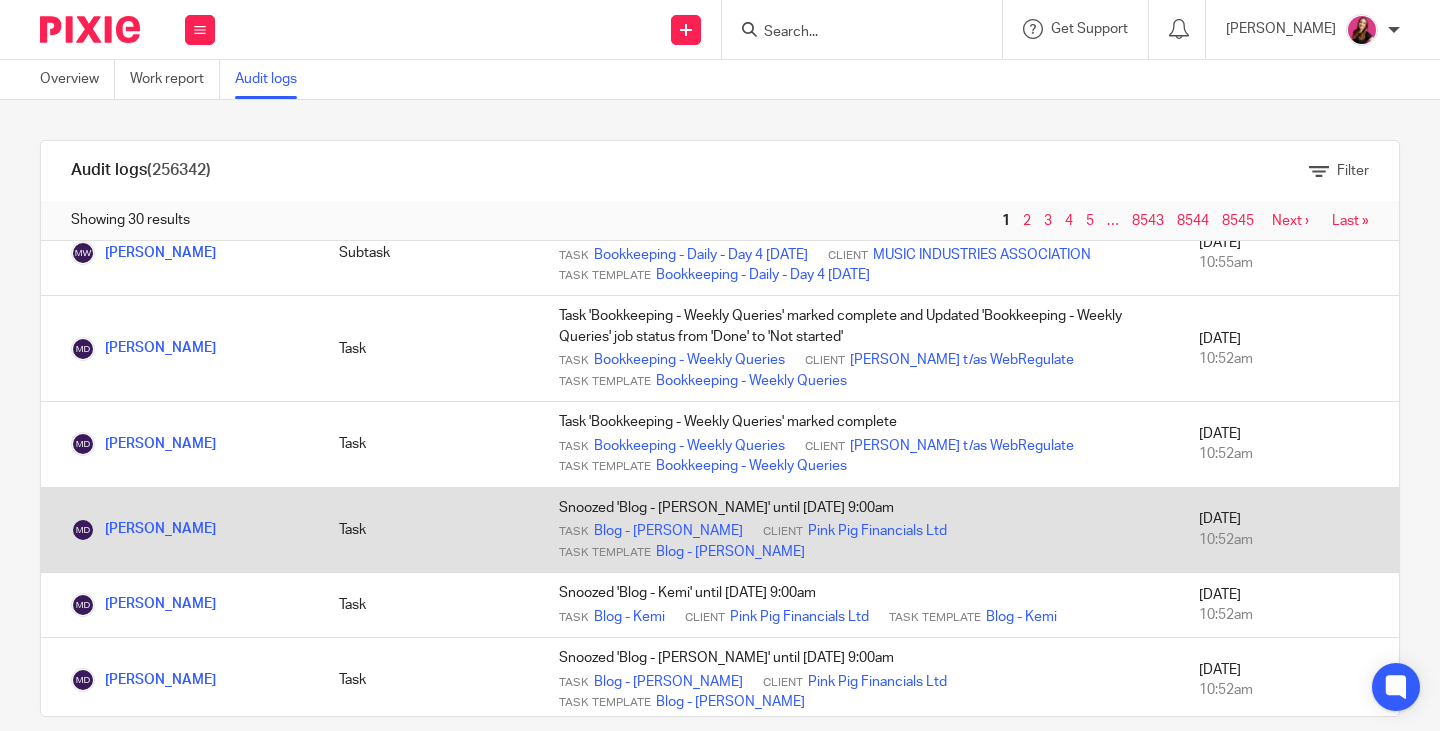 click on "Snoozed  'Blog - [PERSON_NAME]' until [DATE]  9:00am
Task
Blog - [PERSON_NAME]
Client
Pink Pig Financials Ltd
Task Template
Blog - [PERSON_NAME]" at bounding box center (859, 529) 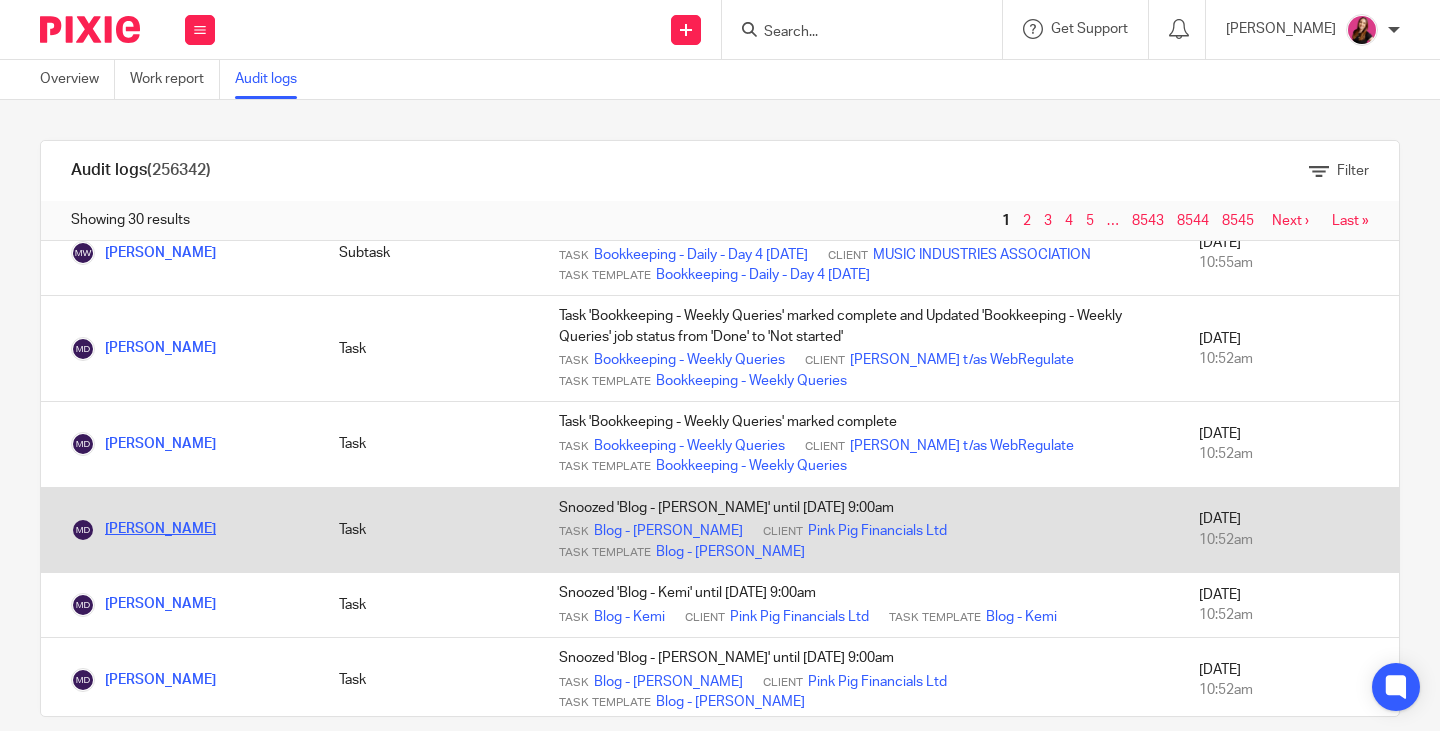 click on "[PERSON_NAME]" at bounding box center [143, 529] 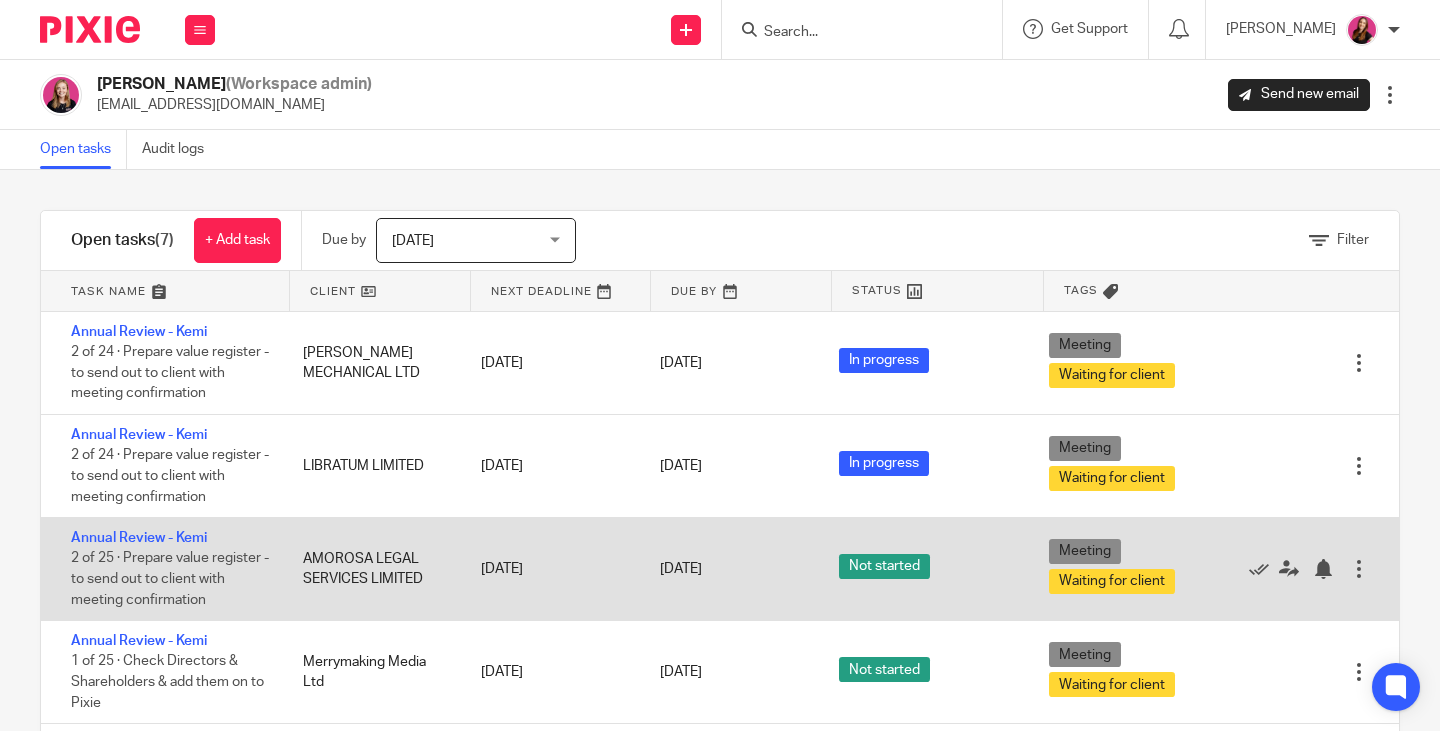 scroll, scrollTop: 0, scrollLeft: 0, axis: both 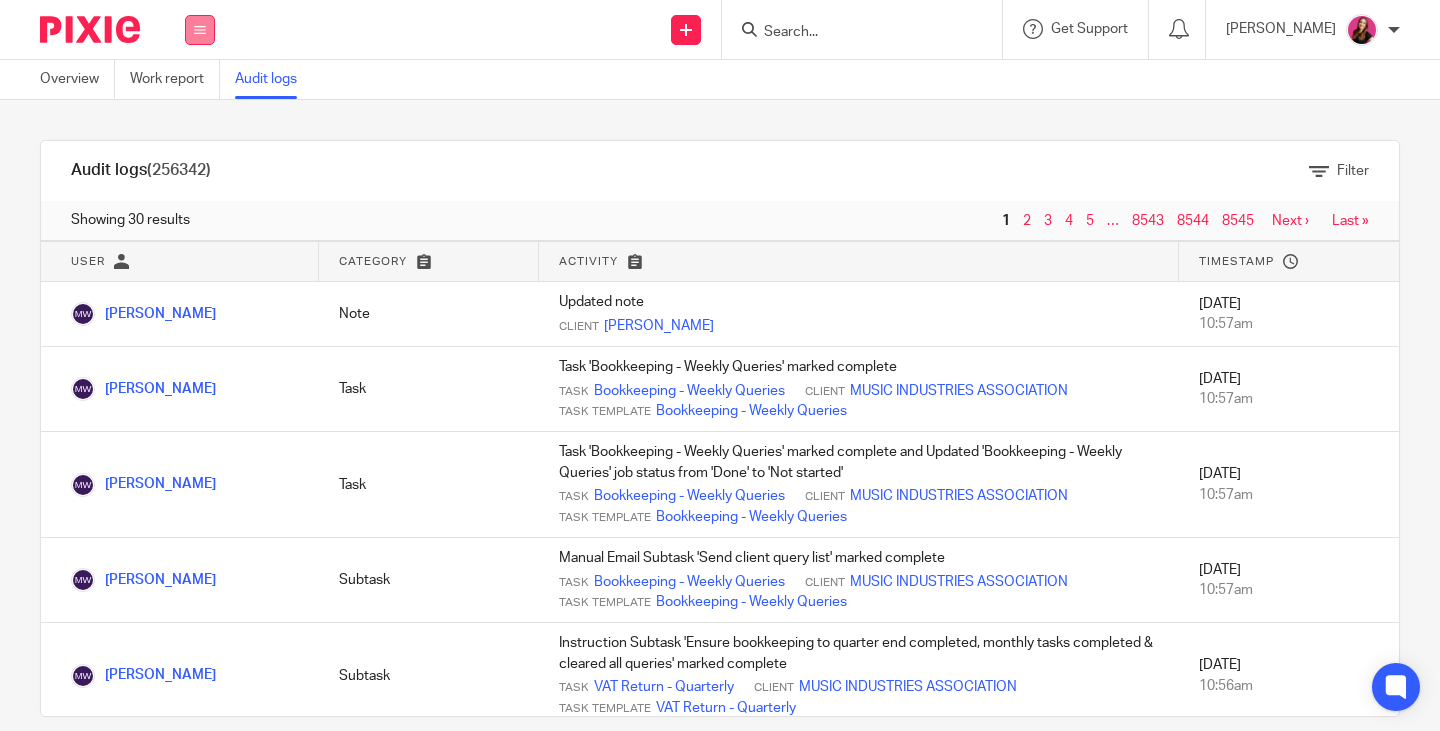 click at bounding box center (200, 30) 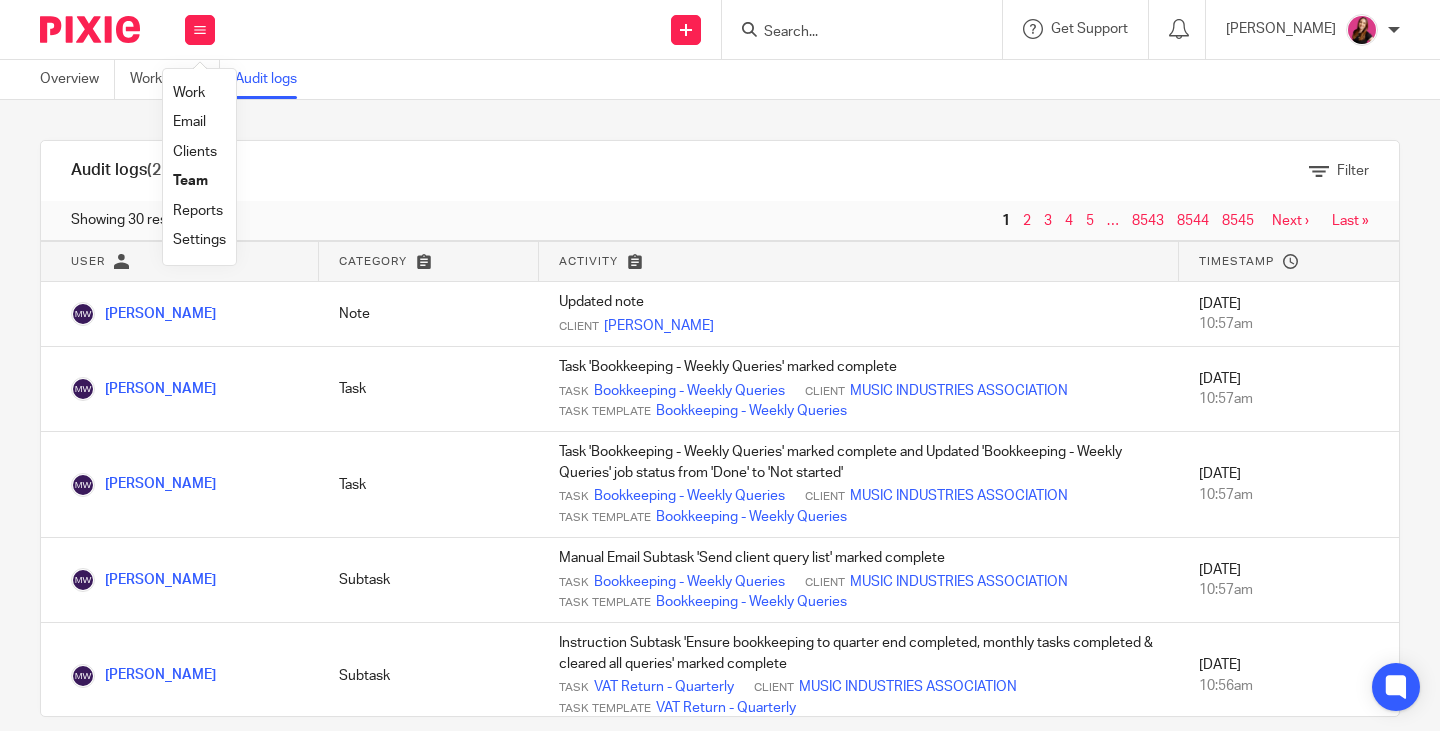 drag, startPoint x: 198, startPoint y: 87, endPoint x: 271, endPoint y: 20, distance: 99.08582 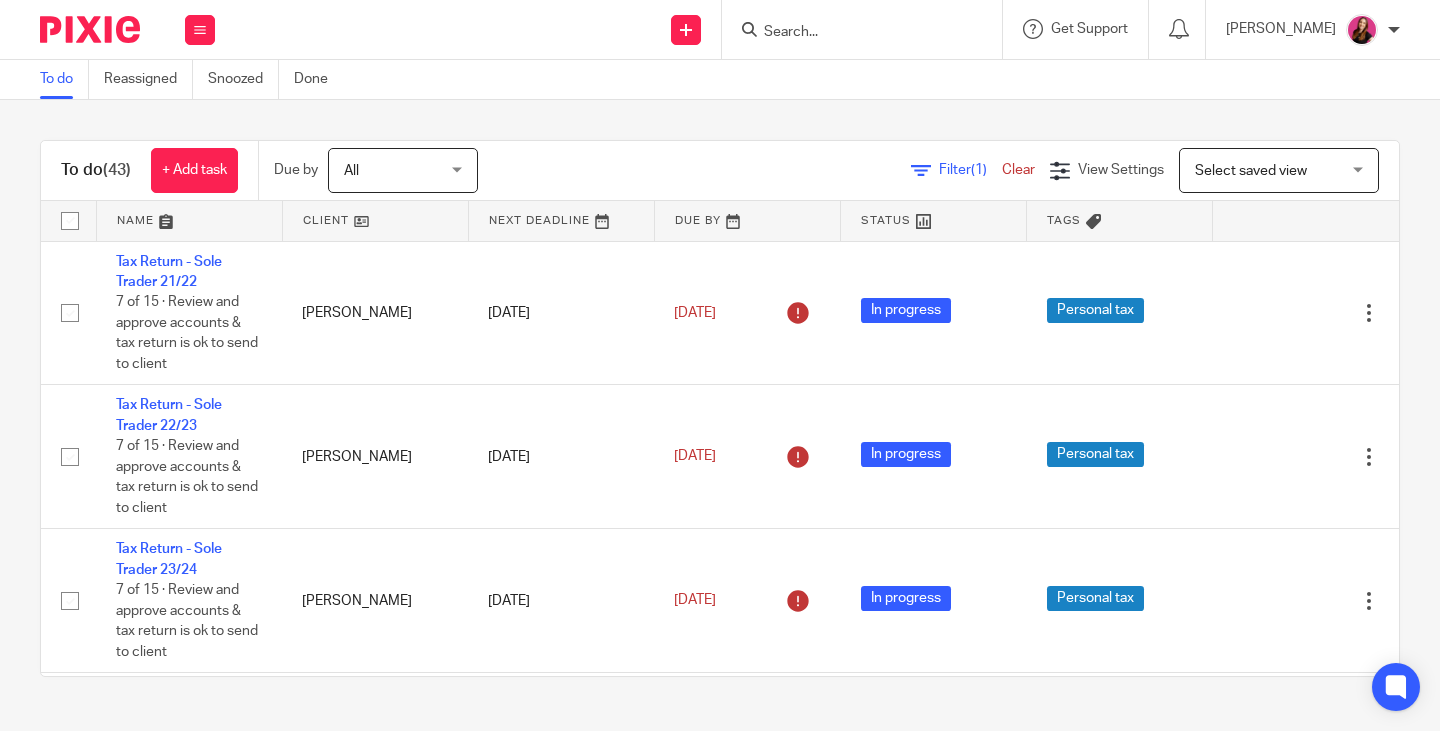 scroll, scrollTop: 0, scrollLeft: 0, axis: both 